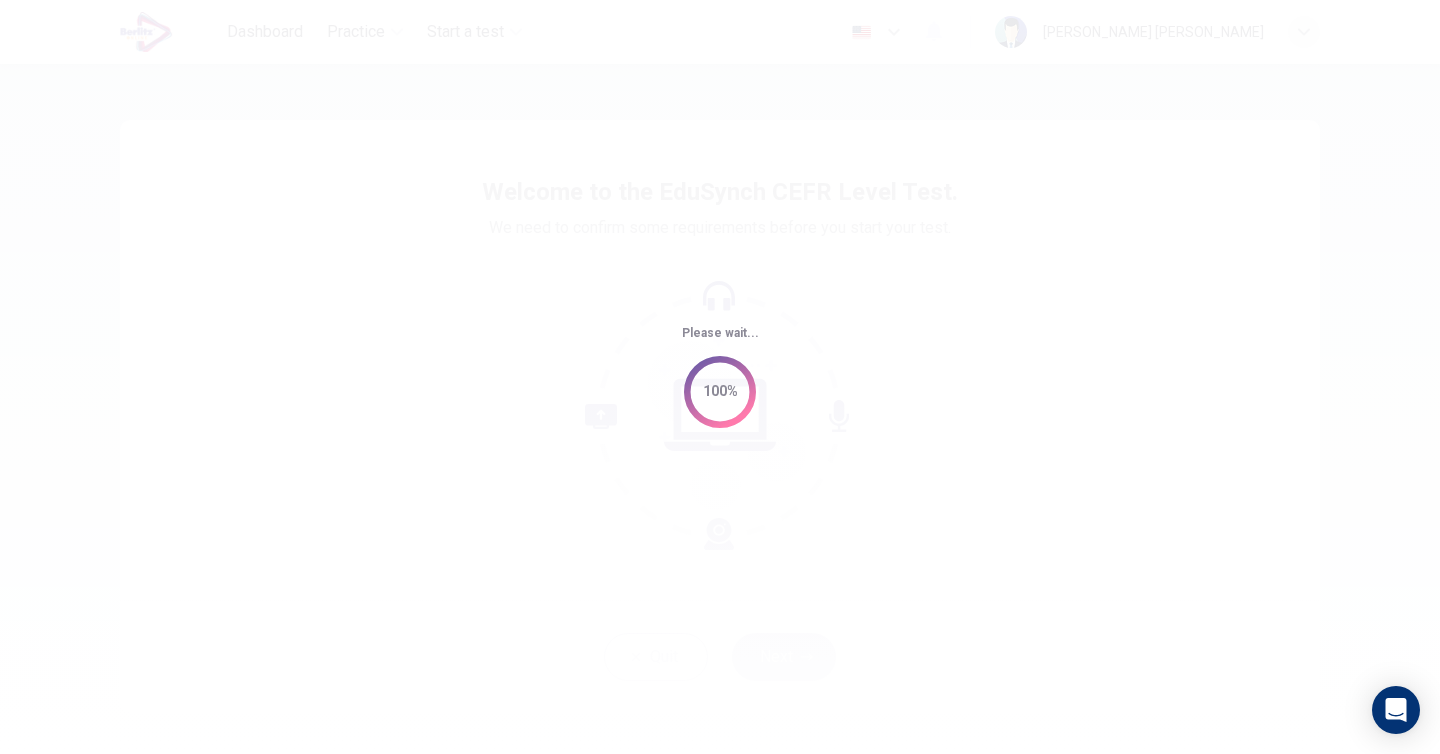 scroll, scrollTop: 0, scrollLeft: 0, axis: both 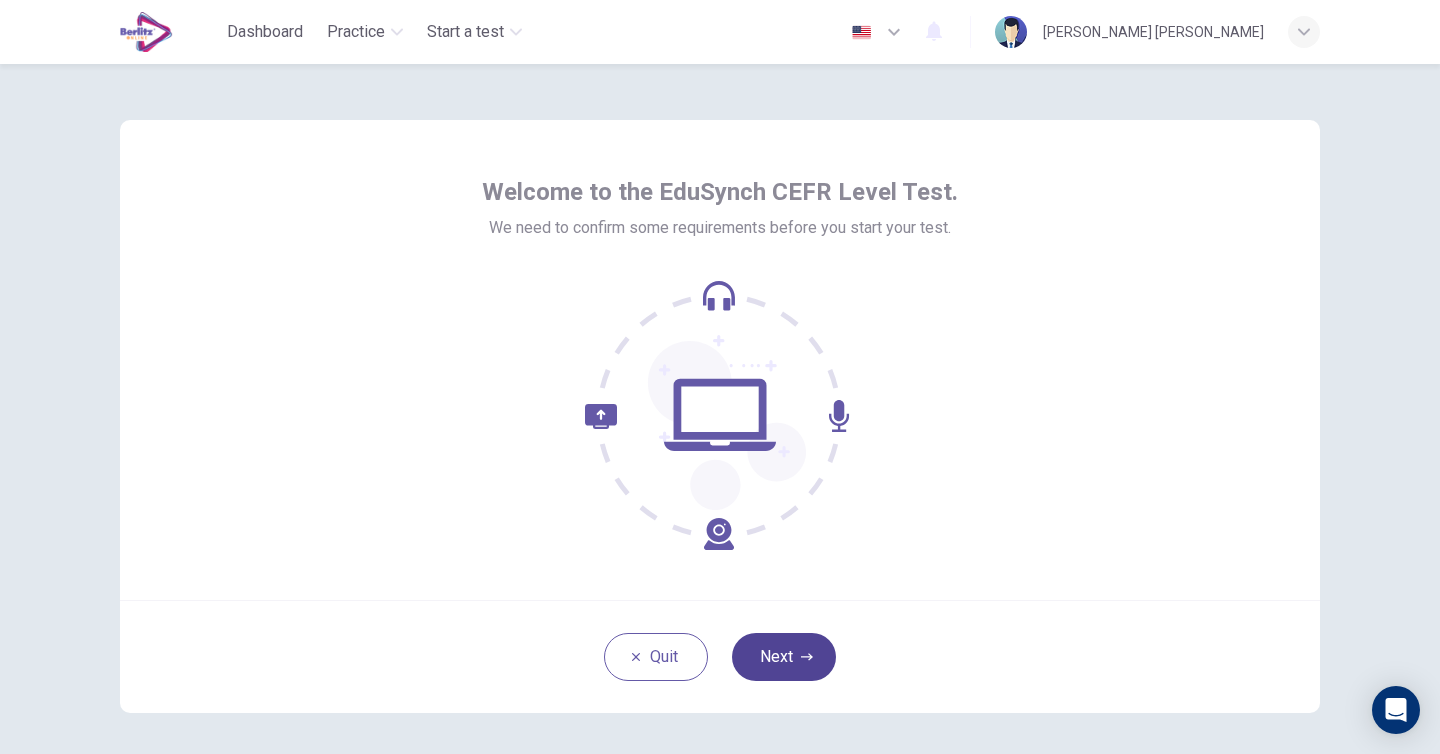 click on "Next" at bounding box center [784, 657] 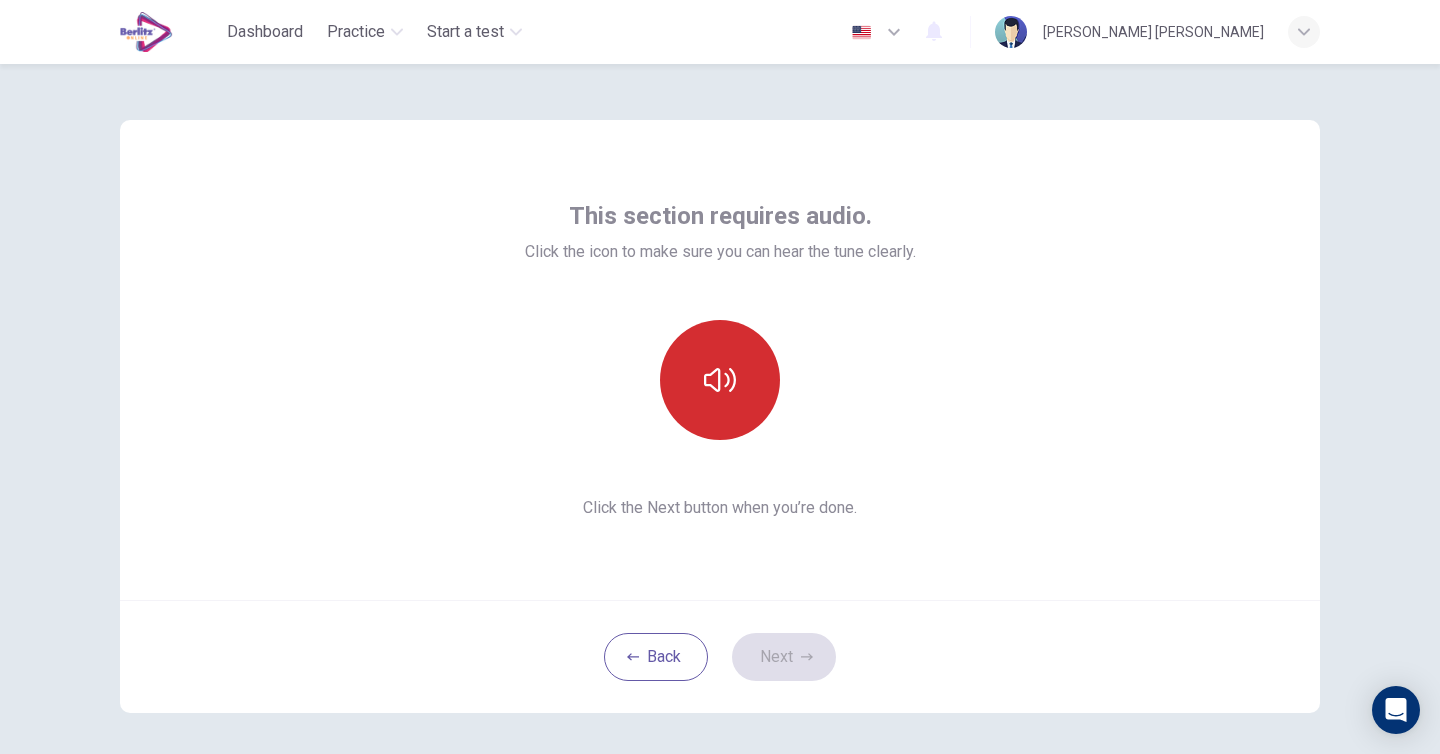 click at bounding box center [720, 380] 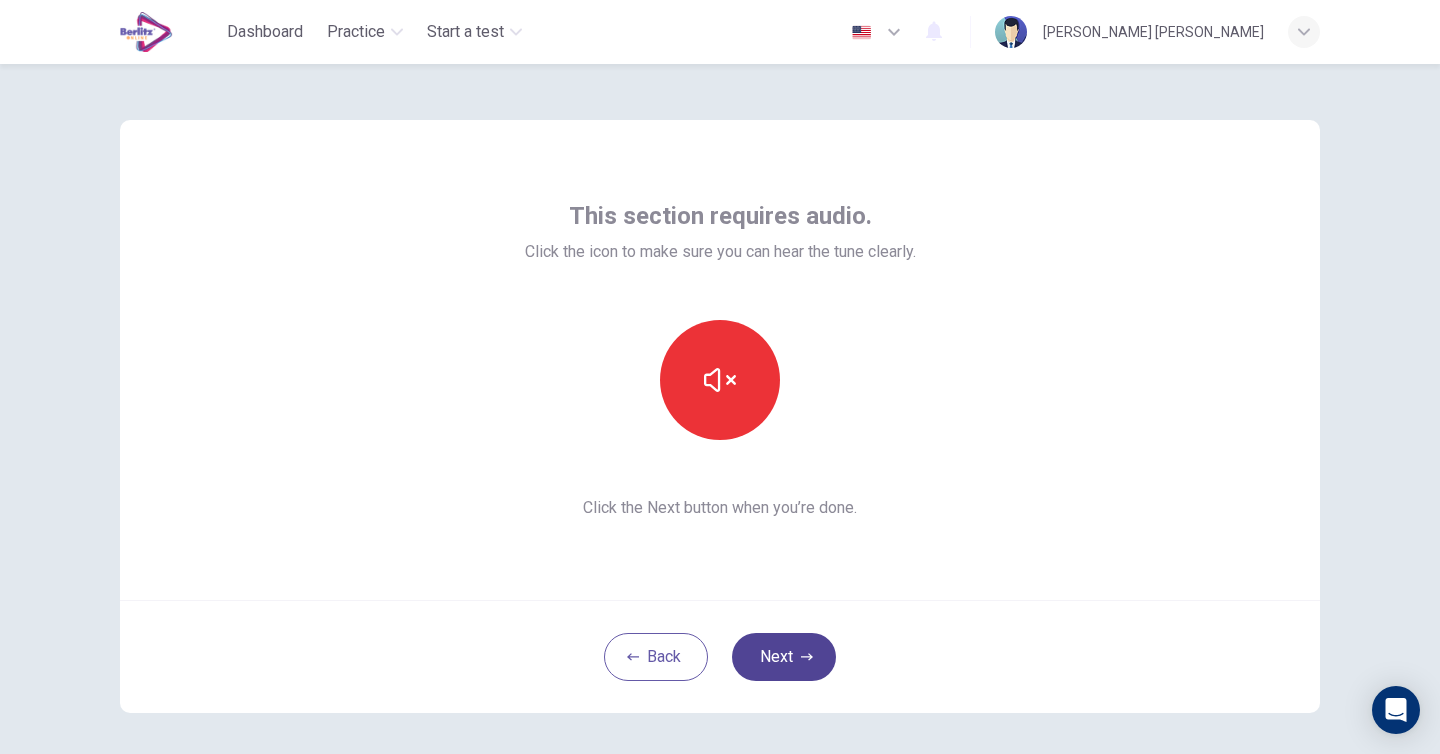 click on "Next" at bounding box center [784, 657] 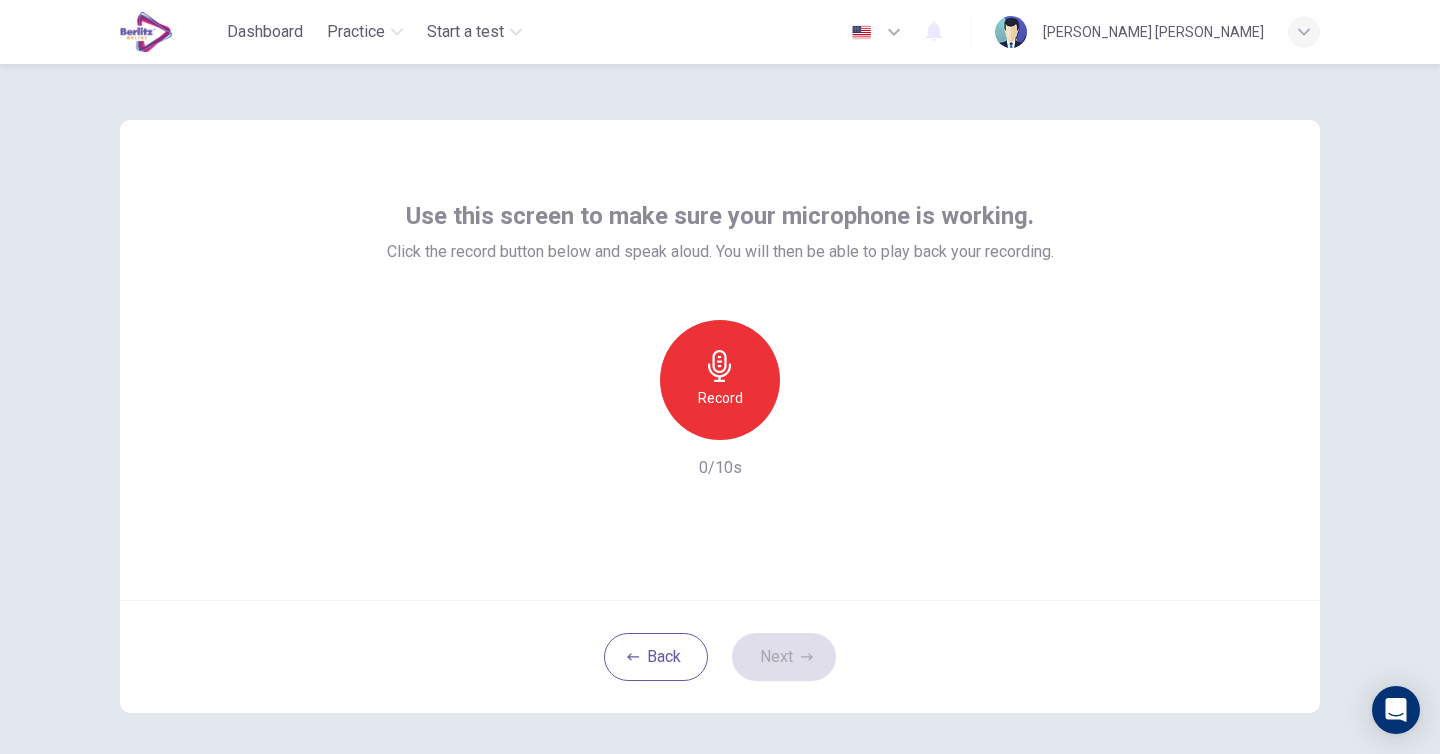 click on "Record" at bounding box center [720, 380] 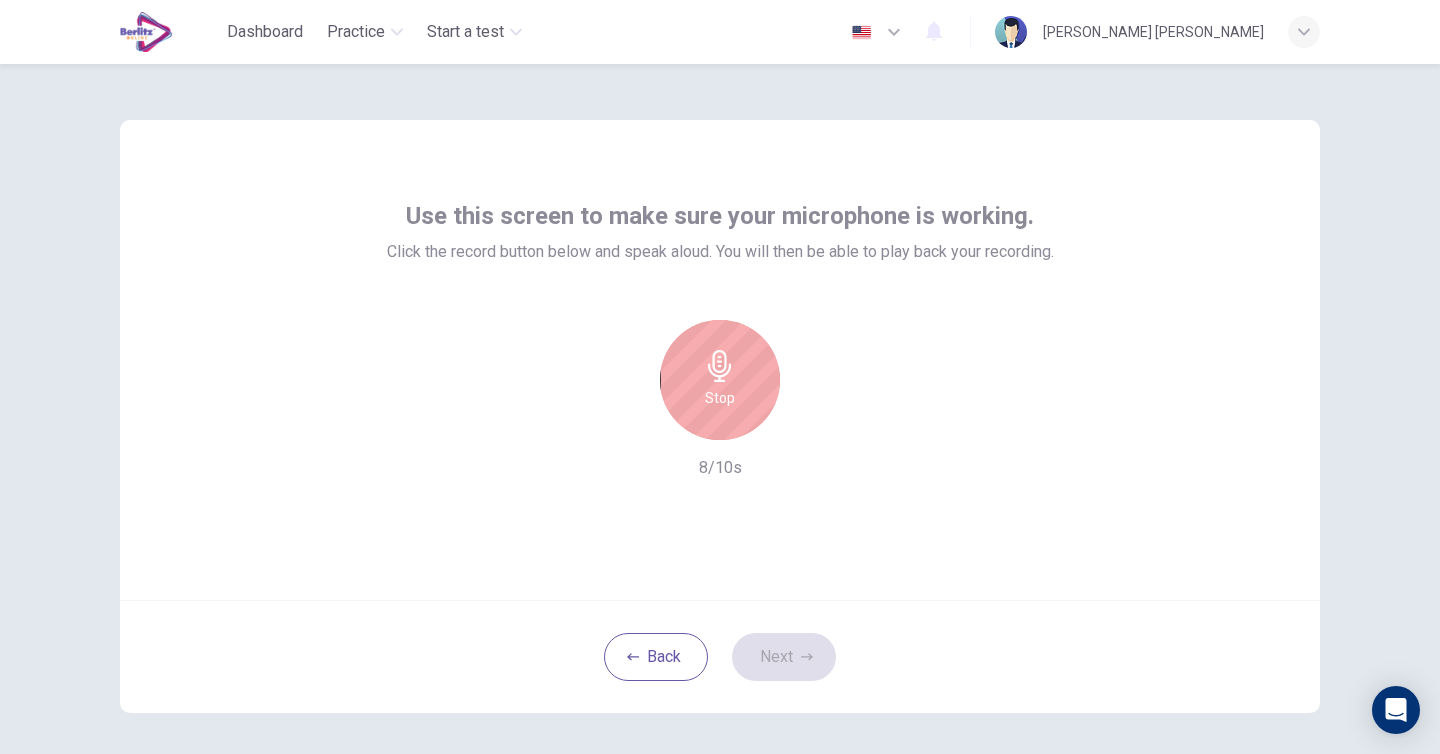click on "Stop" at bounding box center (720, 380) 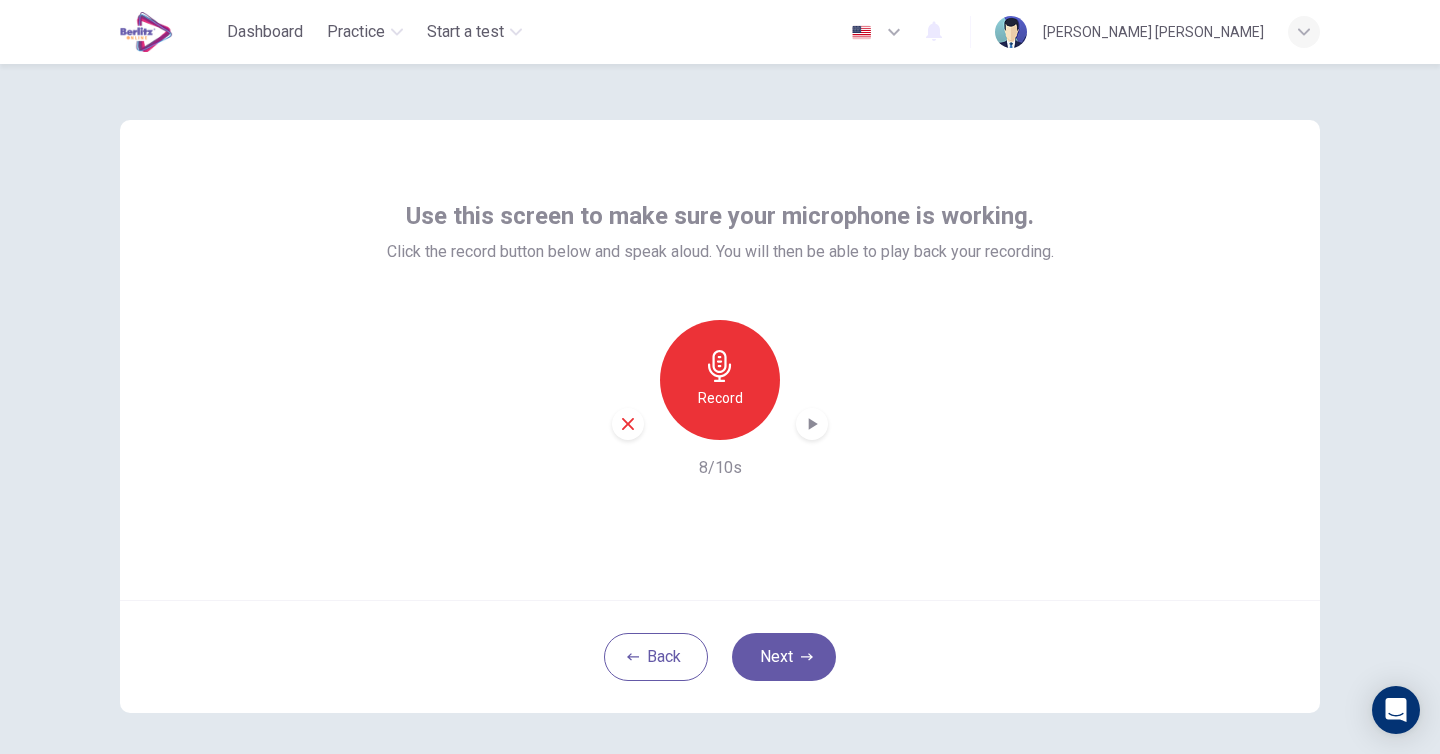click 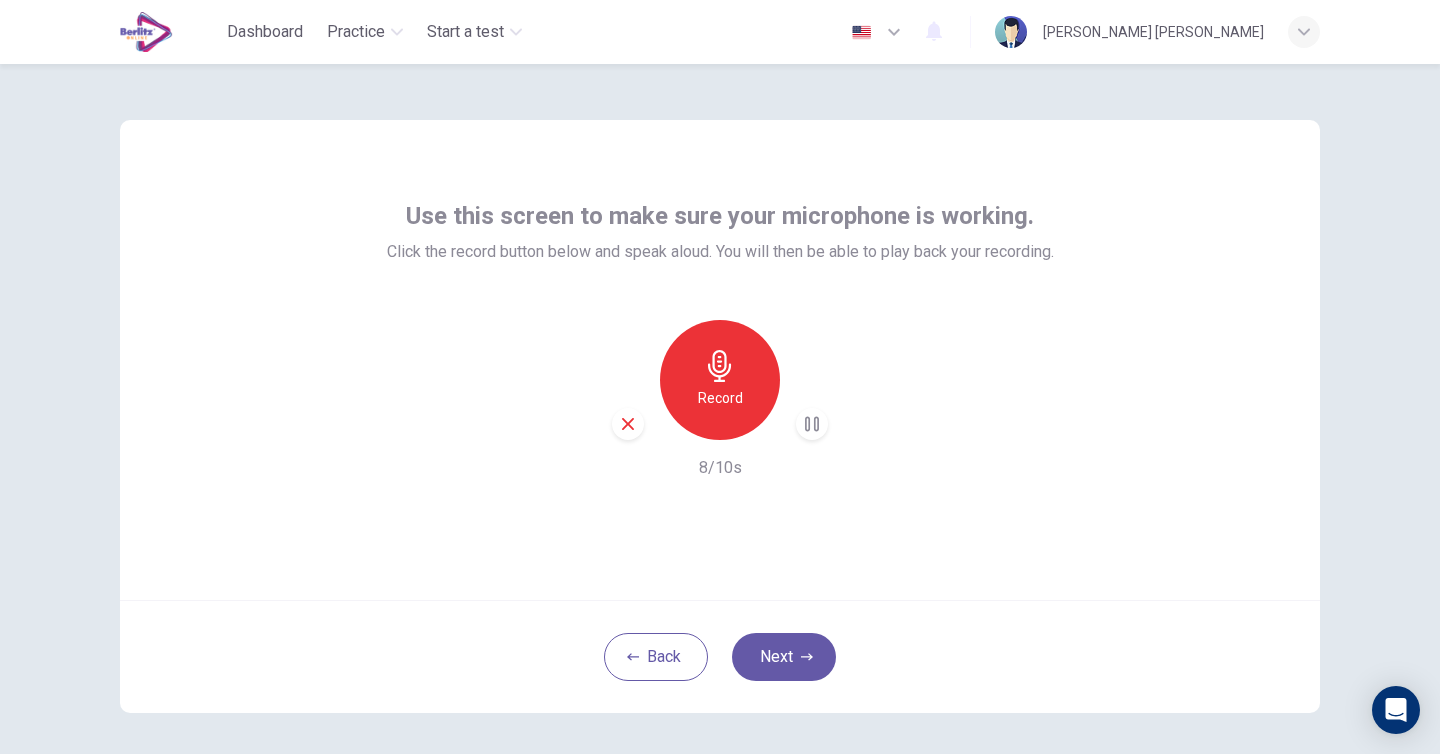 click 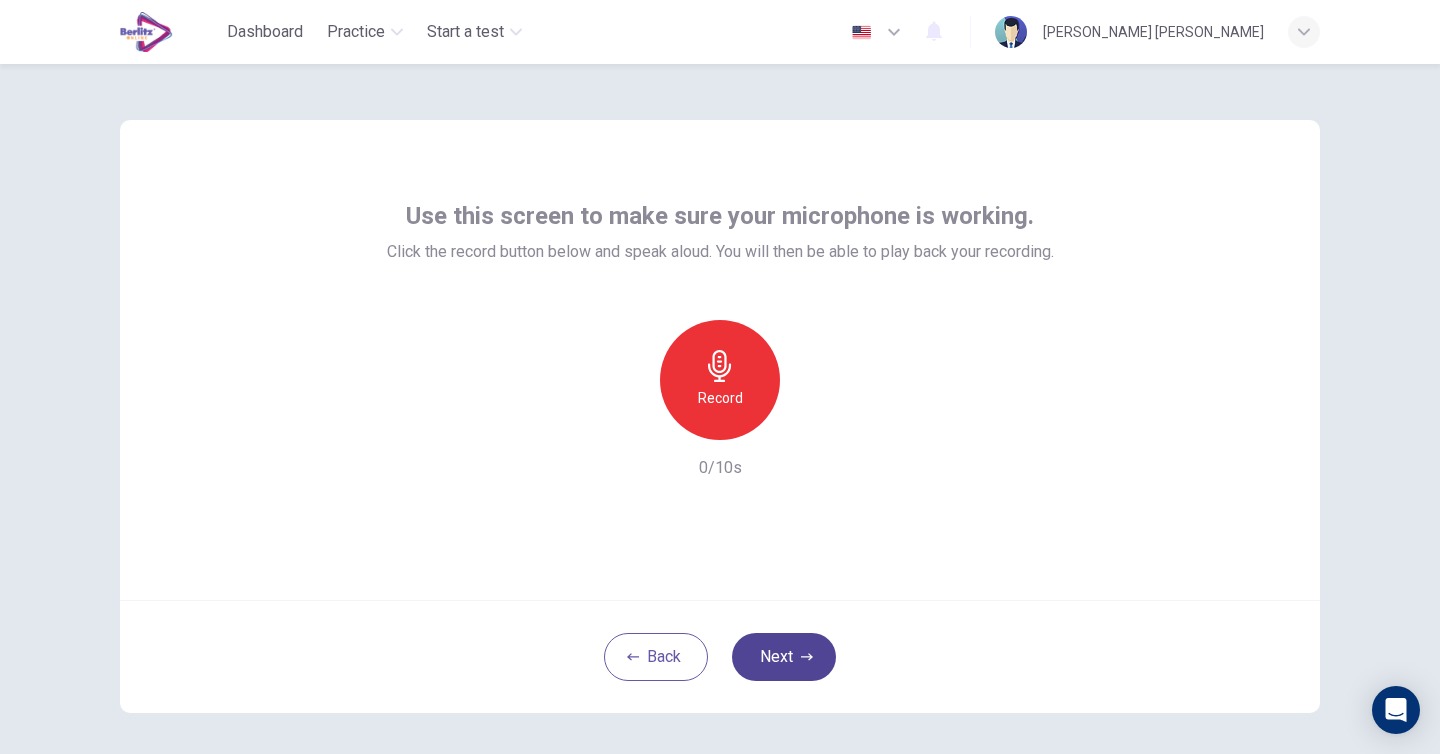 click on "Next" at bounding box center (784, 657) 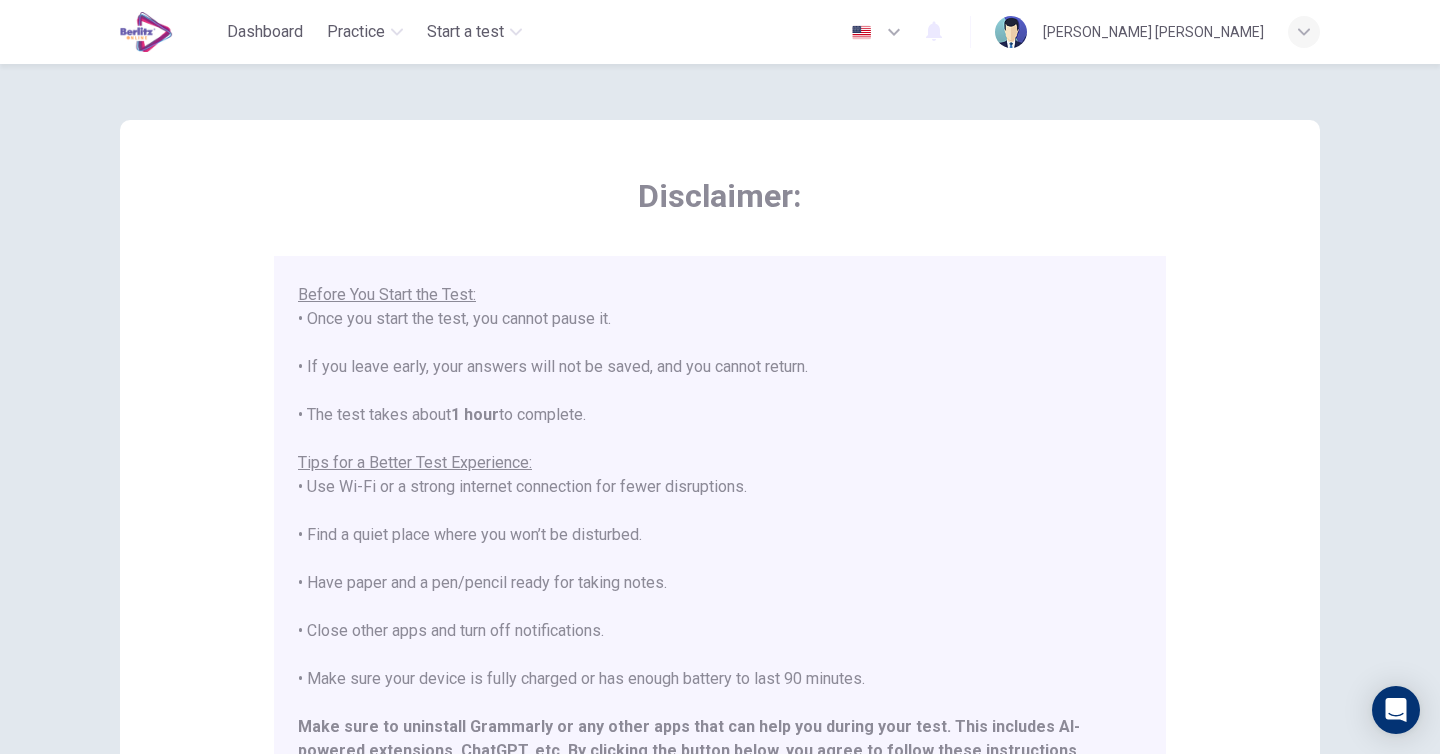 scroll, scrollTop: 191, scrollLeft: 0, axis: vertical 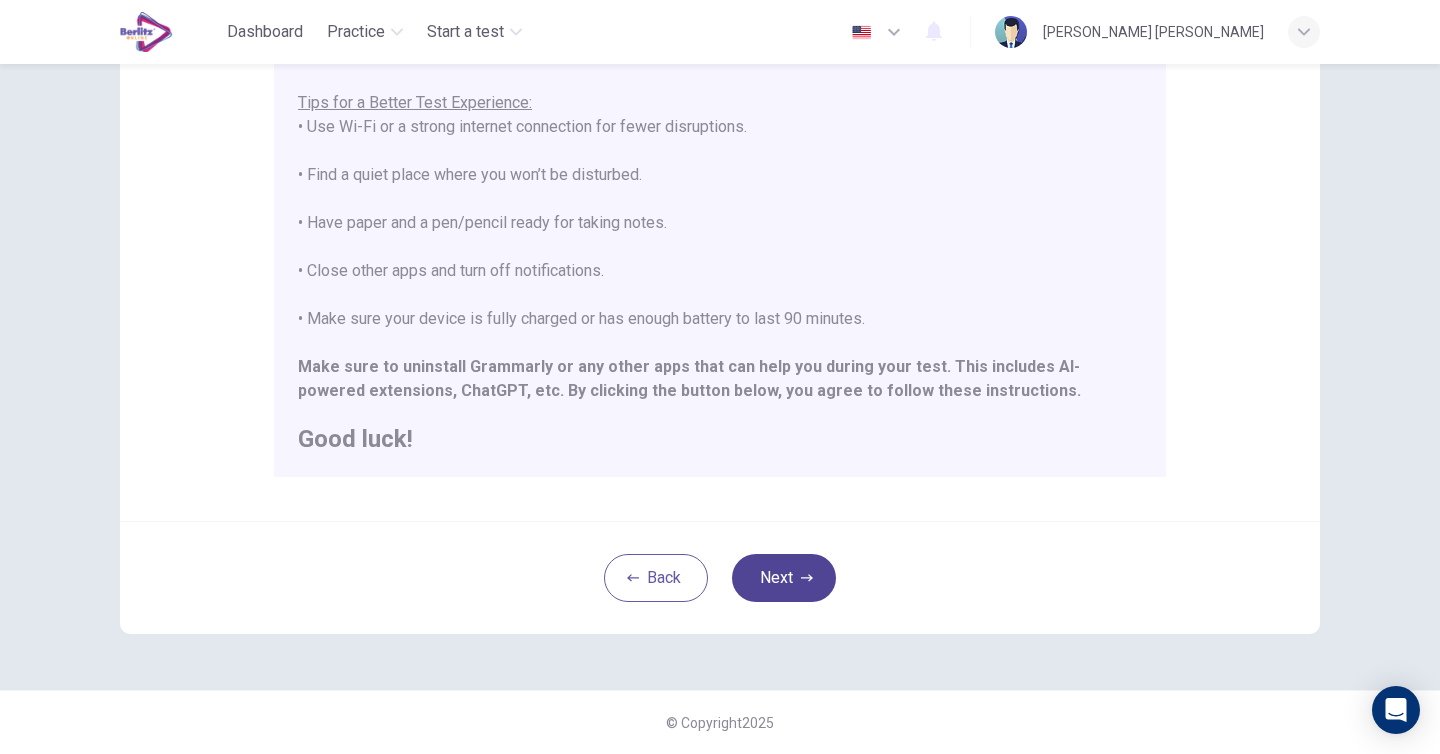 click on "Next" at bounding box center (784, 578) 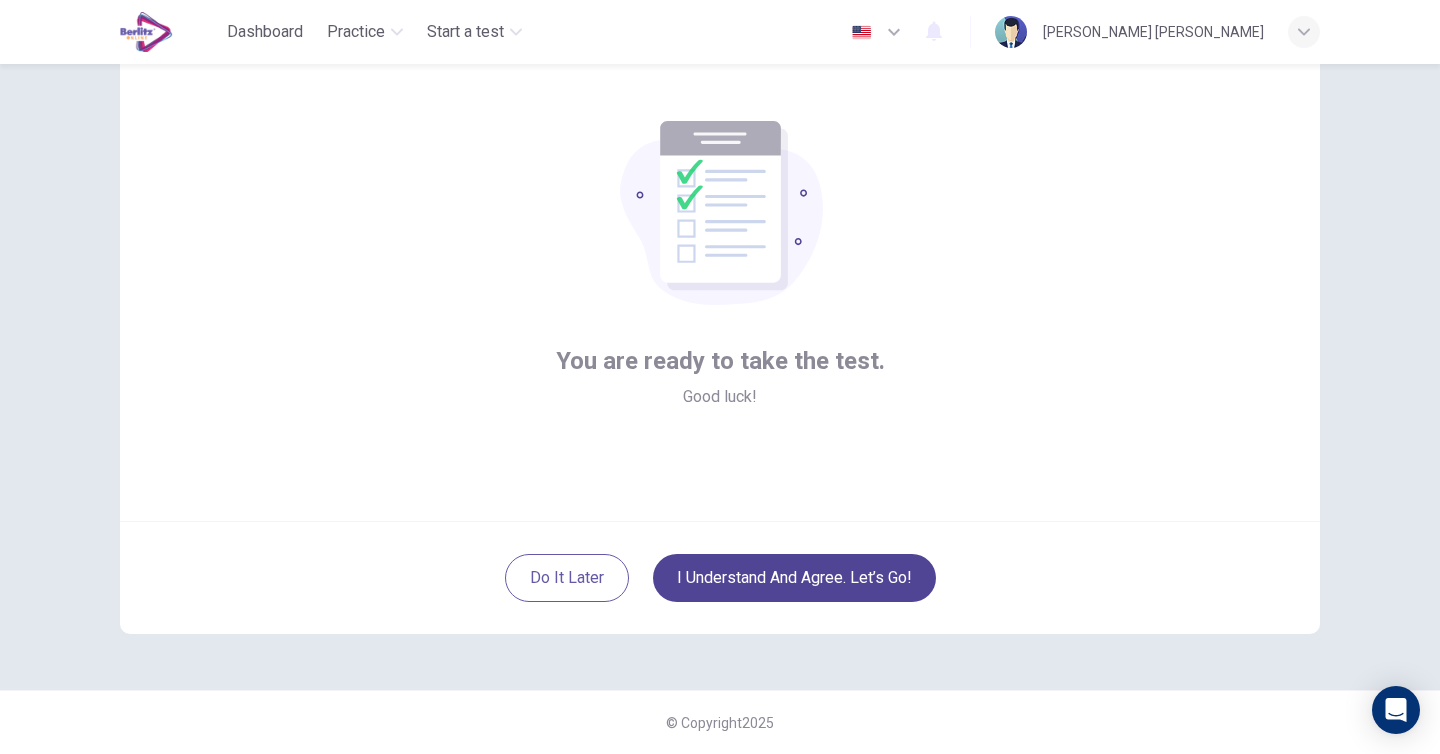 click on "I understand and agree. Let’s go!" at bounding box center (794, 578) 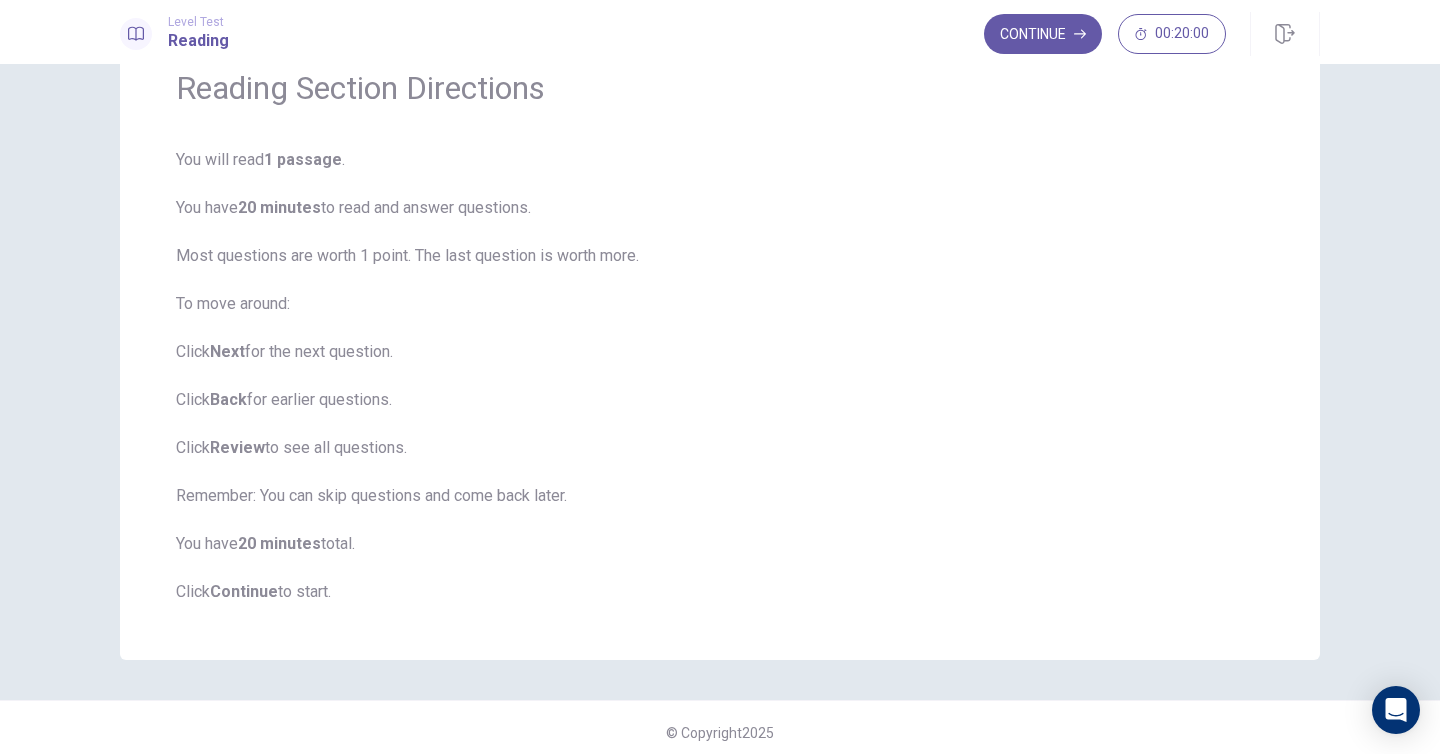 scroll, scrollTop: 102, scrollLeft: 0, axis: vertical 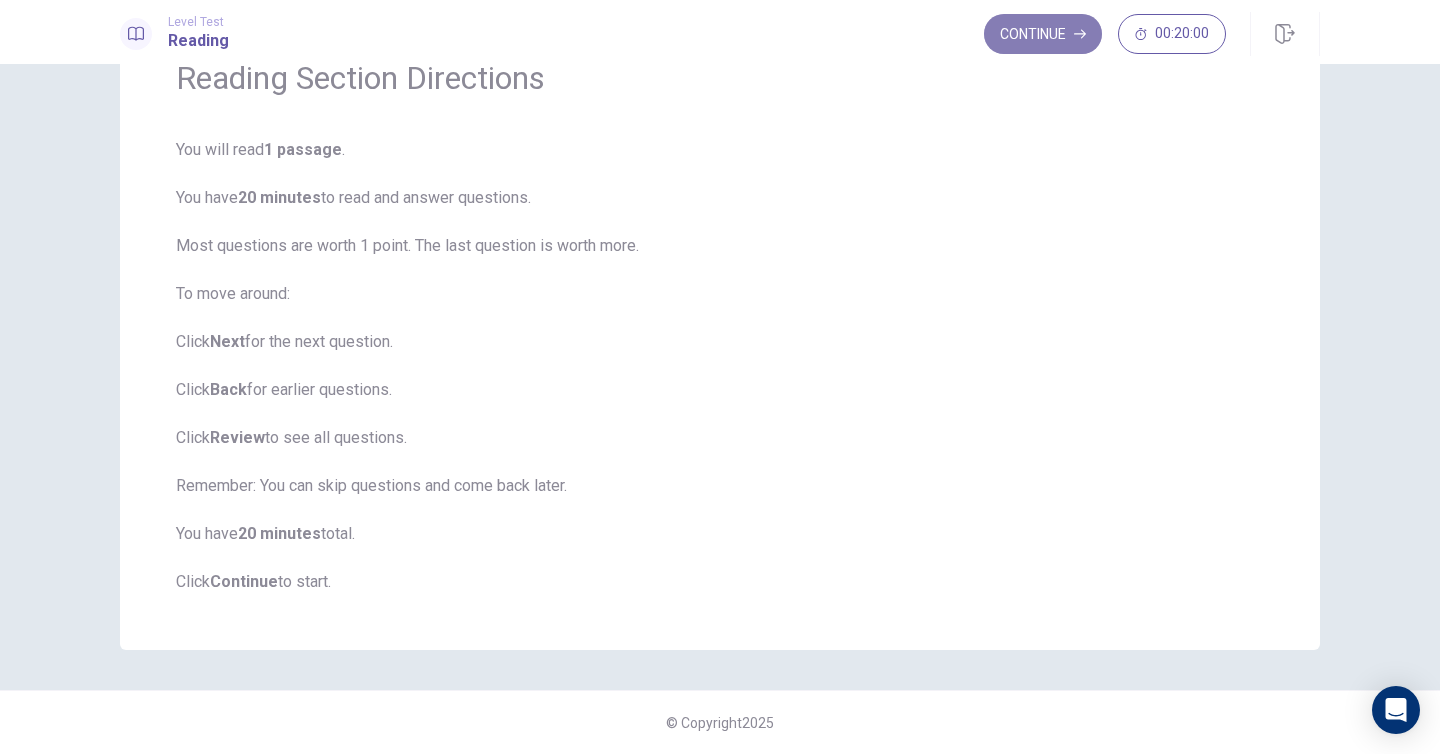click on "Continue" at bounding box center [1043, 34] 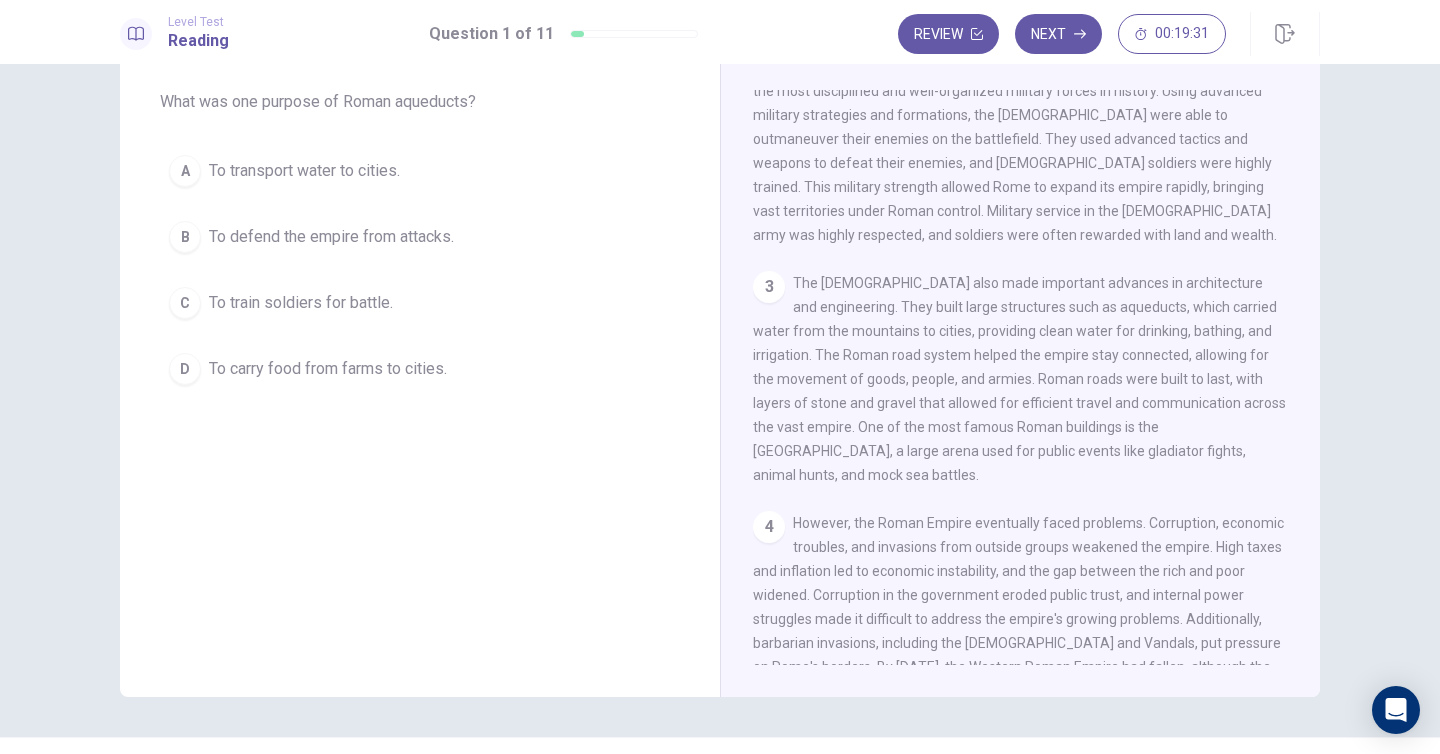 scroll, scrollTop: 277, scrollLeft: 0, axis: vertical 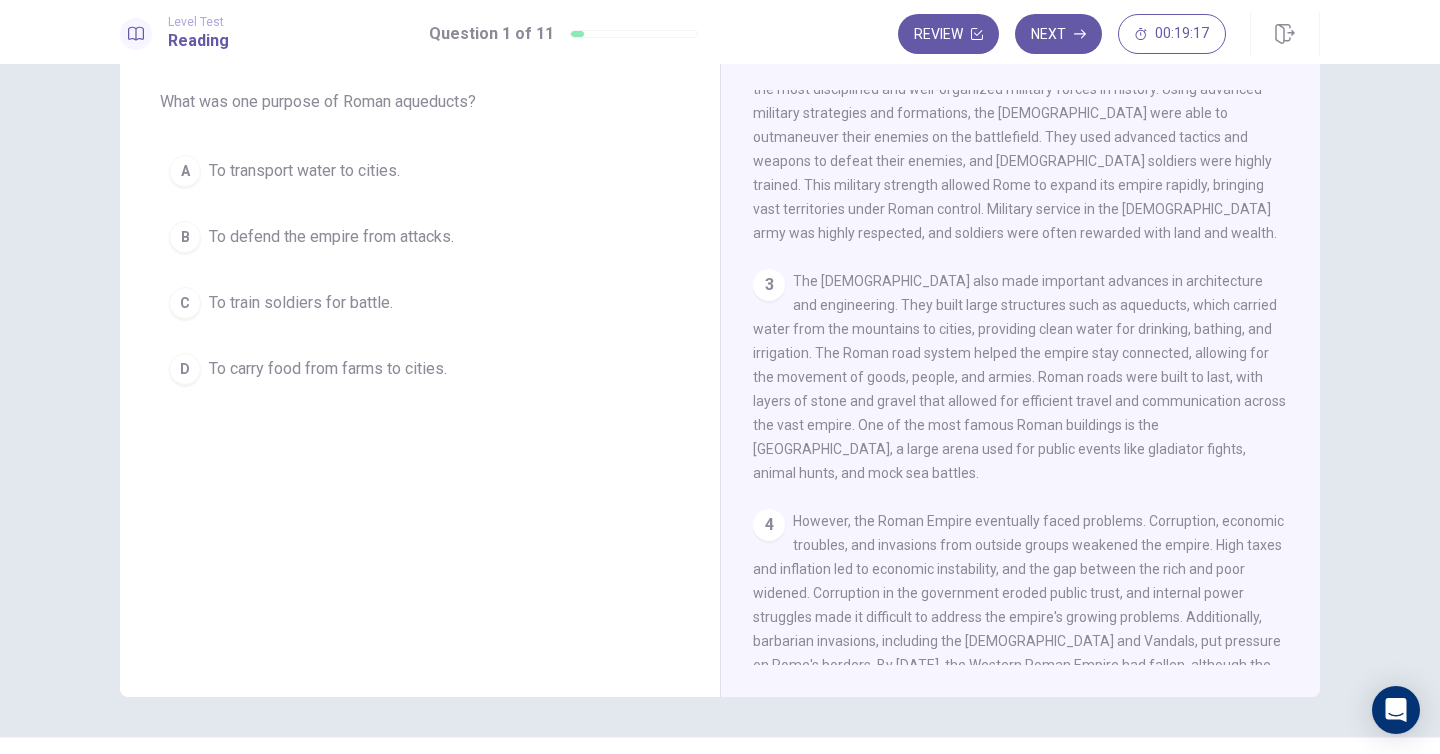 click on "A" at bounding box center [185, 171] 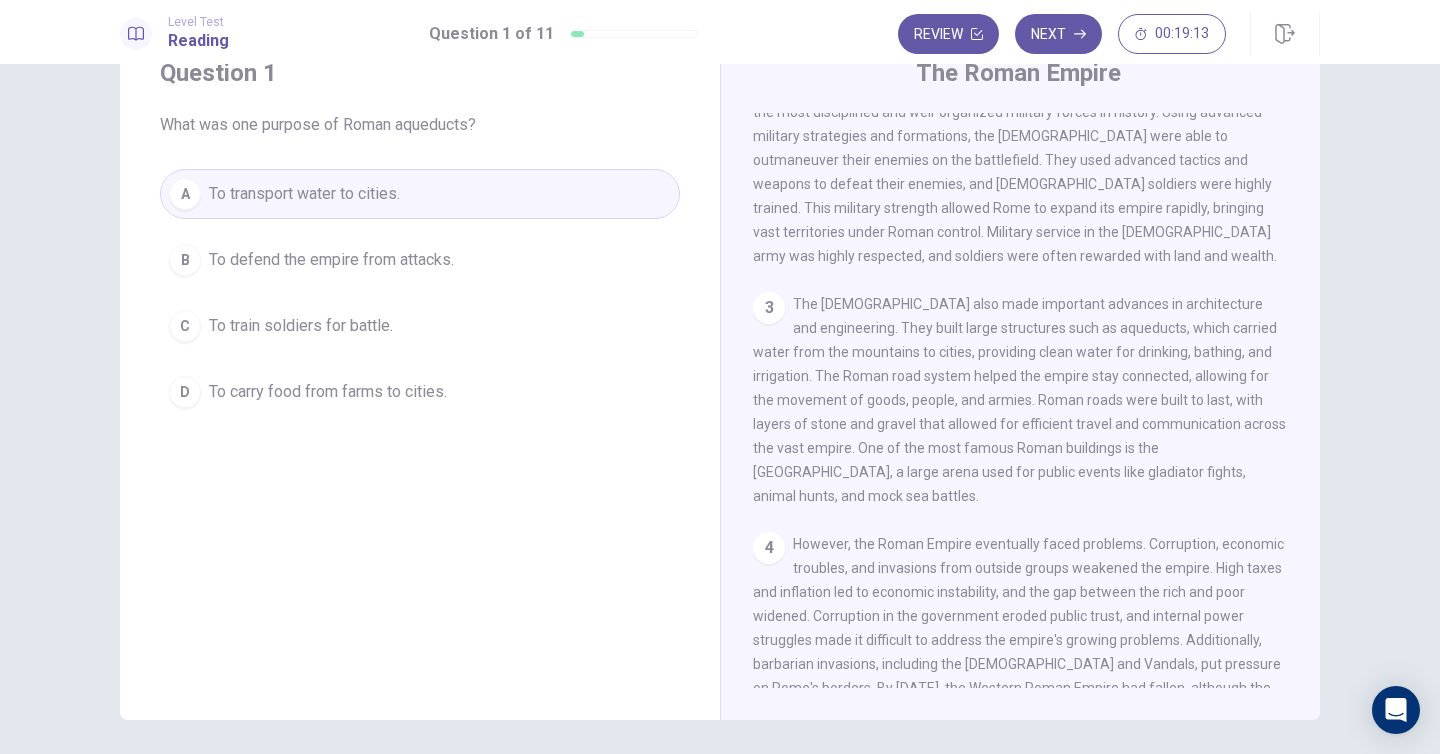 scroll, scrollTop: 76, scrollLeft: 0, axis: vertical 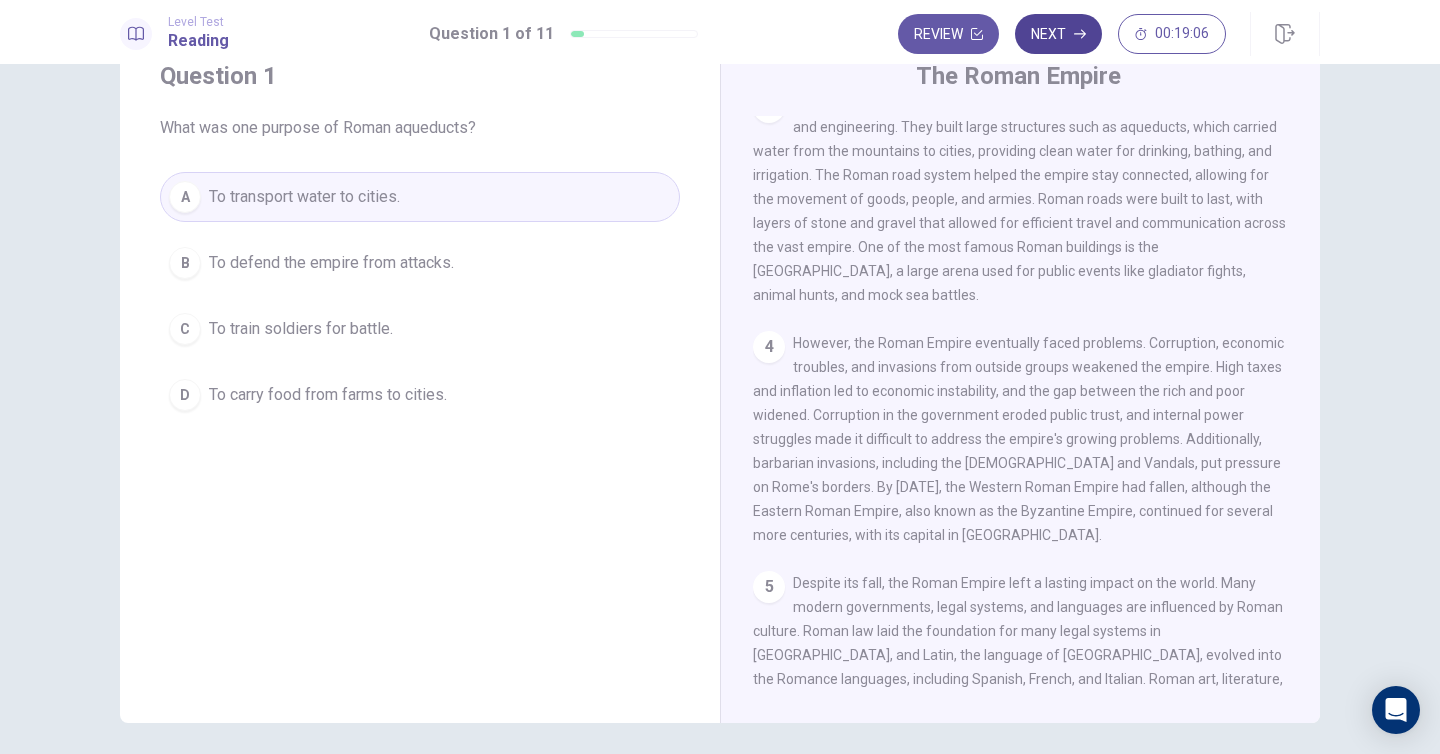 click on "Next" at bounding box center (1058, 34) 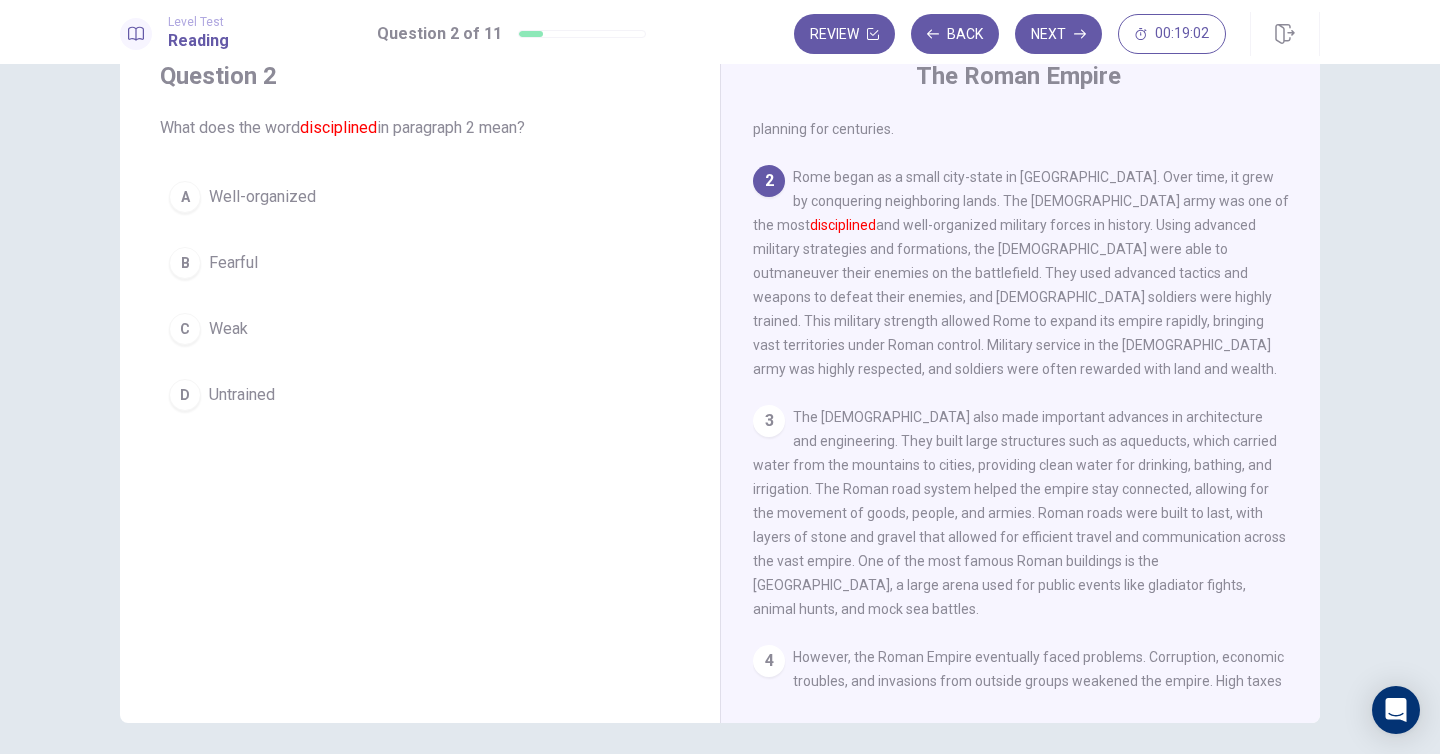 scroll, scrollTop: 166, scrollLeft: 0, axis: vertical 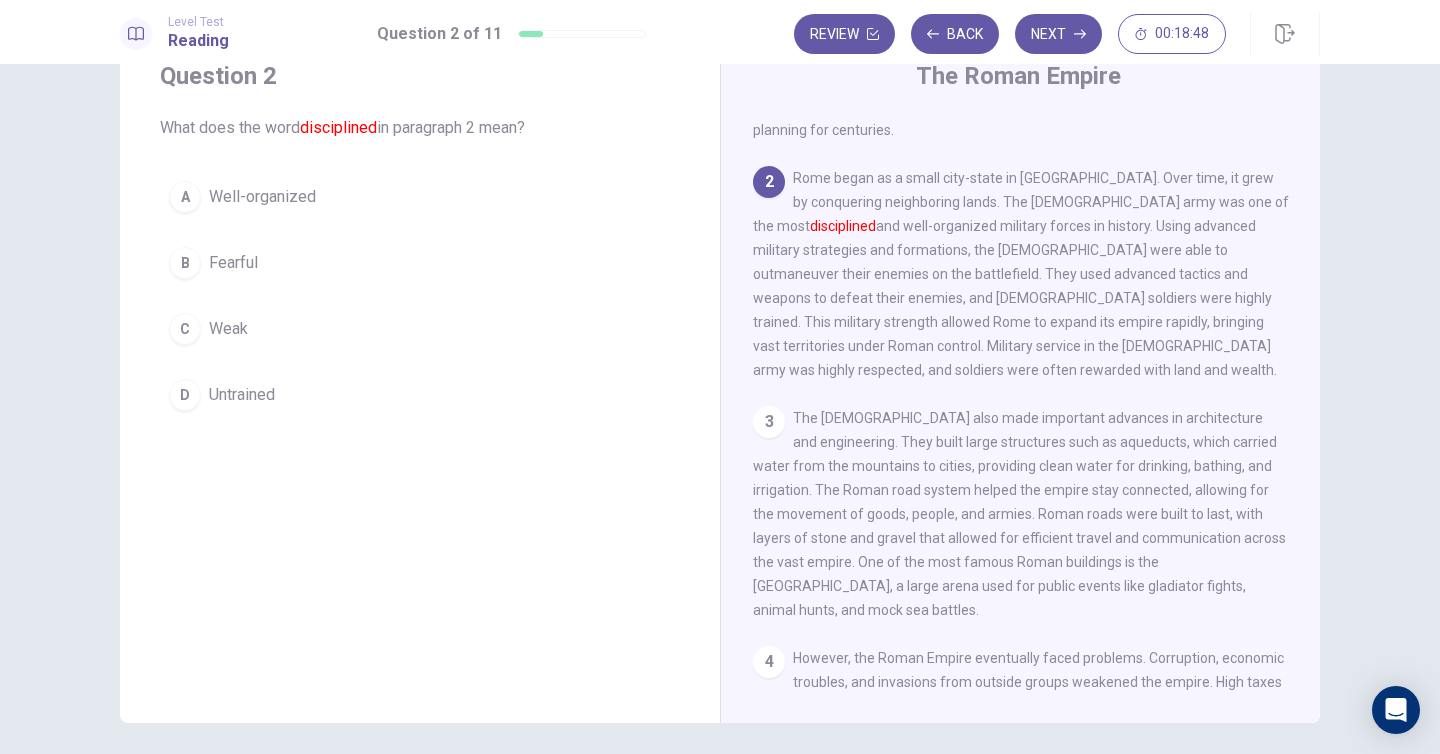 click on "B Fearful" at bounding box center (420, 263) 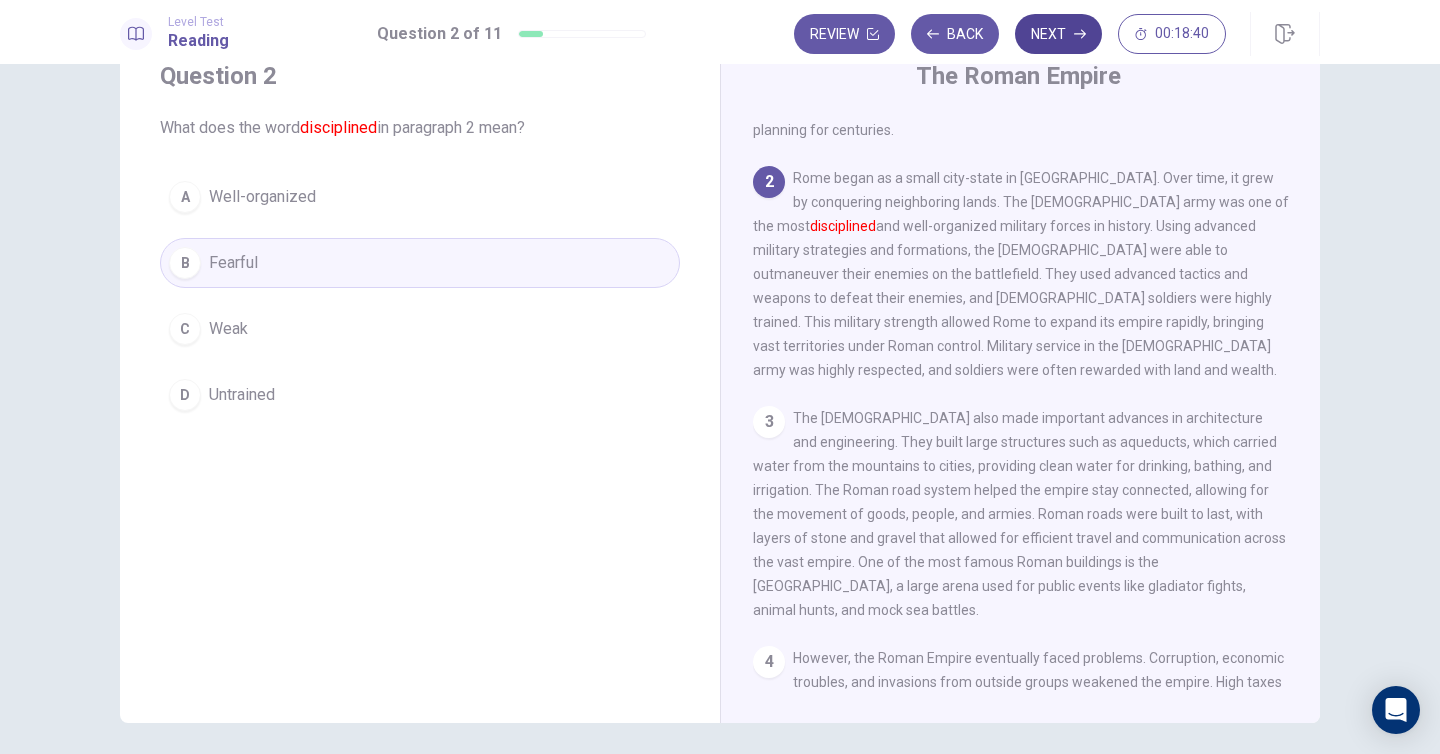 click on "Next" at bounding box center (1058, 34) 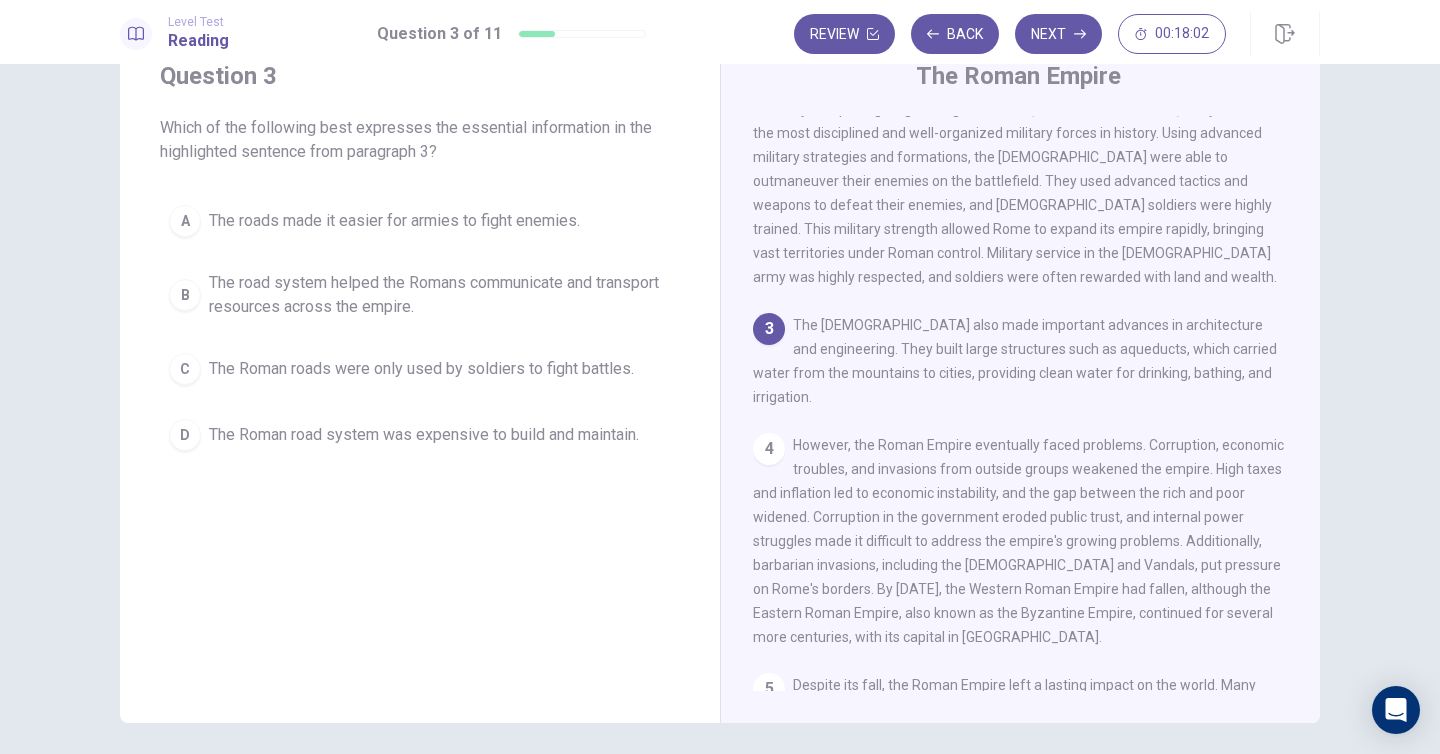 scroll, scrollTop: 272, scrollLeft: 0, axis: vertical 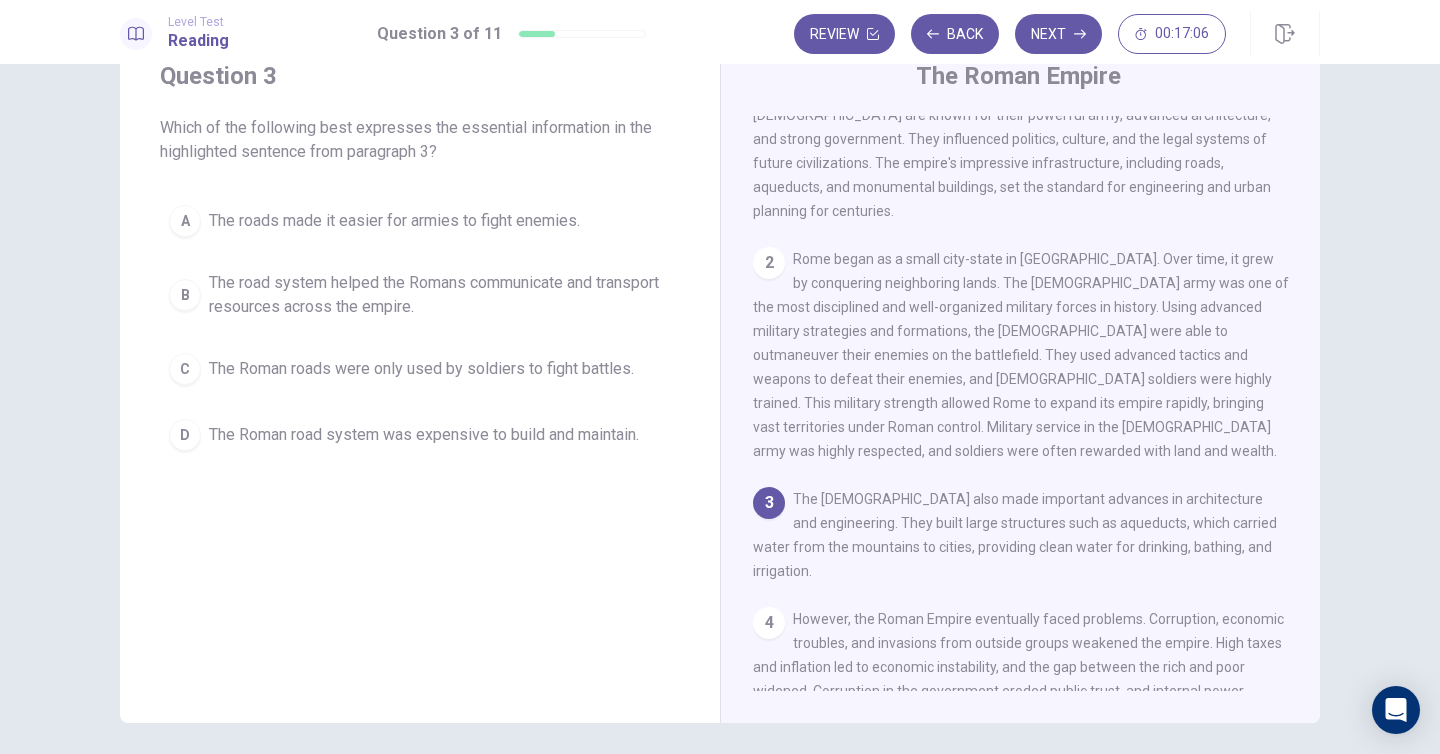 click on "The road system helped the Romans communicate and transport resources across the empire." at bounding box center (440, 295) 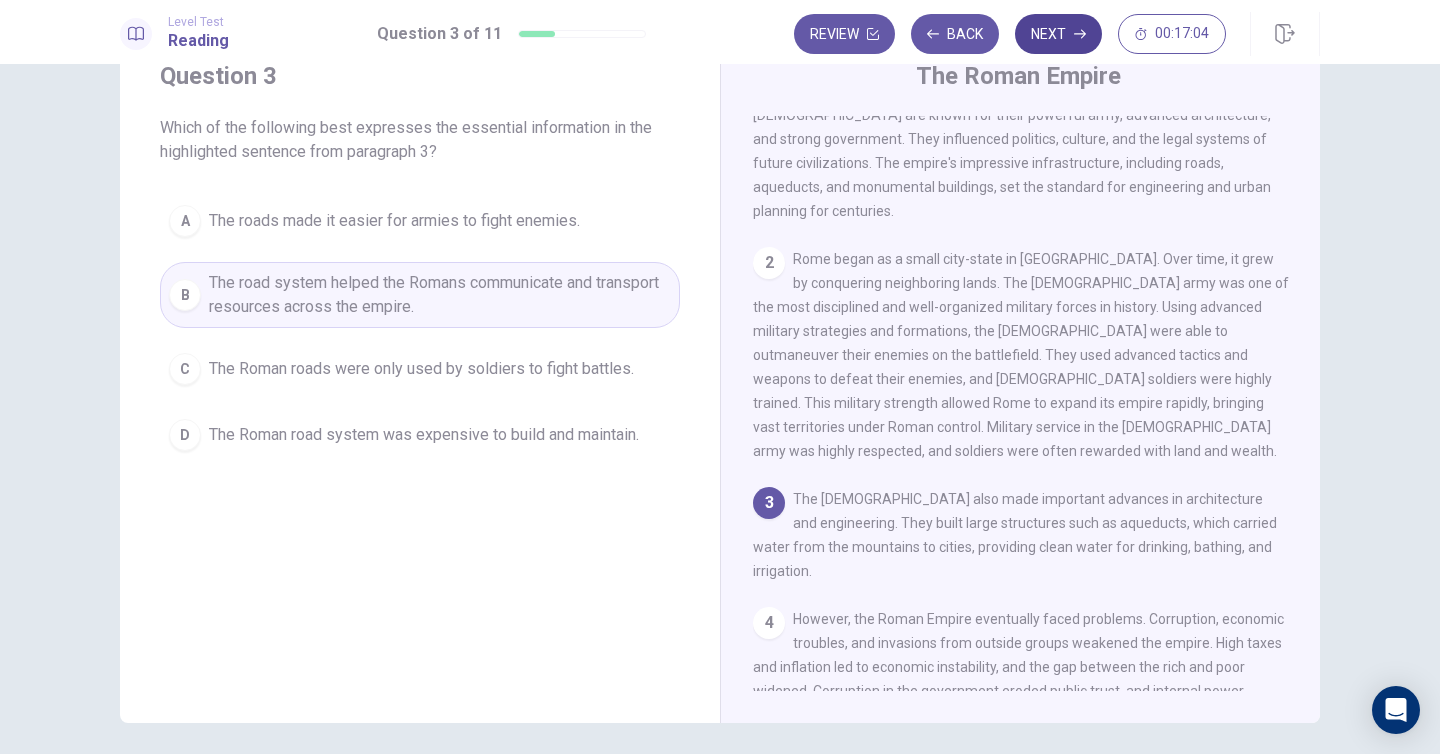 click on "Next" at bounding box center [1058, 34] 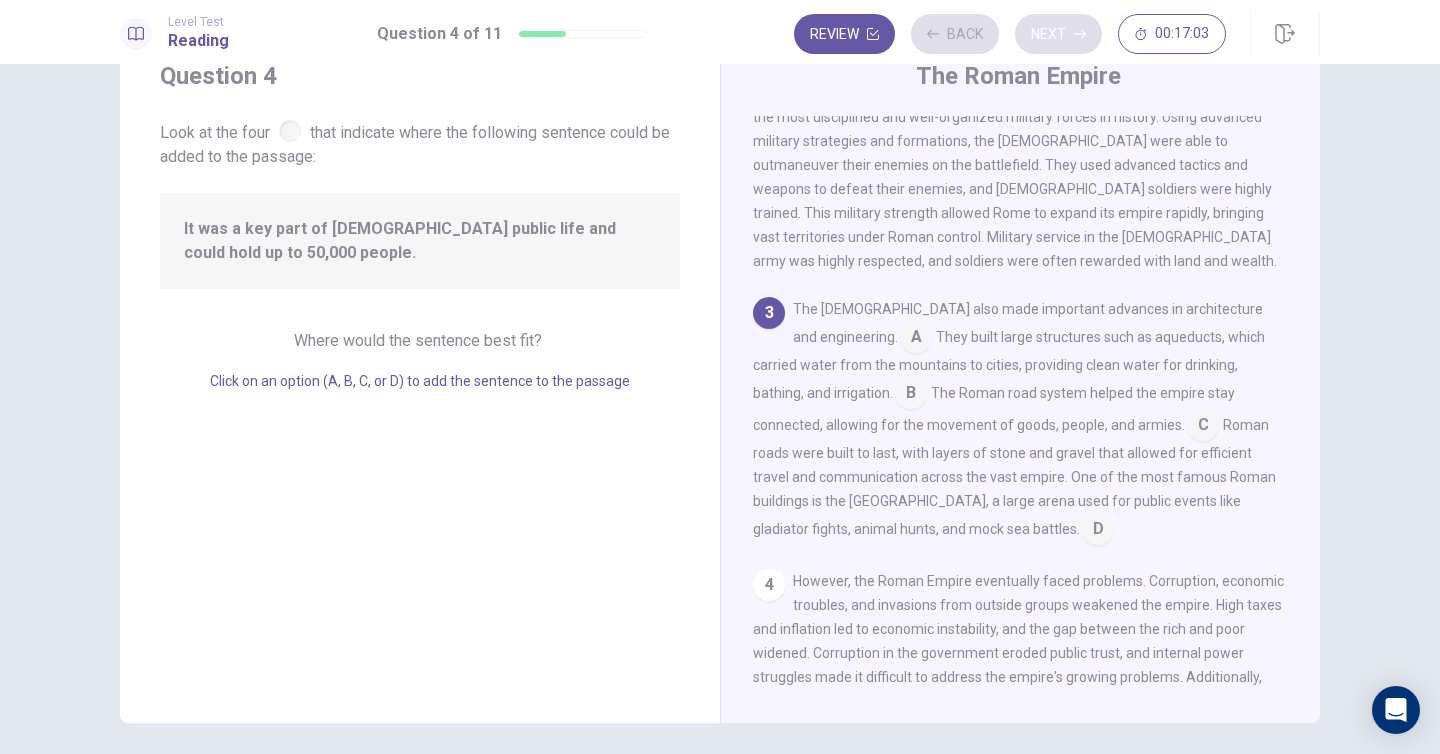 scroll, scrollTop: 281, scrollLeft: 0, axis: vertical 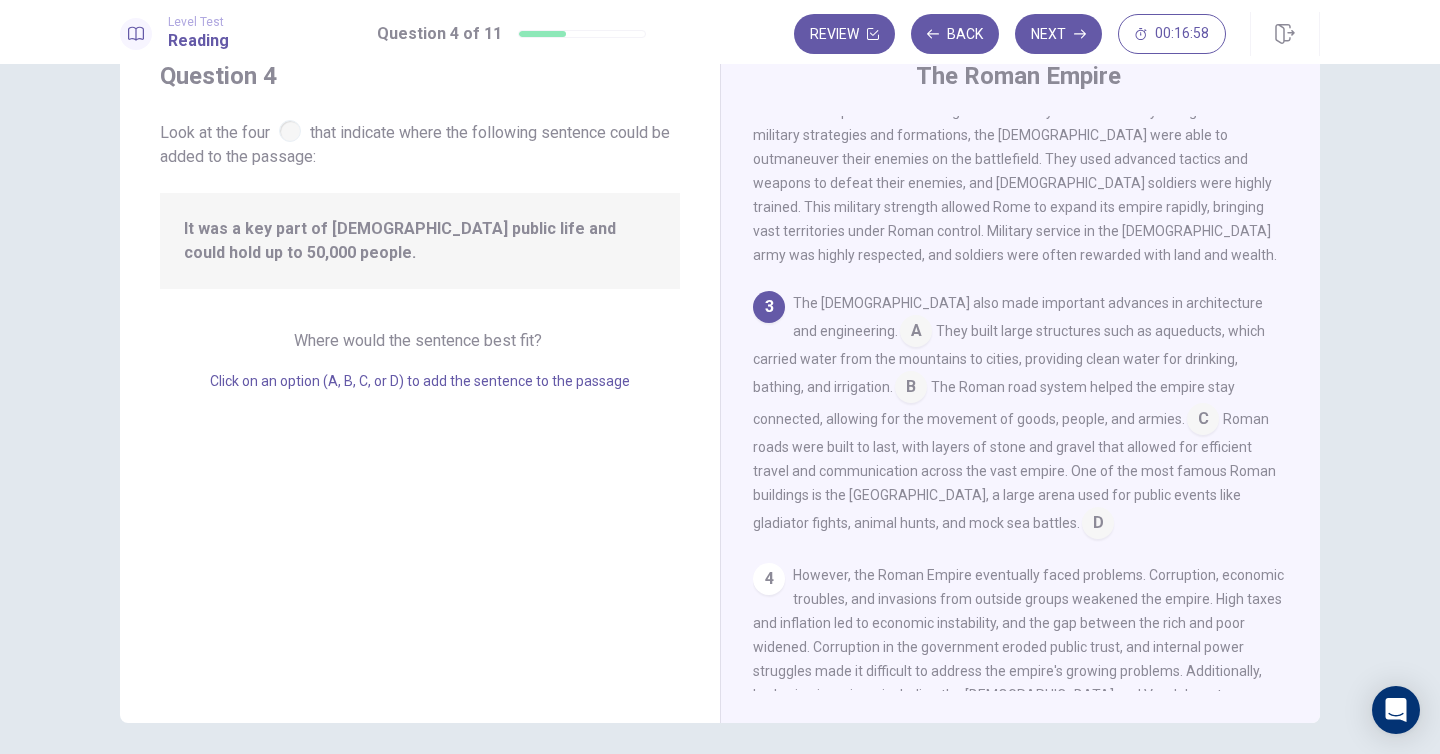 click at bounding box center (290, 131) 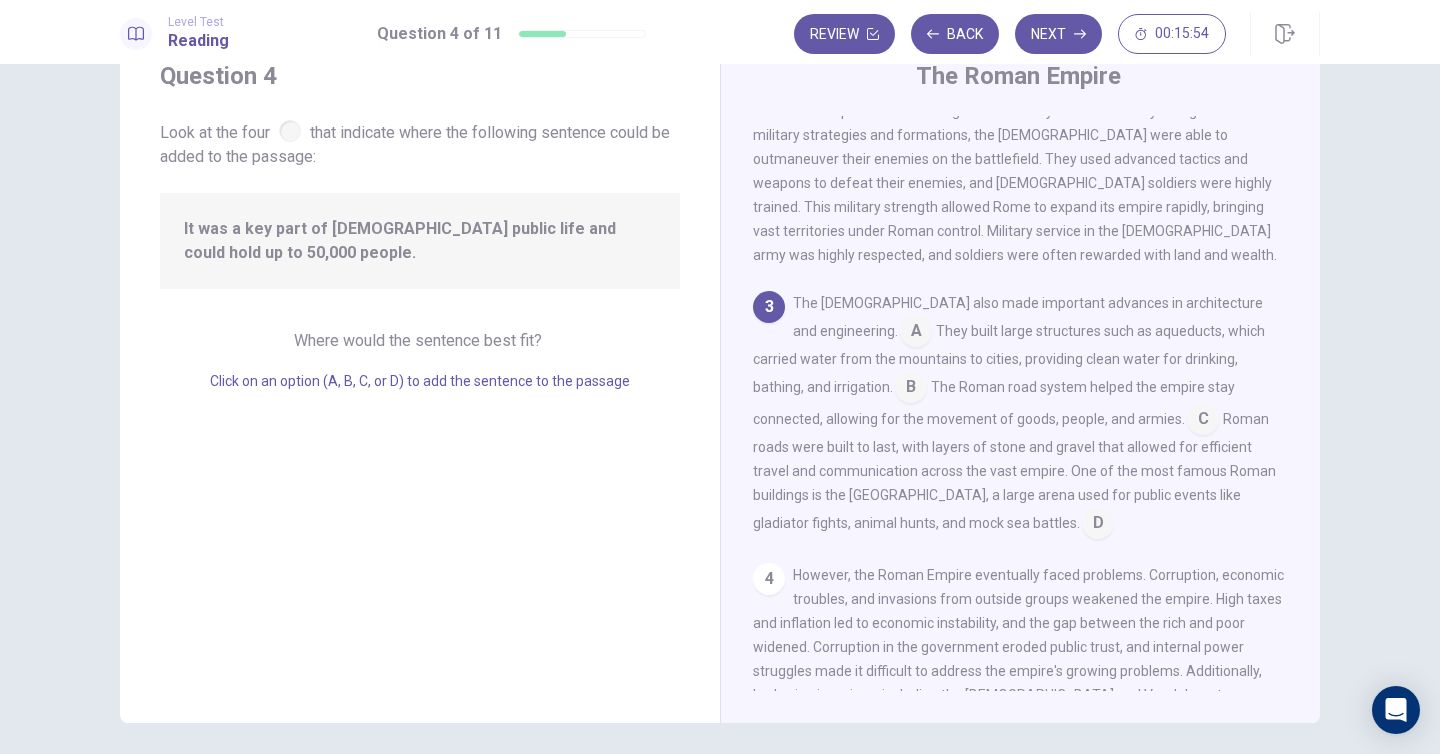 click at bounding box center [1098, 525] 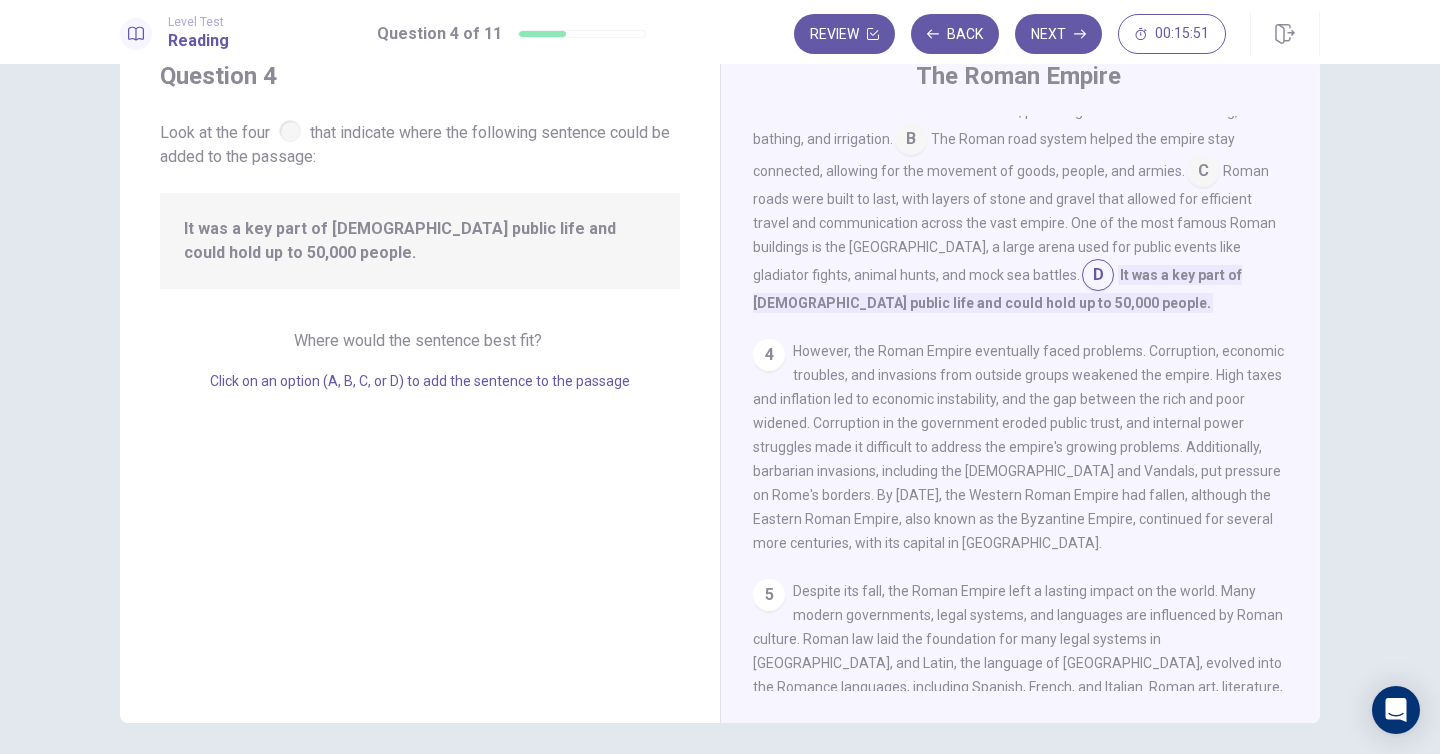 scroll, scrollTop: 537, scrollLeft: 0, axis: vertical 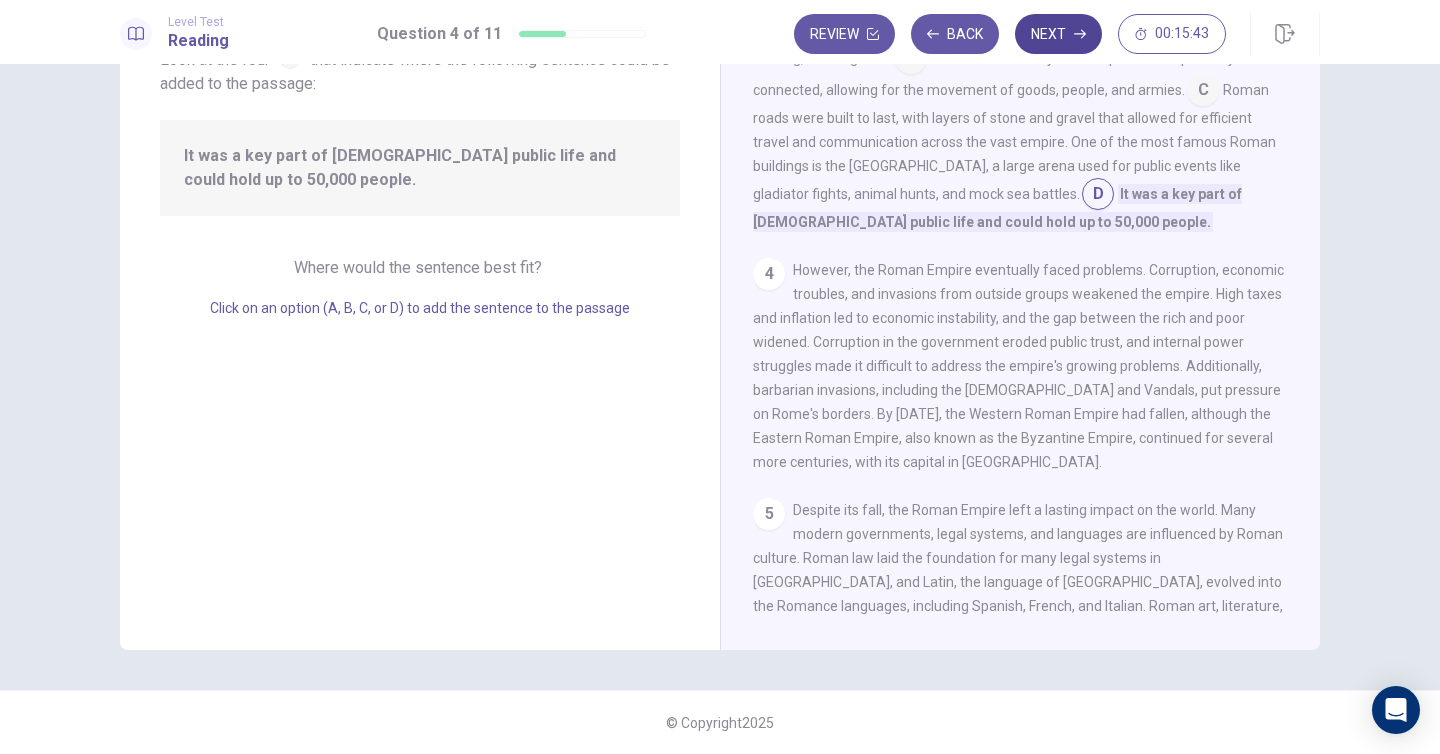 click on "Next" at bounding box center [1058, 34] 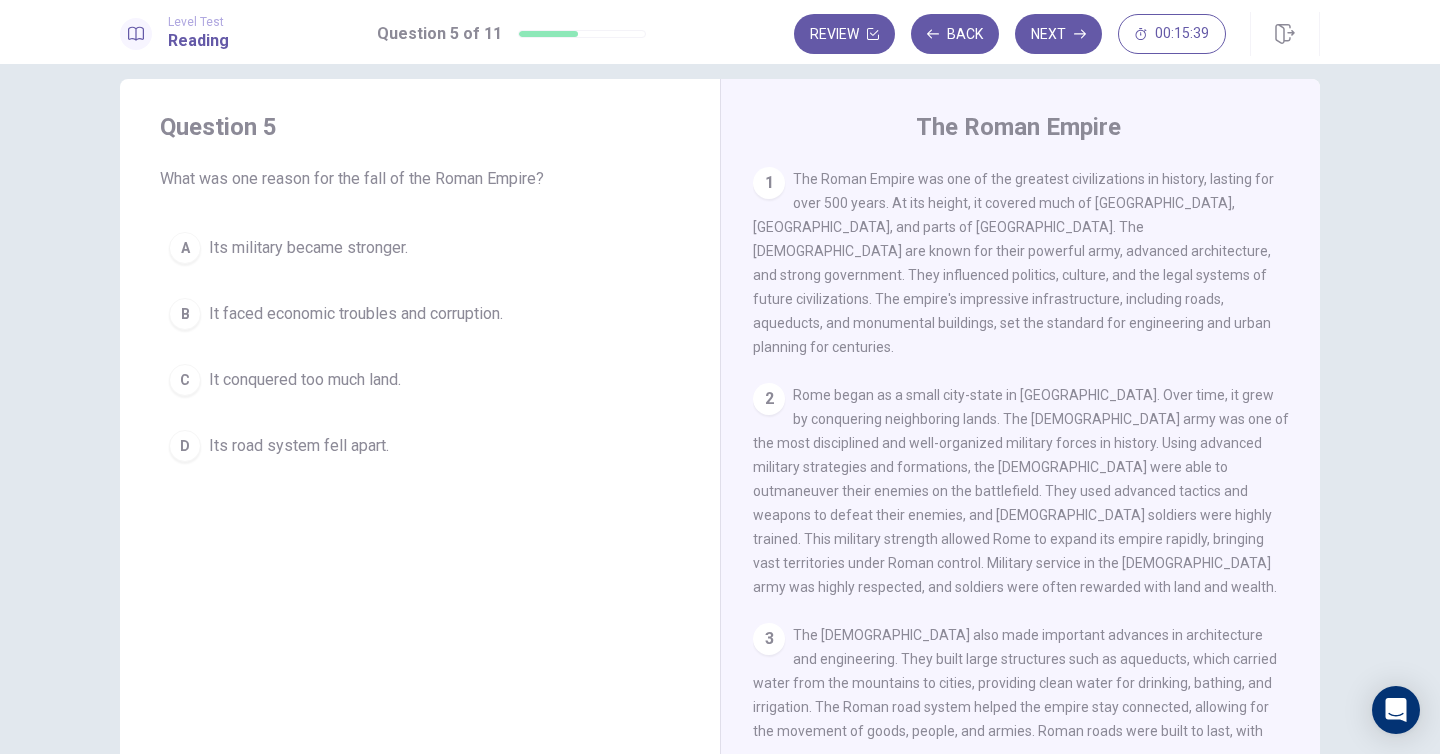 scroll, scrollTop: 14, scrollLeft: 0, axis: vertical 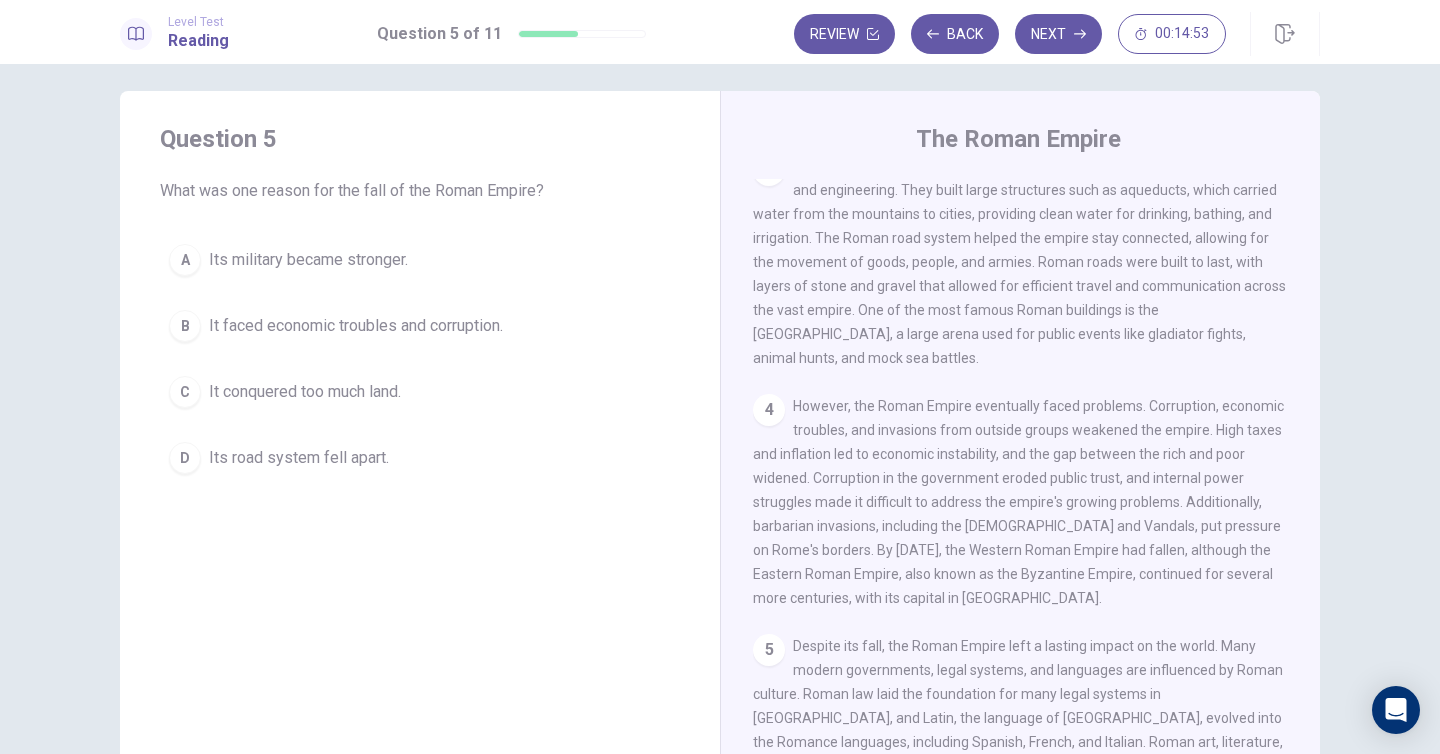 click on "It faced economic troubles and corruption." at bounding box center (356, 326) 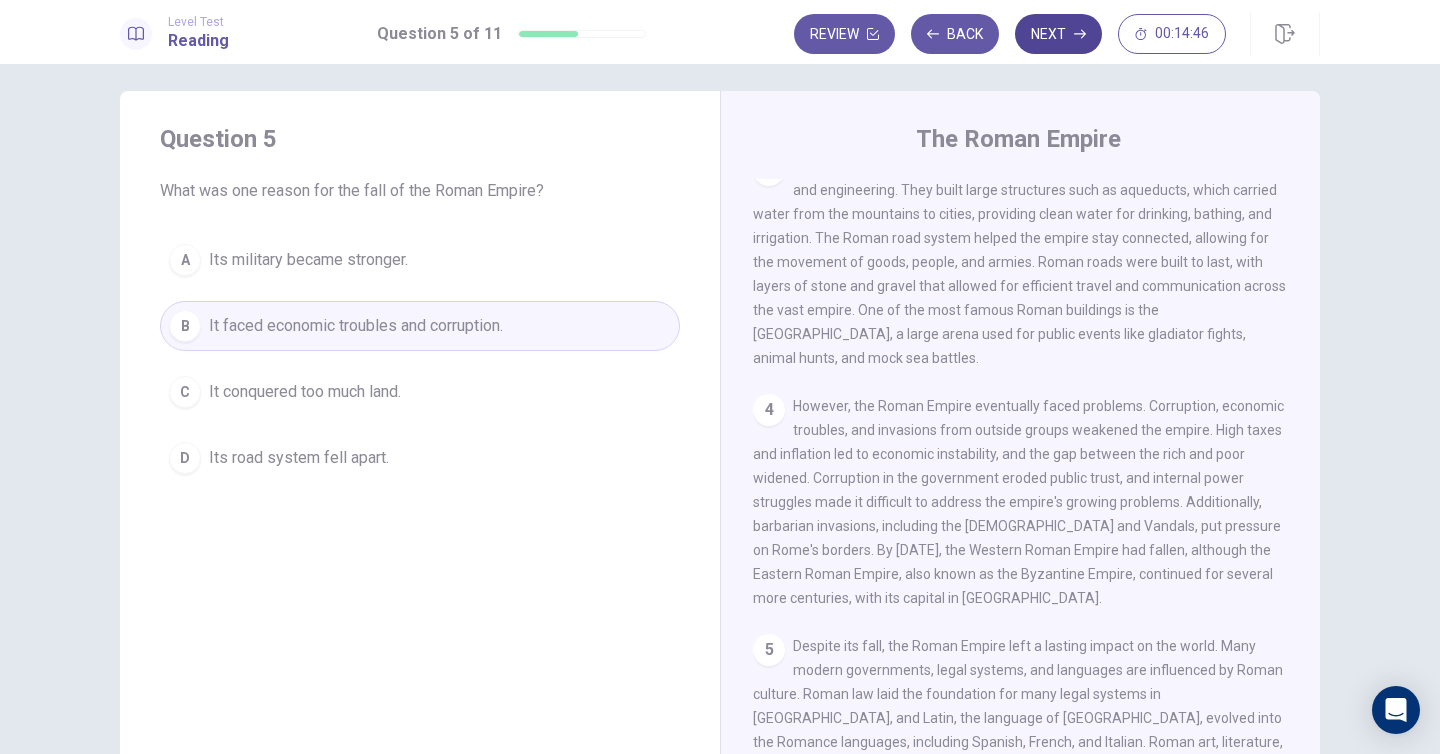 click on "Next" at bounding box center [1058, 34] 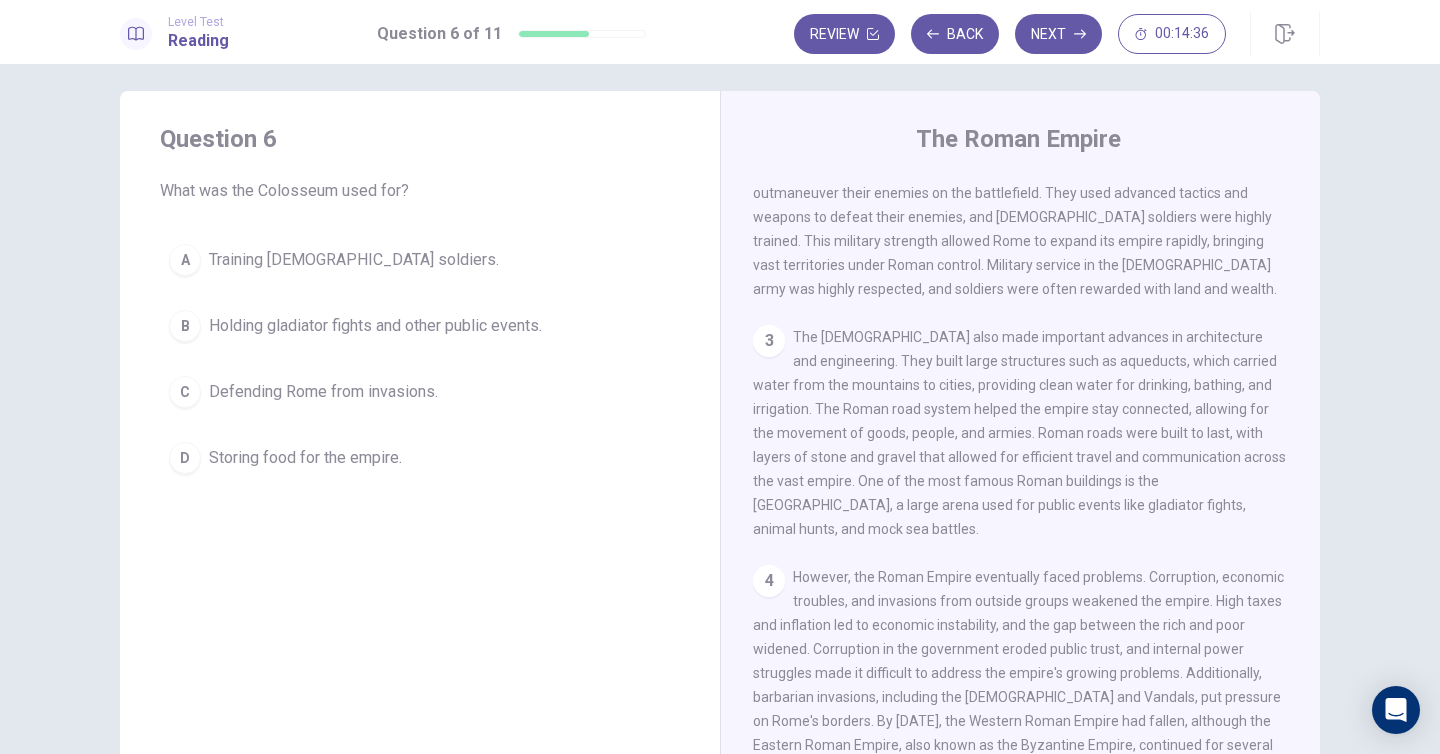 scroll, scrollTop: 305, scrollLeft: 0, axis: vertical 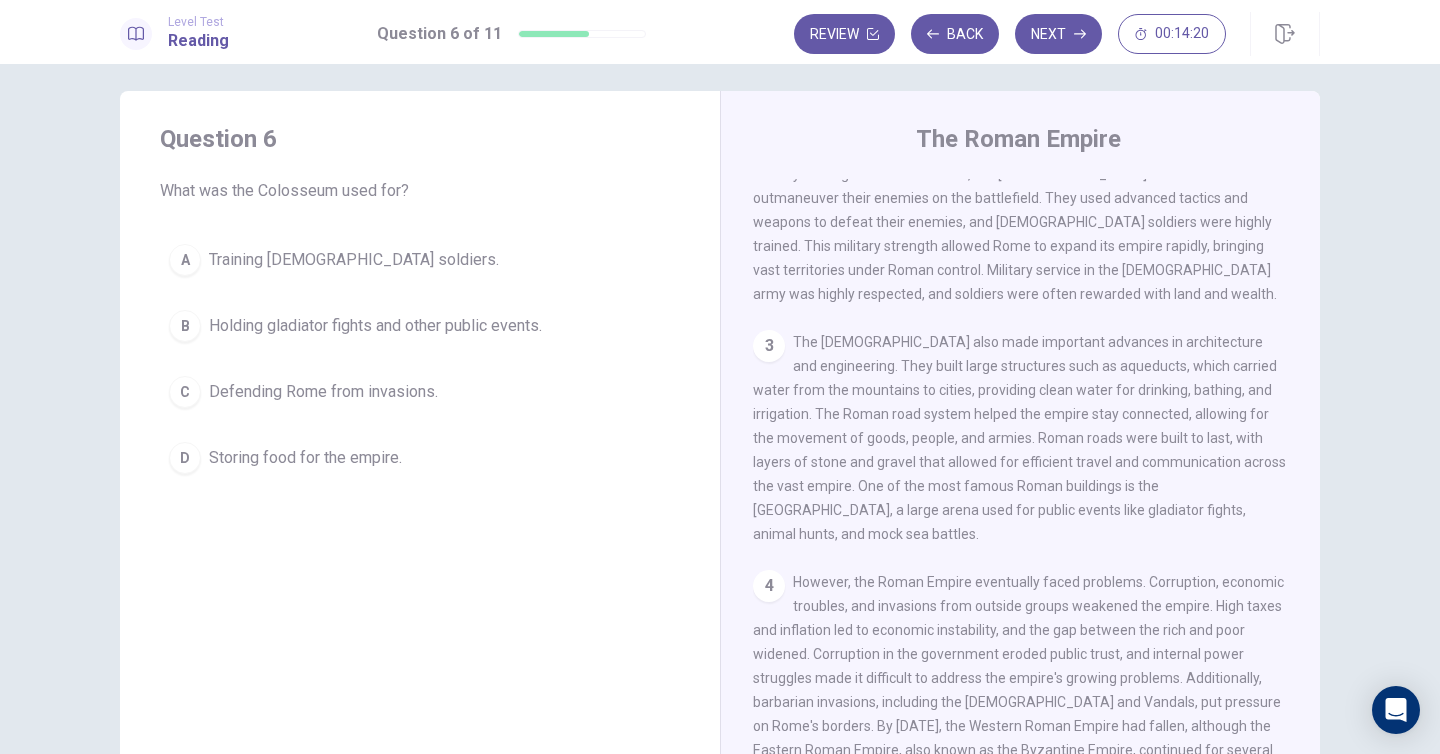 click on "Holding gladiator fights and other public events." at bounding box center [375, 326] 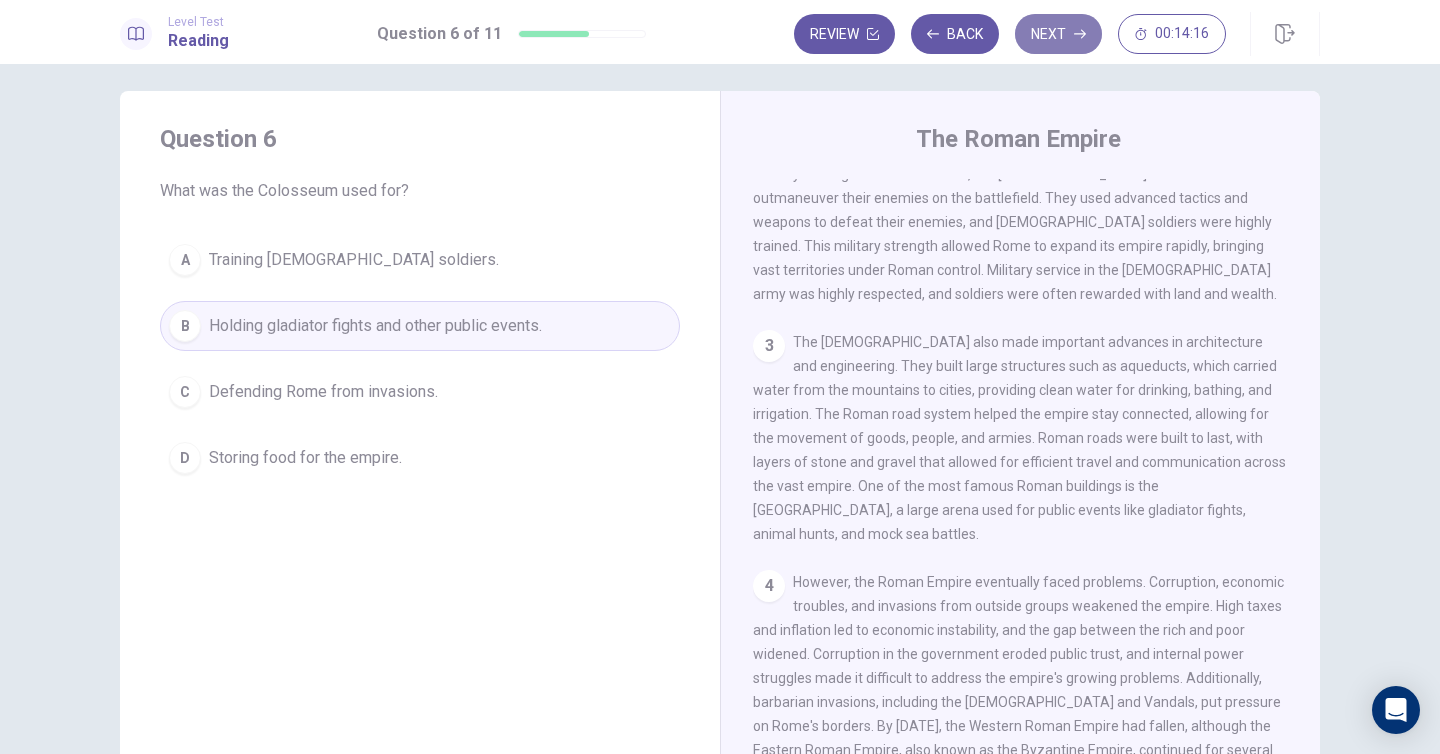 click 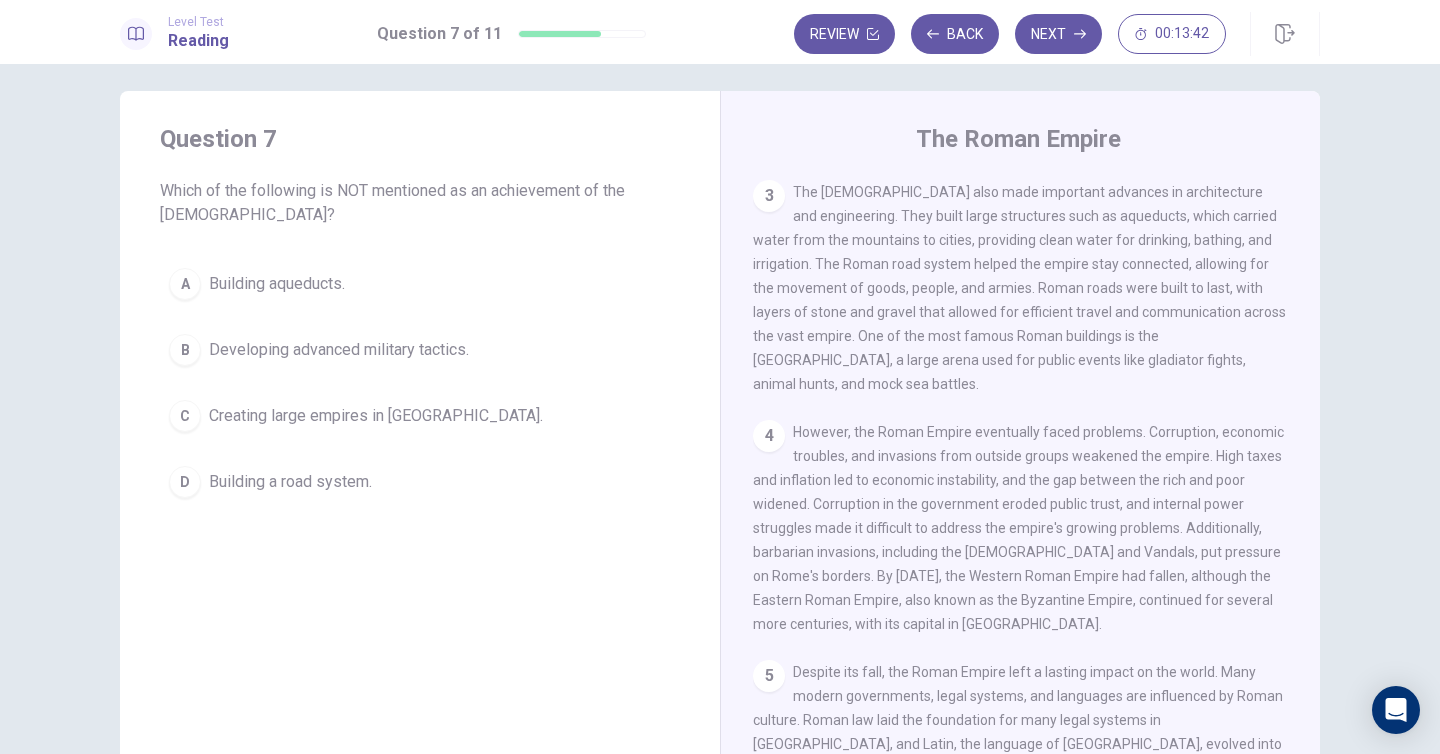 scroll, scrollTop: 481, scrollLeft: 0, axis: vertical 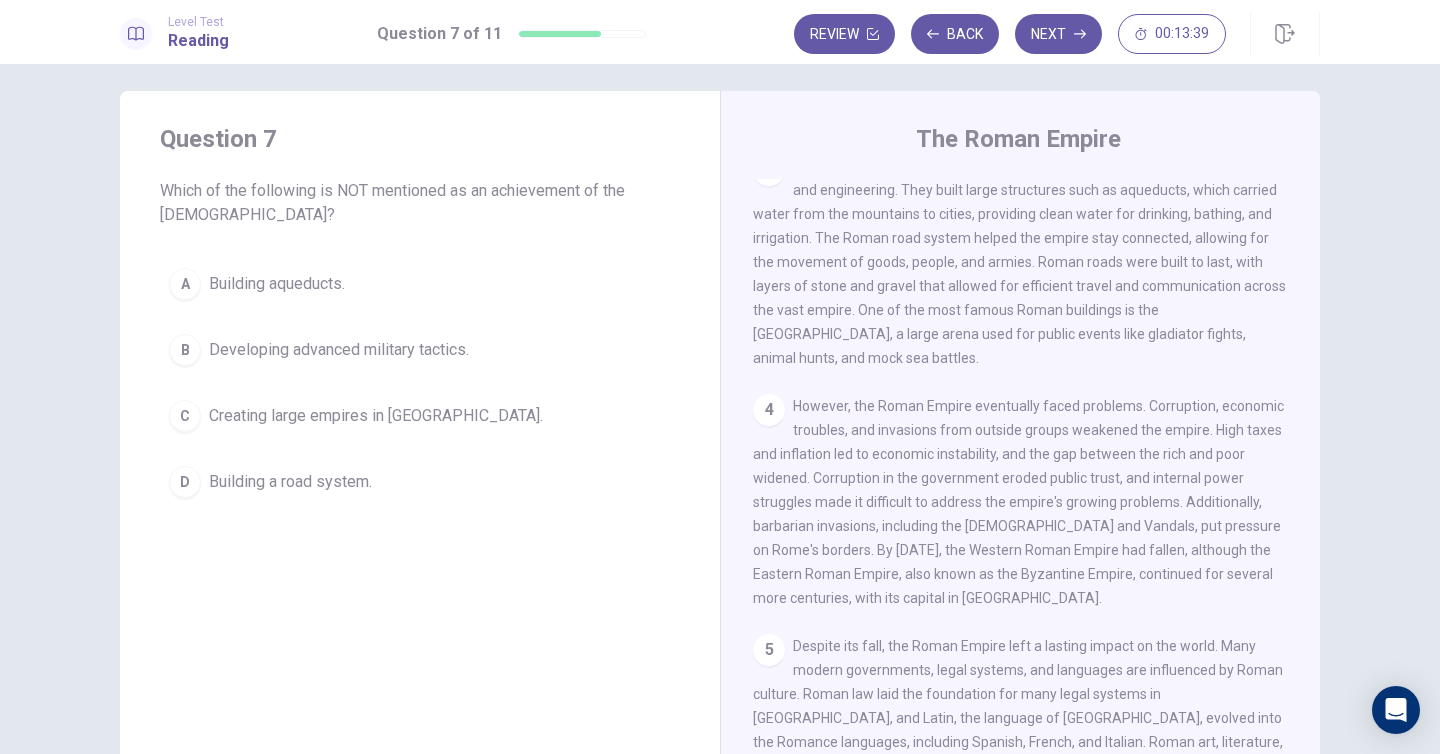 click on "Creating large empires in Africa." at bounding box center (376, 416) 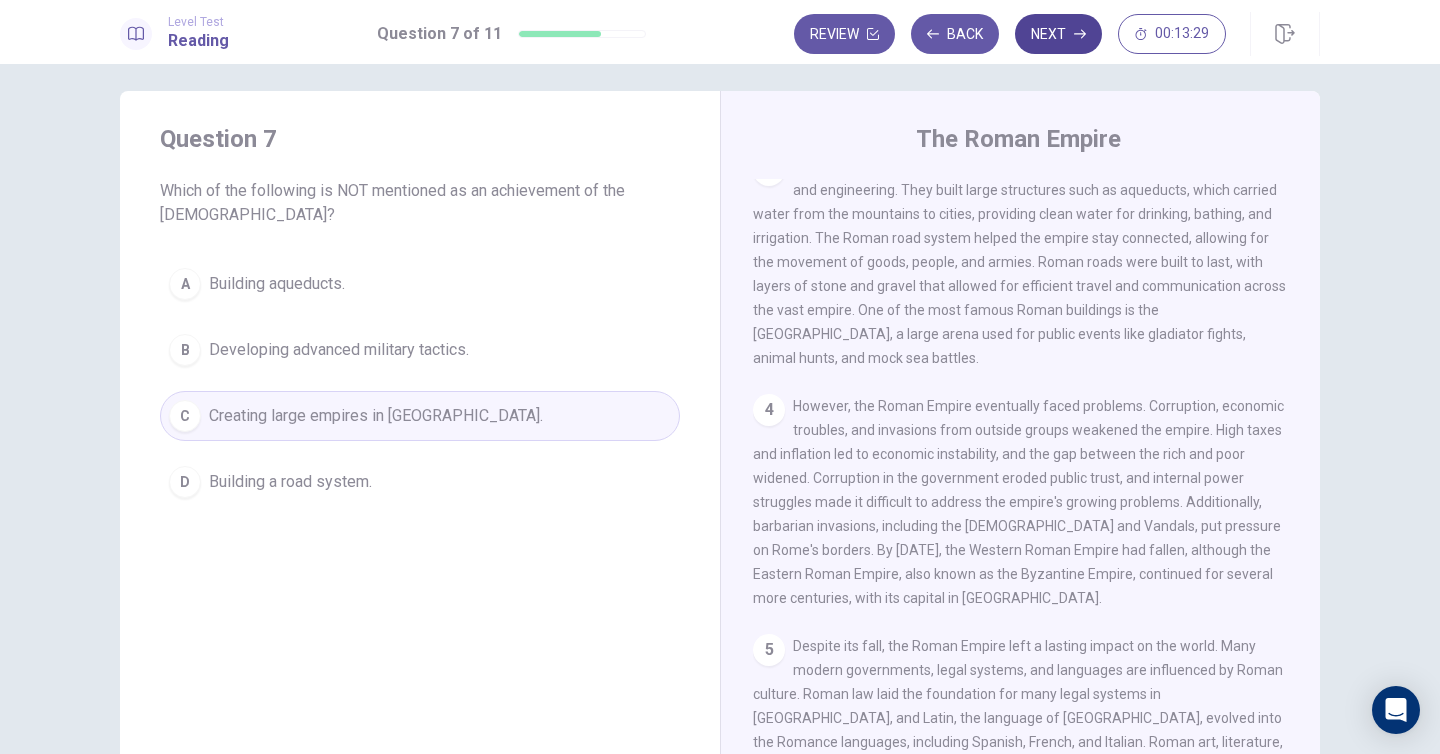 click on "Next" at bounding box center [1058, 34] 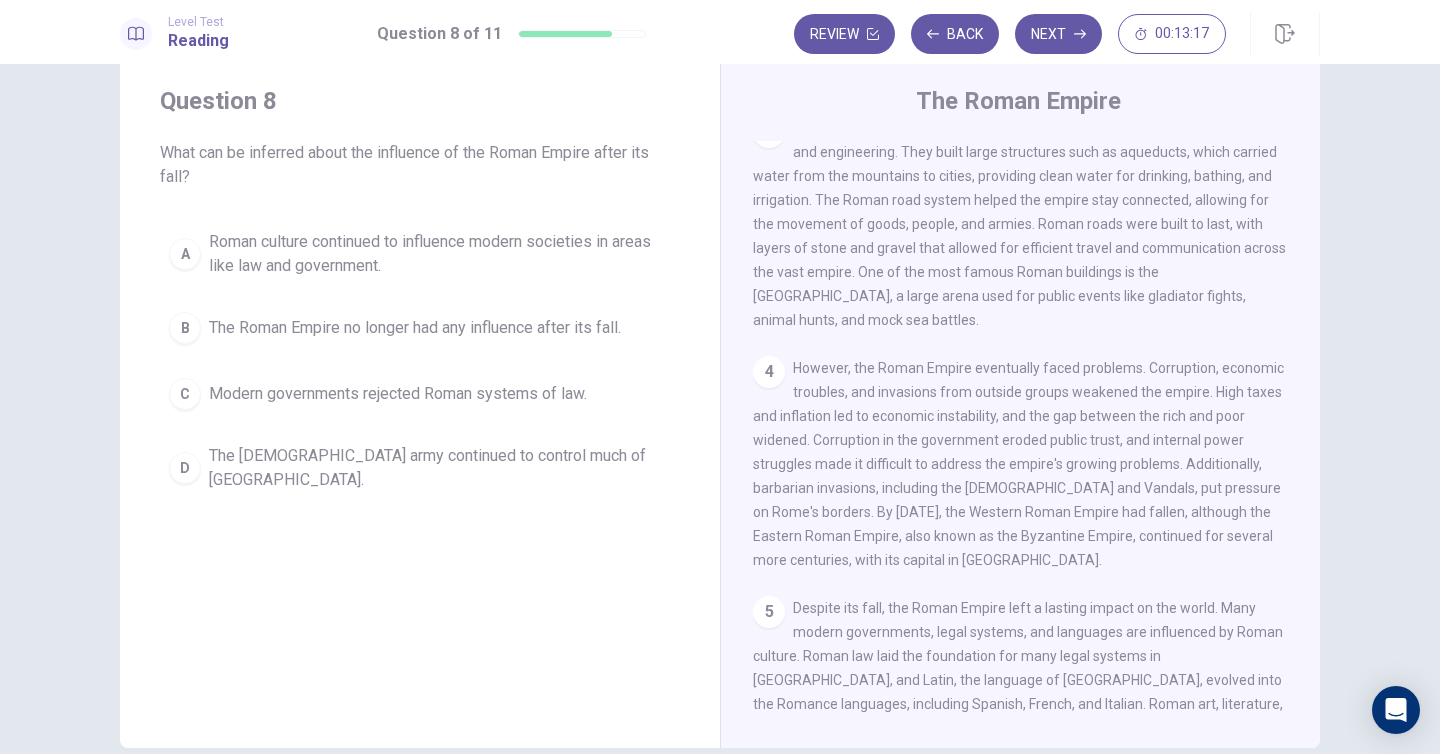 scroll, scrollTop: 49, scrollLeft: 0, axis: vertical 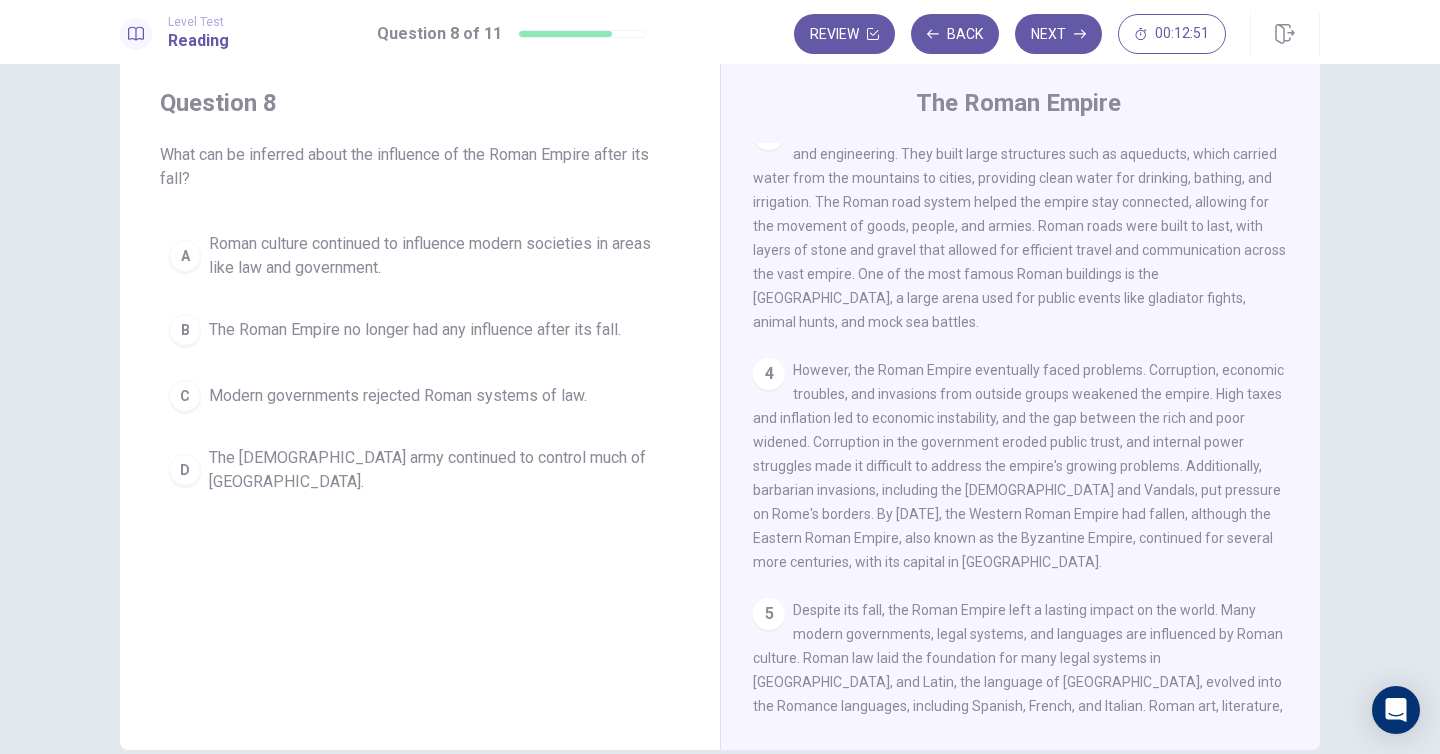 click on "Roman culture continued to influence modern societies in areas like law and government." at bounding box center [440, 256] 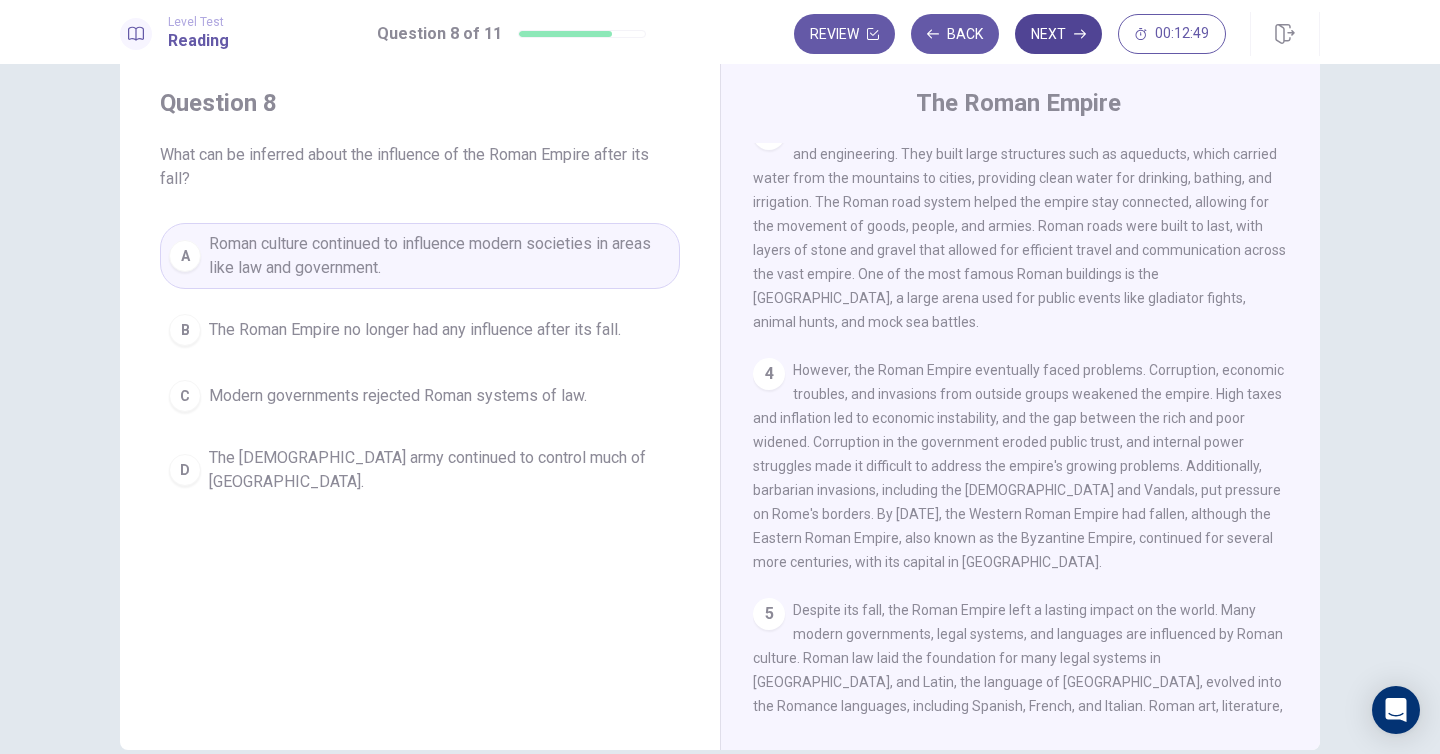 click on "Next" at bounding box center (1058, 34) 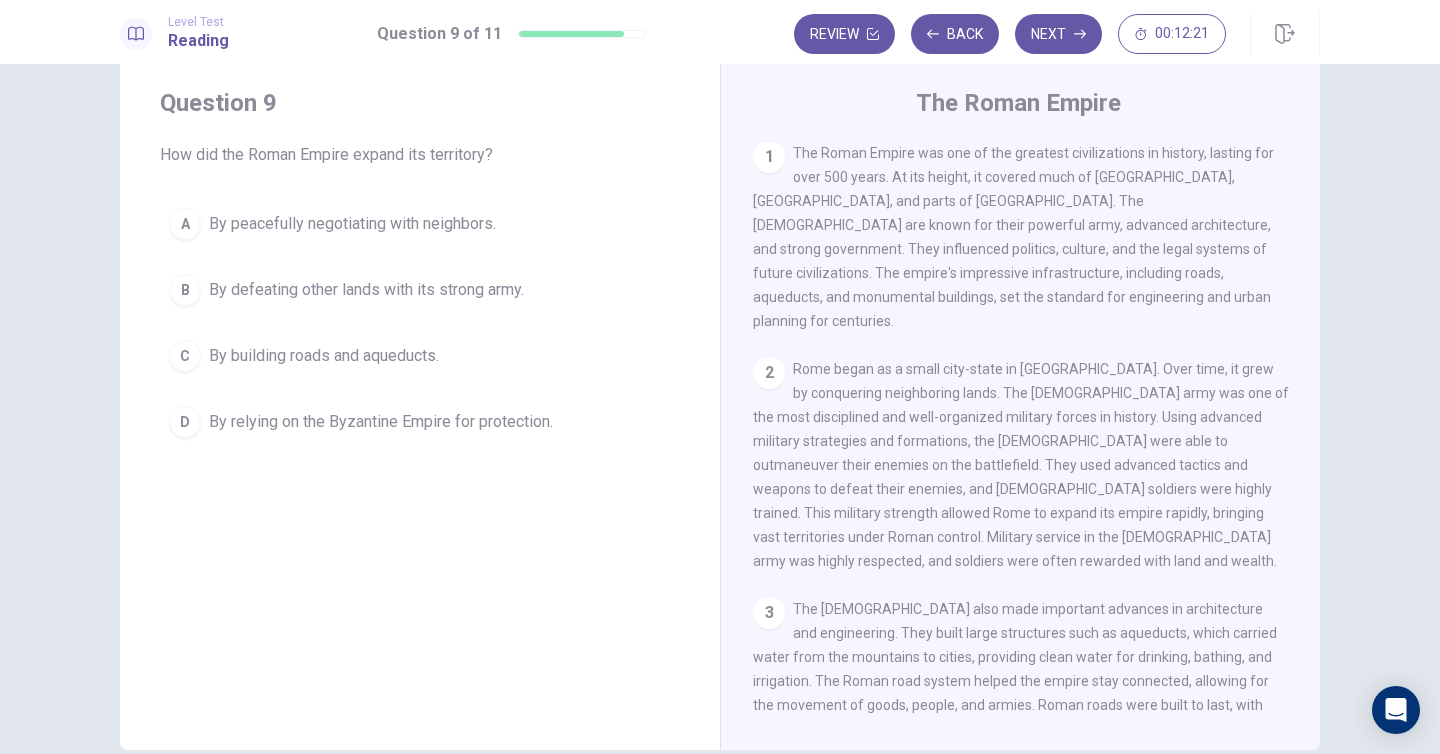 scroll, scrollTop: 0, scrollLeft: 0, axis: both 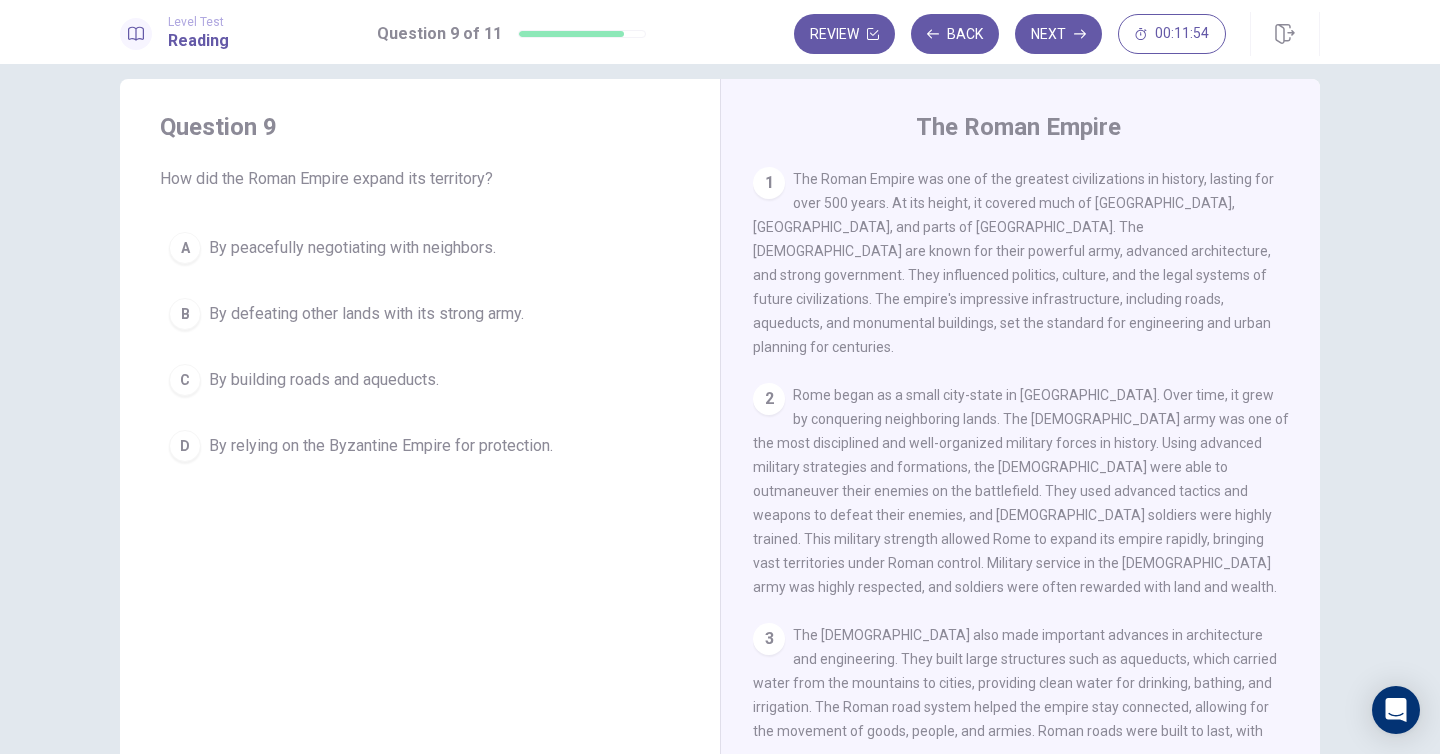 click on "By defeating other lands with its strong army." at bounding box center [366, 314] 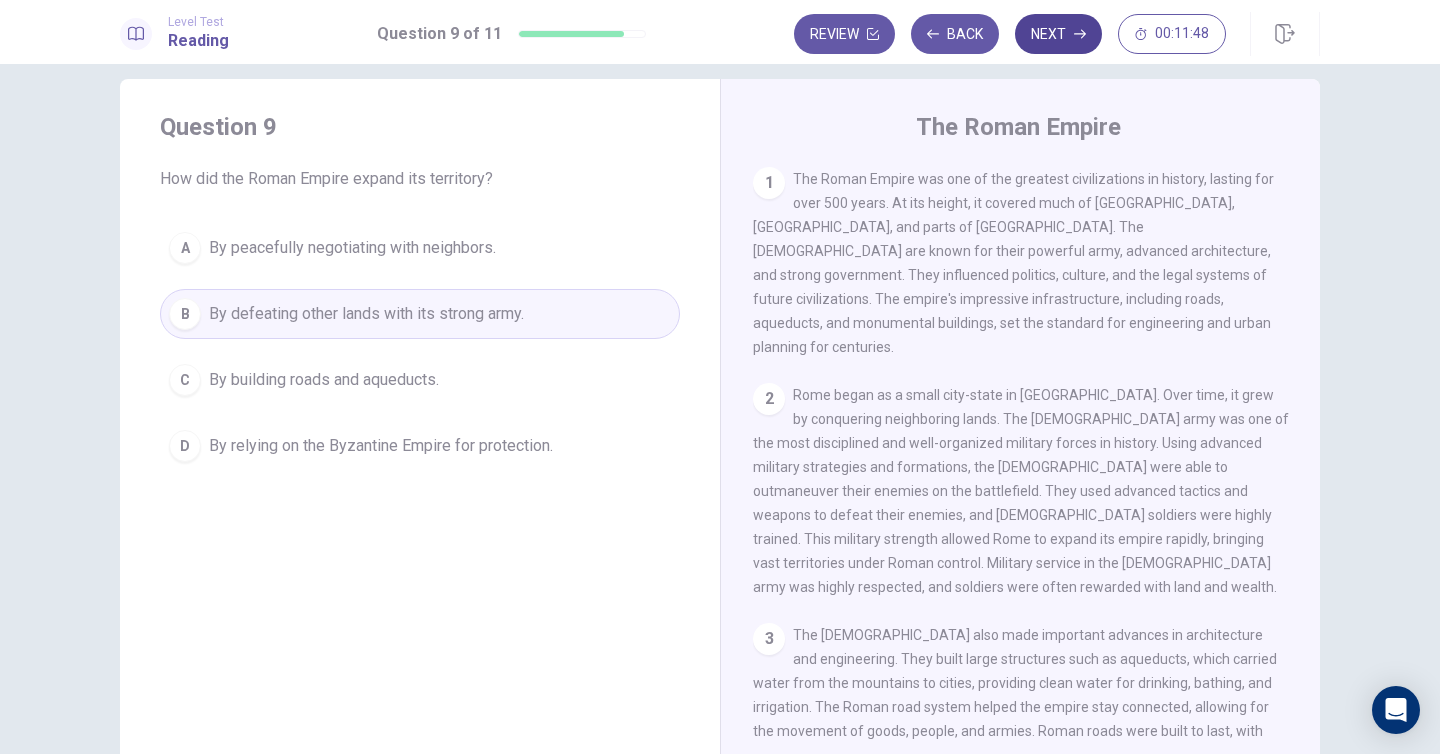 click on "Next" at bounding box center (1058, 34) 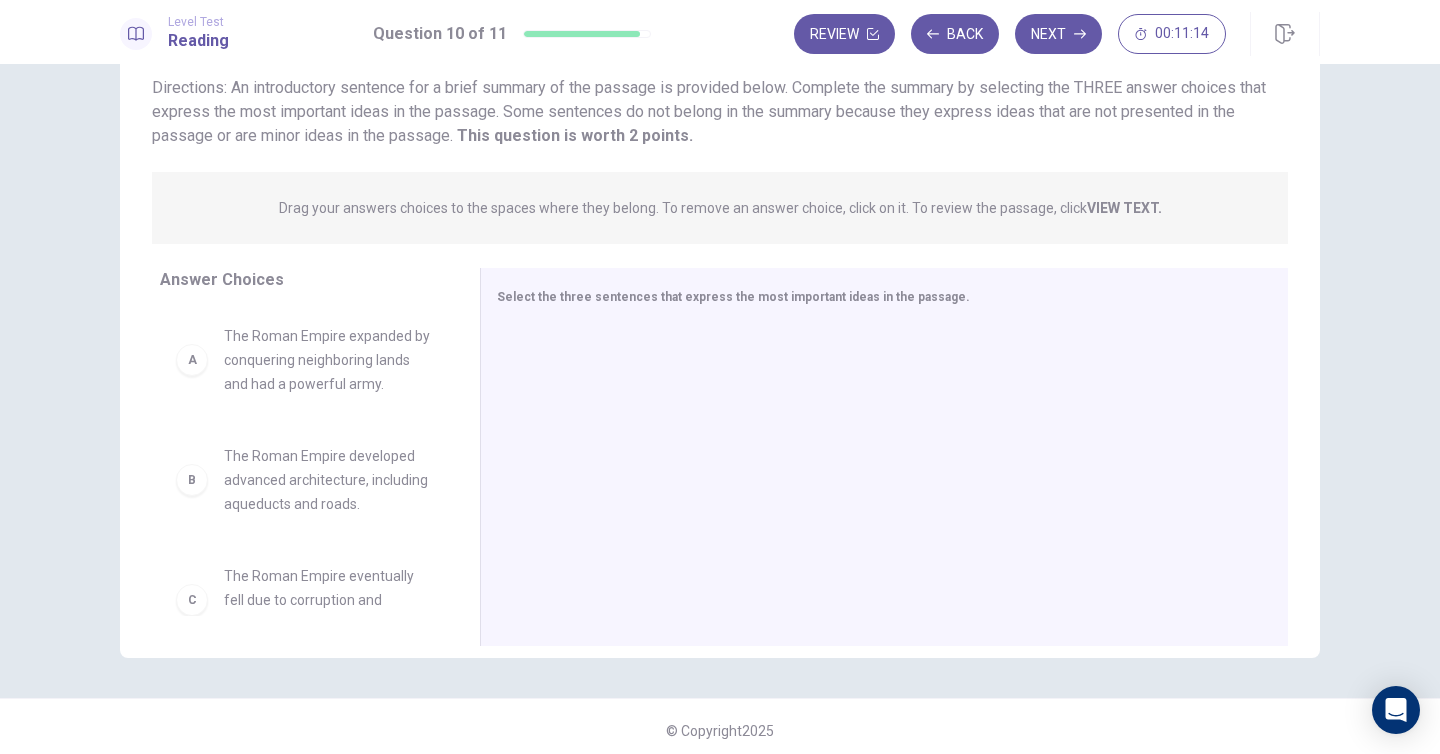 scroll, scrollTop: 139, scrollLeft: 0, axis: vertical 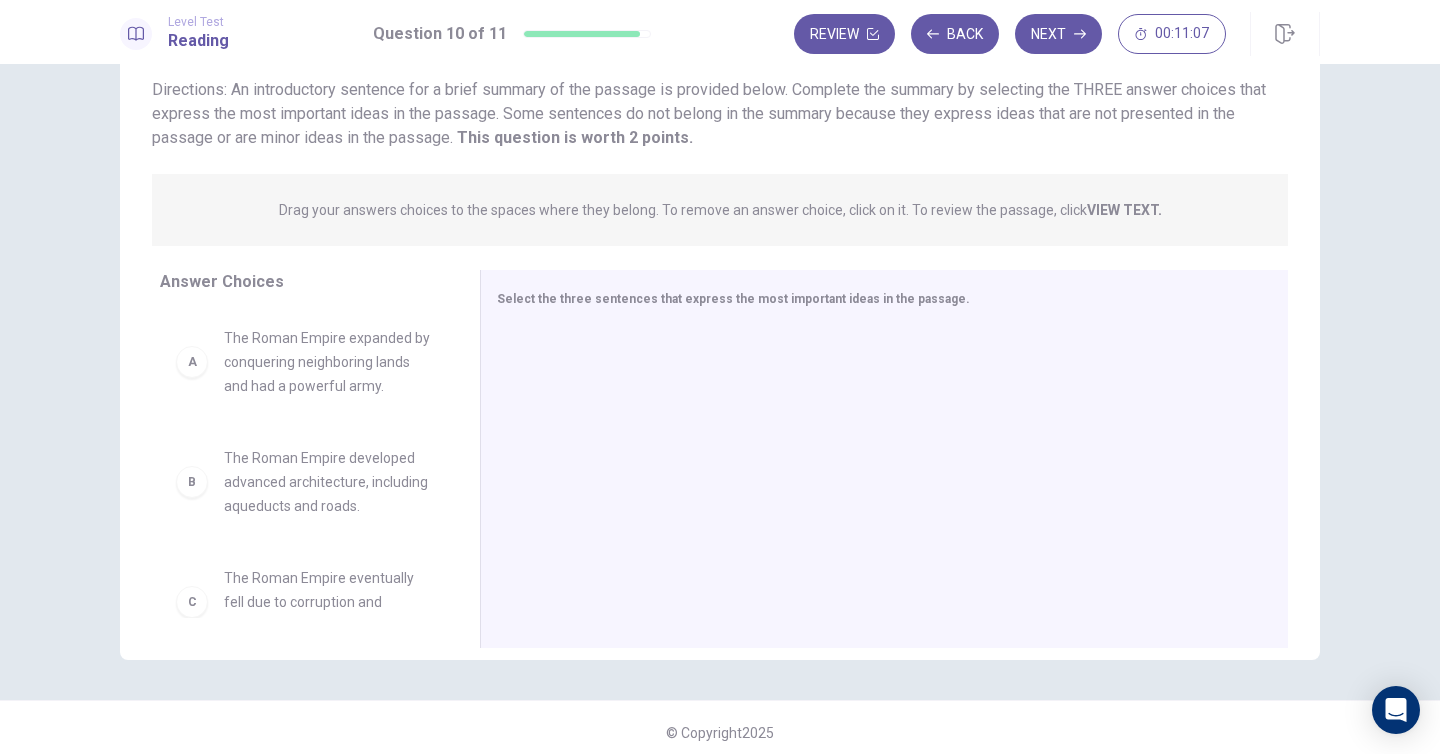 click on "The Roman Empire expanded by conquering neighboring lands and had a powerful army." at bounding box center [328, 362] 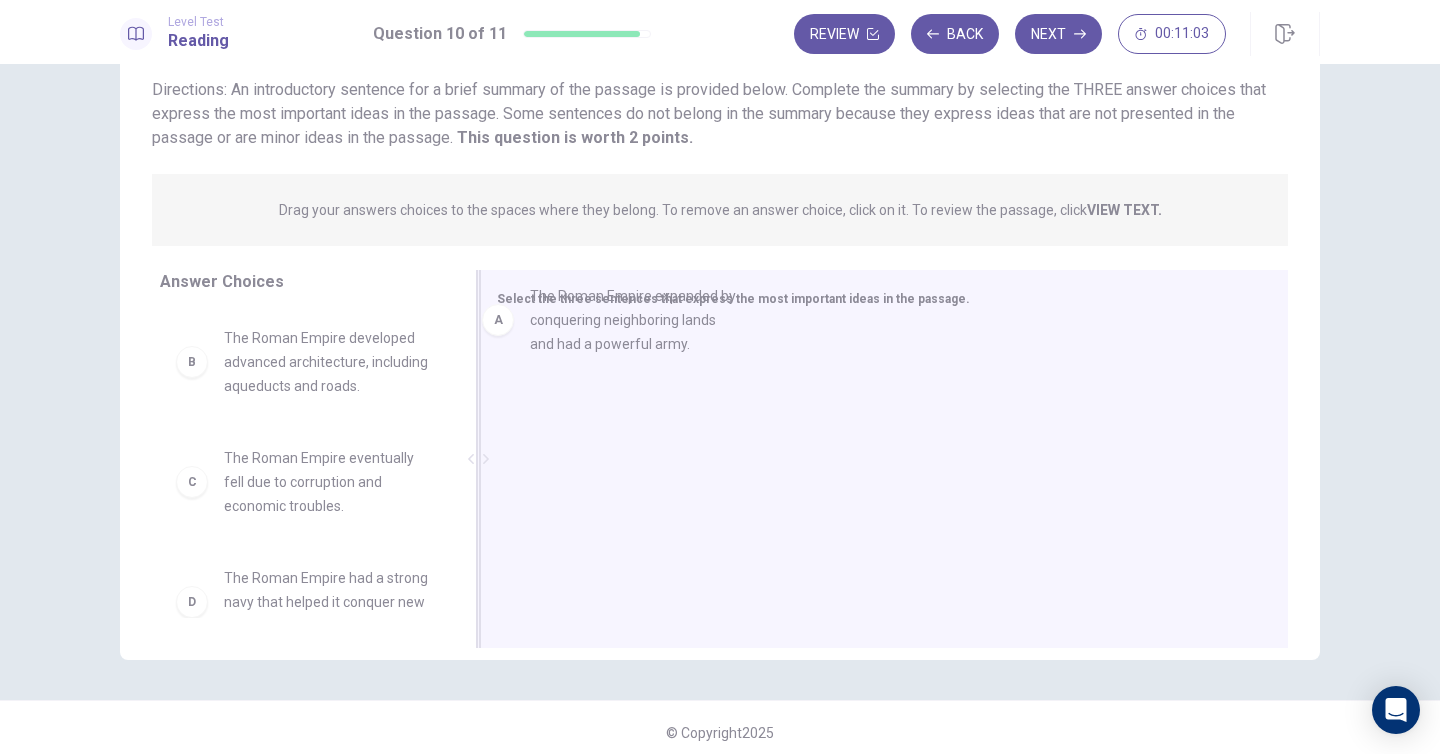 drag, startPoint x: 340, startPoint y: 372, endPoint x: 654, endPoint y: 374, distance: 314.00638 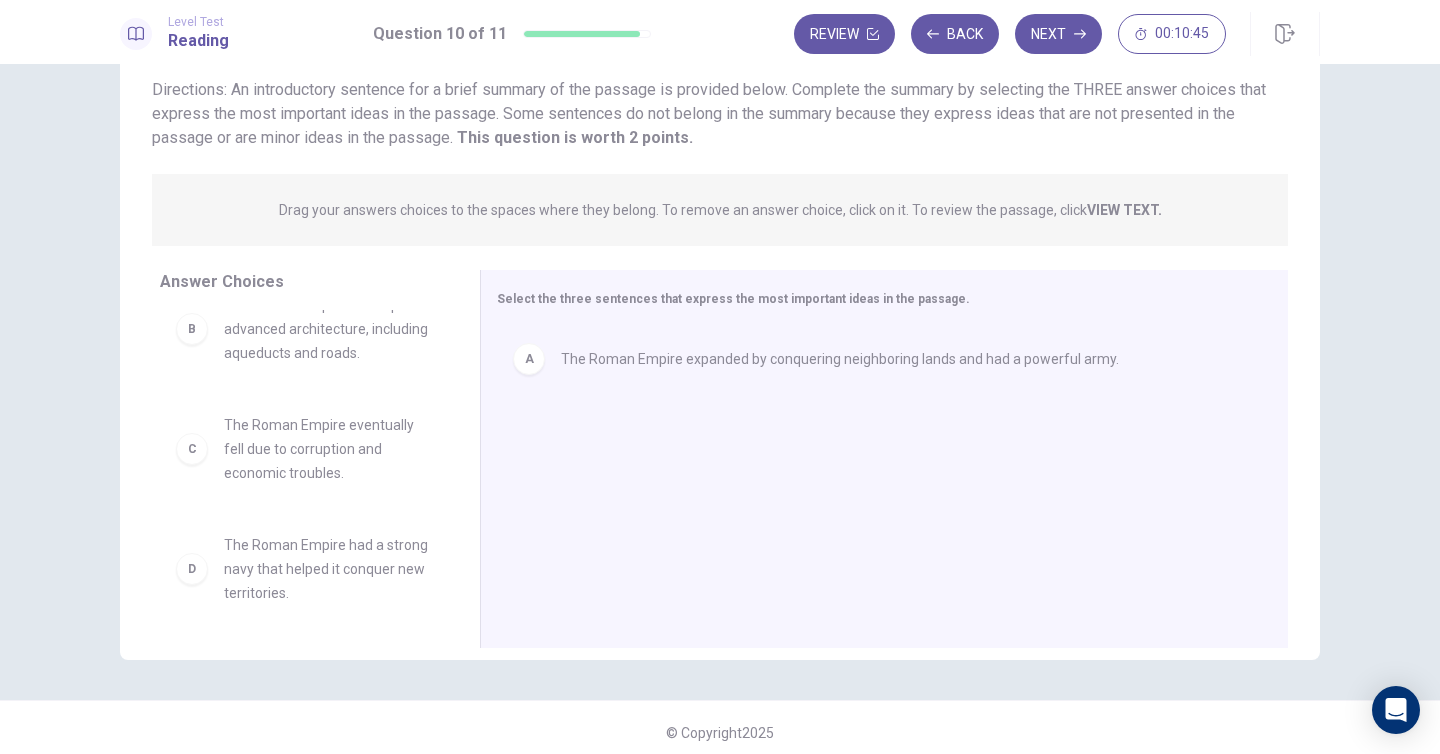 scroll, scrollTop: 0, scrollLeft: 0, axis: both 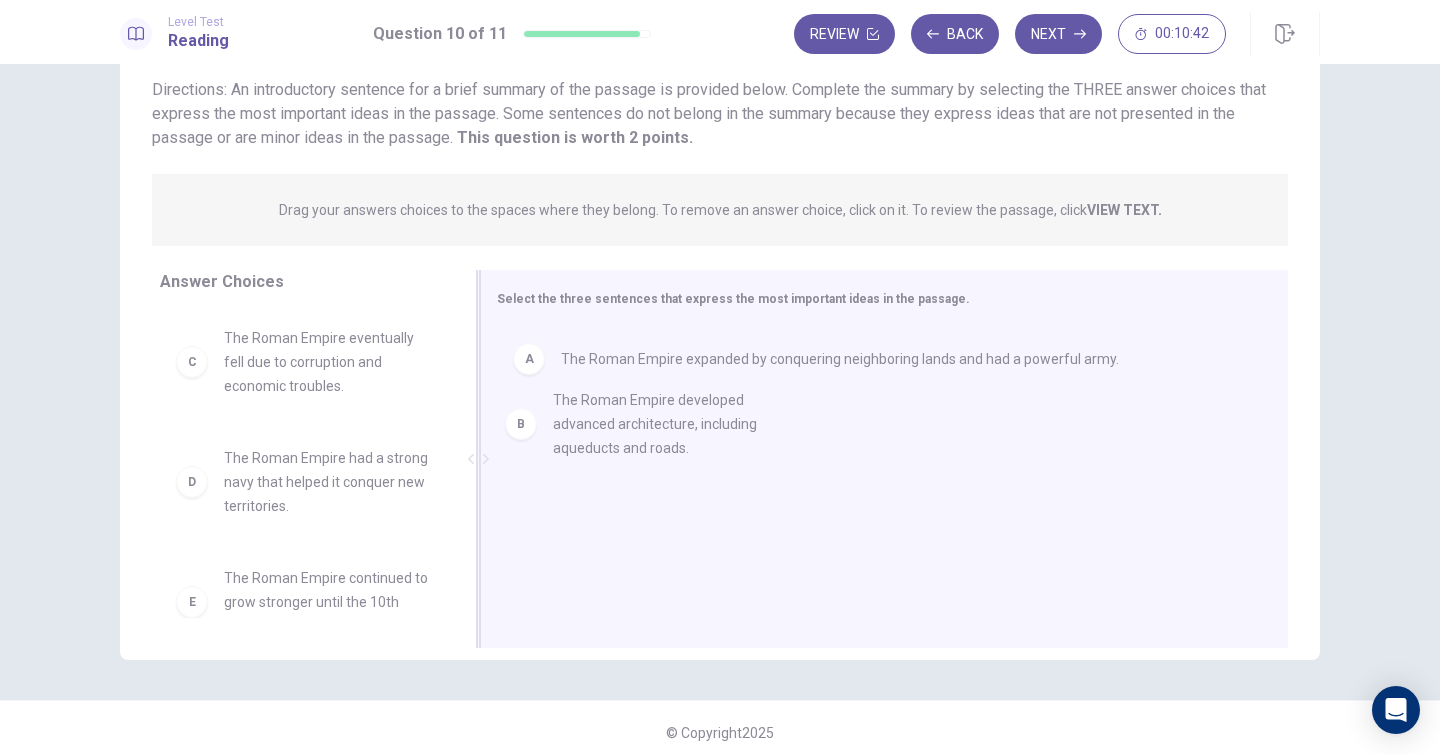 drag, startPoint x: 358, startPoint y: 370, endPoint x: 702, endPoint y: 434, distance: 349.90283 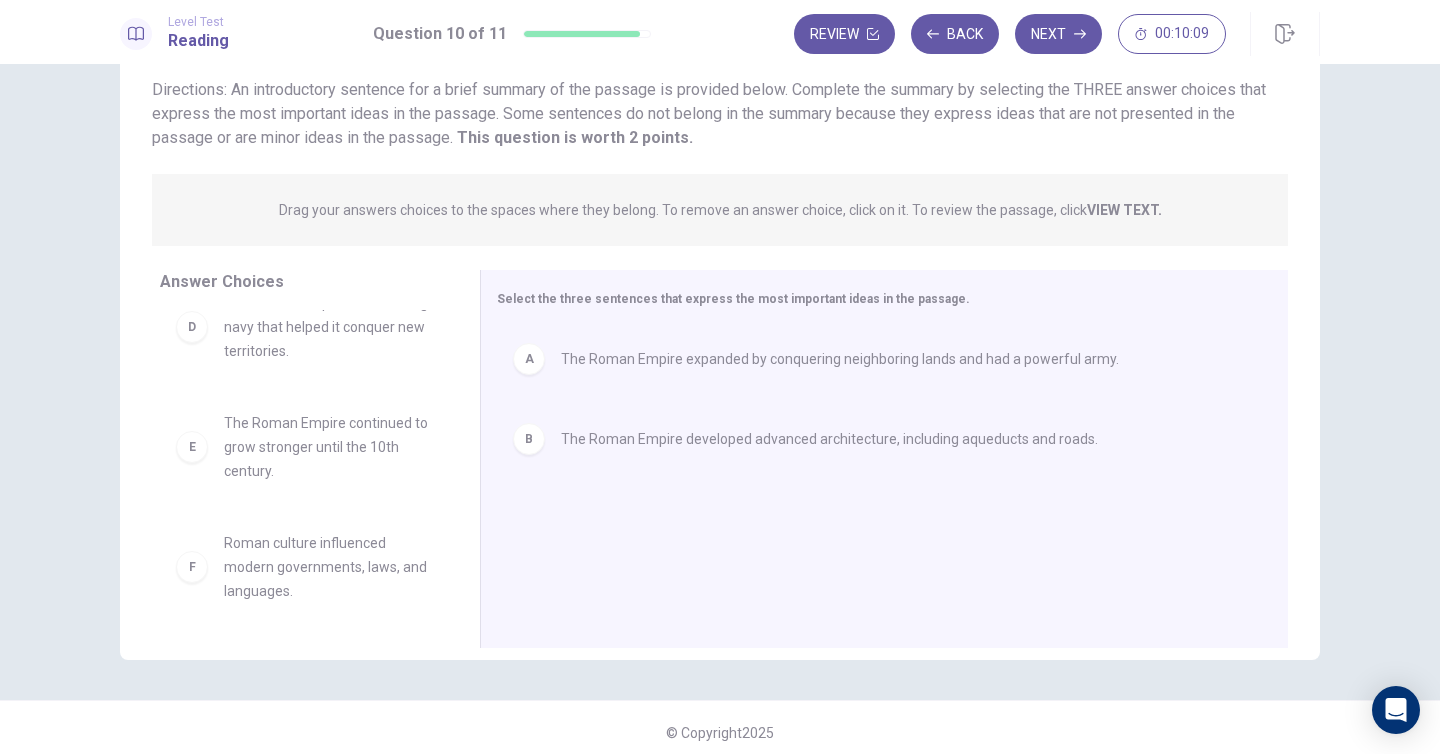 scroll, scrollTop: 156, scrollLeft: 0, axis: vertical 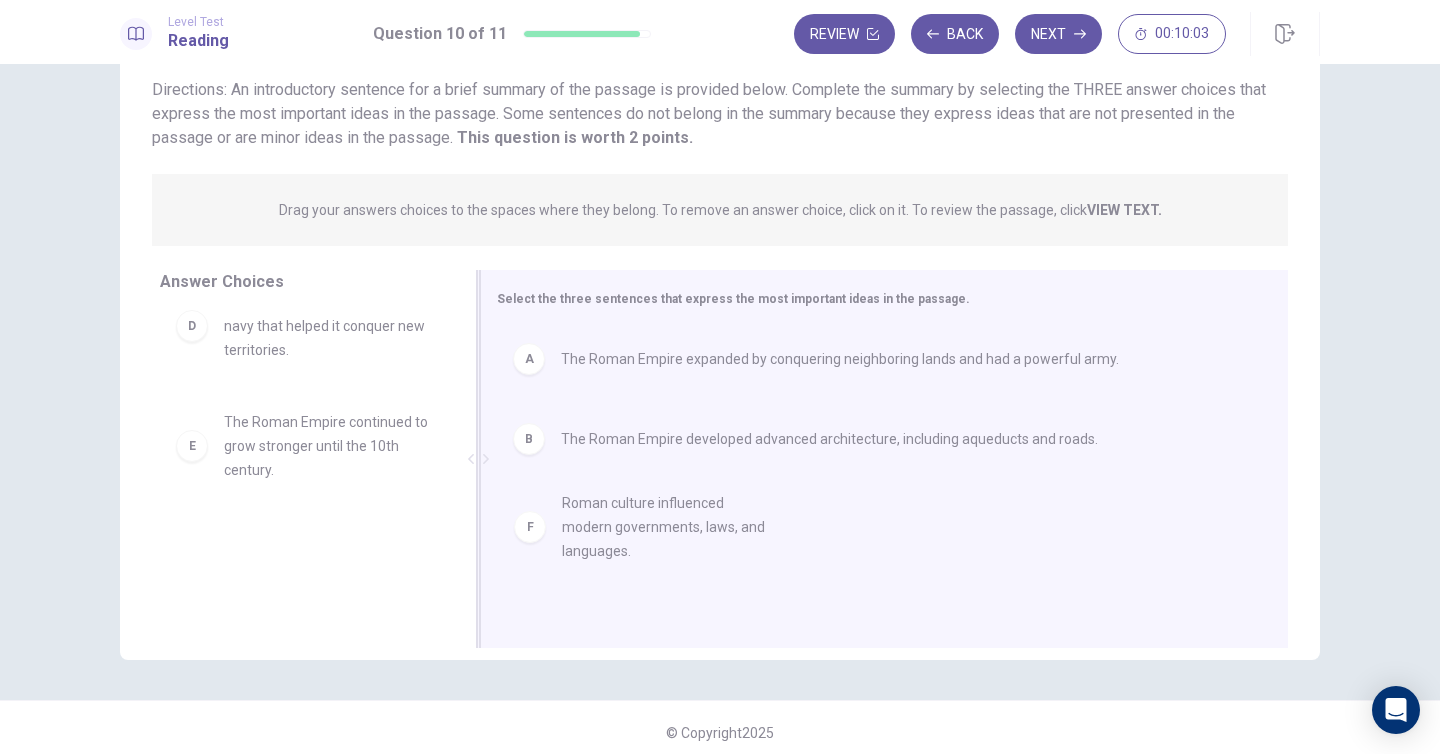 drag, startPoint x: 311, startPoint y: 563, endPoint x: 686, endPoint y: 527, distance: 376.72403 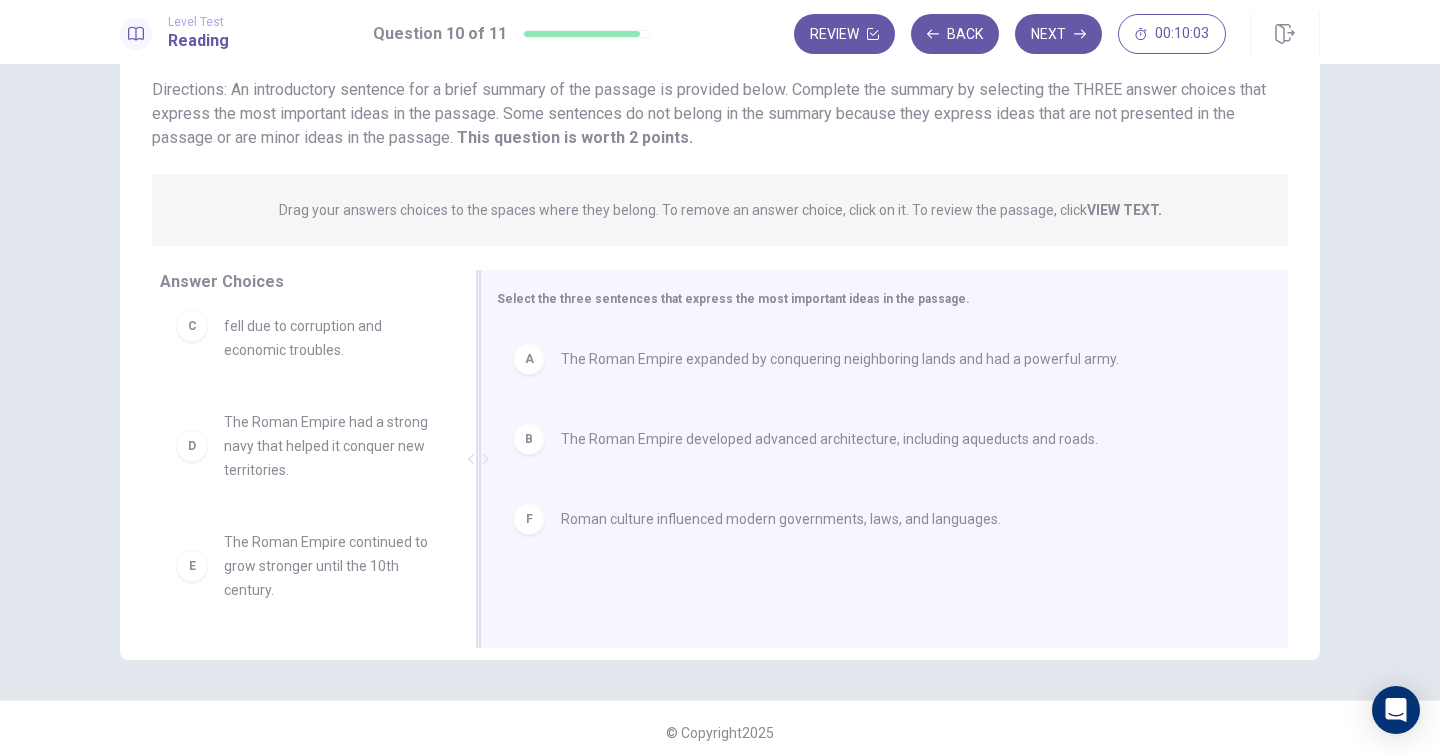 scroll, scrollTop: 36, scrollLeft: 0, axis: vertical 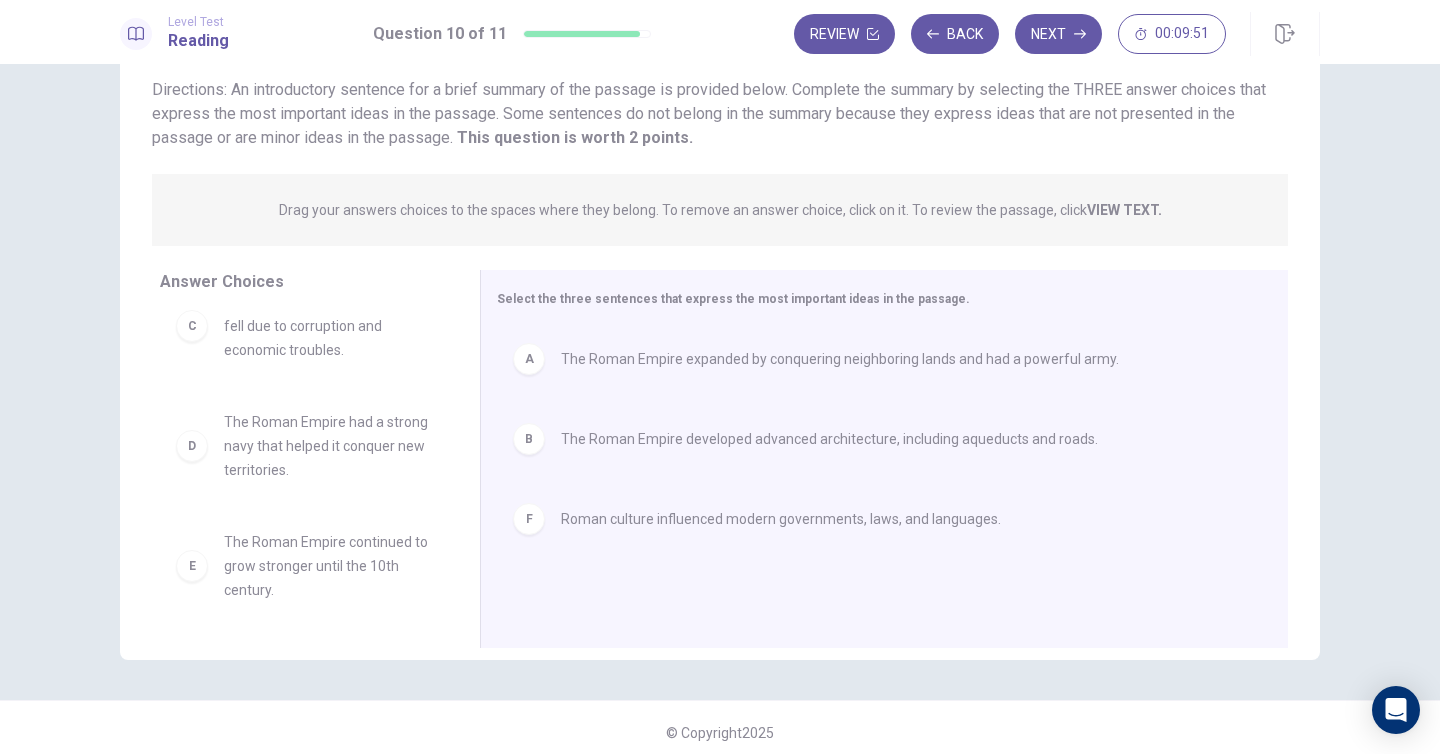 click on "VIEW TEXT." at bounding box center [1124, 210] 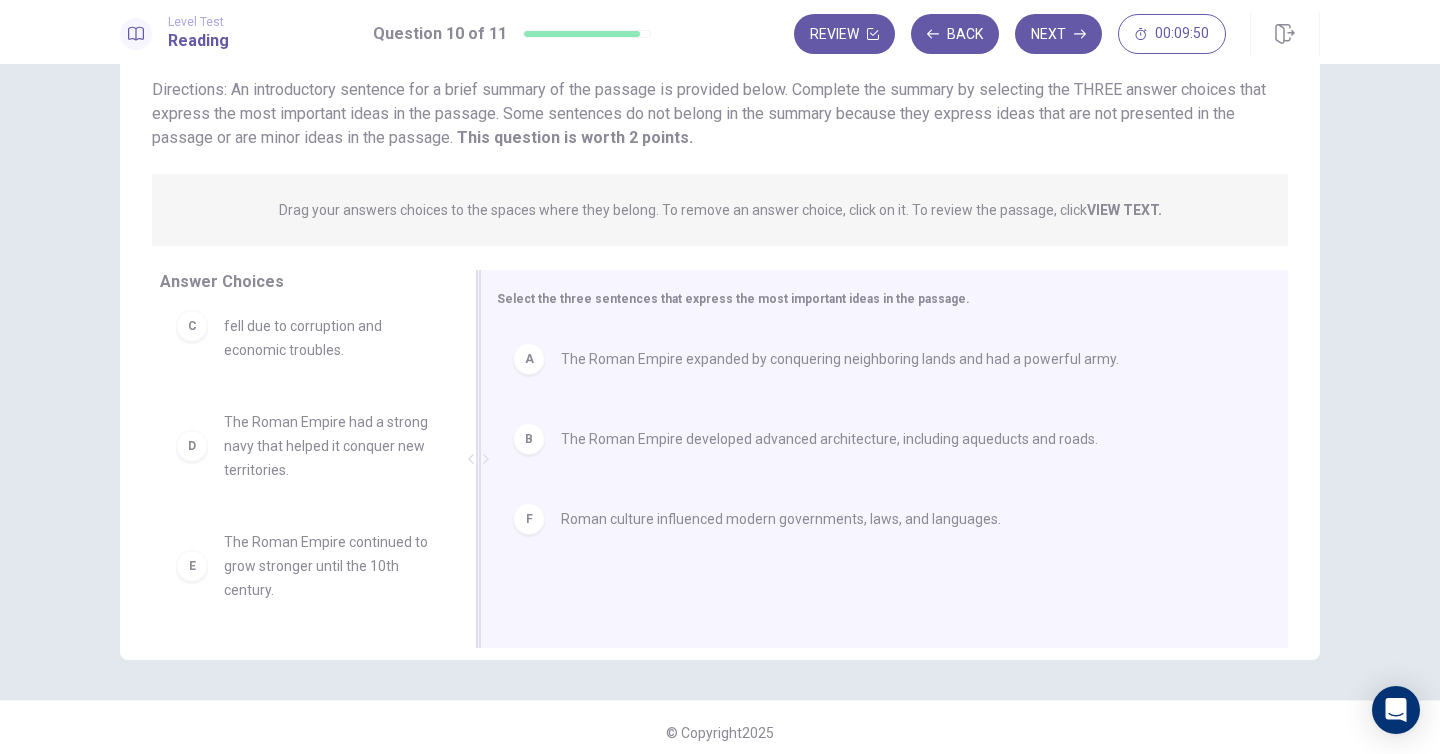 scroll, scrollTop: 149, scrollLeft: 0, axis: vertical 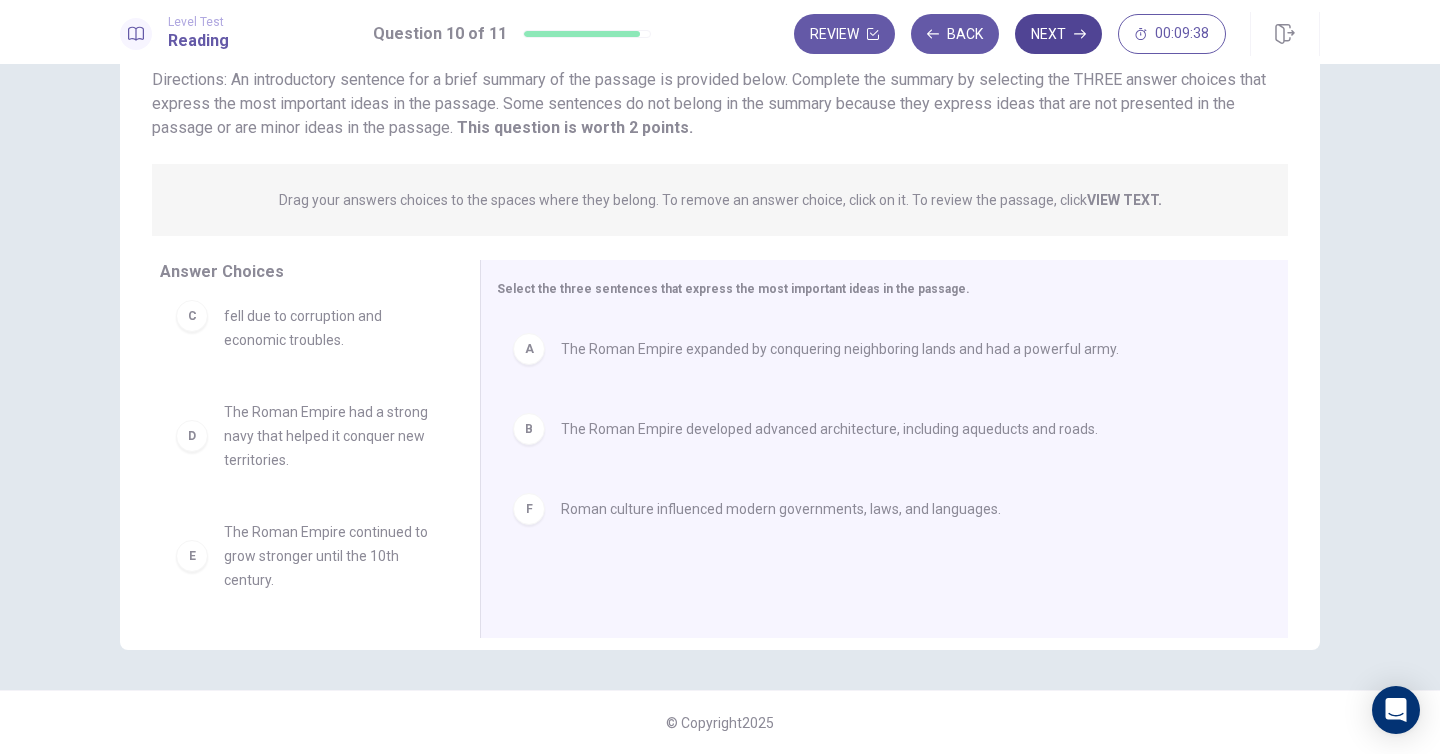 click on "Next" at bounding box center (1058, 34) 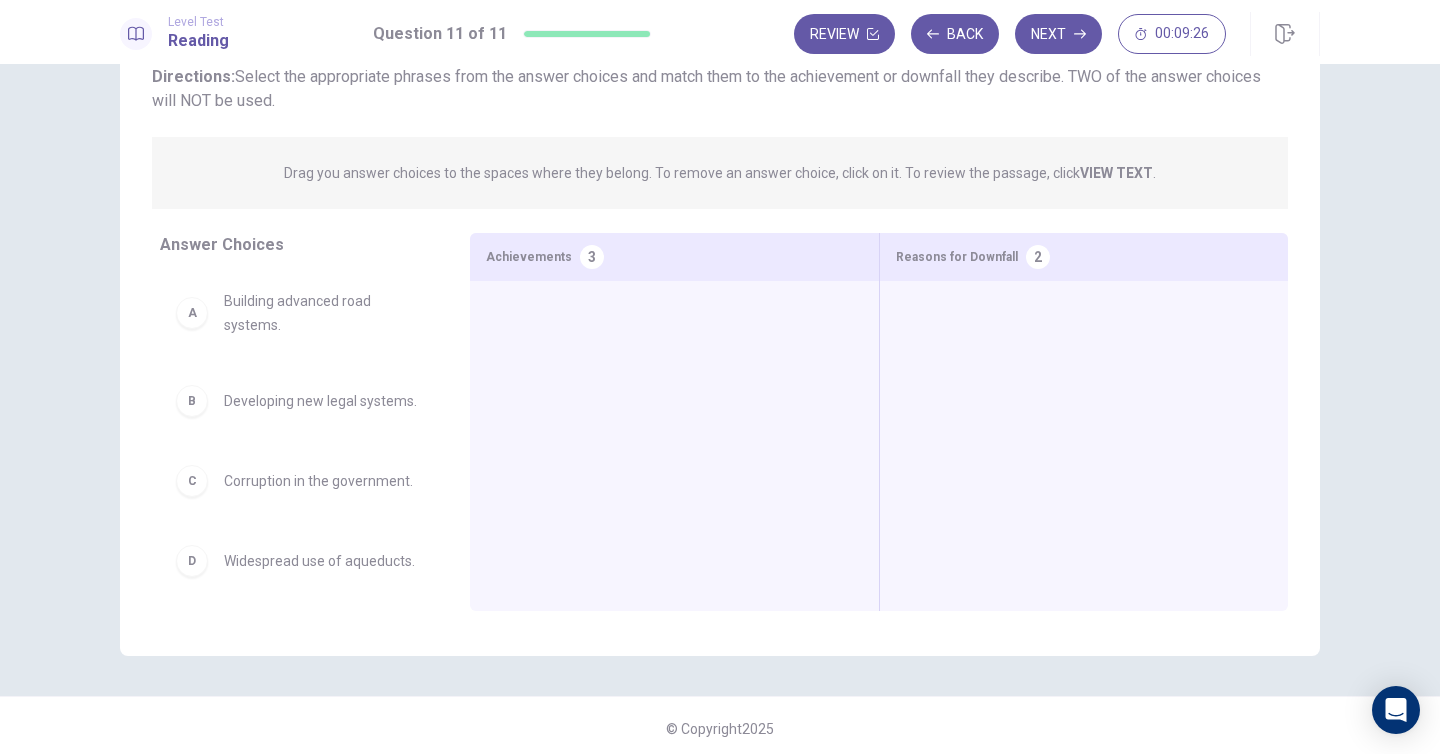 scroll, scrollTop: 149, scrollLeft: 0, axis: vertical 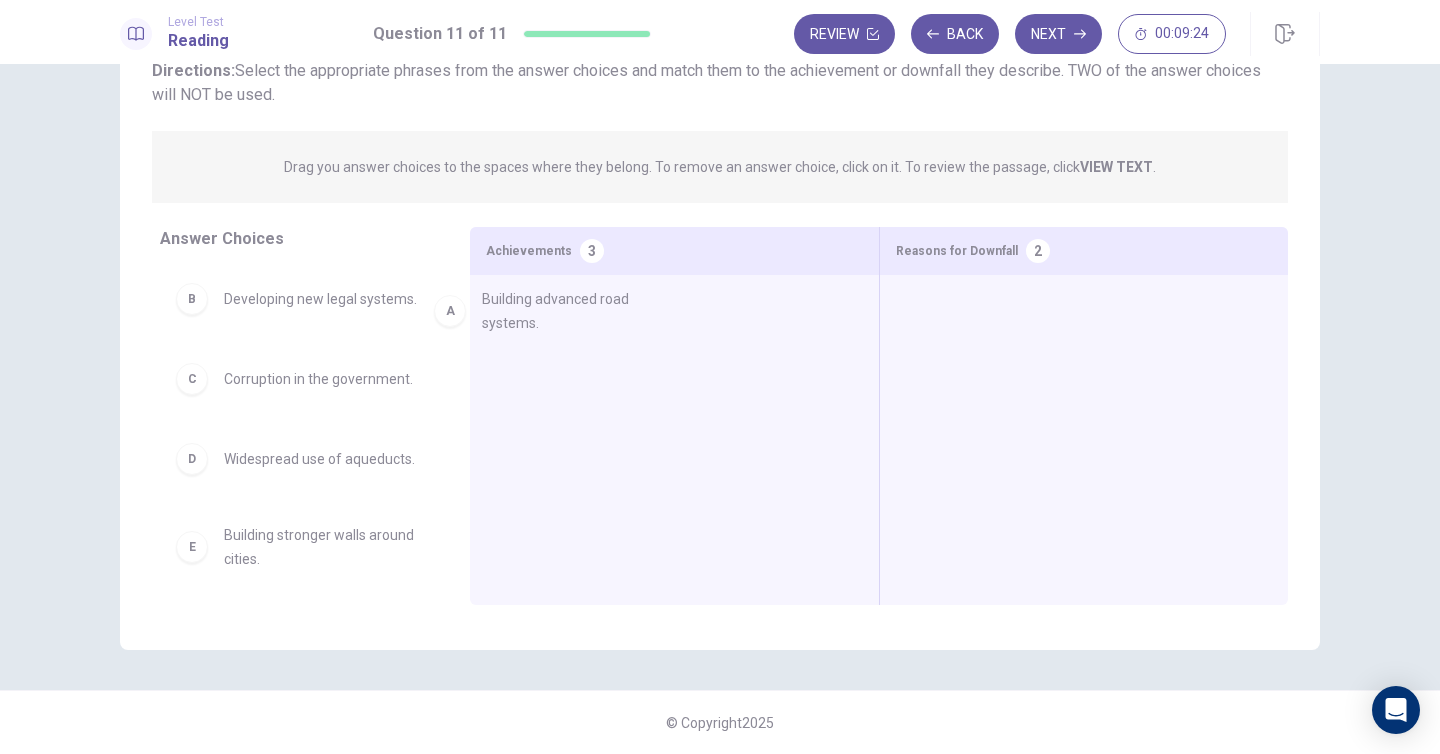 drag, startPoint x: 340, startPoint y: 303, endPoint x: 636, endPoint y: 303, distance: 296 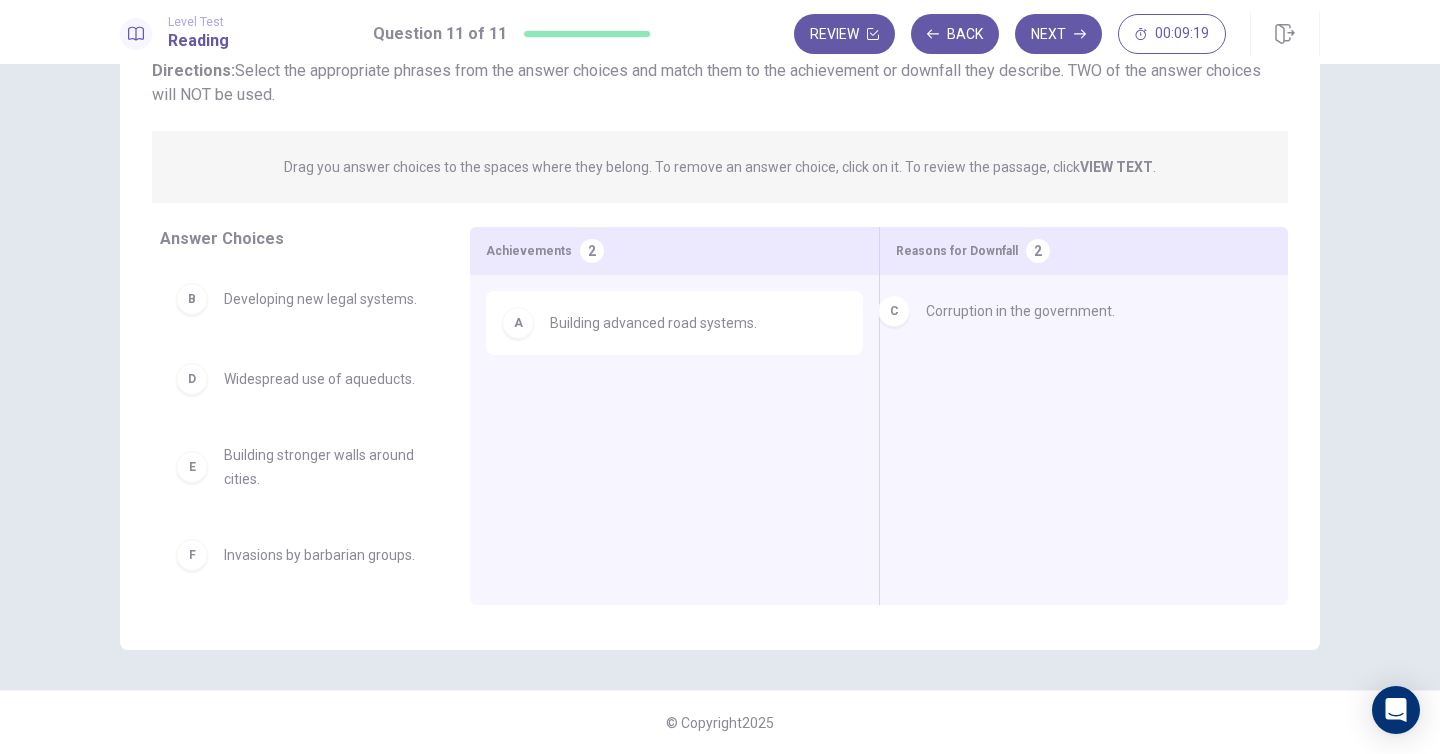 drag, startPoint x: 350, startPoint y: 385, endPoint x: 1060, endPoint y: 317, distance: 713.2489 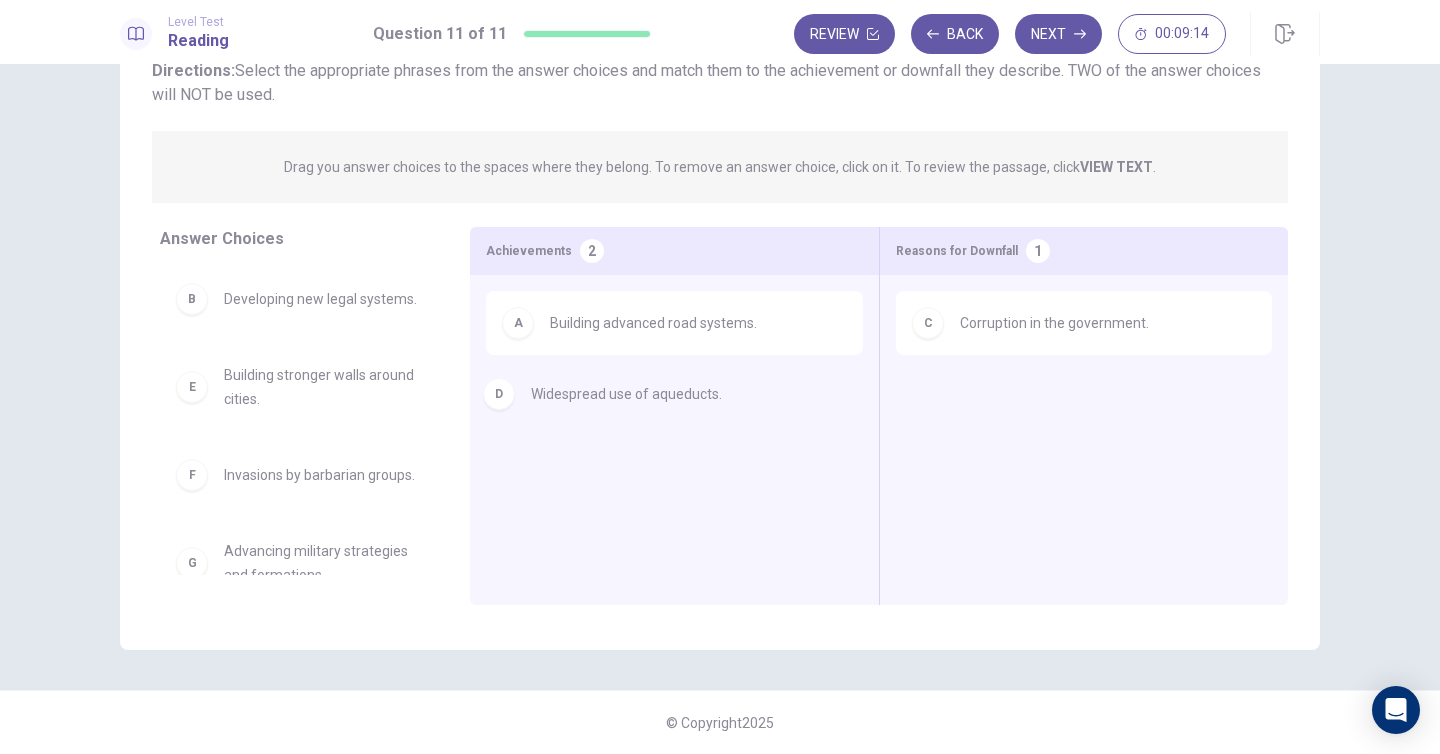 drag, startPoint x: 364, startPoint y: 396, endPoint x: 696, endPoint y: 411, distance: 332.33868 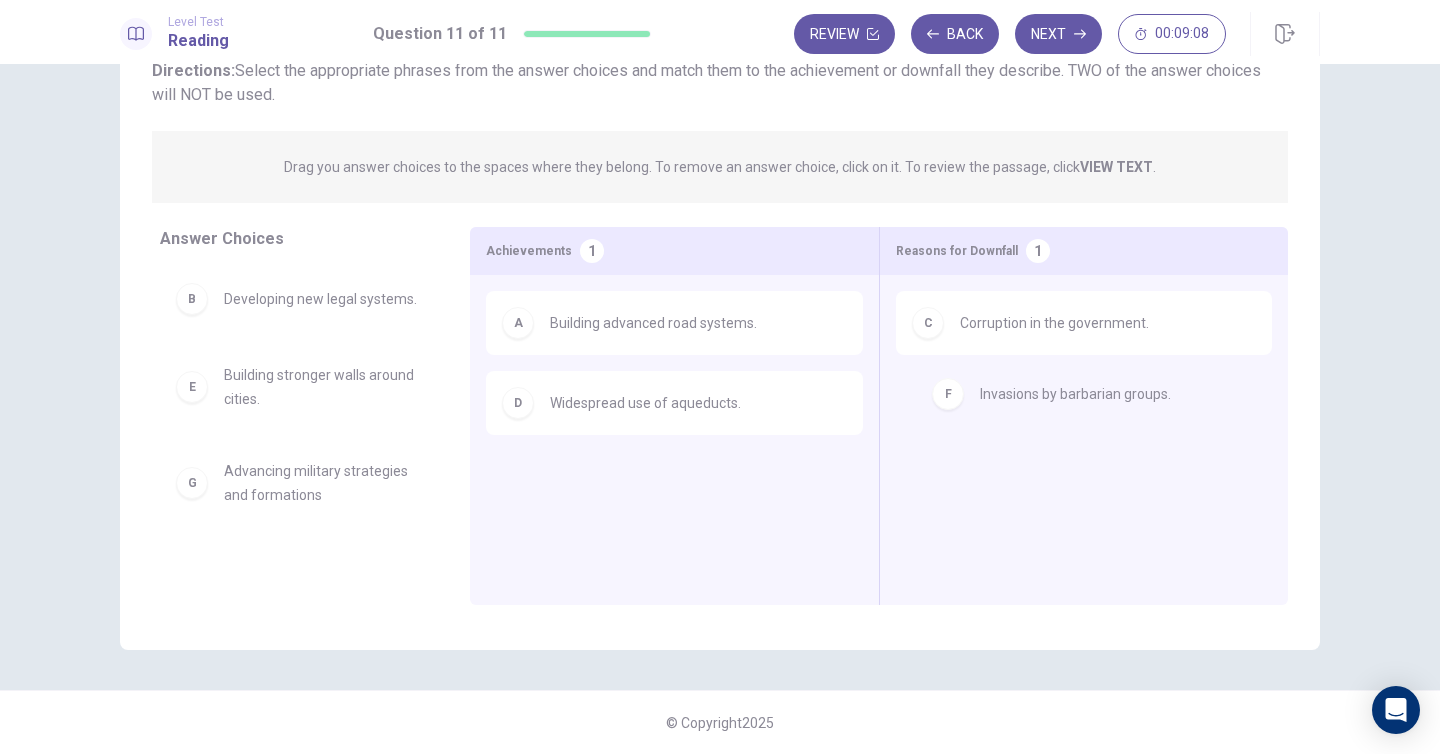 drag, startPoint x: 354, startPoint y: 483, endPoint x: 1121, endPoint y: 402, distance: 771.2652 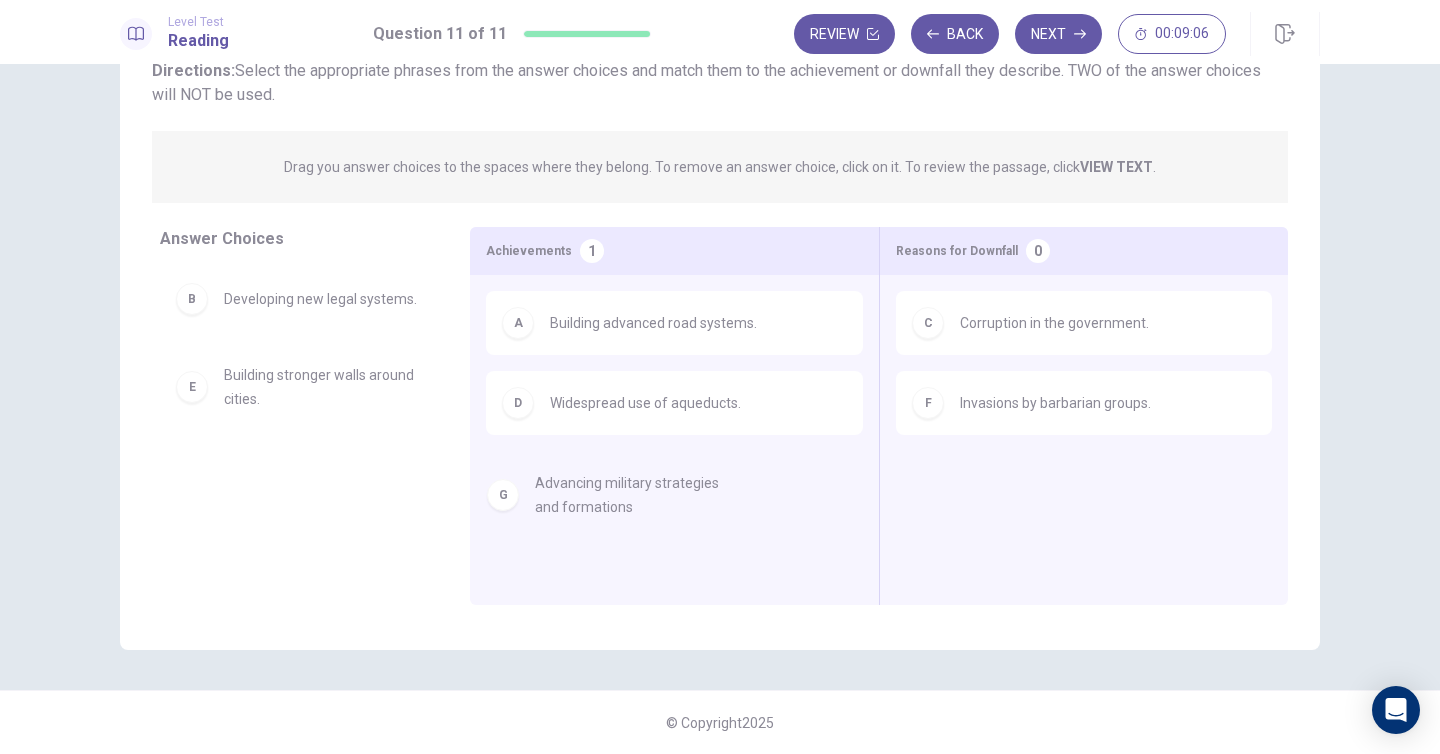 drag, startPoint x: 301, startPoint y: 488, endPoint x: 642, endPoint y: 499, distance: 341.17737 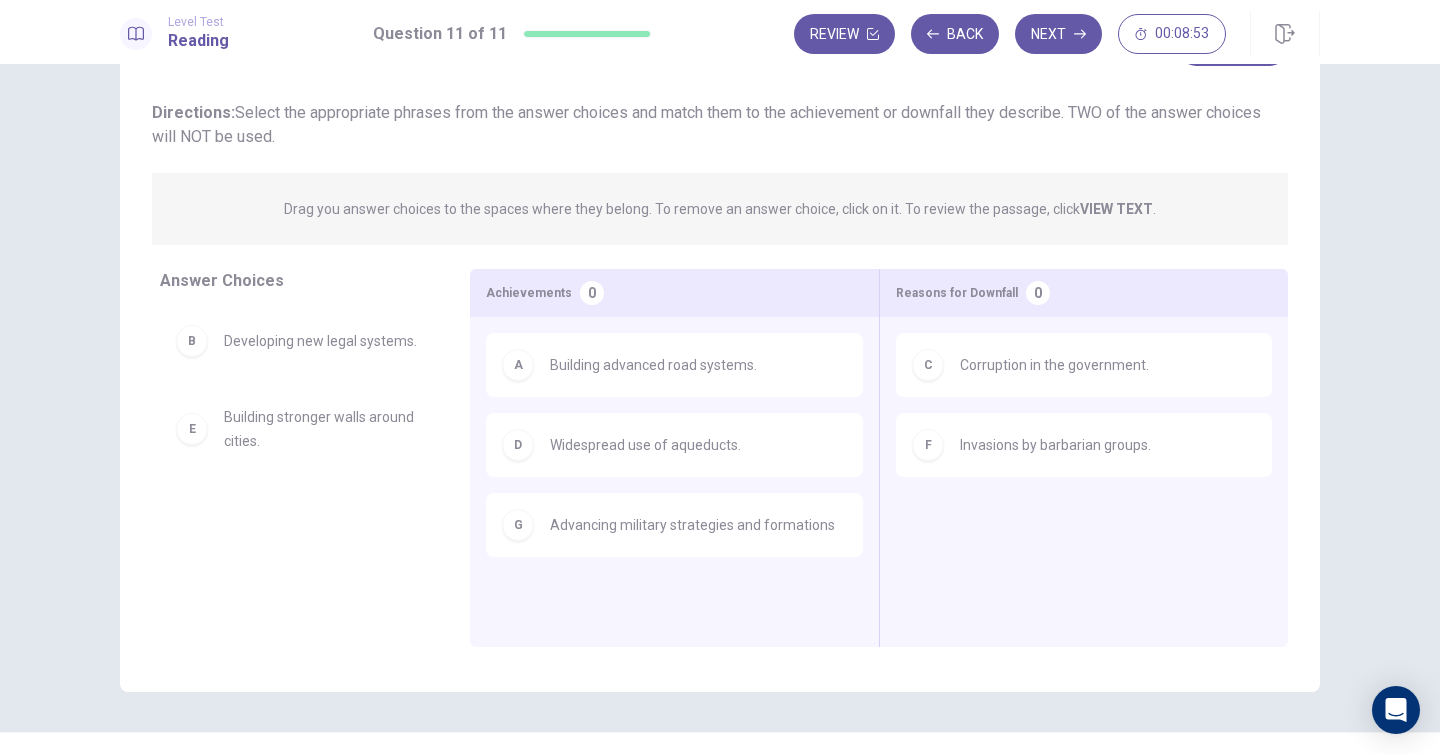 scroll, scrollTop: 100, scrollLeft: 0, axis: vertical 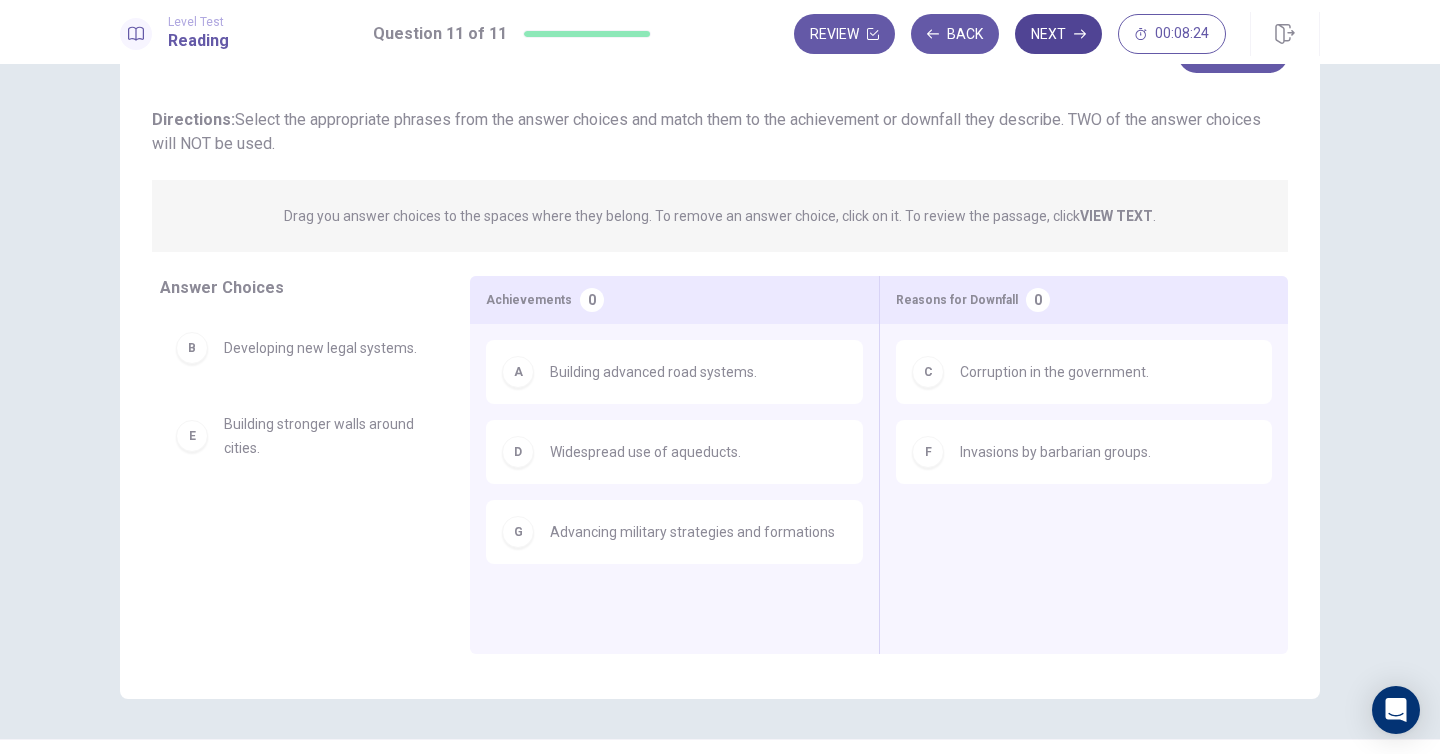 click on "Next" at bounding box center (1058, 34) 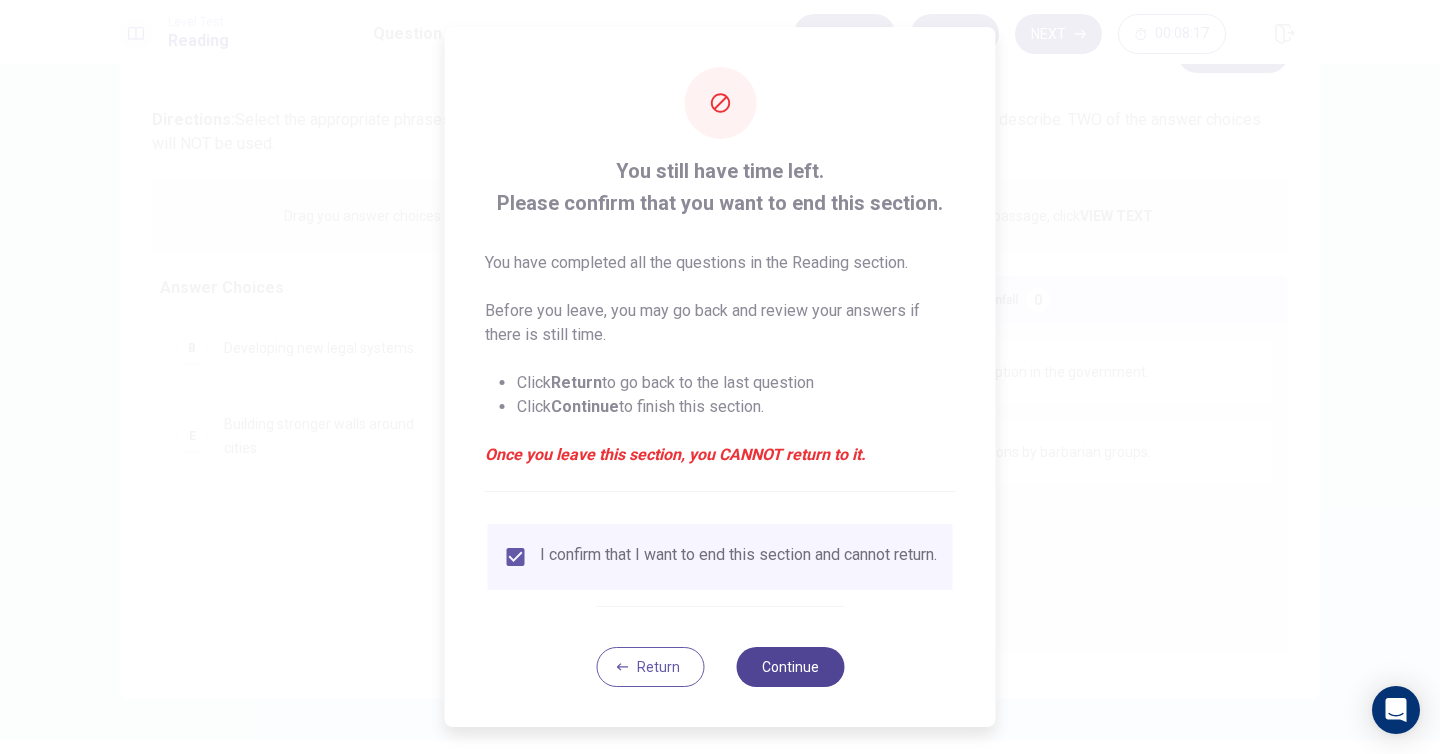 click on "Continue" at bounding box center (790, 667) 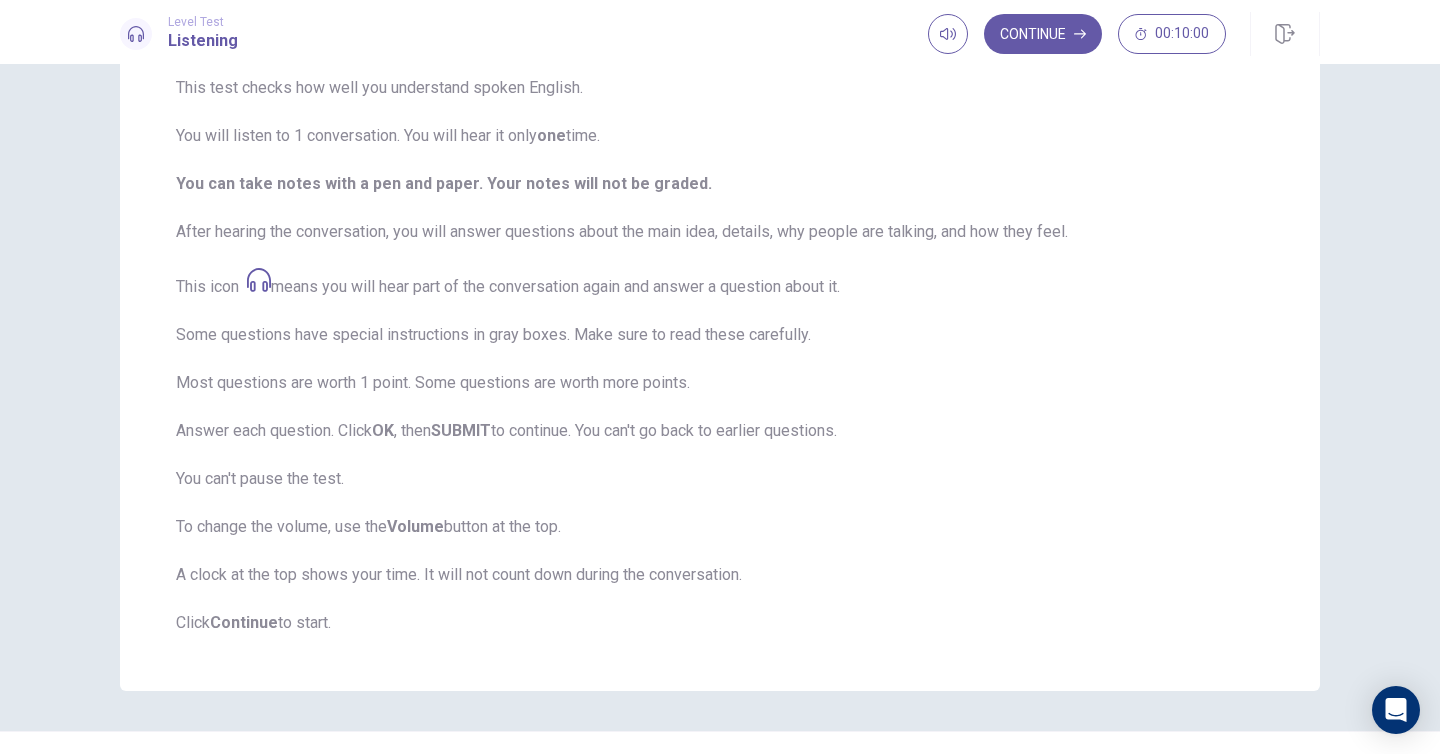 scroll, scrollTop: 205, scrollLeft: 0, axis: vertical 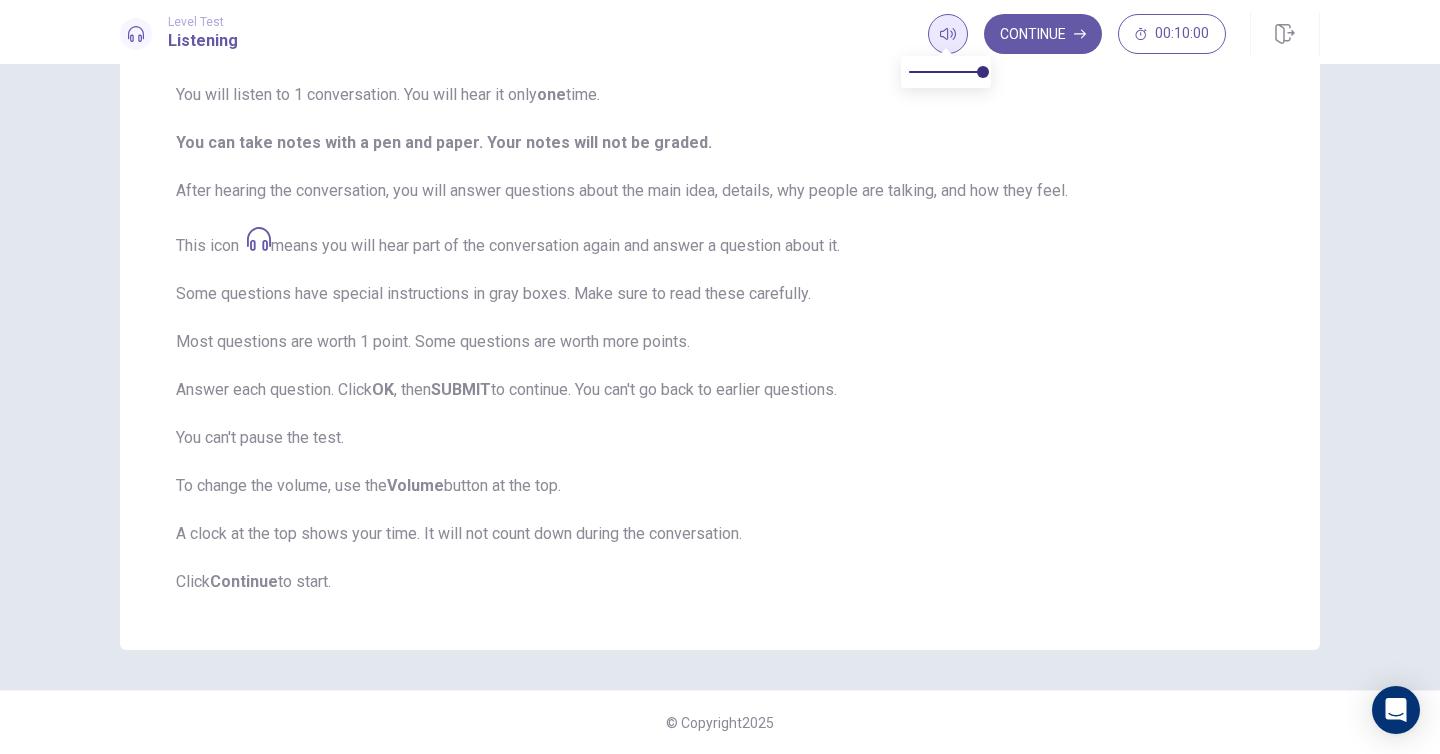 click 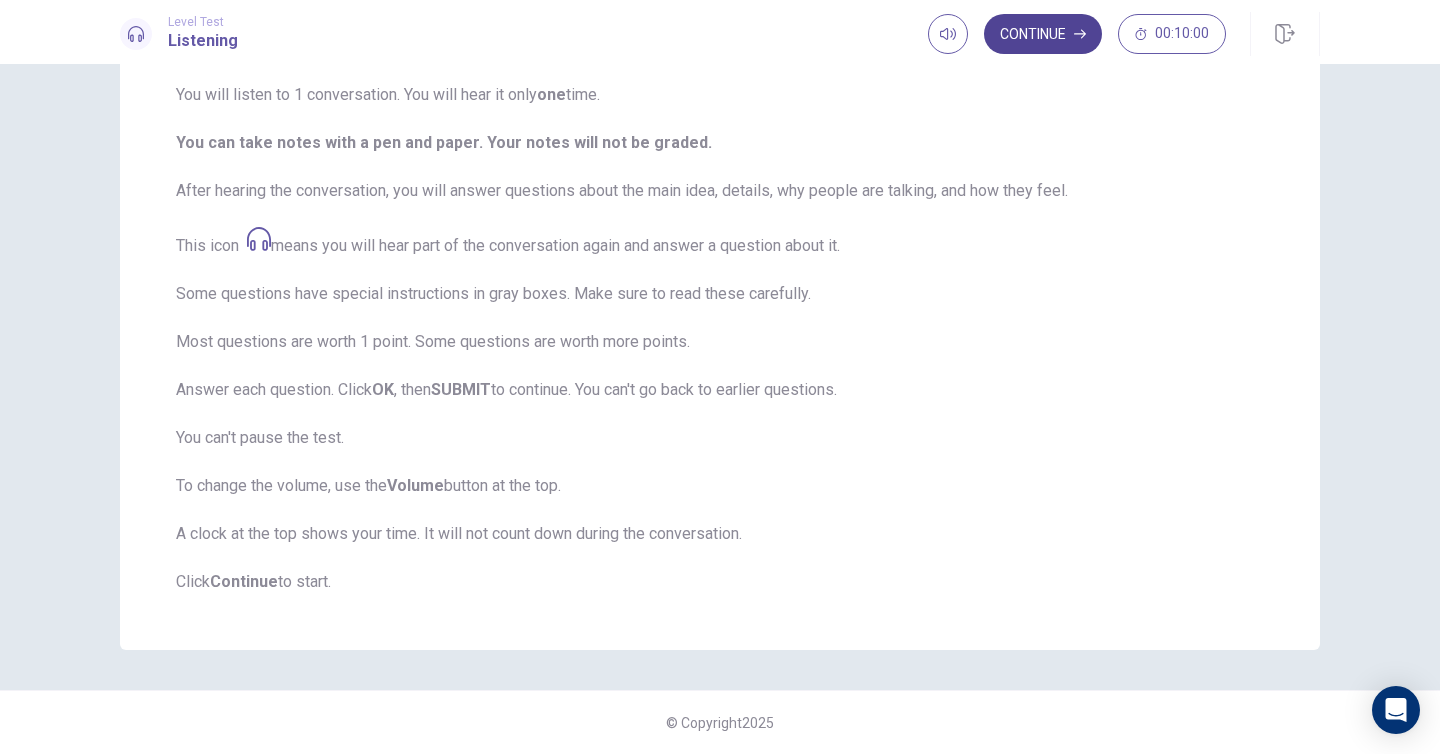 click on "Continue" at bounding box center (1043, 34) 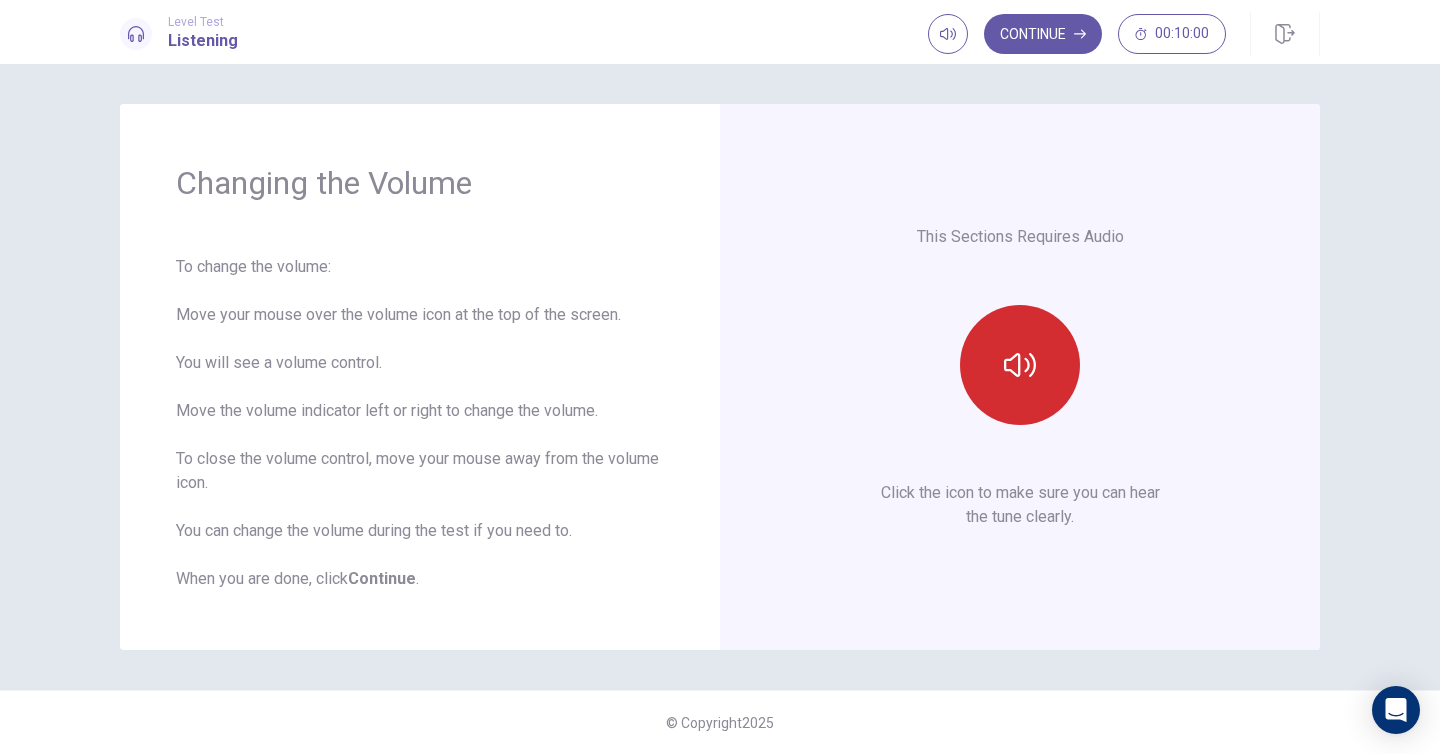 click at bounding box center (1020, 365) 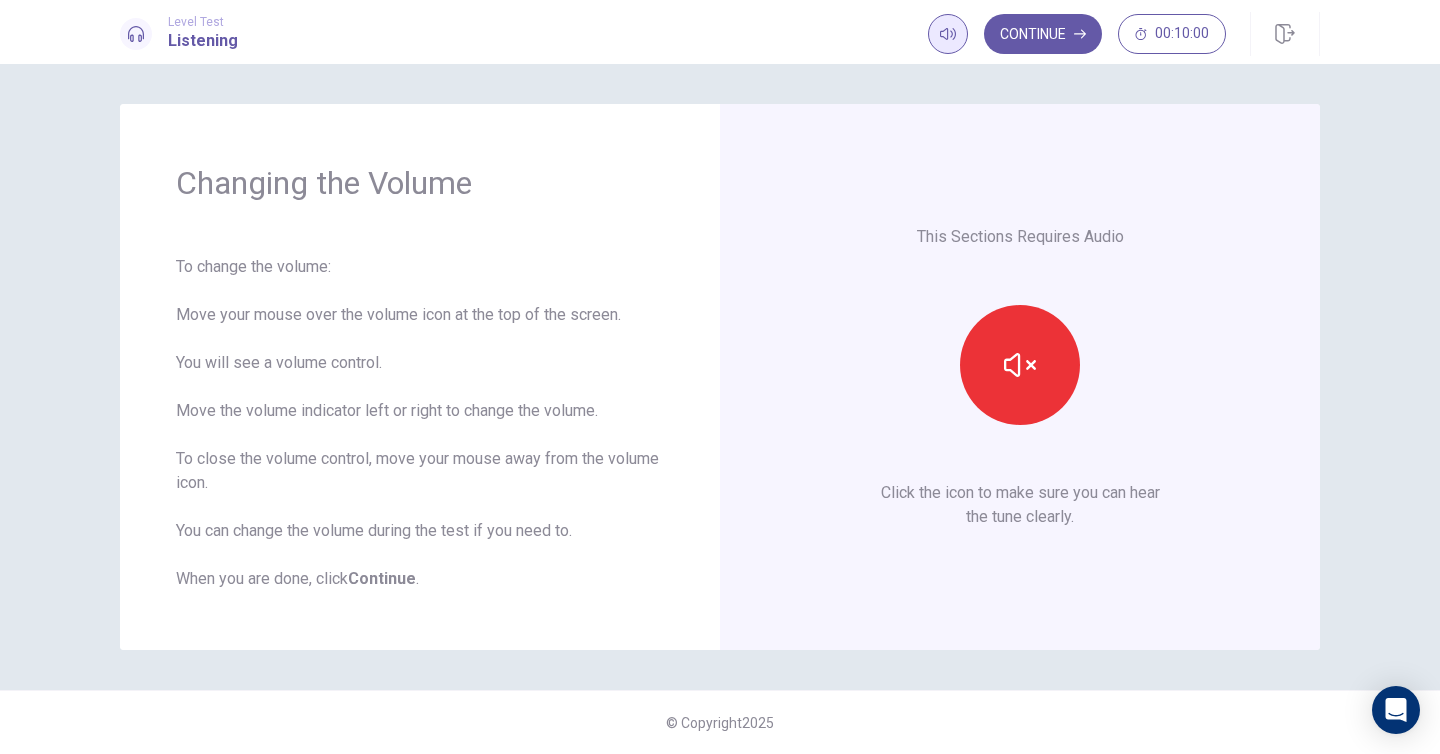 click 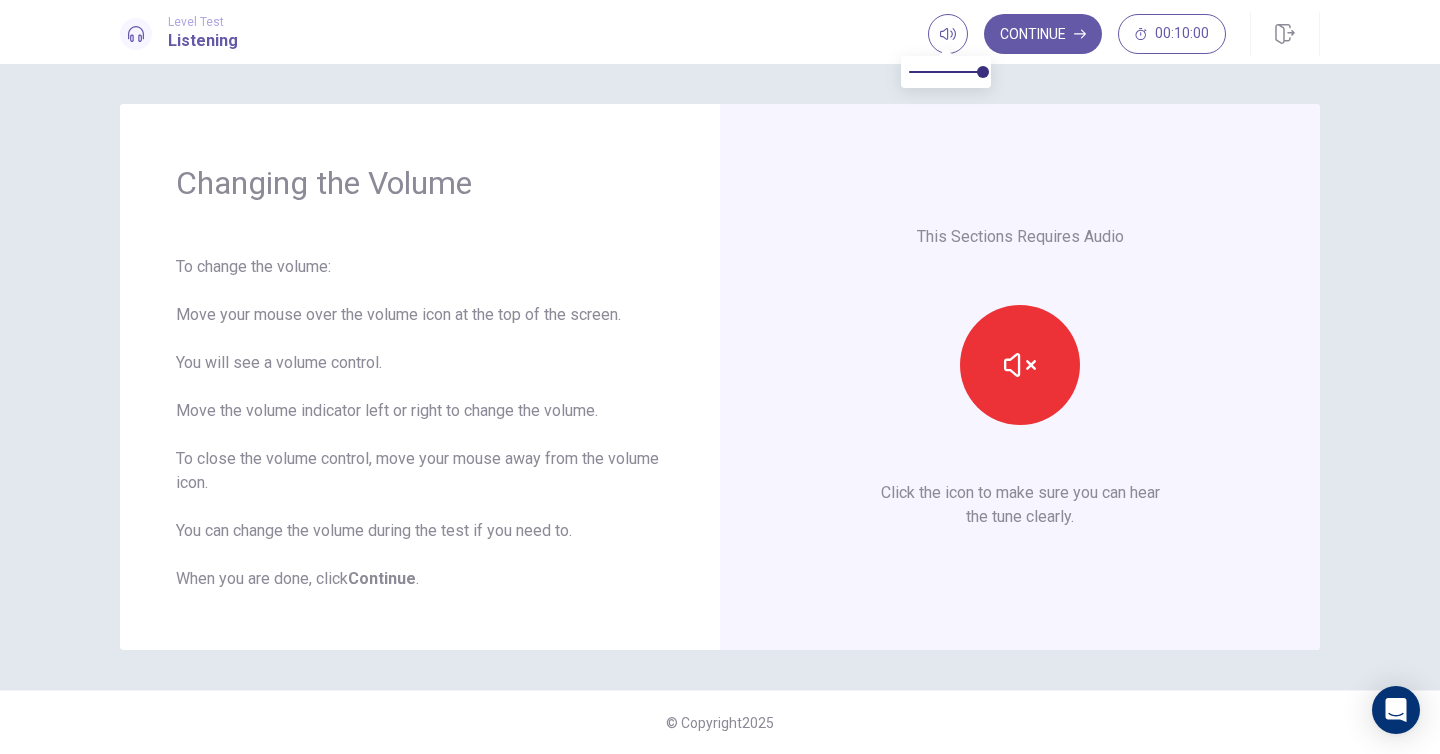 click at bounding box center (946, 72) 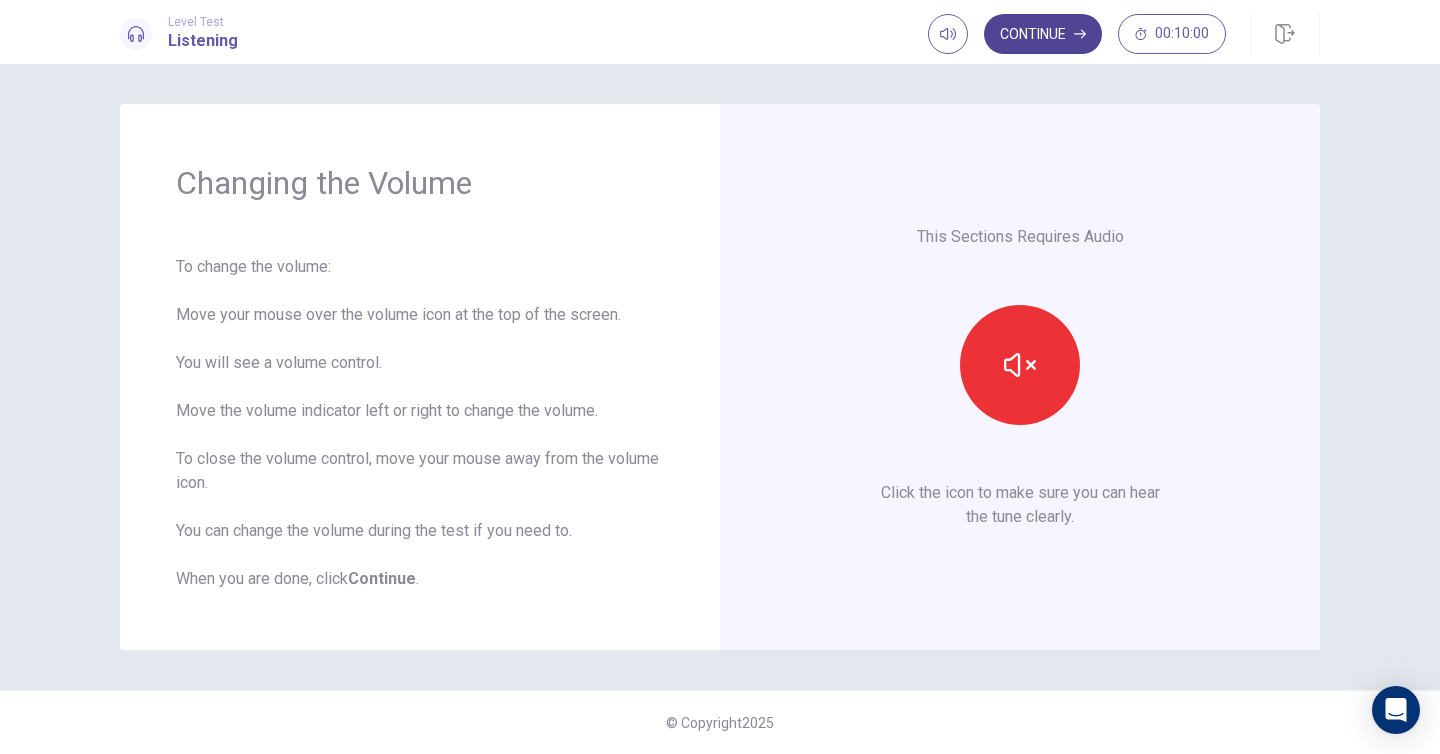 click on "Continue" at bounding box center [1043, 34] 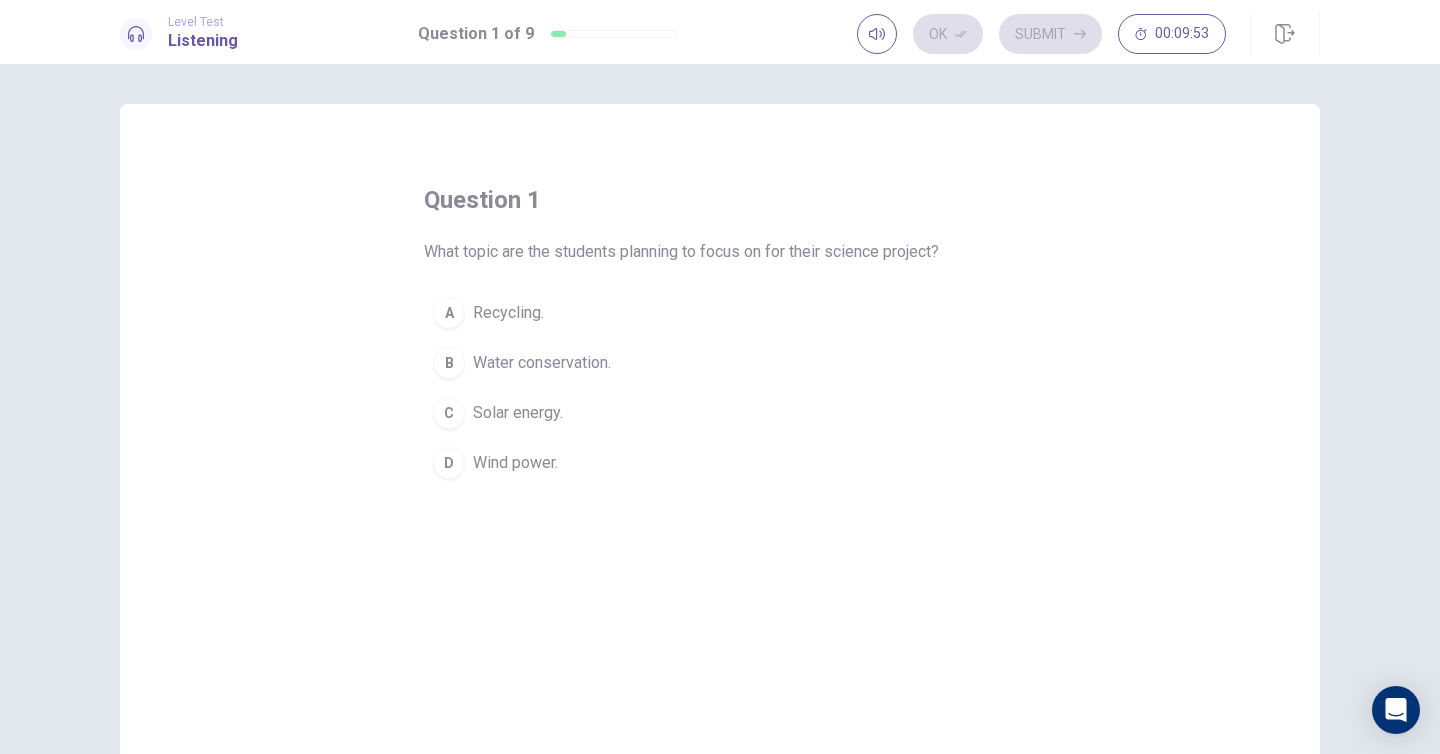 click on "Wind power." at bounding box center [515, 463] 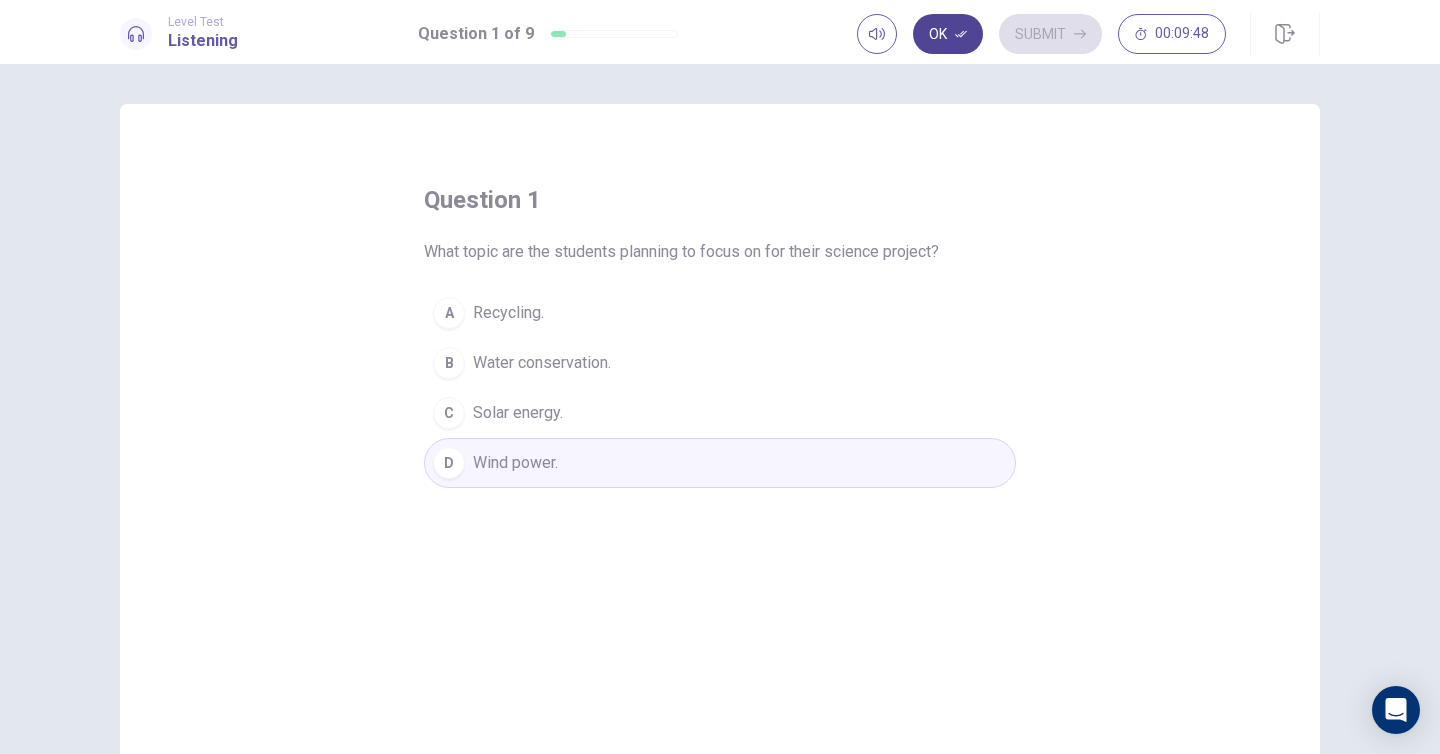 click on "Ok" at bounding box center [948, 34] 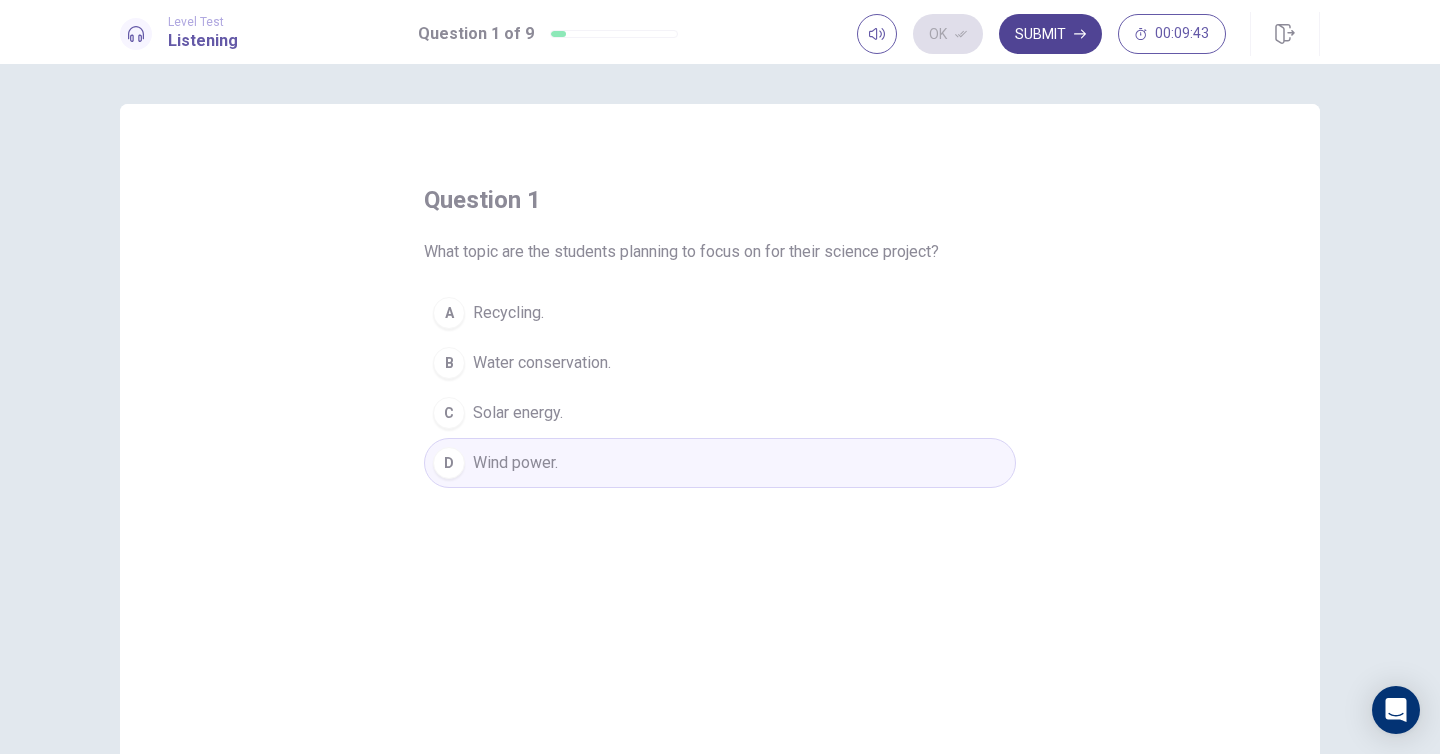 click on "Submit" at bounding box center (1050, 34) 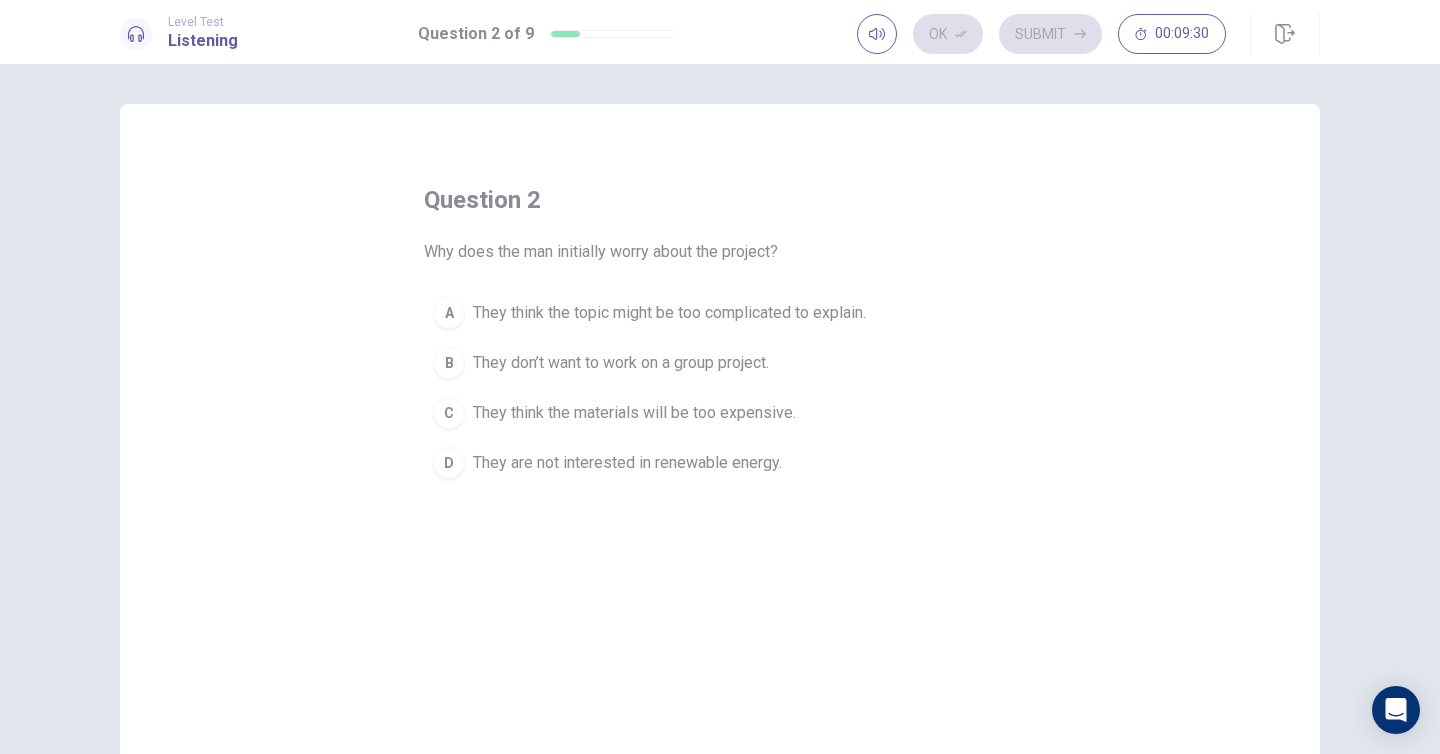 click on "They think the topic might be too complicated to explain." at bounding box center [669, 313] 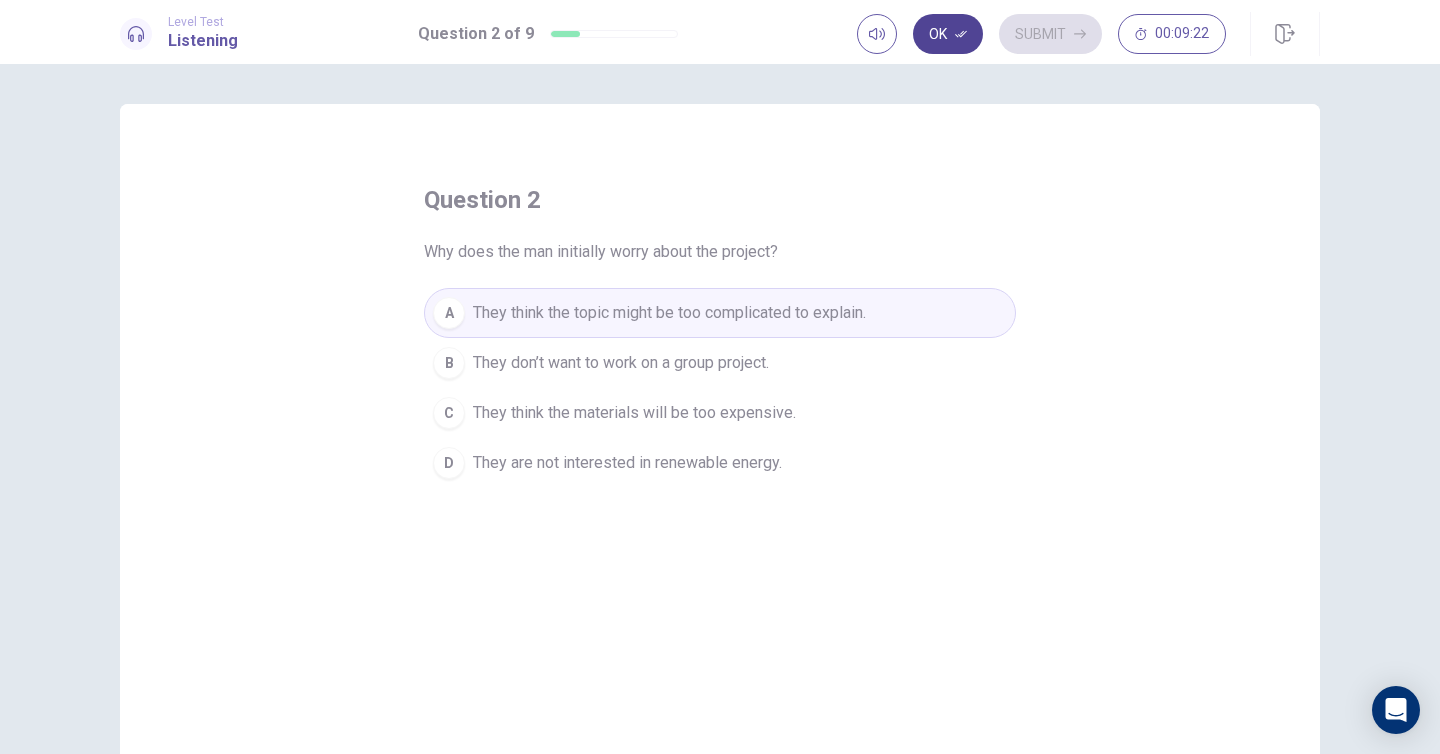 click on "Ok" at bounding box center (948, 34) 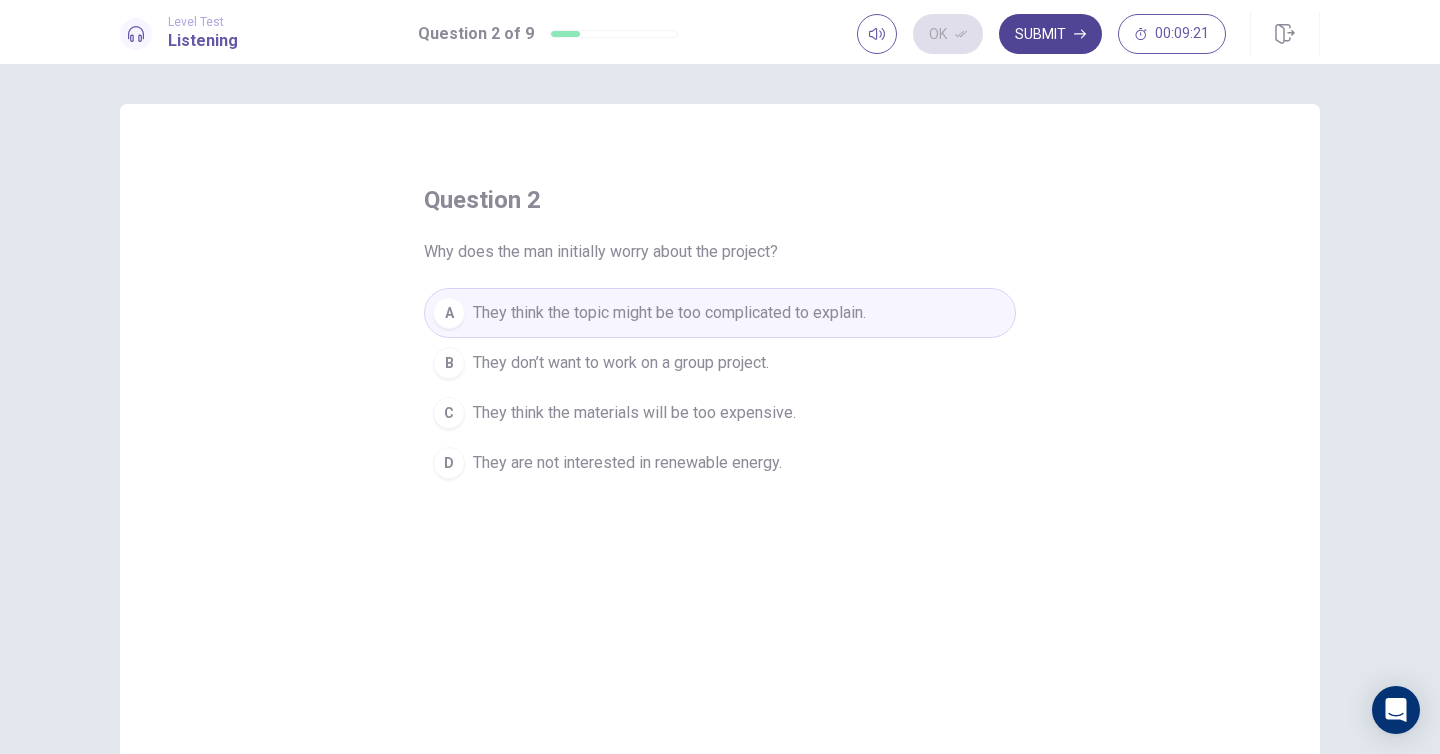 click on "Submit" at bounding box center [1050, 34] 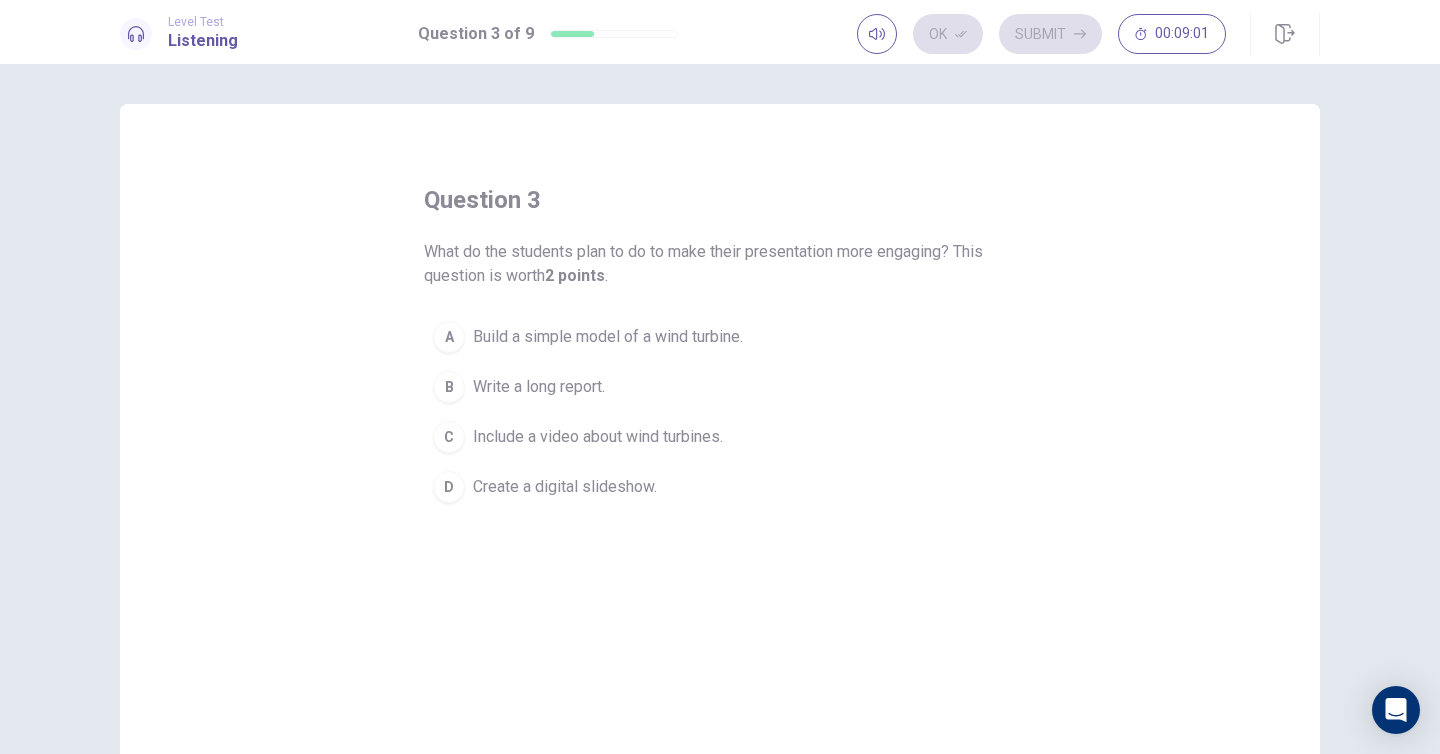 click on "Build a simple model of a wind turbine." at bounding box center (608, 337) 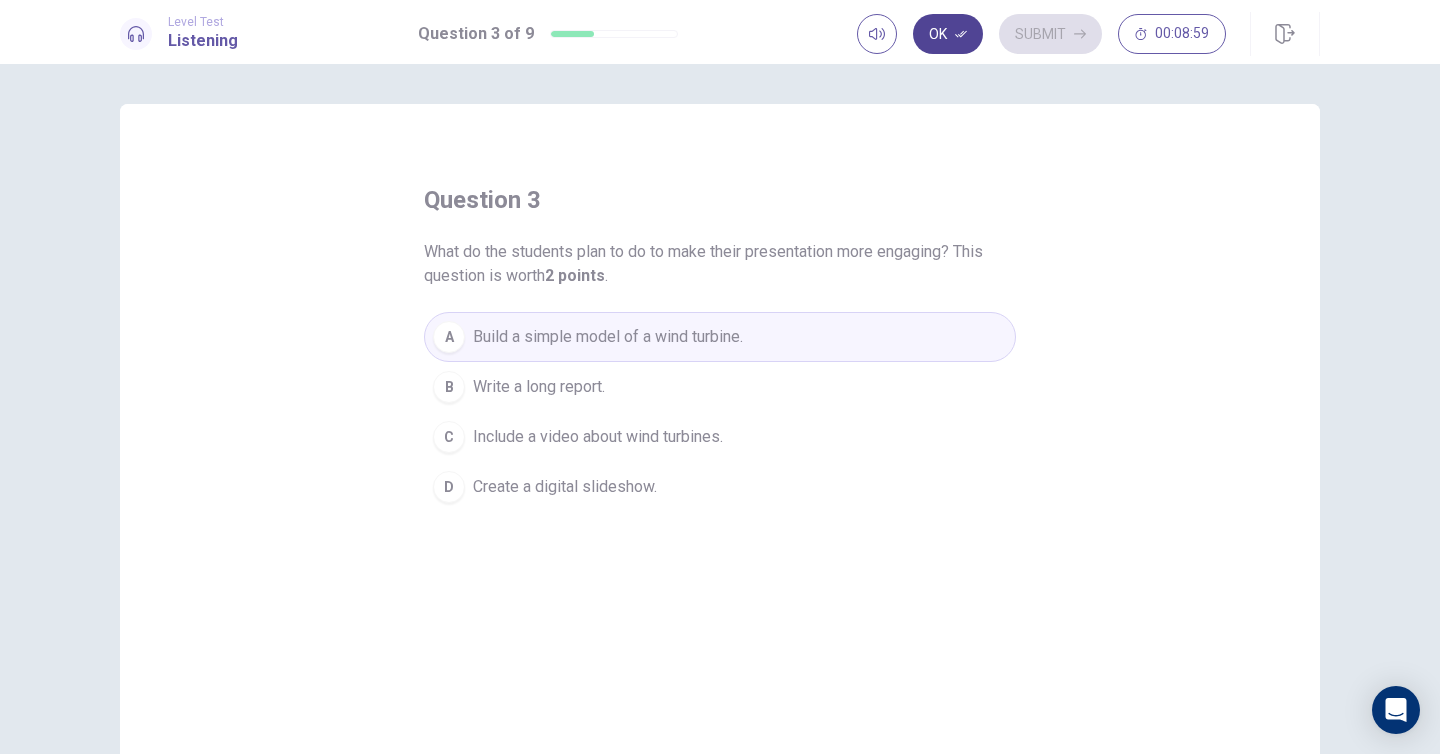 click on "Ok" at bounding box center (948, 34) 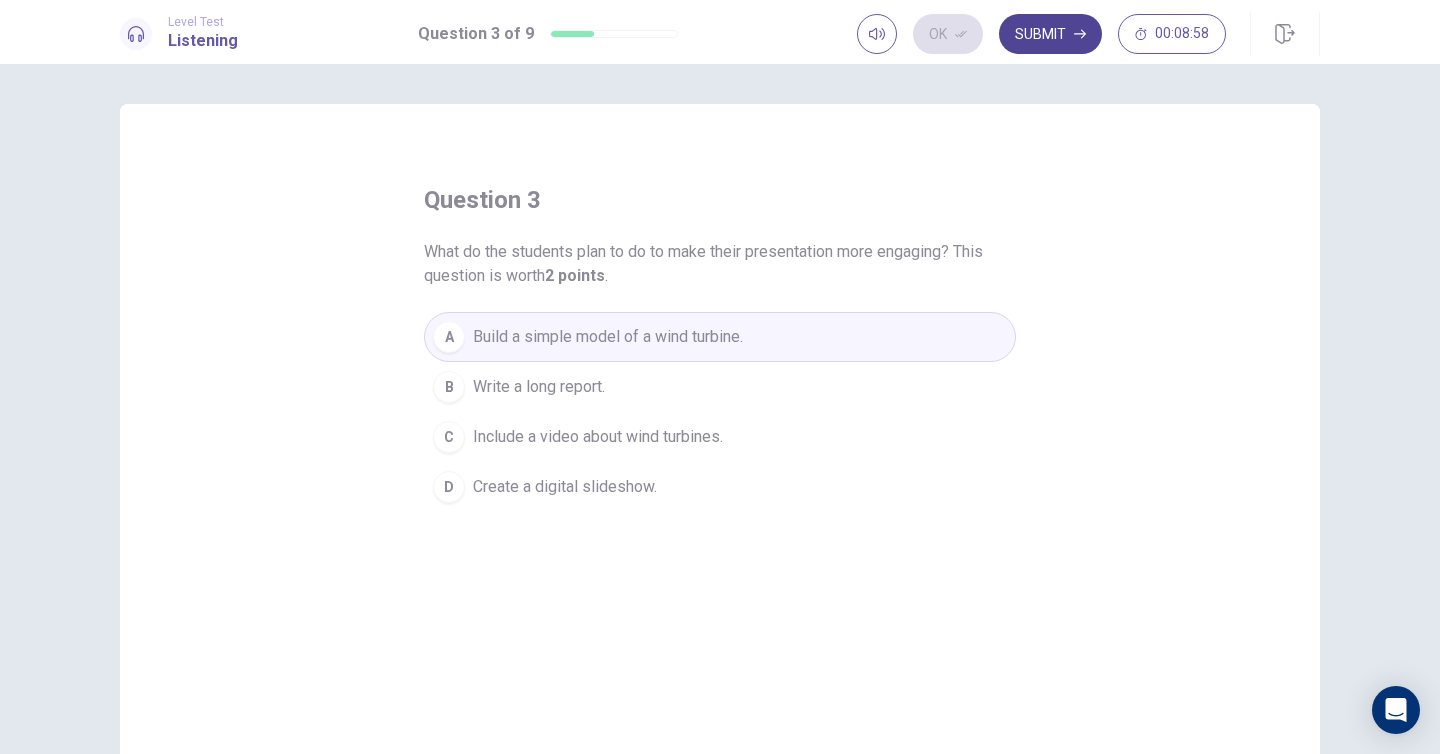 click on "Submit" at bounding box center [1050, 34] 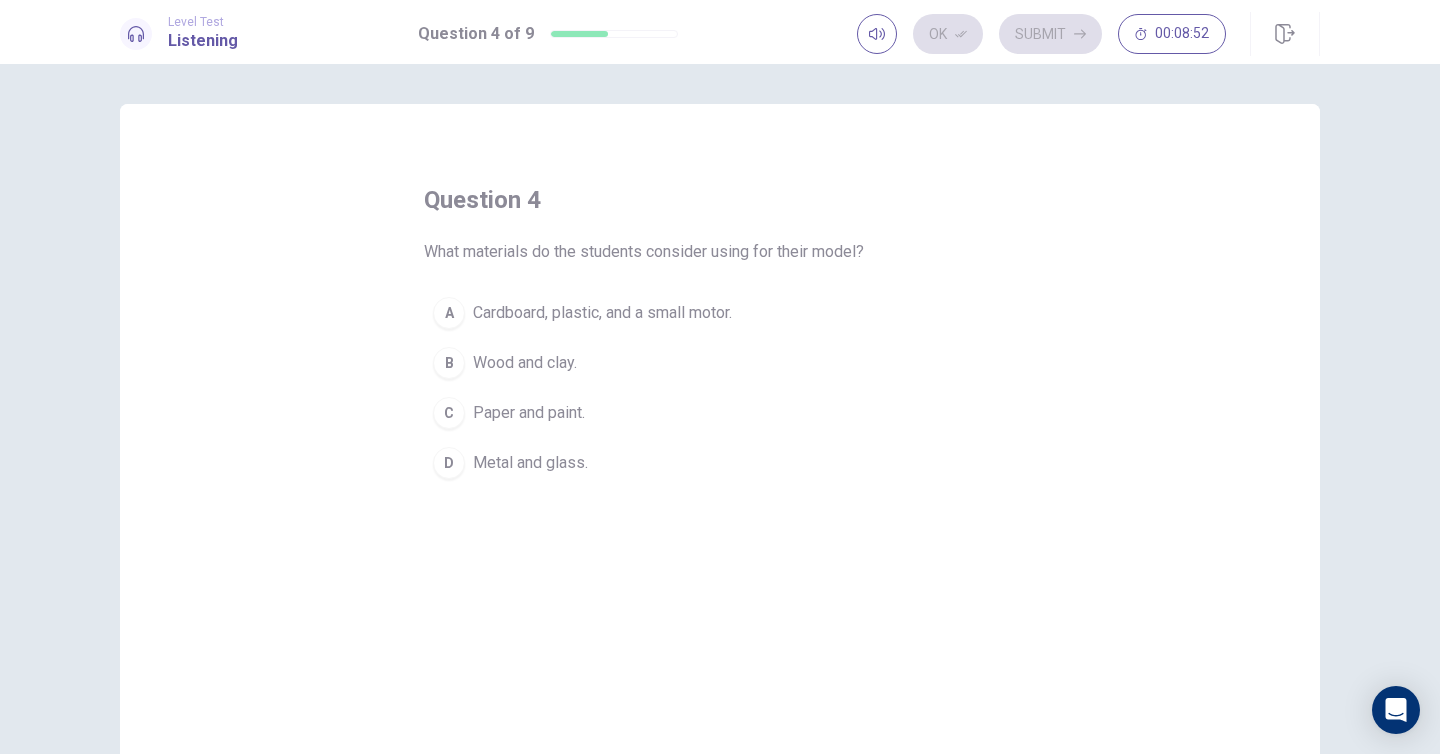 click on "Cardboard, plastic, and a small motor." at bounding box center [602, 313] 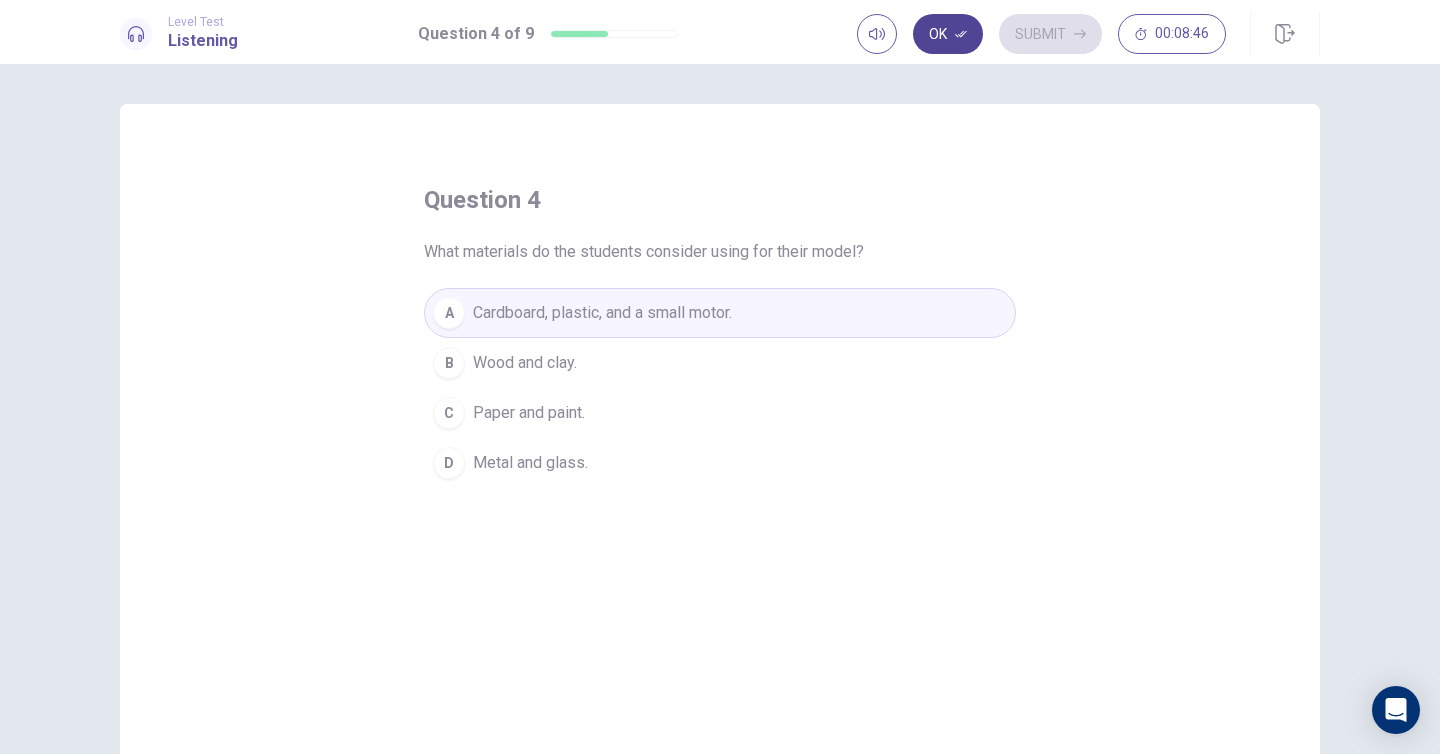 click on "Ok" at bounding box center [948, 34] 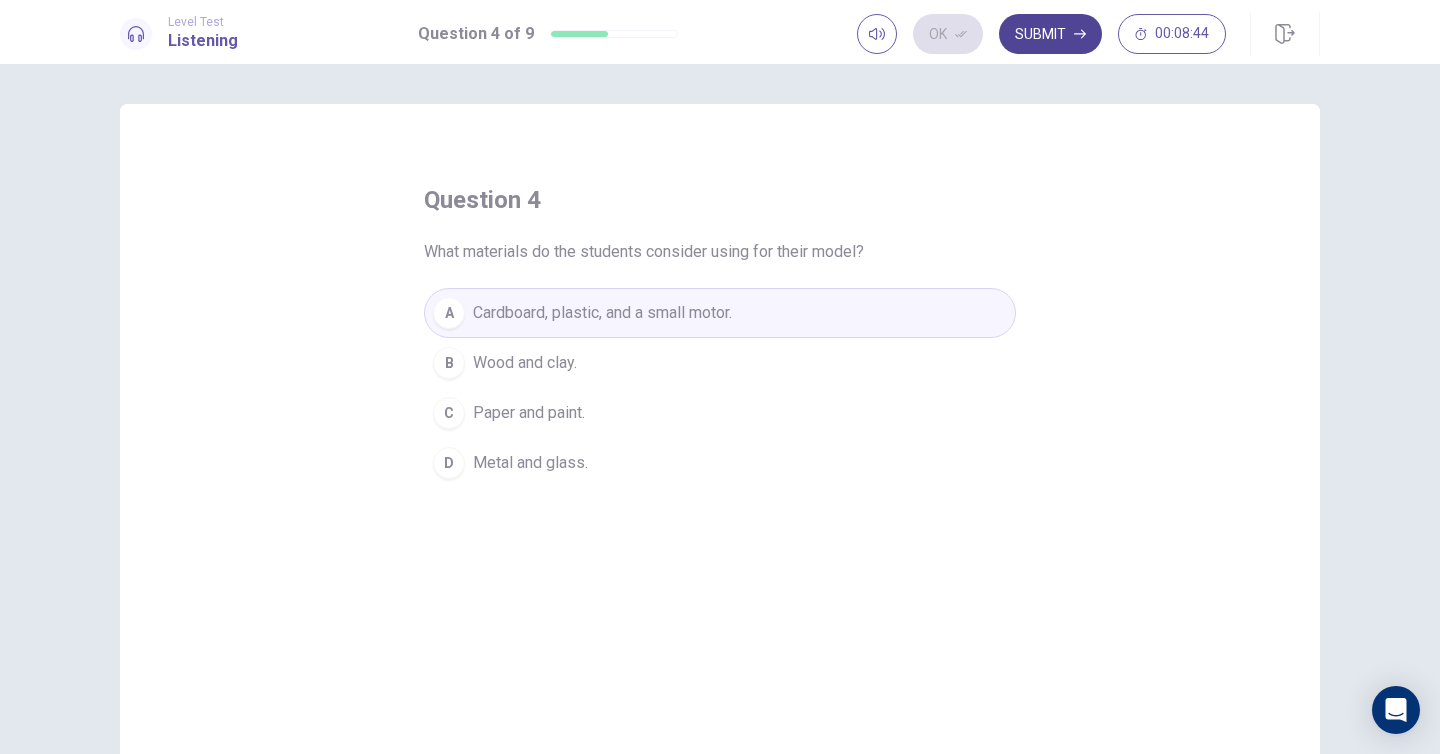 click on "Submit" at bounding box center (1050, 34) 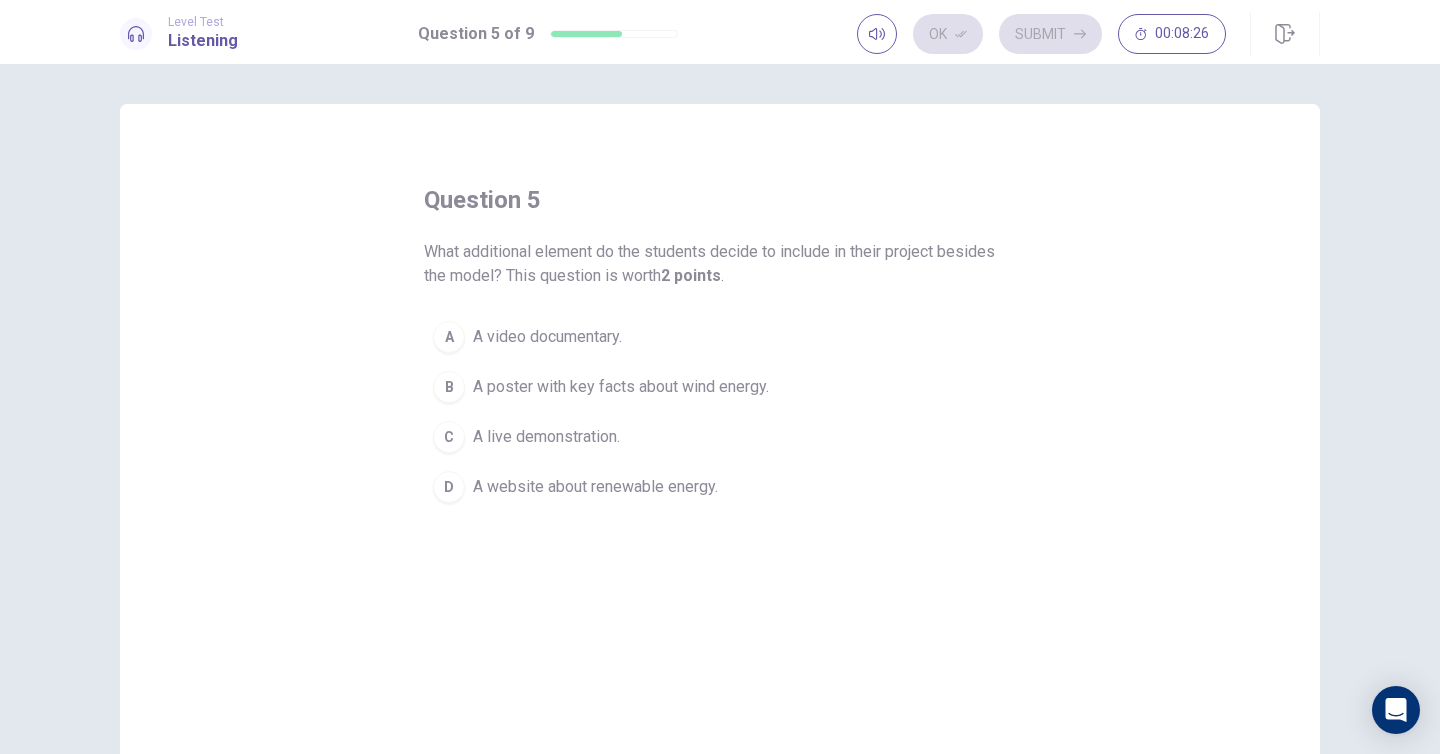 click on "A poster with key facts about wind energy." at bounding box center [621, 387] 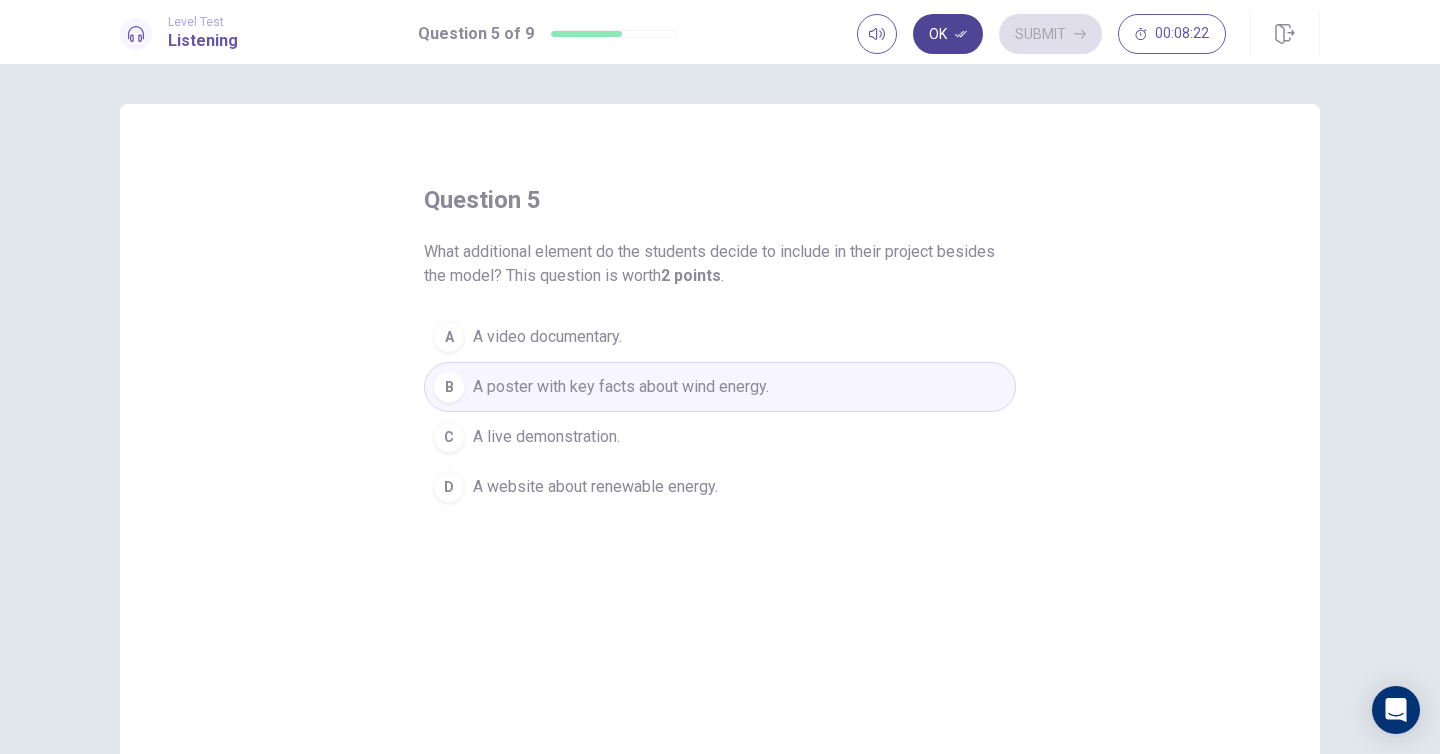 click on "Ok" at bounding box center (948, 34) 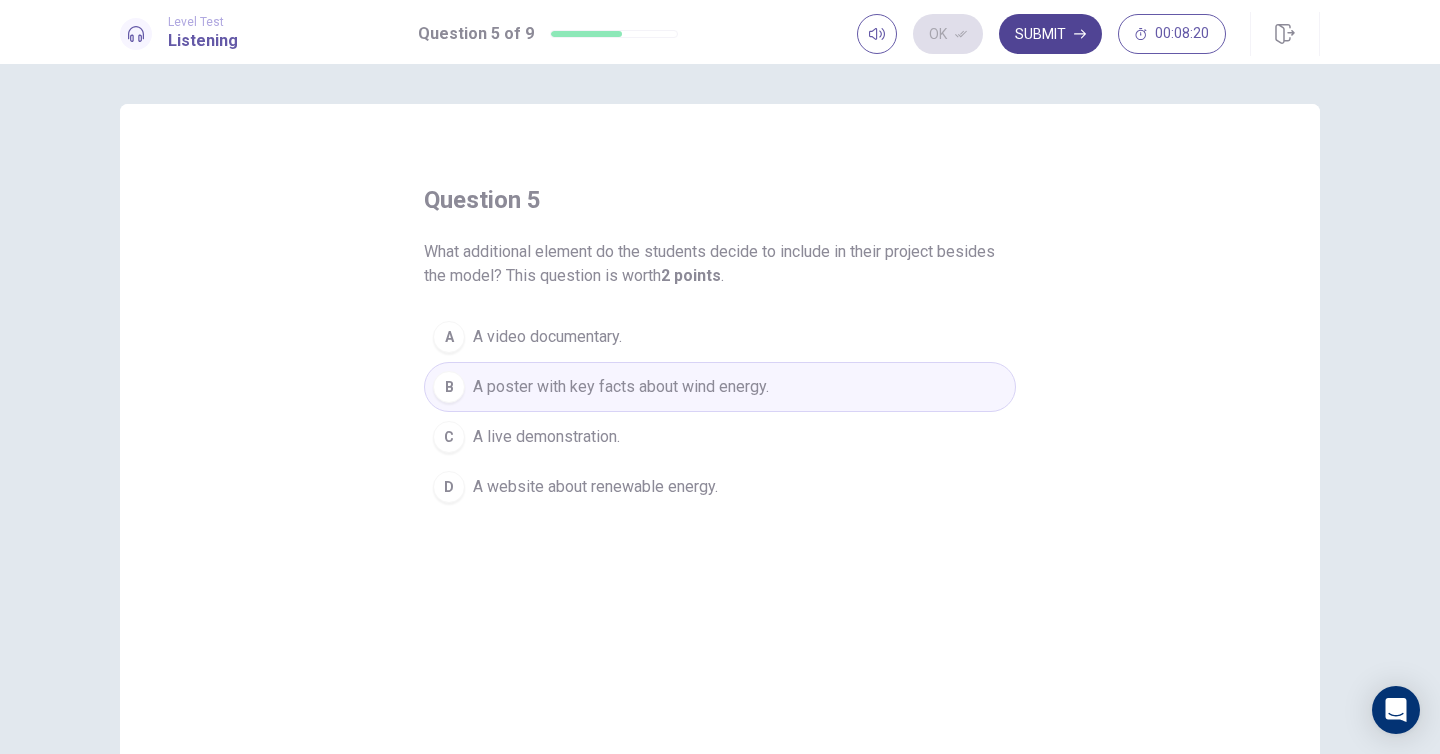 click on "Submit" at bounding box center [1050, 34] 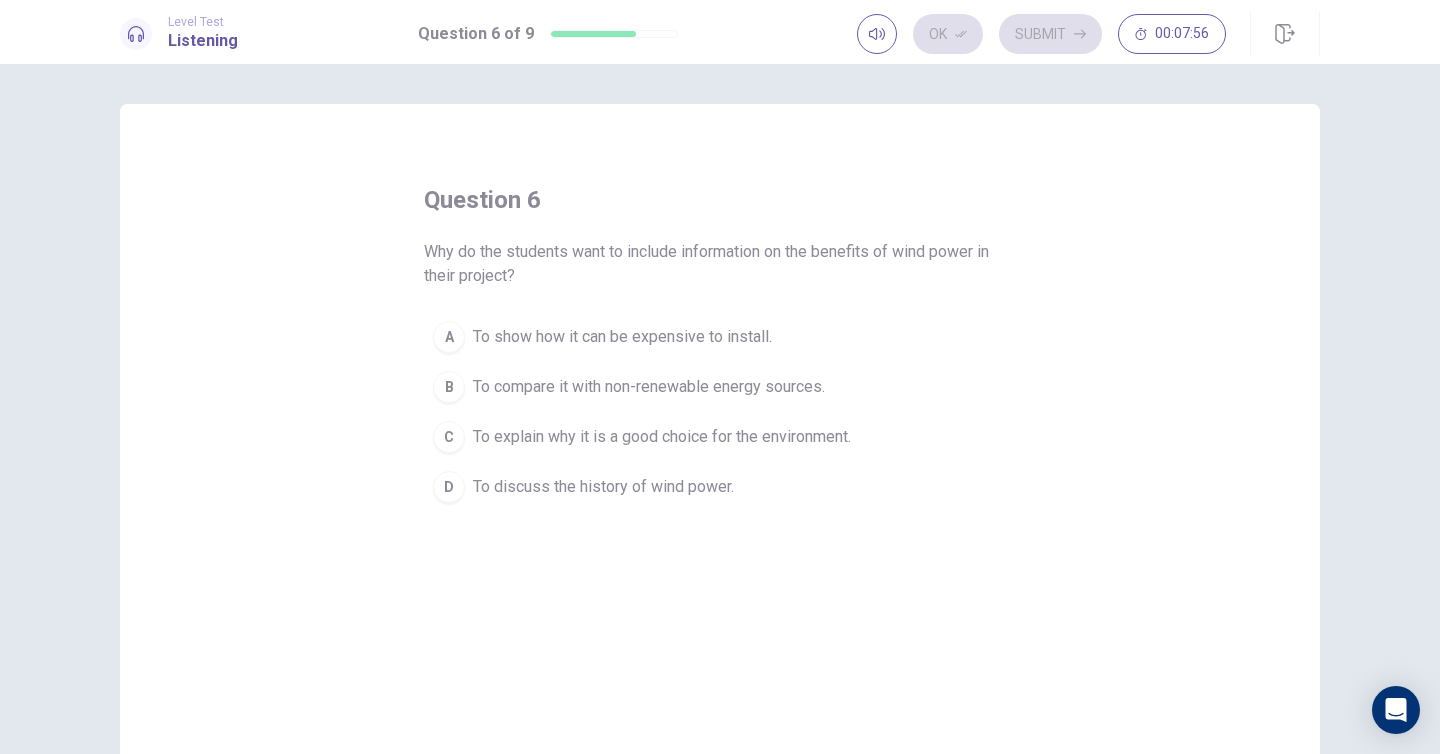 click on "To explain why it is a good choice for the environment." at bounding box center (662, 437) 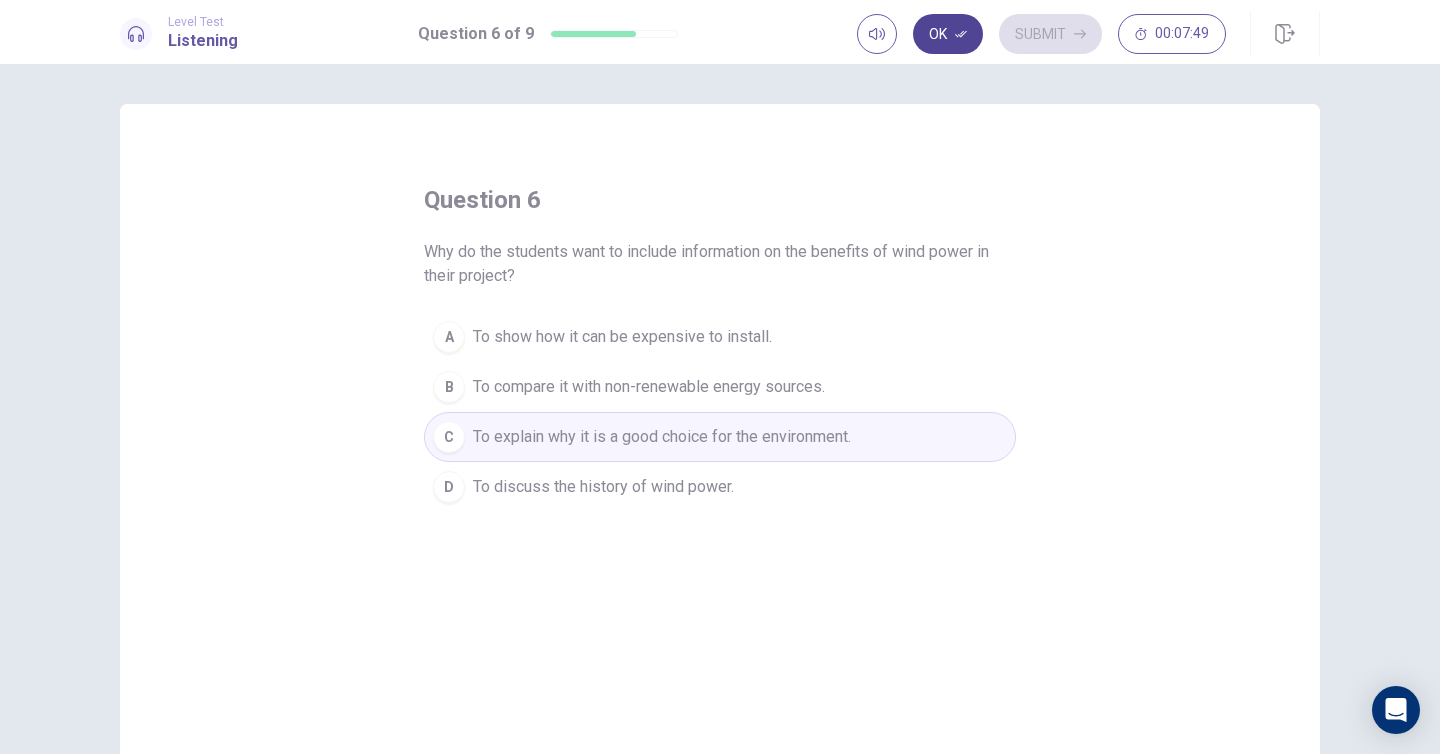 click 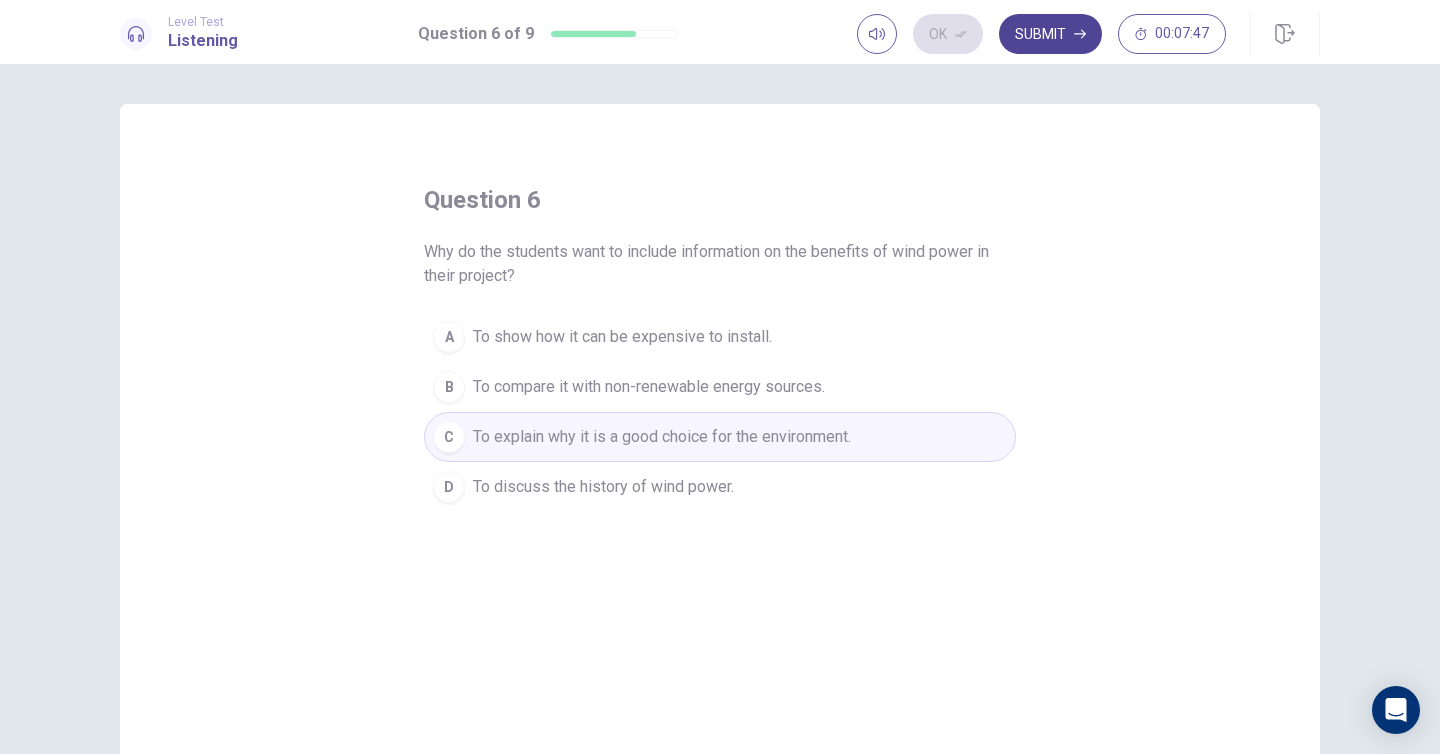 click on "Submit" at bounding box center (1050, 34) 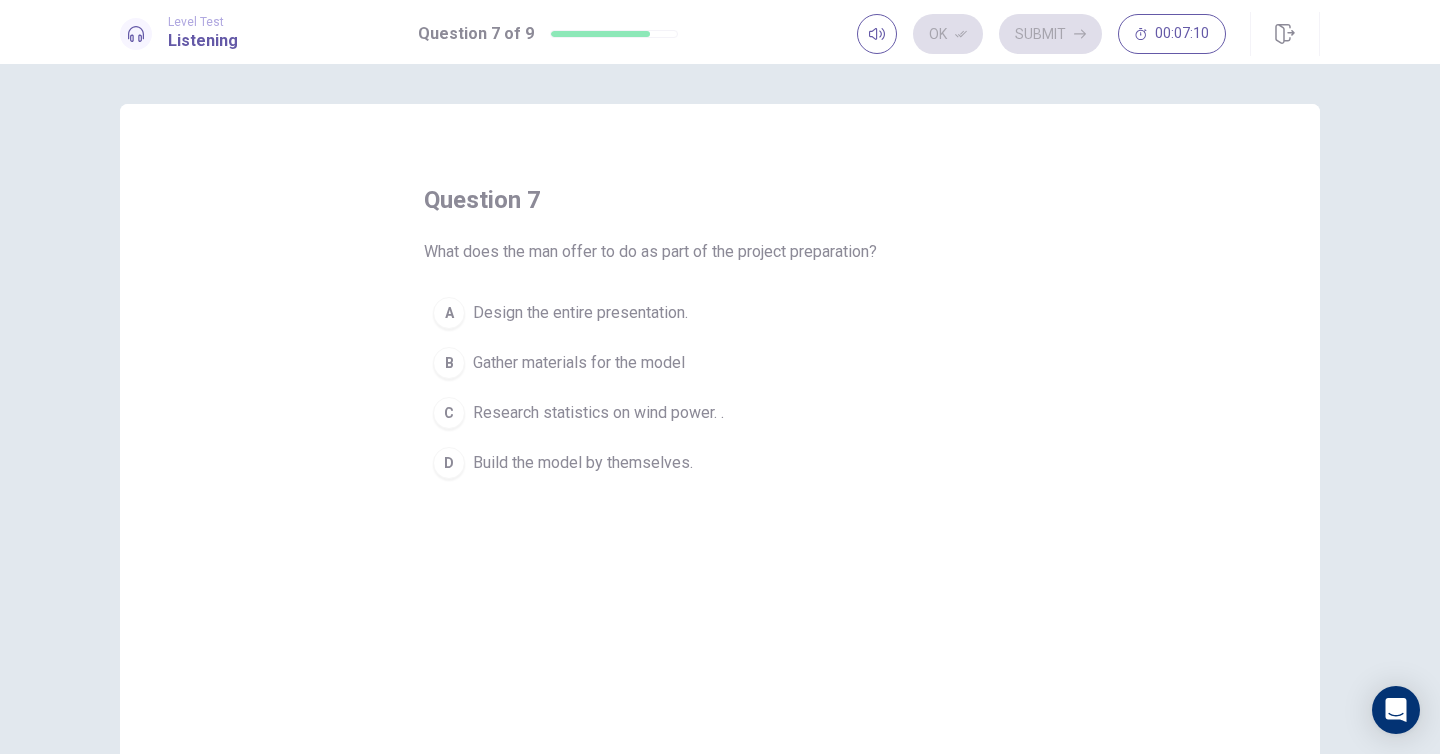 click on "Research statistics on wind power.
." at bounding box center [598, 413] 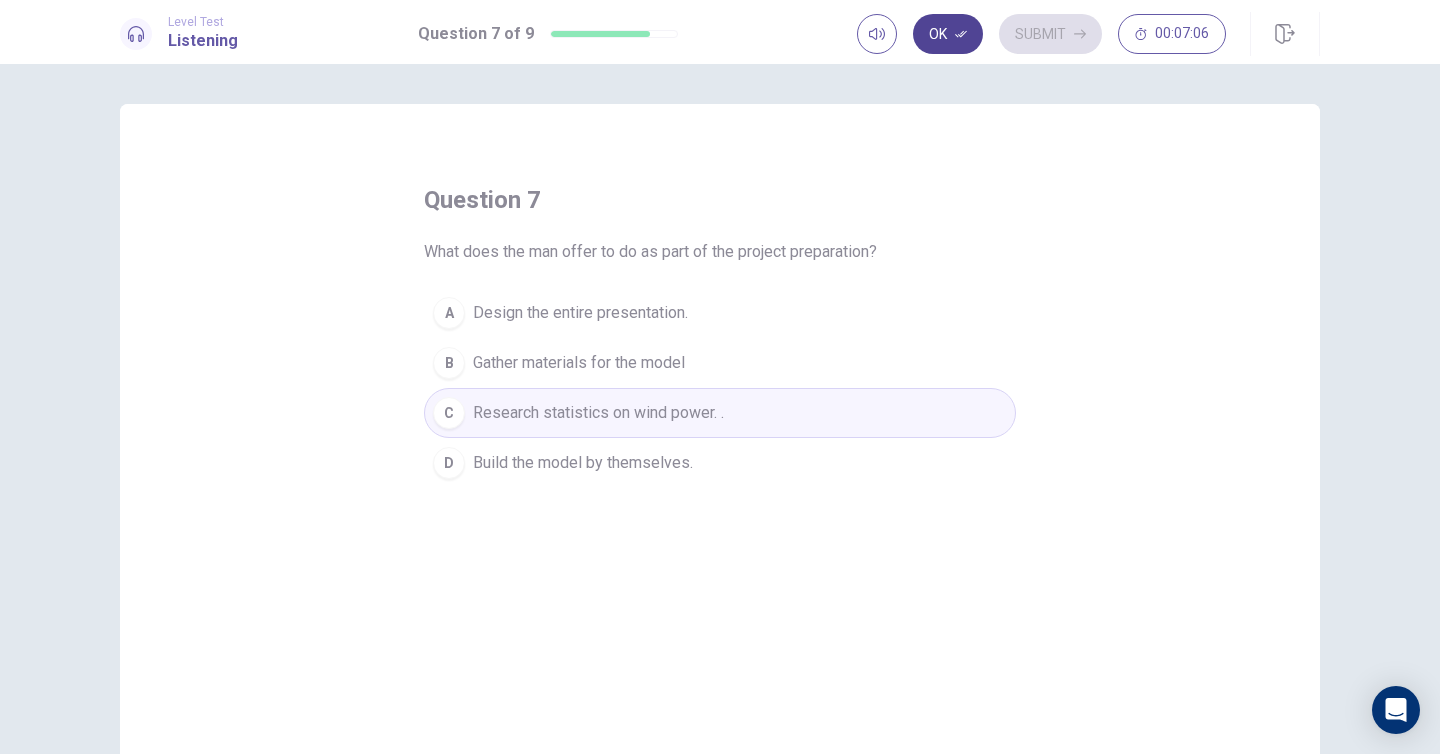 click 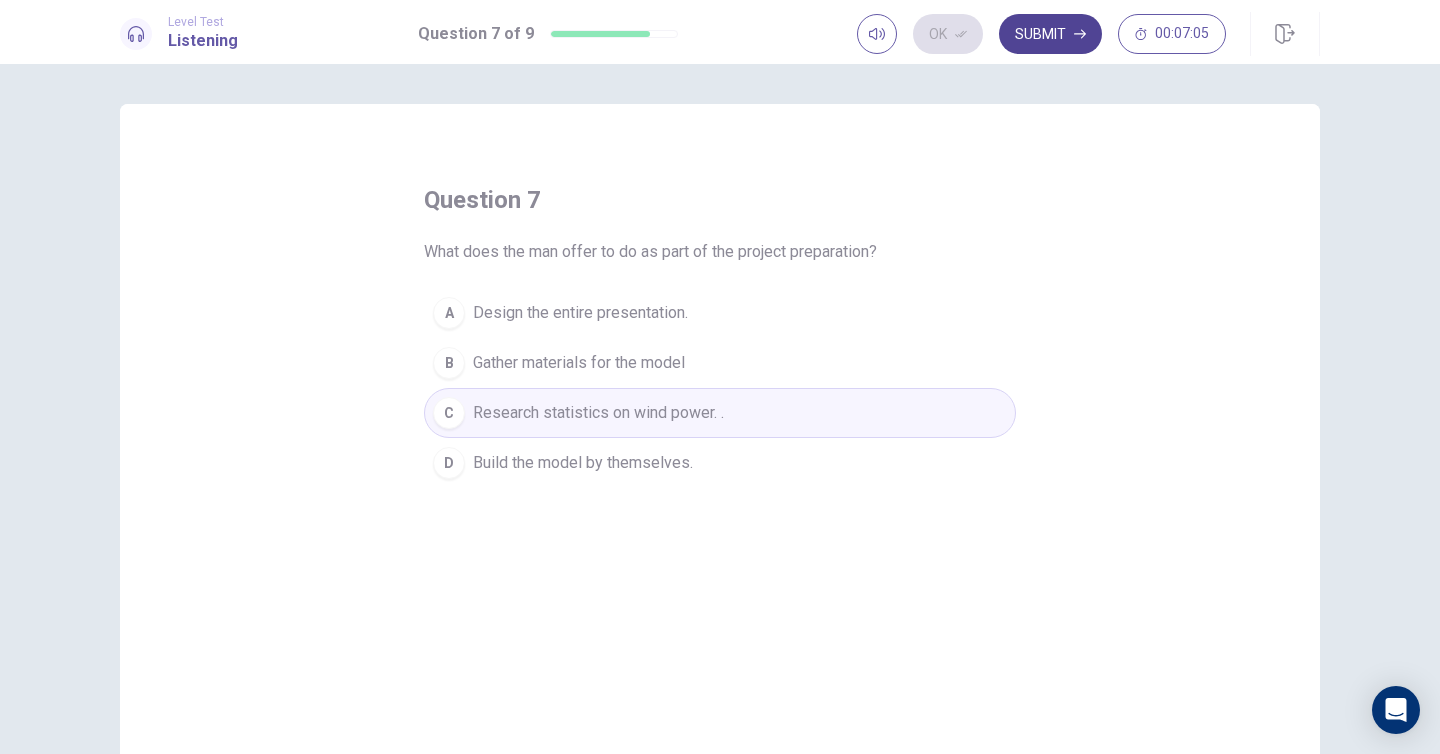click on "Submit" at bounding box center (1050, 34) 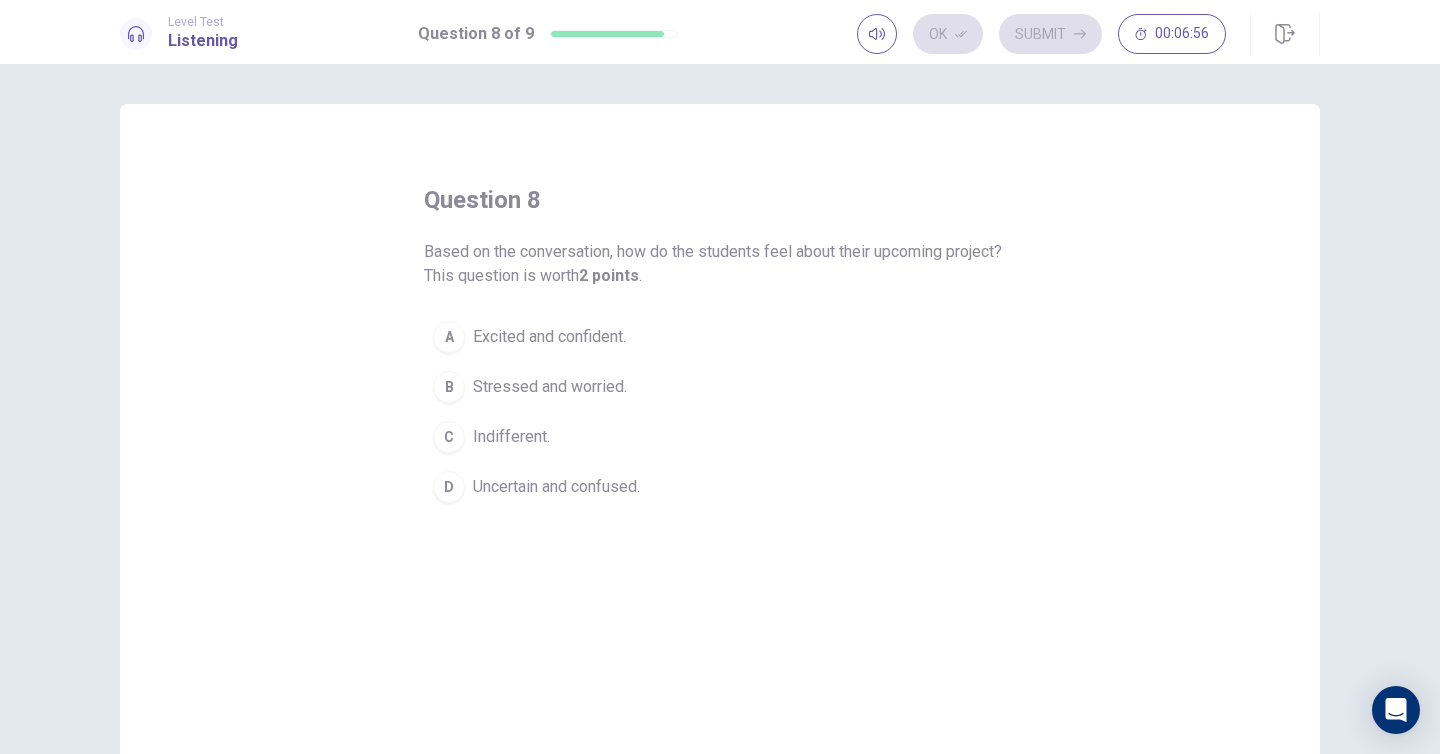 click on "Excited and confident." at bounding box center [549, 337] 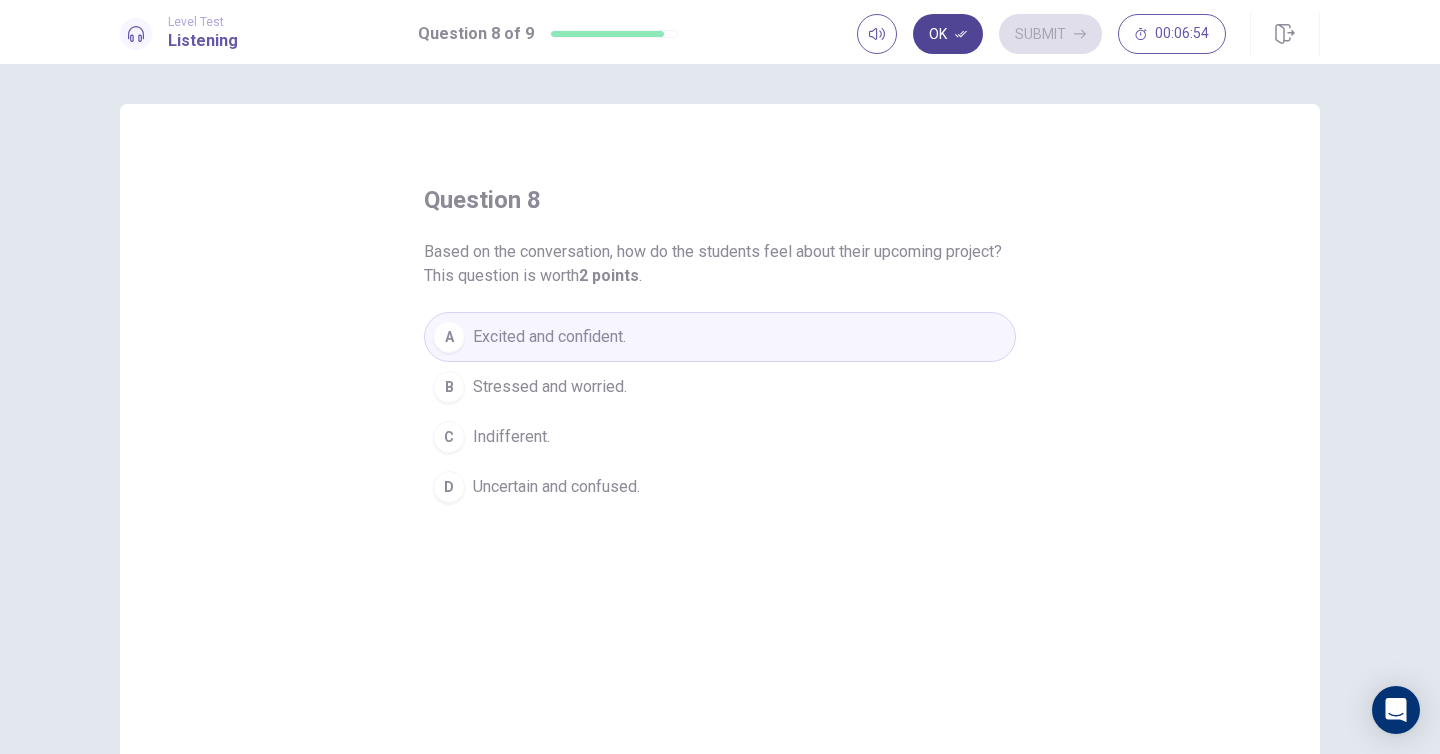 click on "Ok" at bounding box center [948, 34] 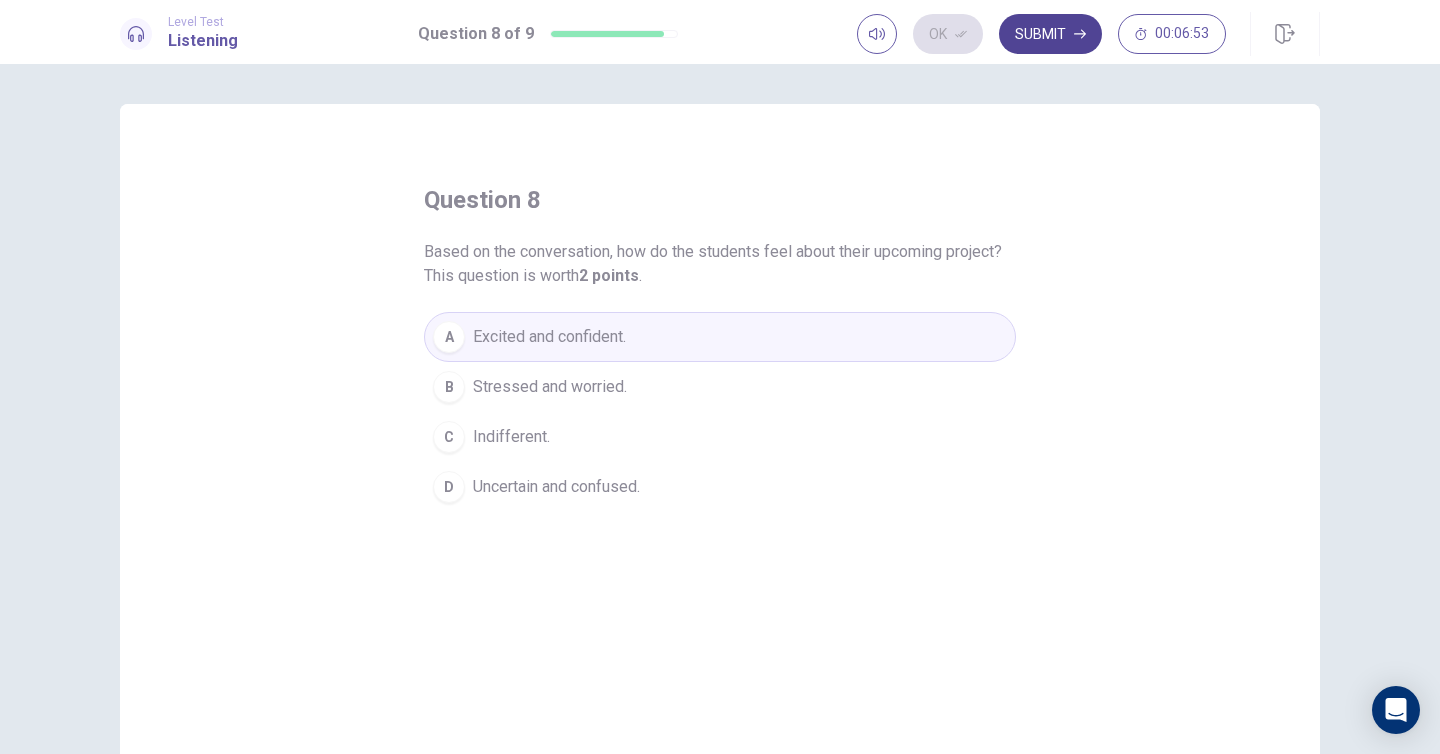 click on "Submit" at bounding box center [1050, 34] 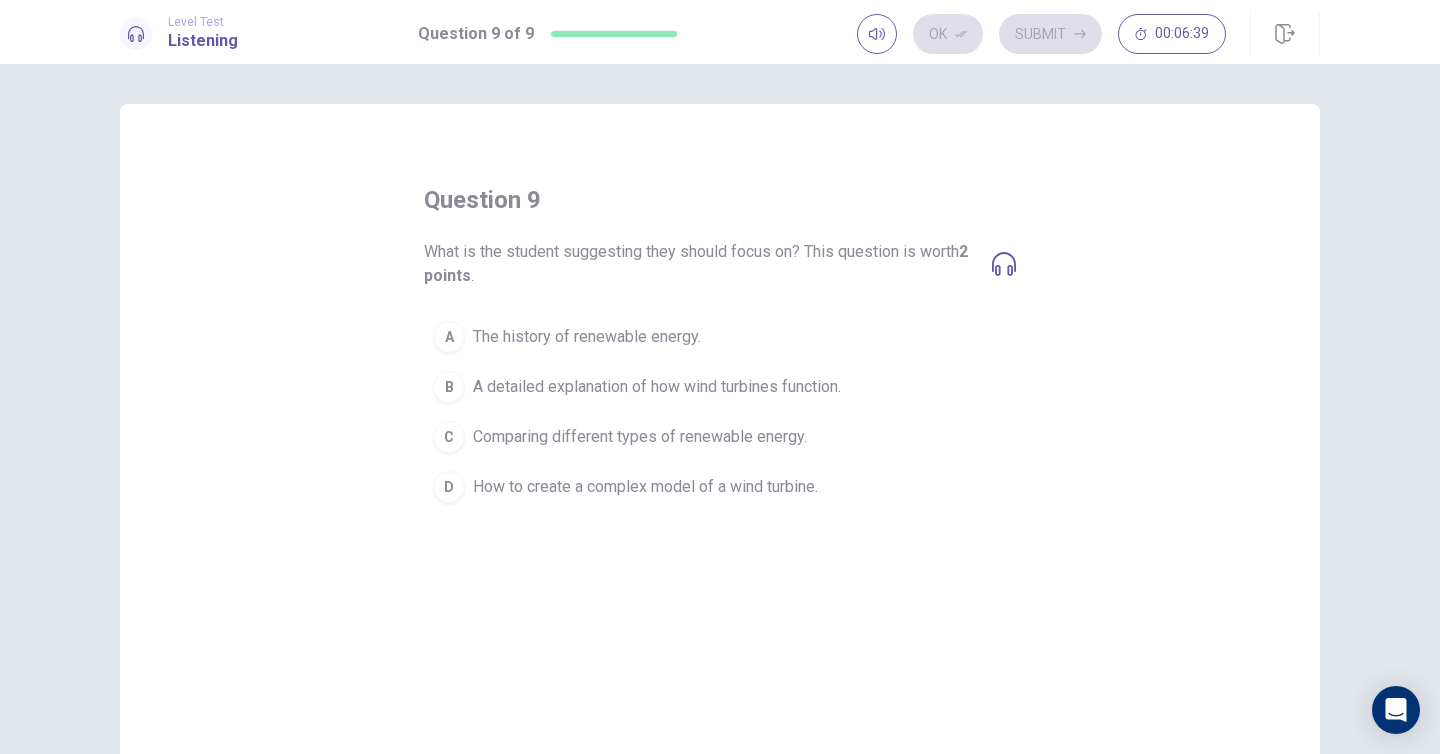 click on "A detailed explanation of how wind turbines function." at bounding box center (657, 387) 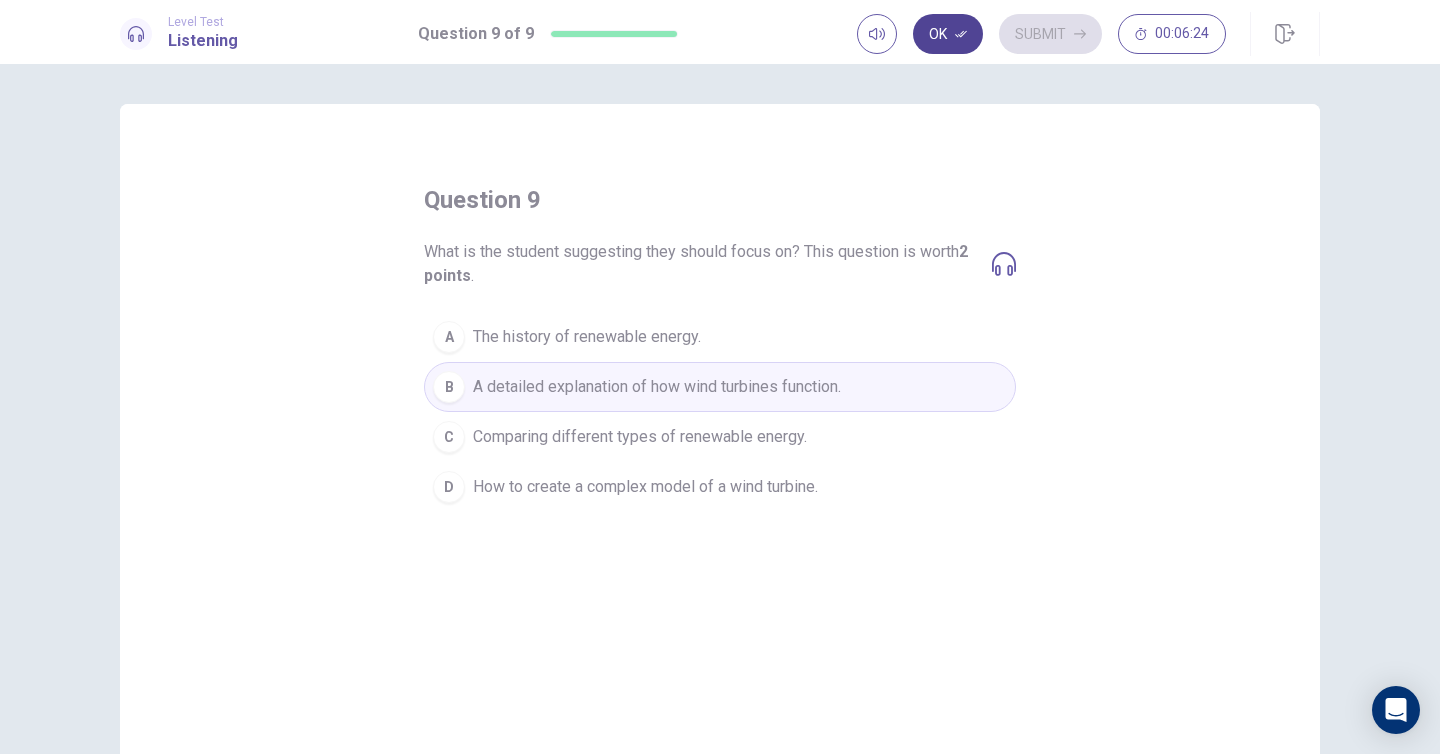 click on "Ok" at bounding box center (948, 34) 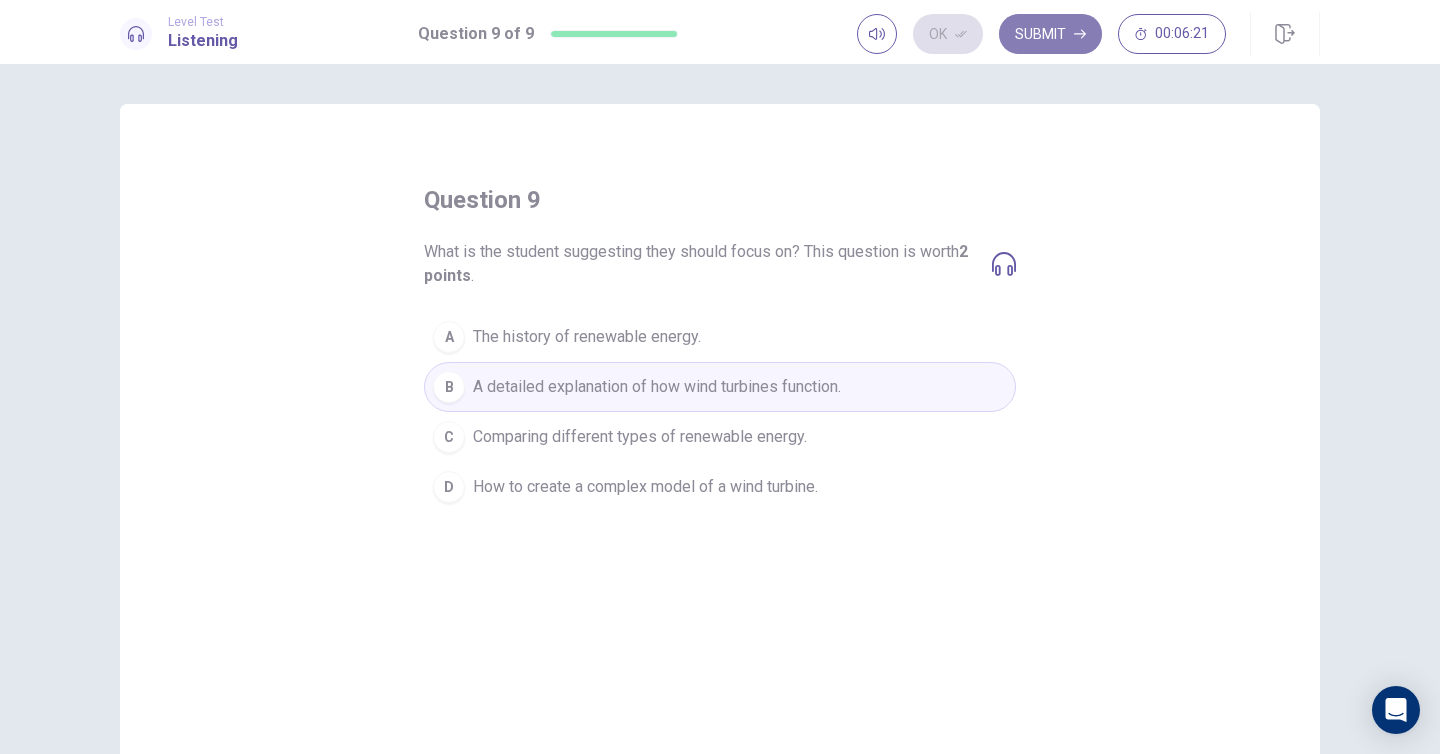 click on "Submit" at bounding box center (1050, 34) 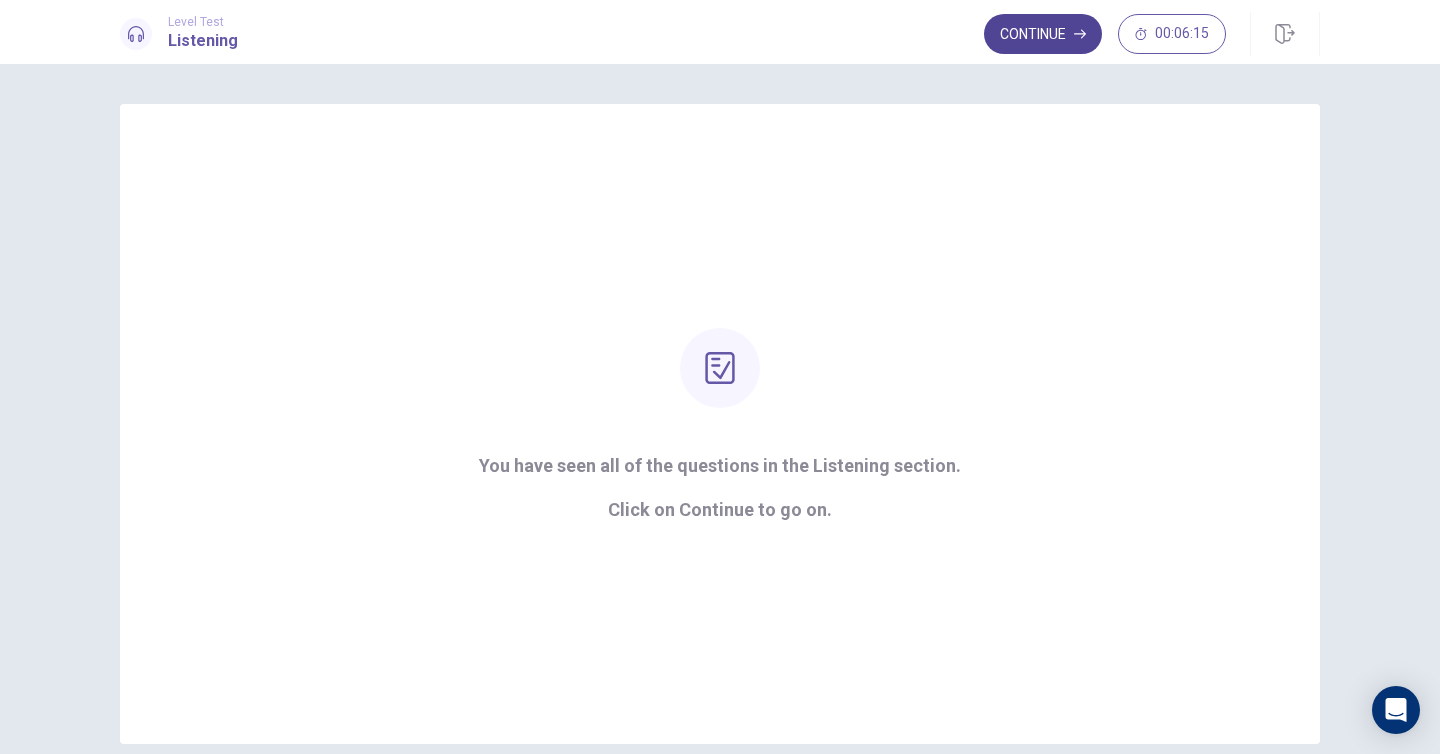 click on "Continue" at bounding box center [1043, 34] 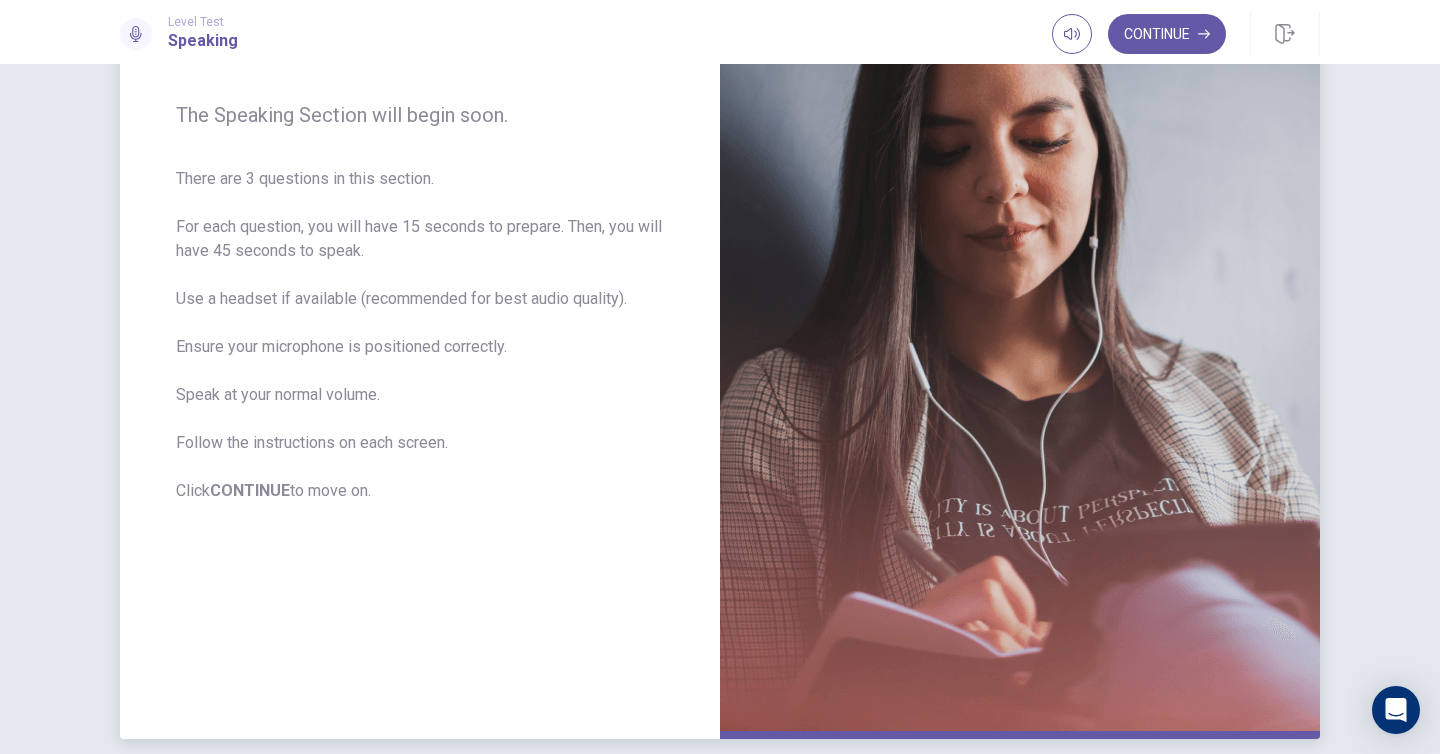 scroll, scrollTop: 236, scrollLeft: 0, axis: vertical 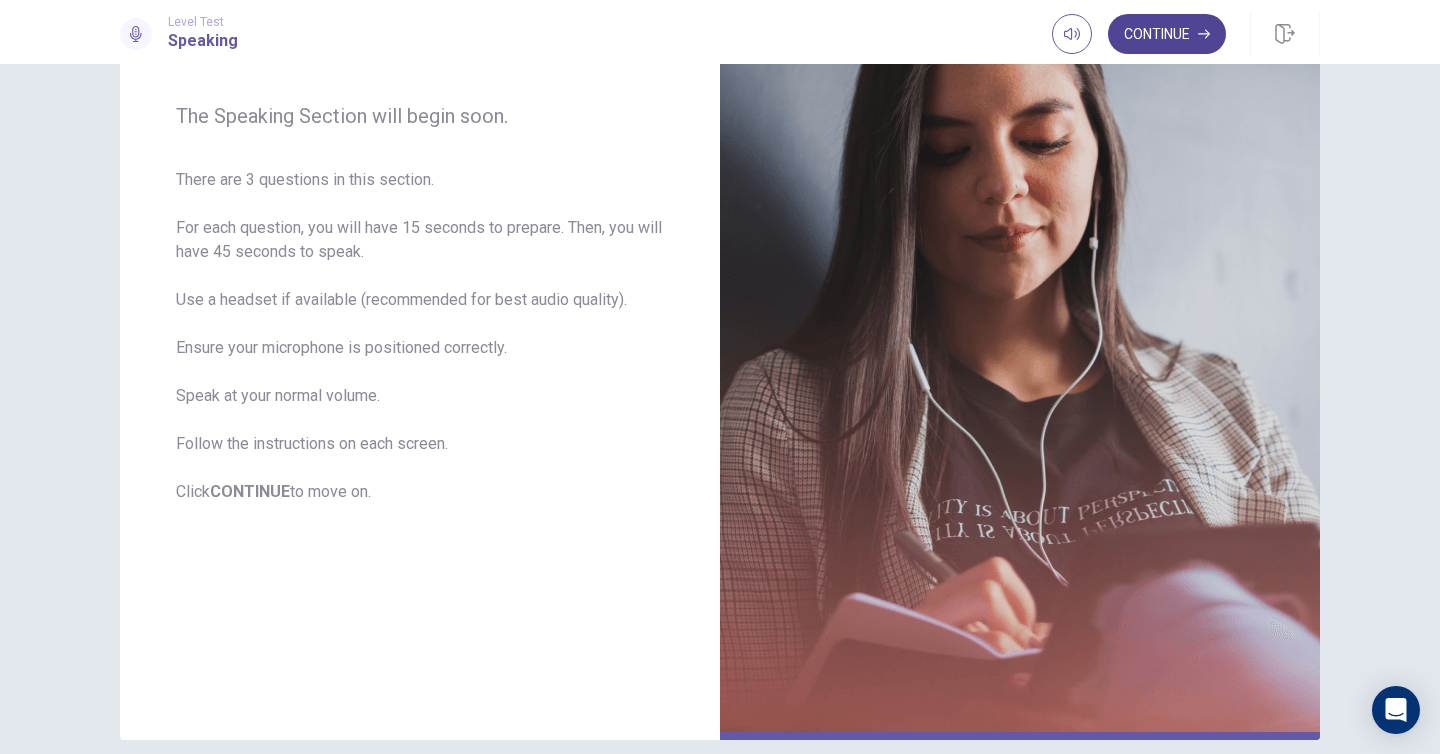 click on "Continue" at bounding box center (1167, 34) 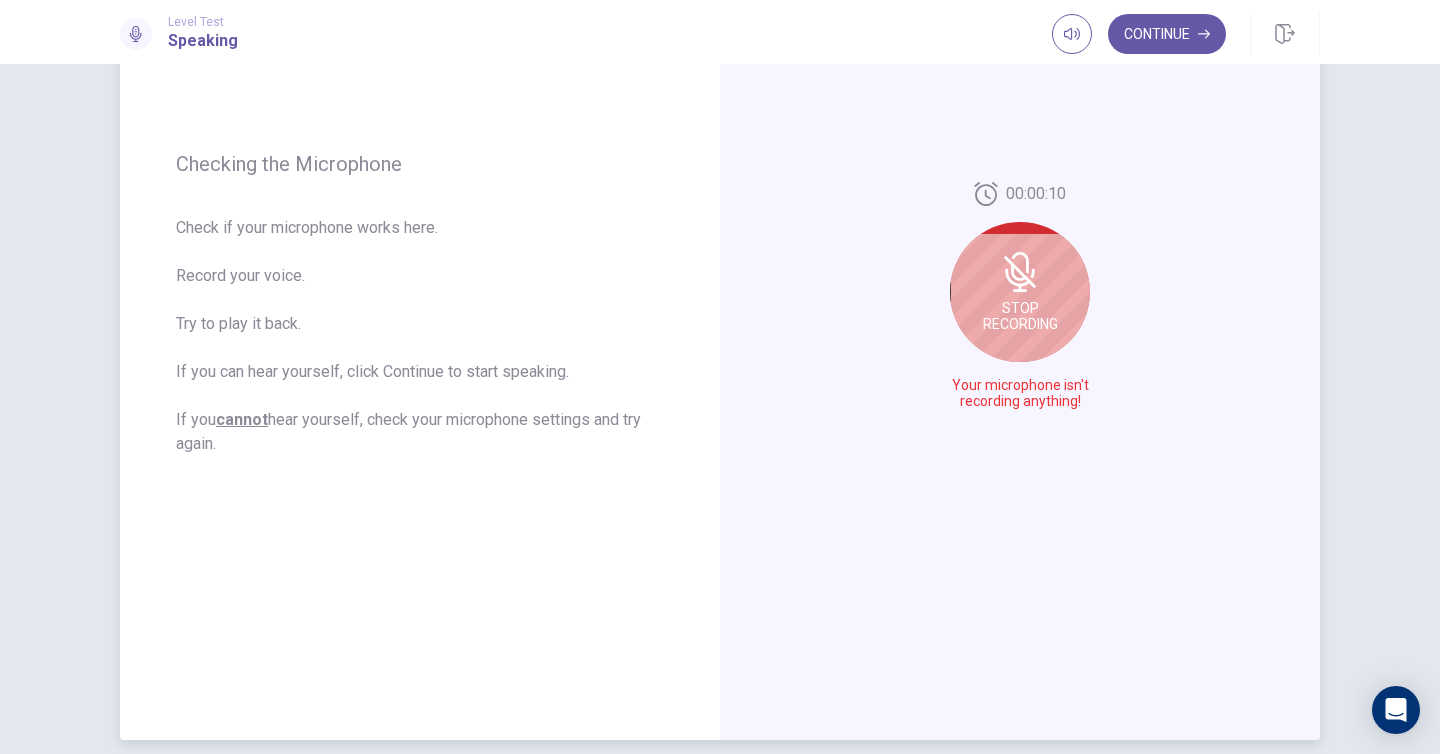 click on "Stop   Recording" at bounding box center [1020, 316] 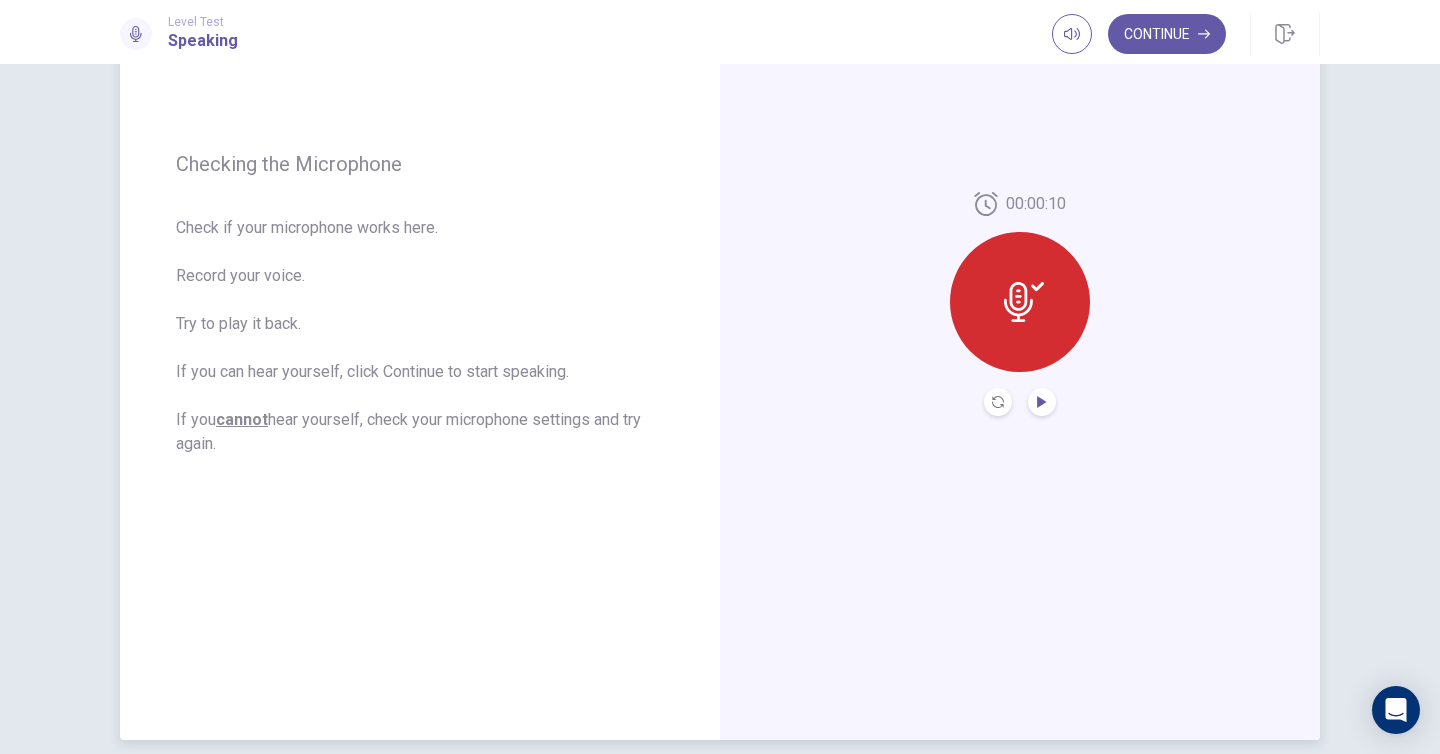 click 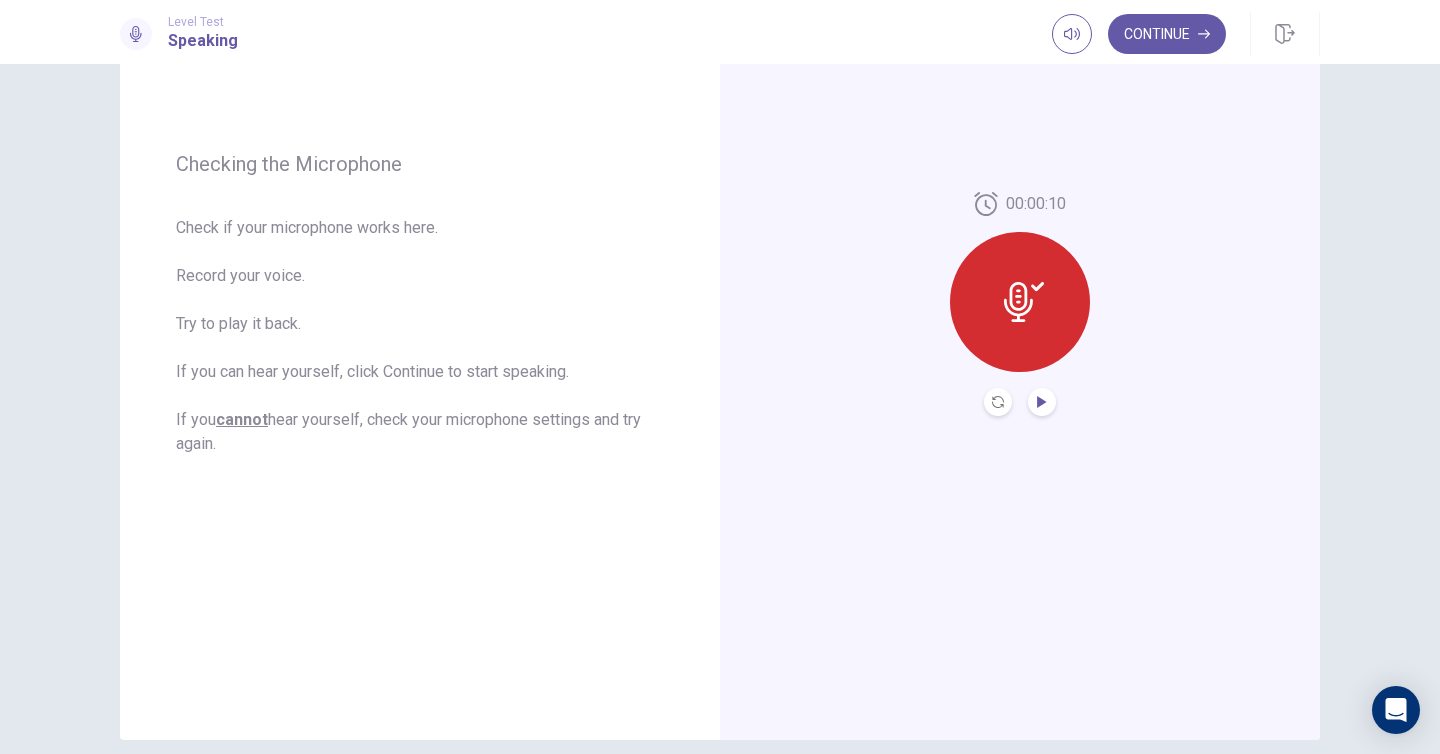 click 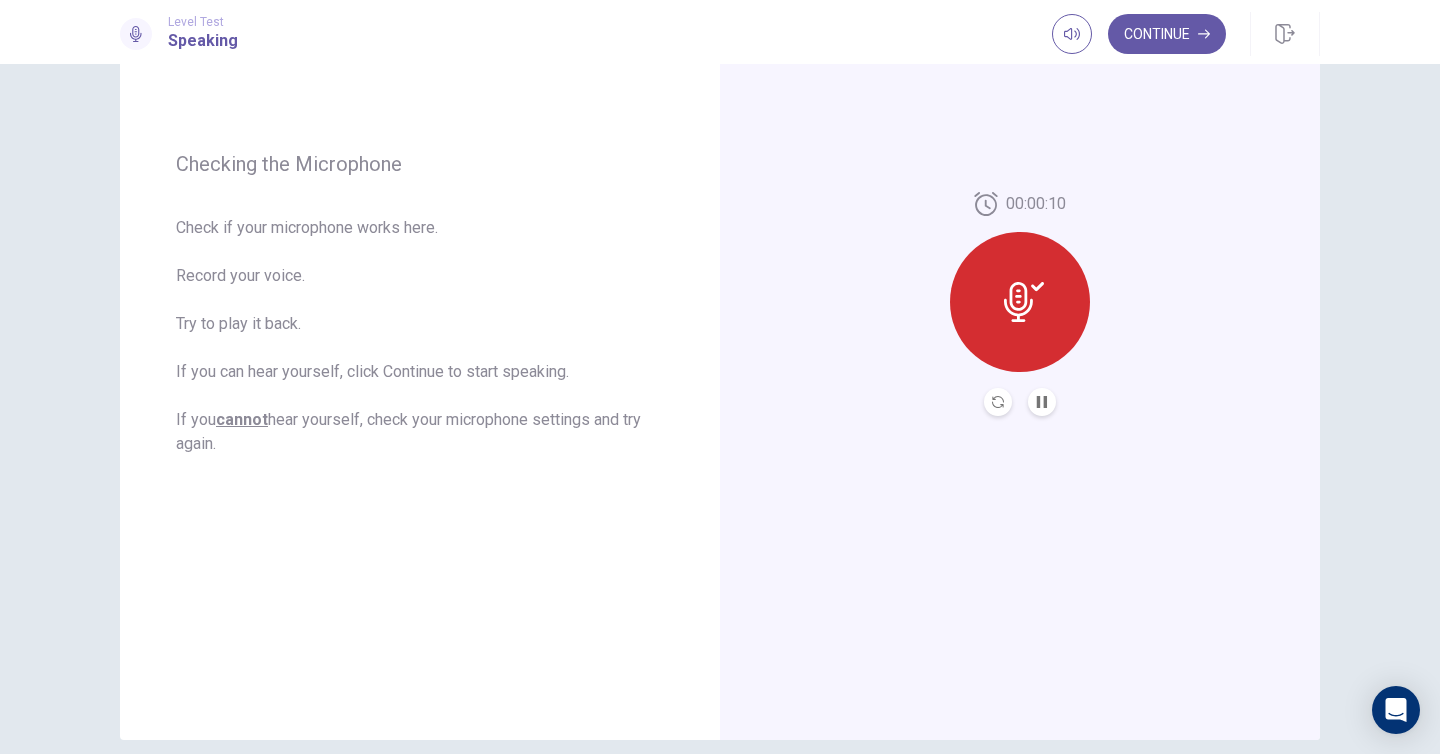 click at bounding box center [1020, 302] 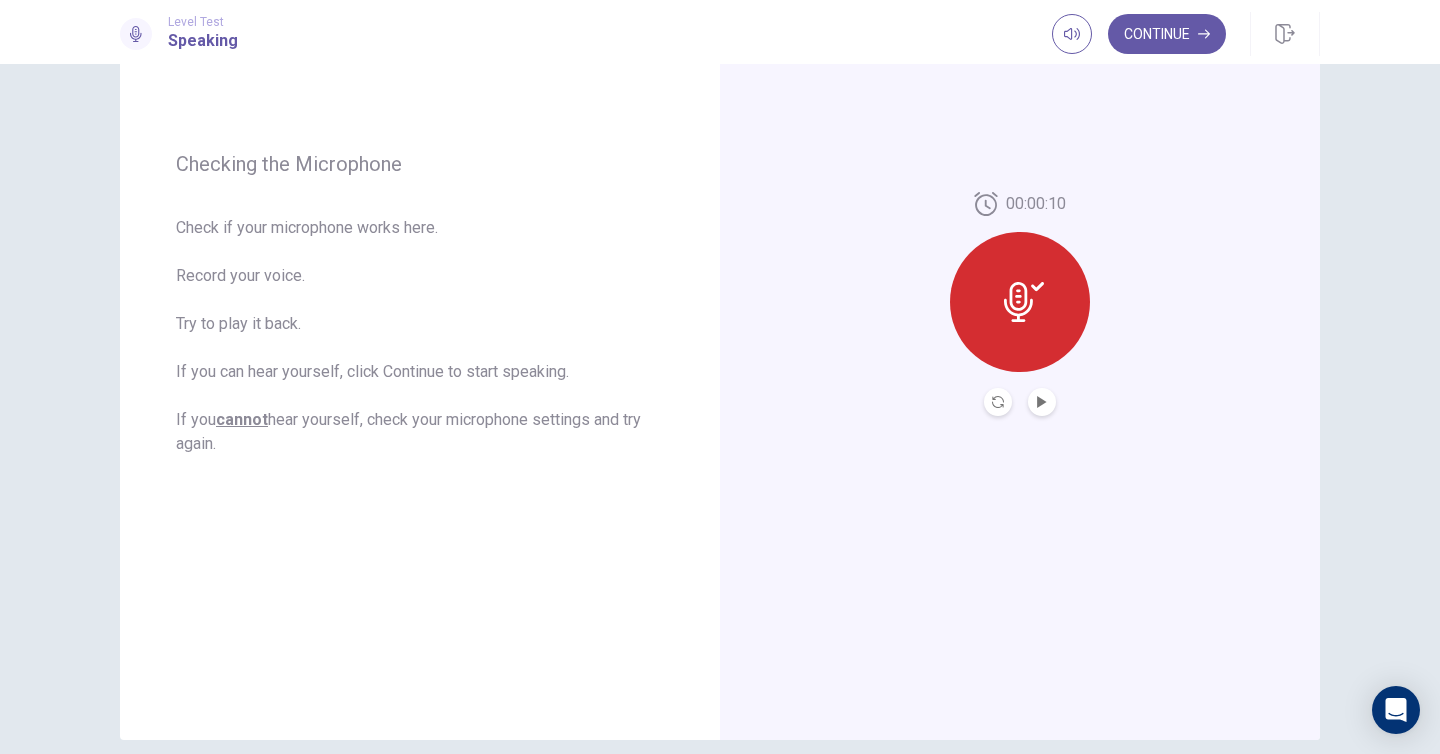 click at bounding box center (1042, 402) 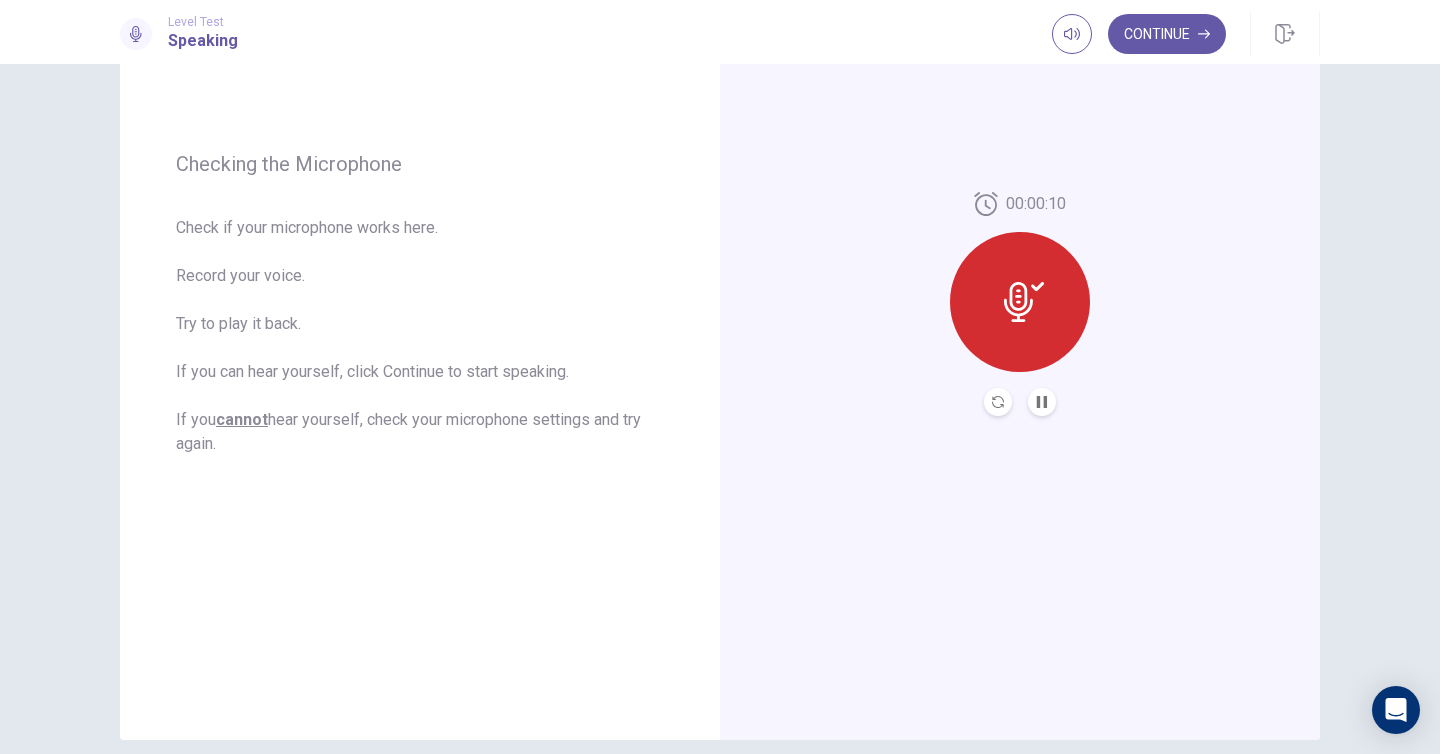 click at bounding box center (1020, 302) 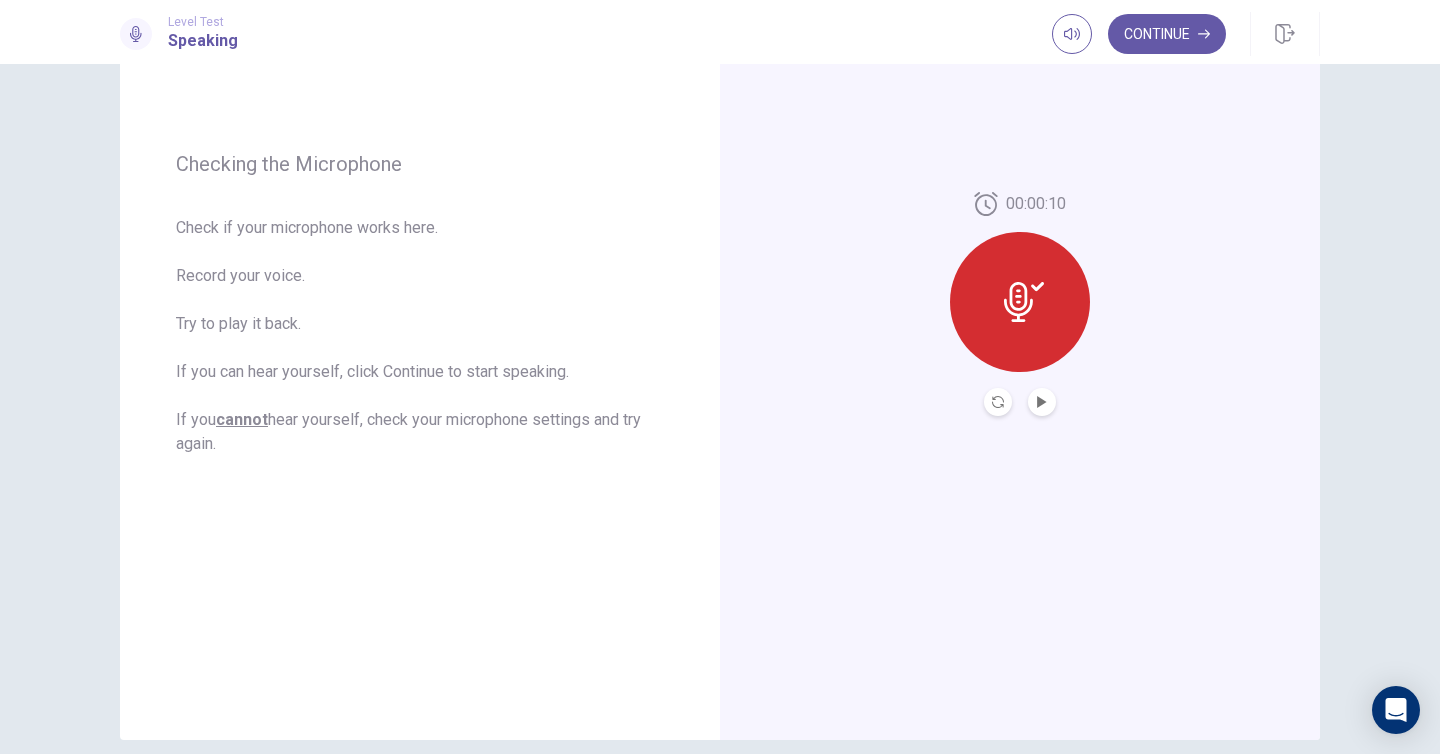 click at bounding box center [1020, 302] 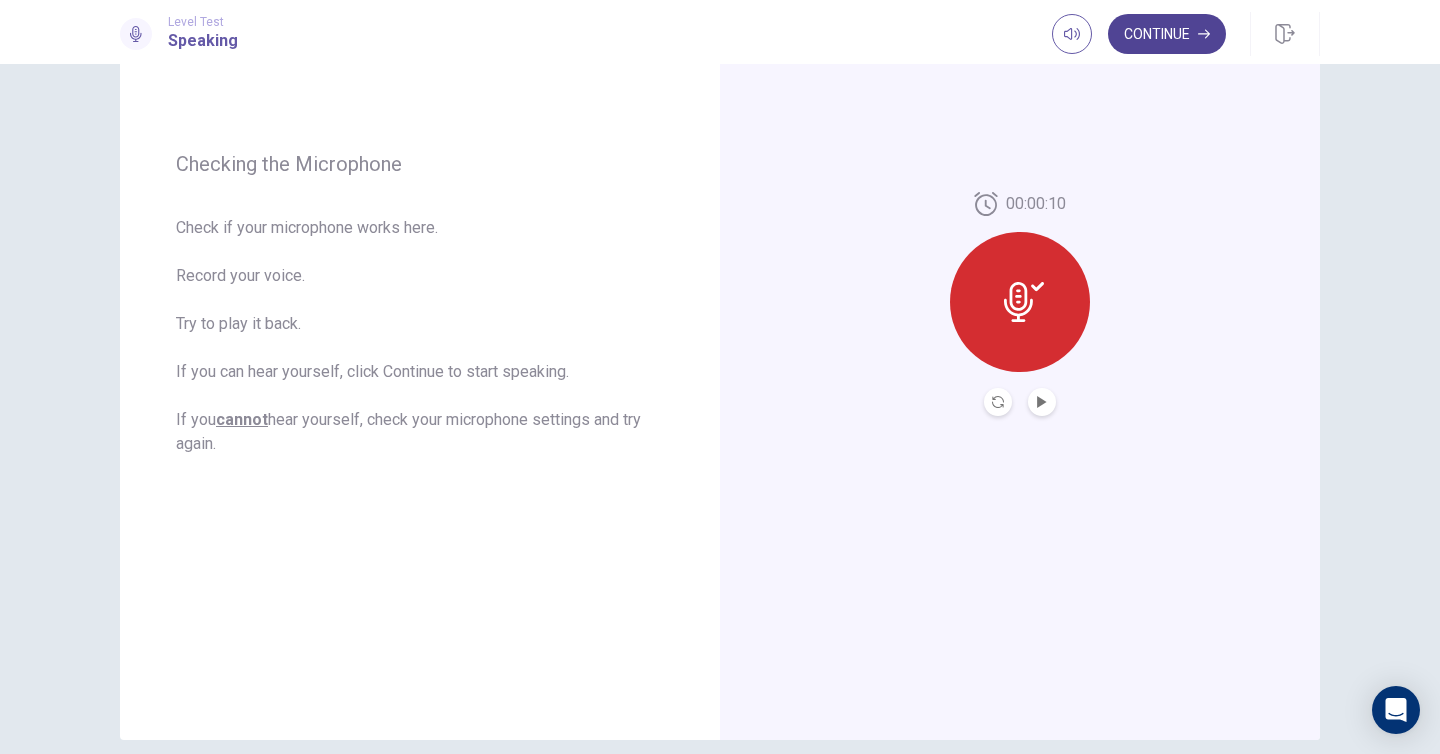 click on "Continue" at bounding box center (1167, 34) 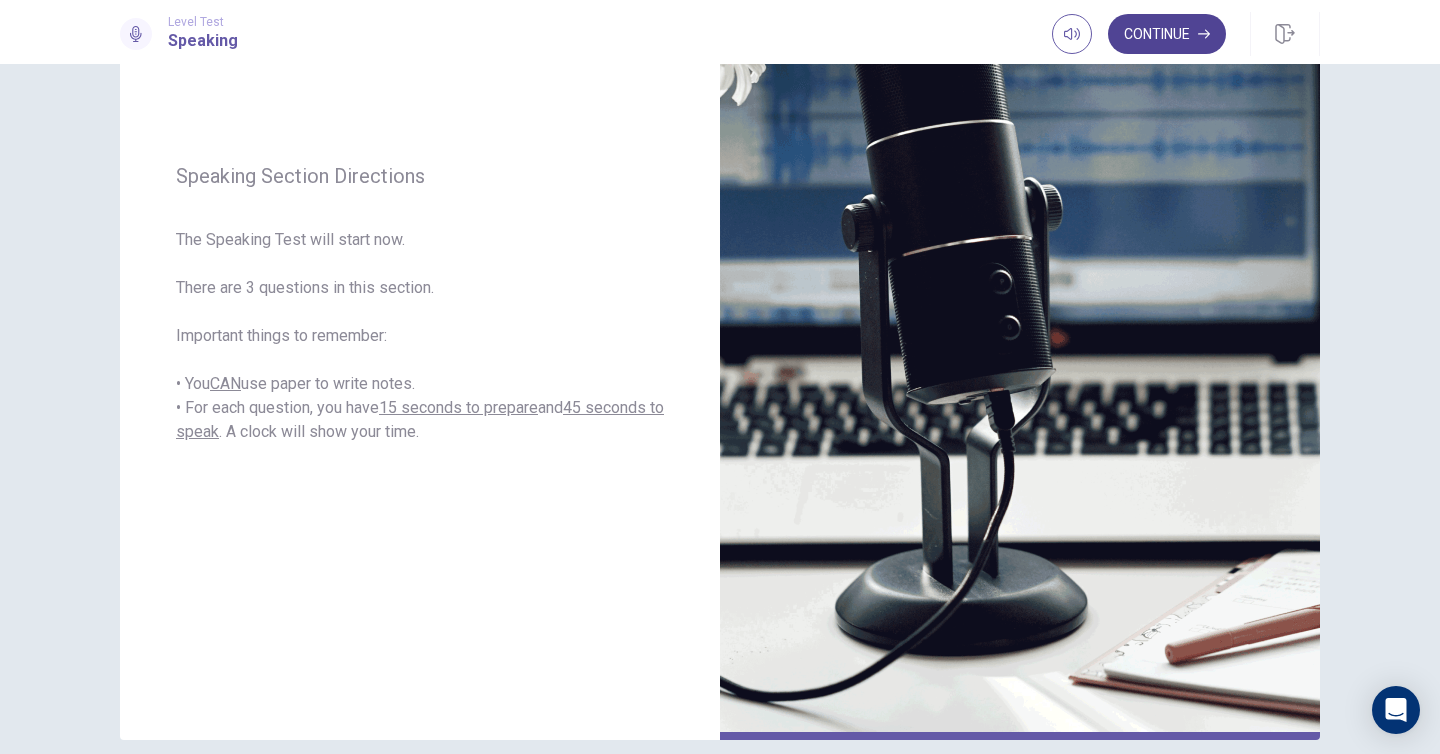 click on "Continue" at bounding box center [1167, 34] 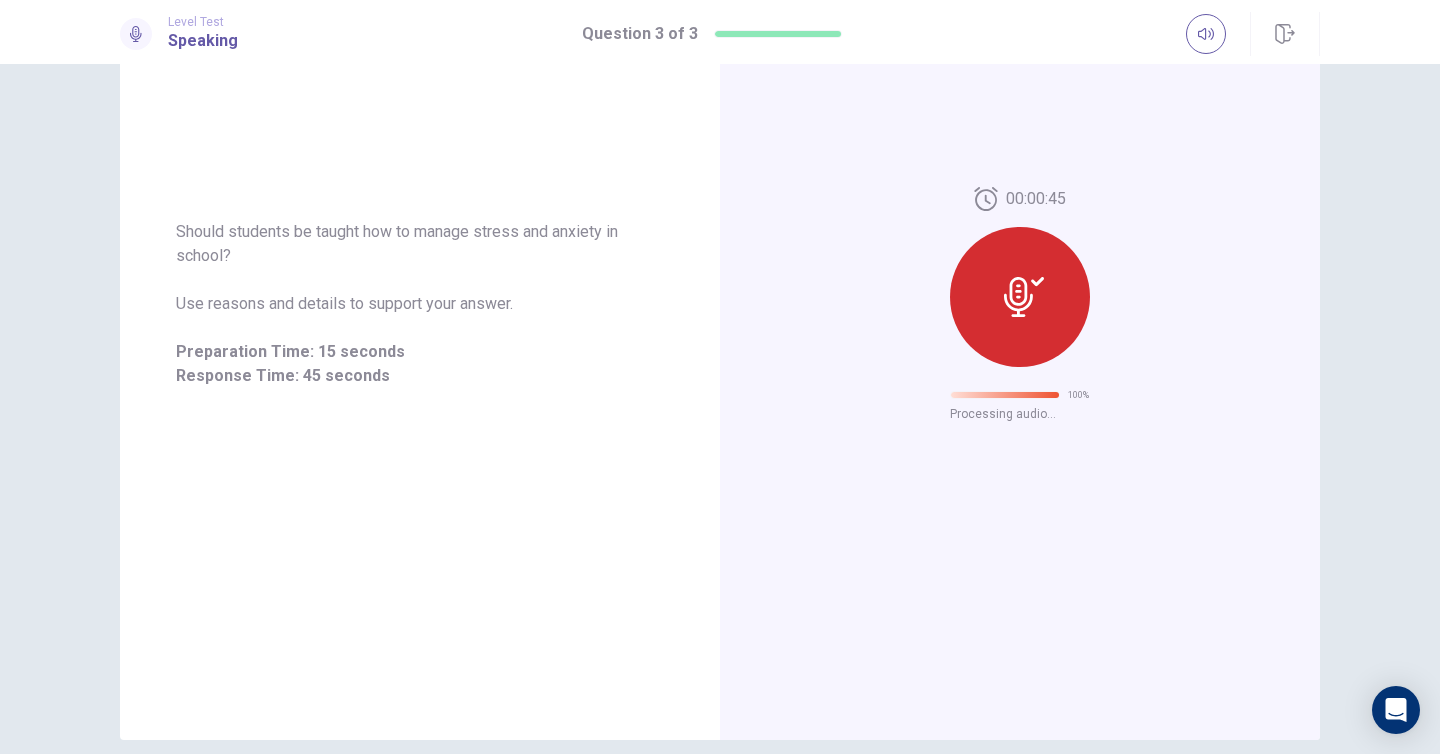 scroll, scrollTop: 0, scrollLeft: 0, axis: both 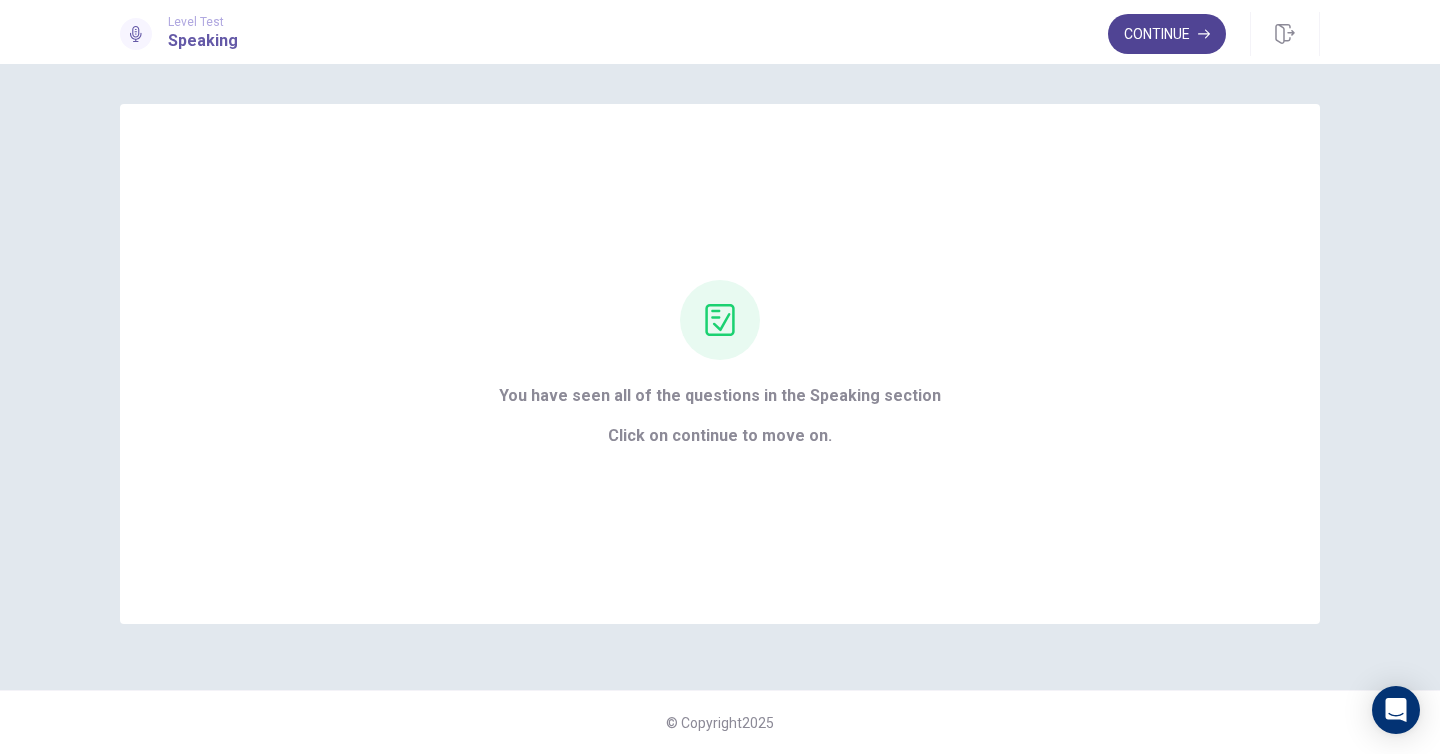 click on "Continue" at bounding box center [1167, 34] 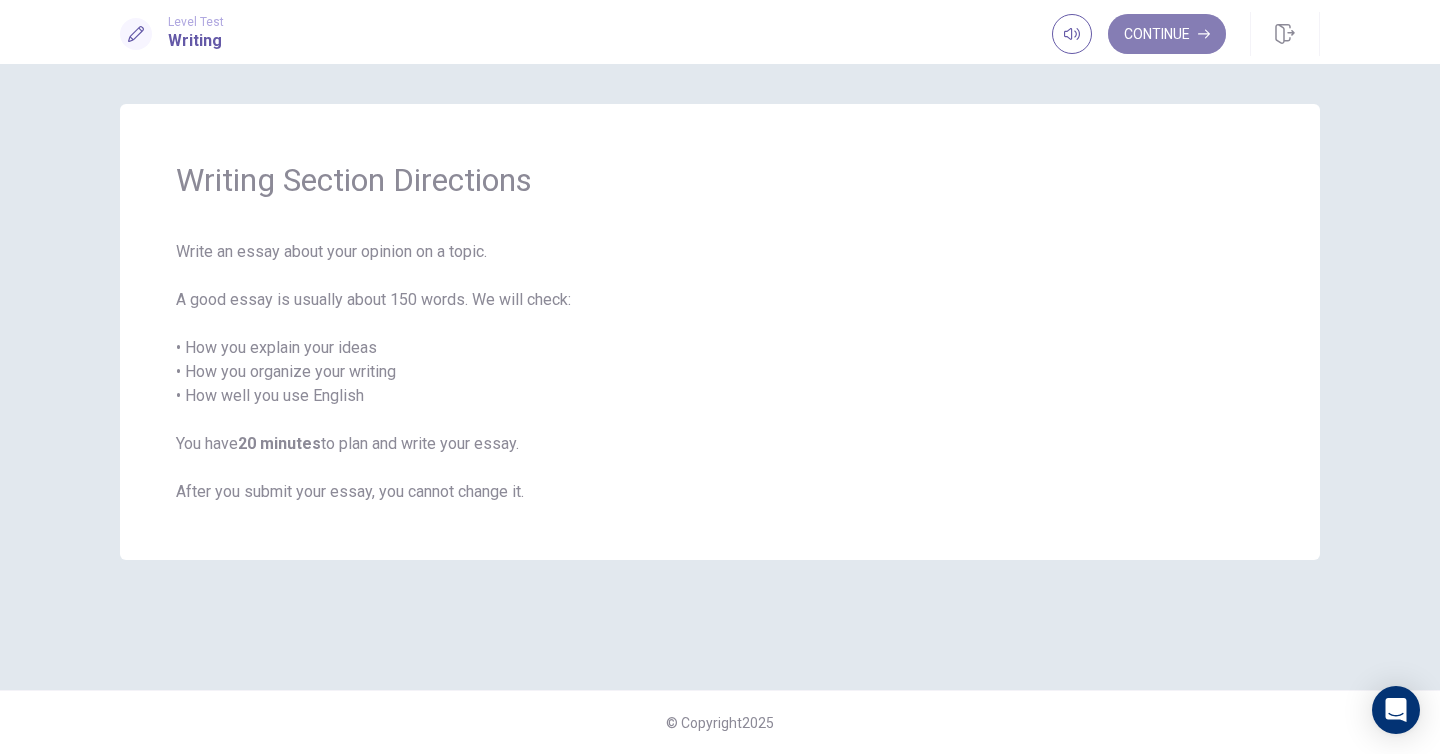 click on "Continue" at bounding box center [1167, 34] 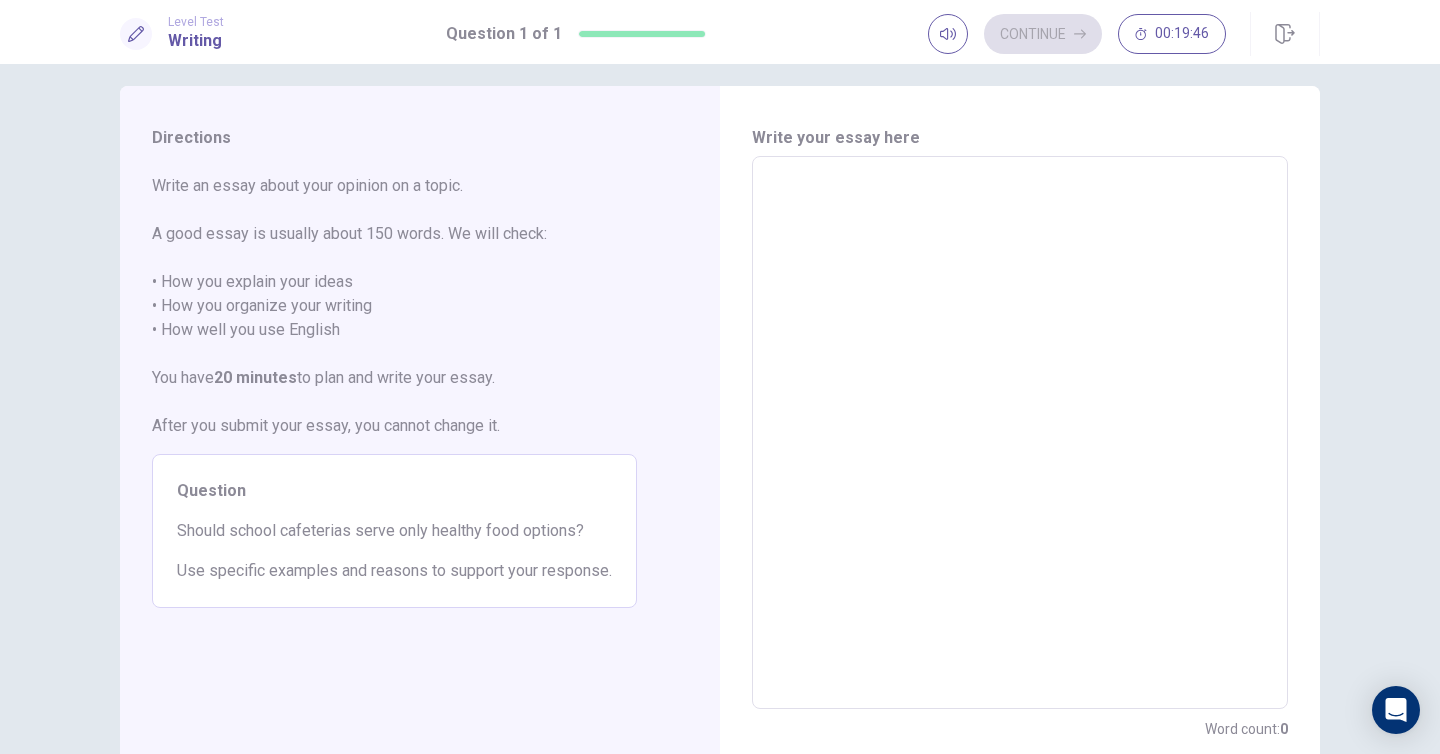 scroll, scrollTop: 20, scrollLeft: 0, axis: vertical 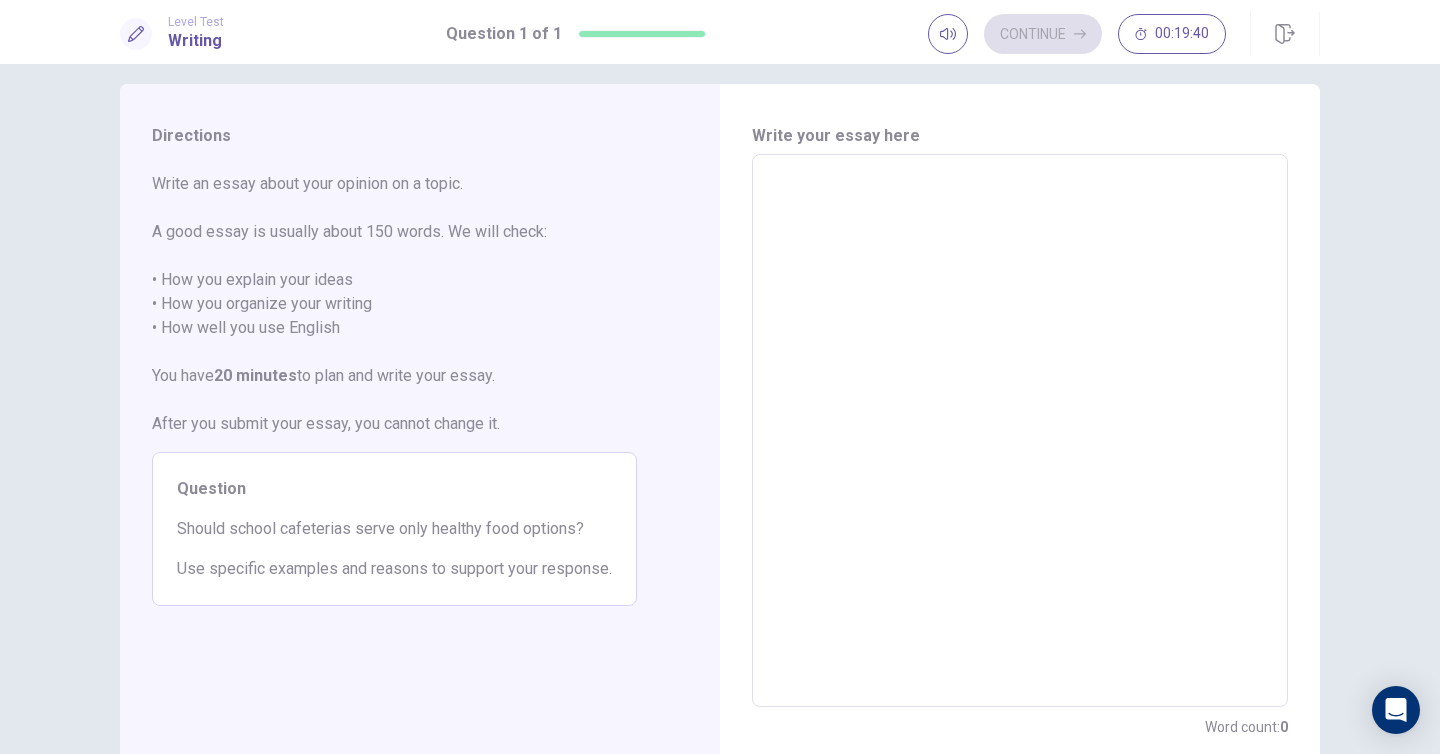 click at bounding box center [1020, 431] 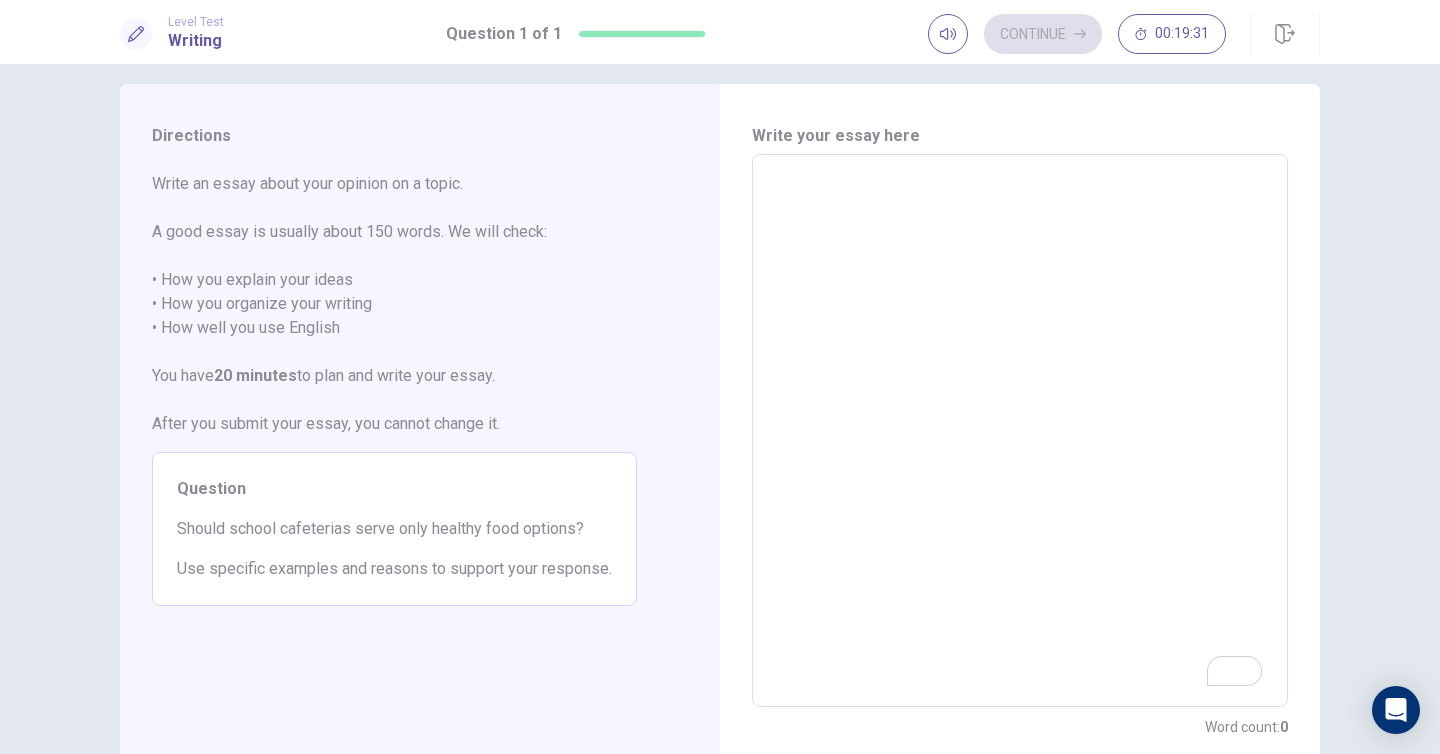 type on "*" 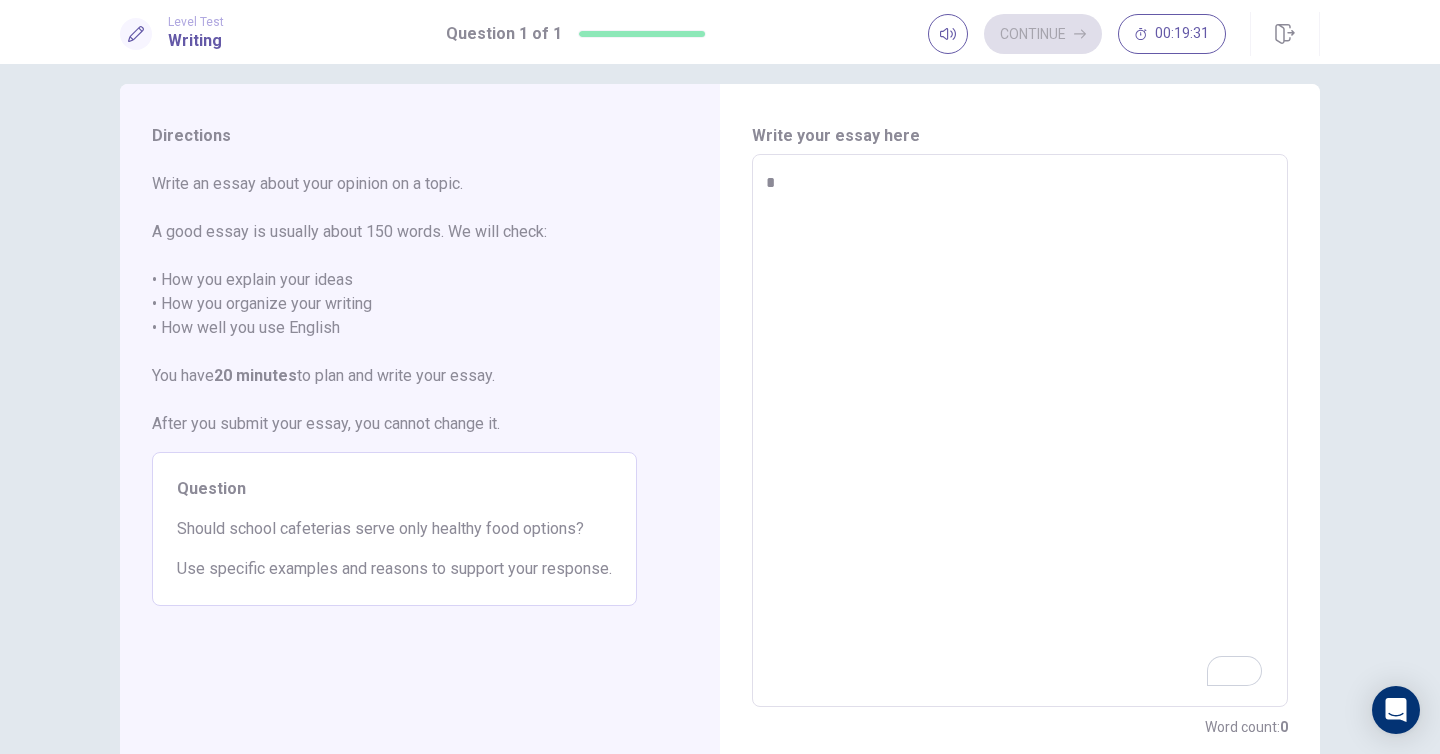 type on "*" 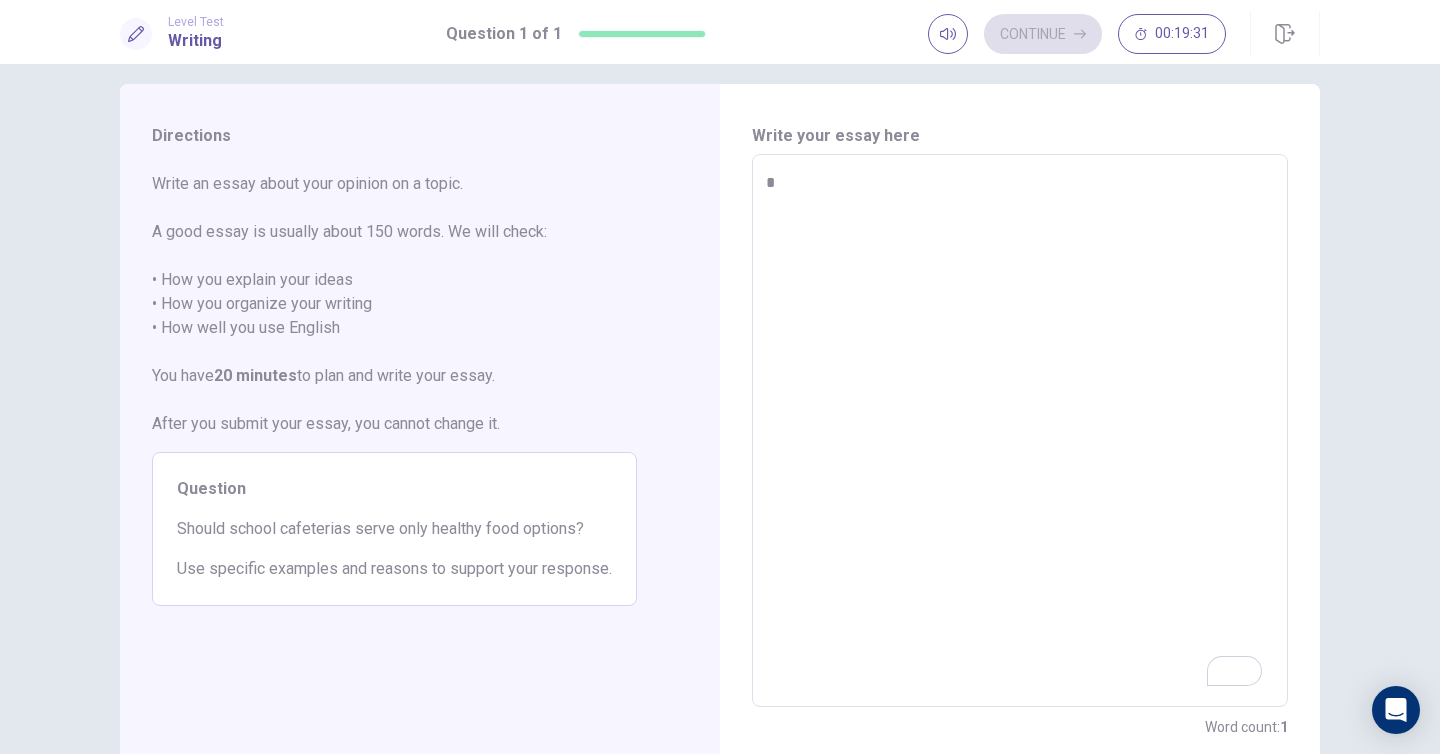 type on "**" 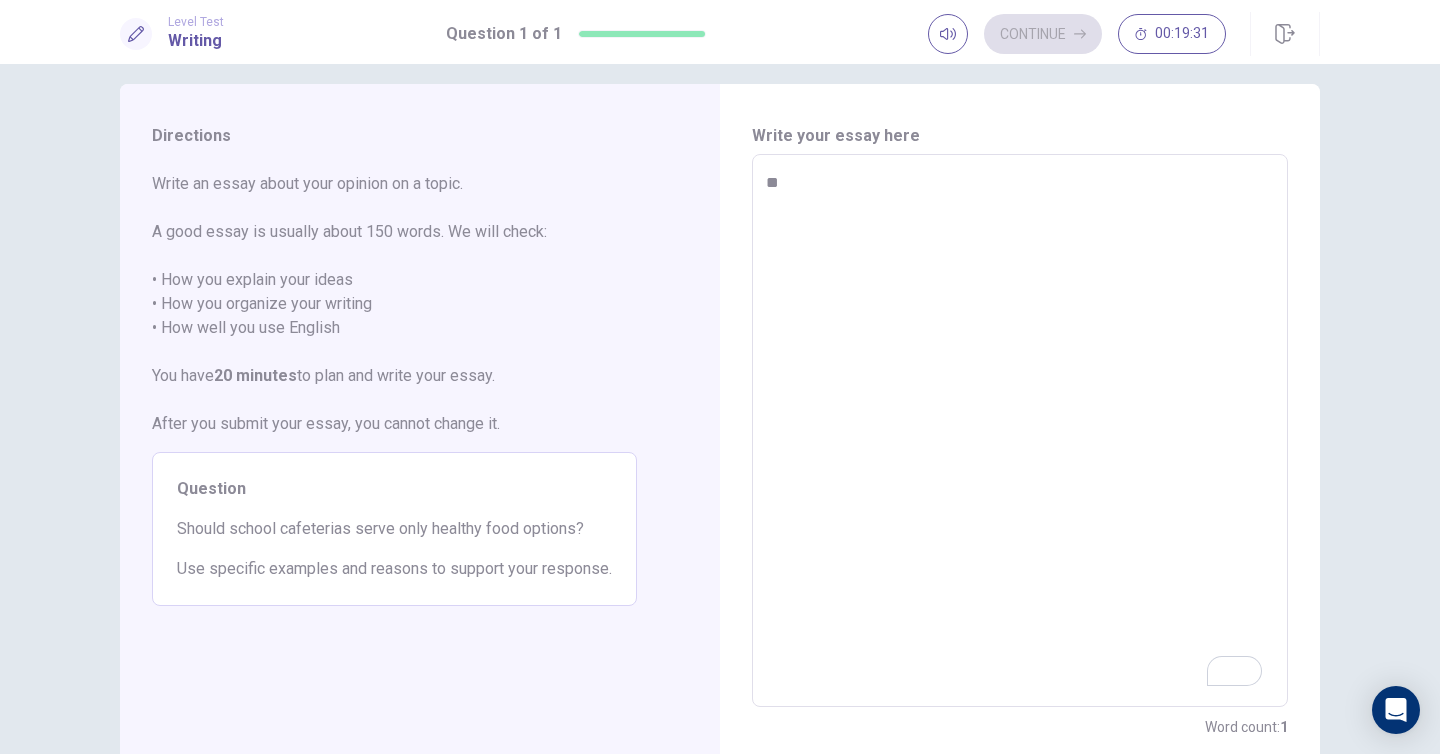 type on "*" 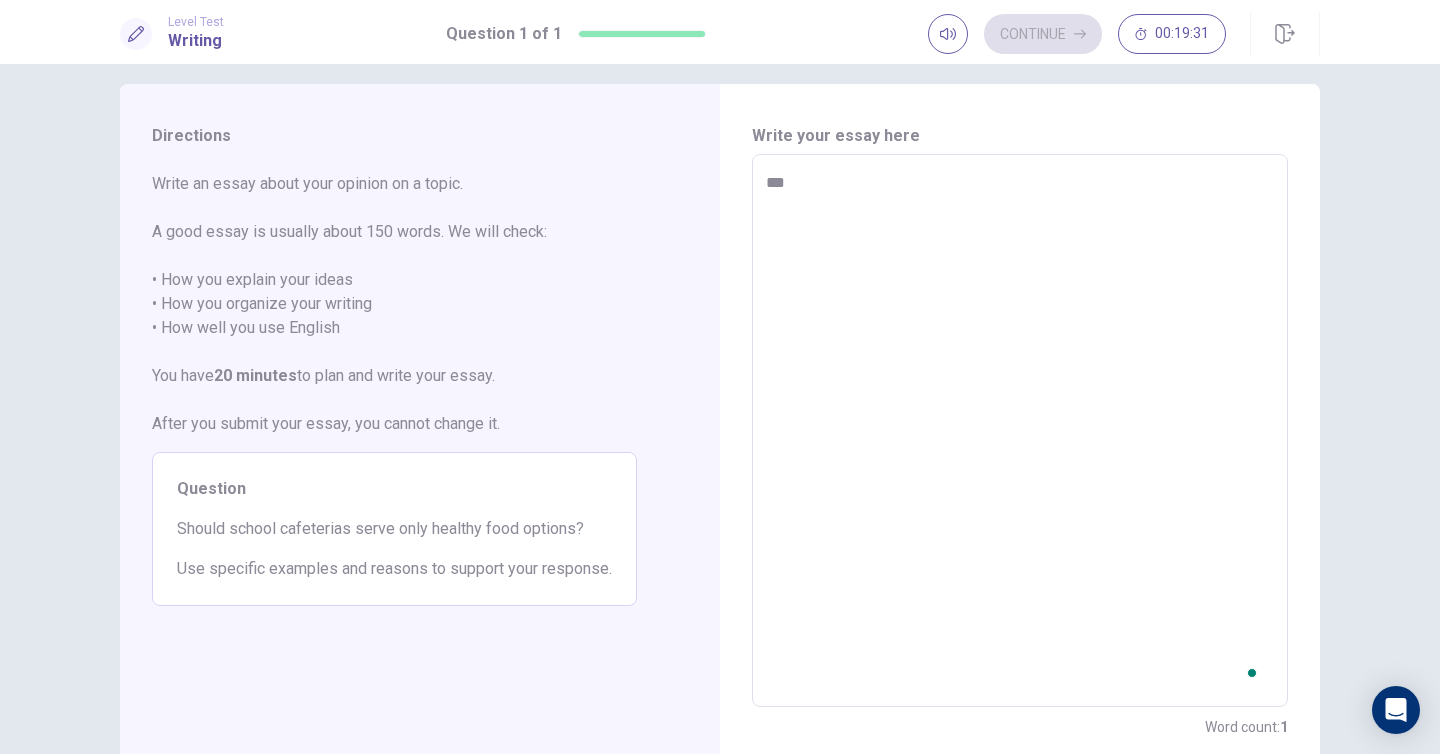 type on "*" 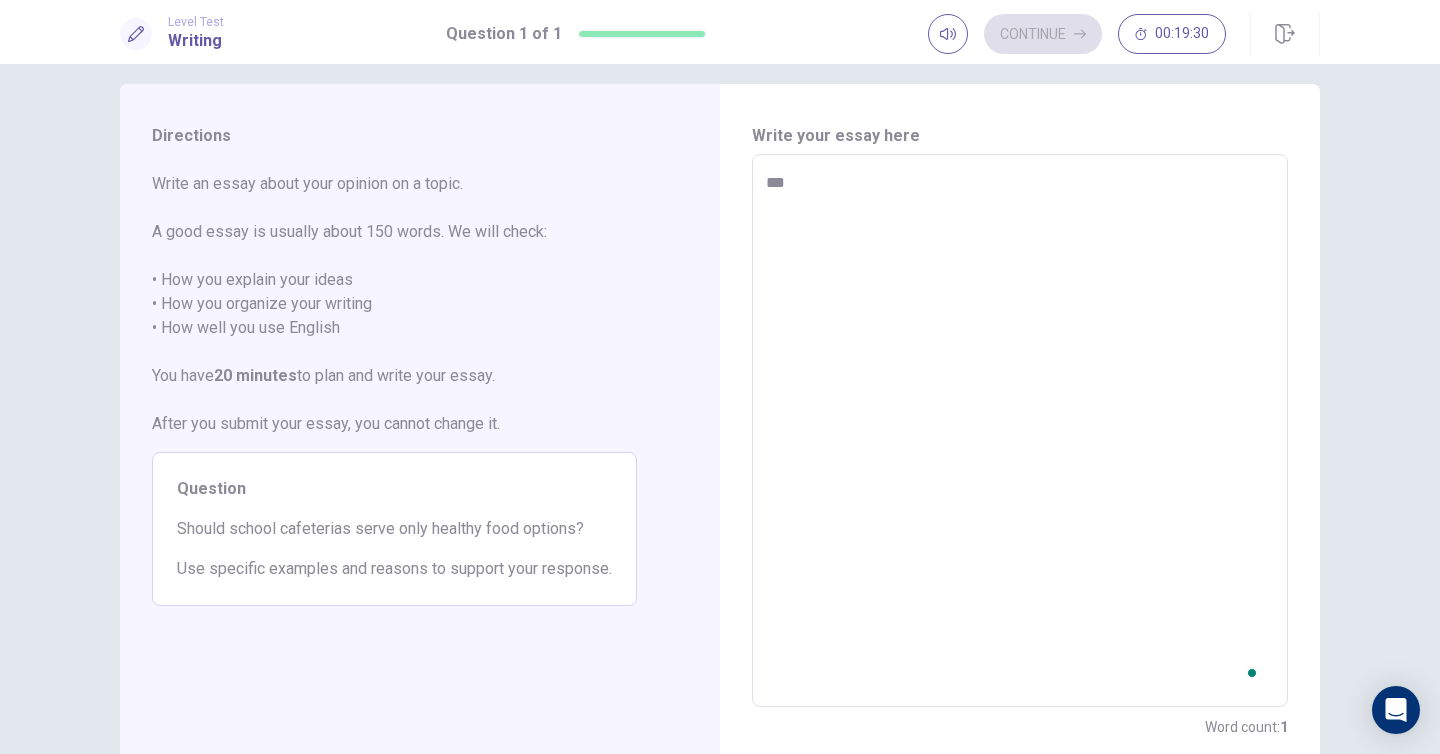 type on "****" 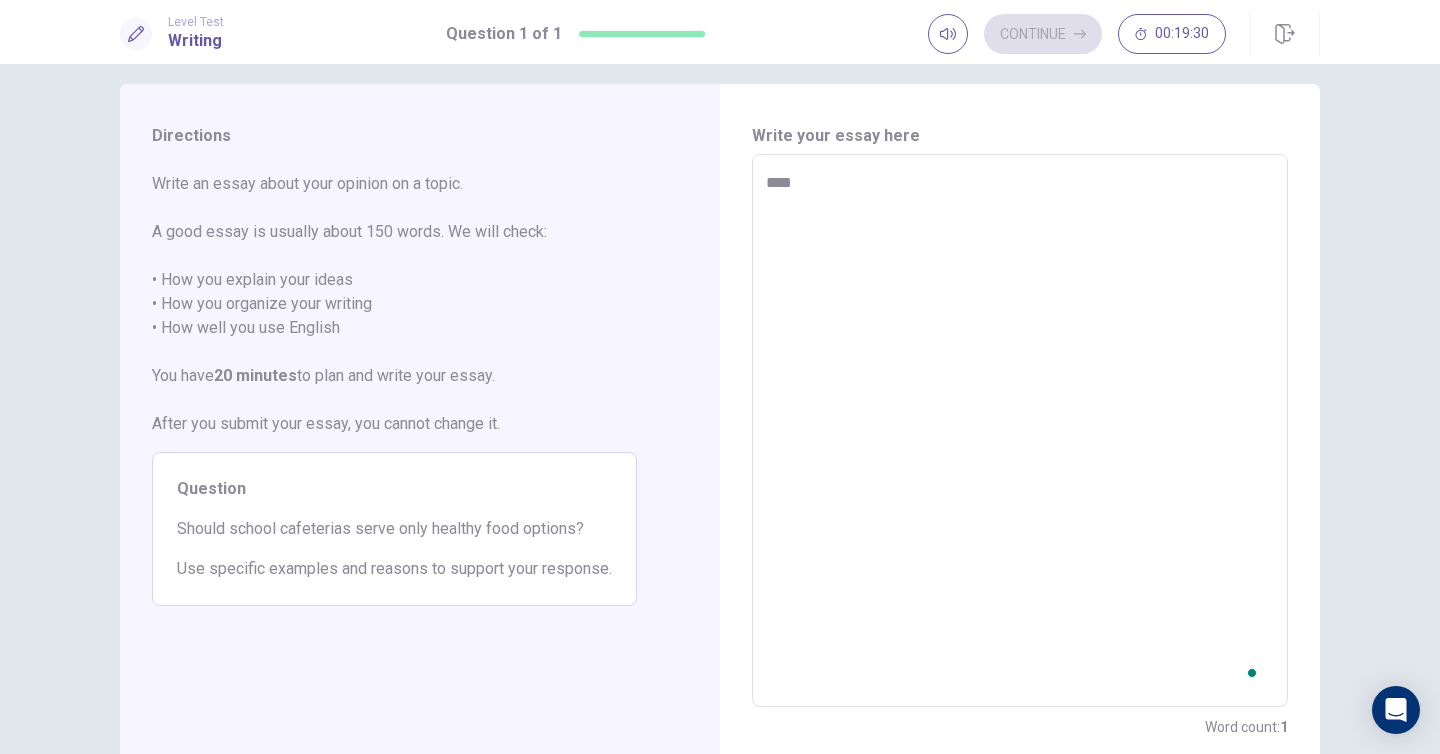 type on "*" 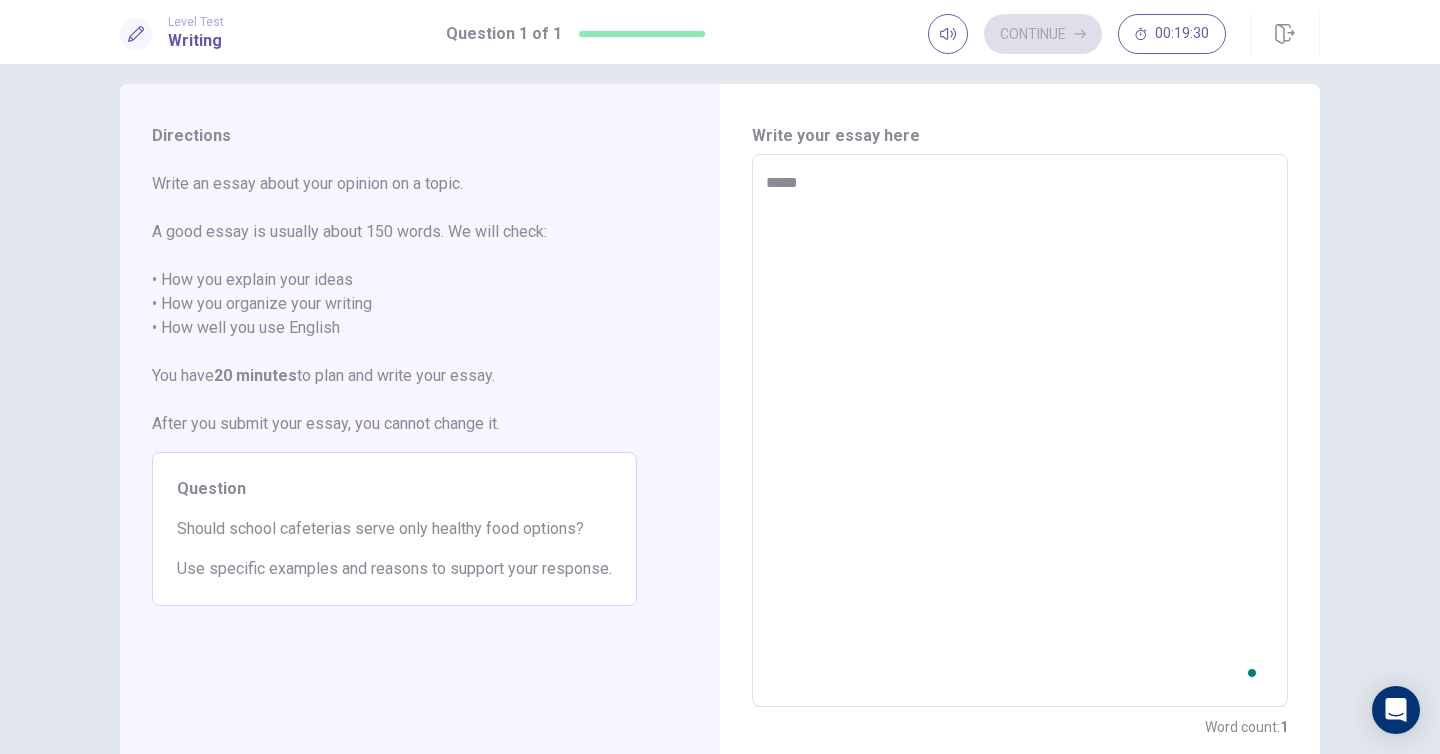 type on "*" 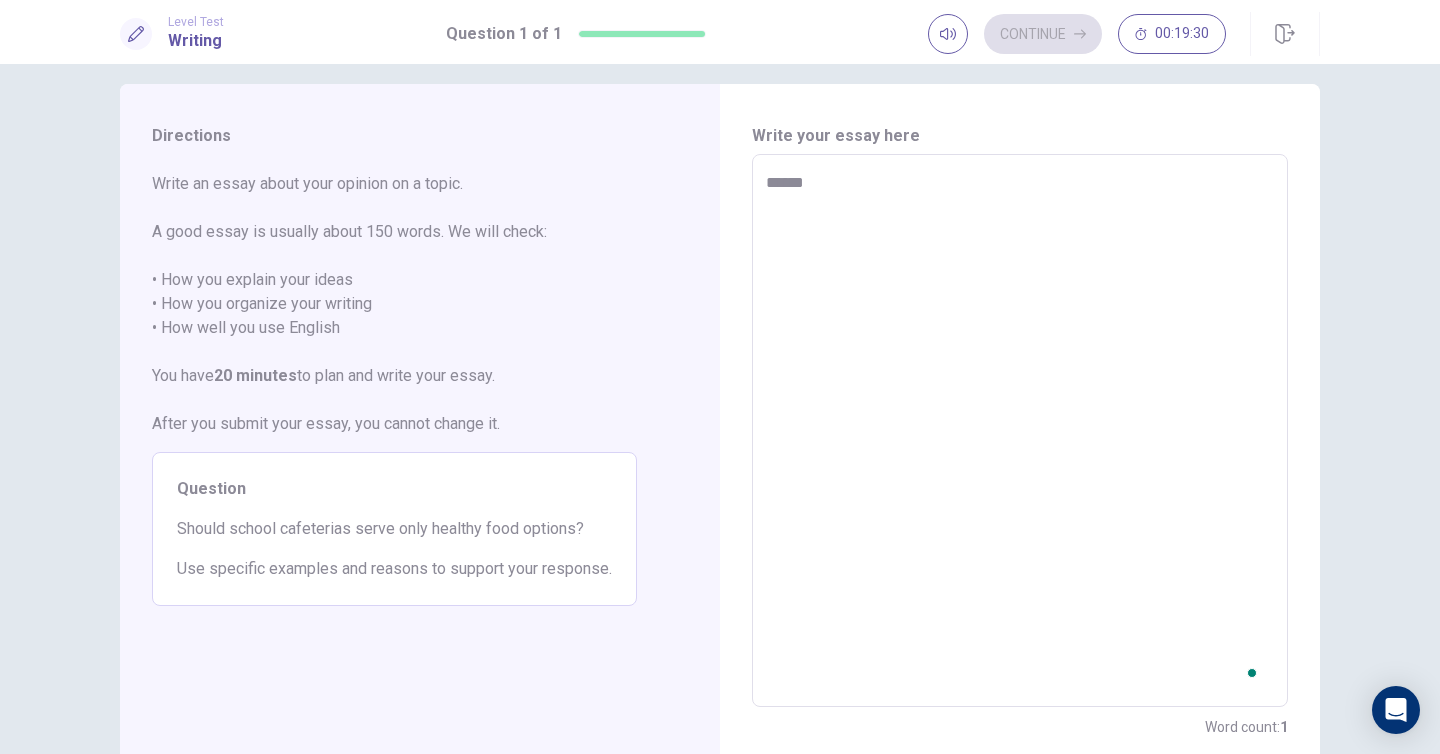type on "*" 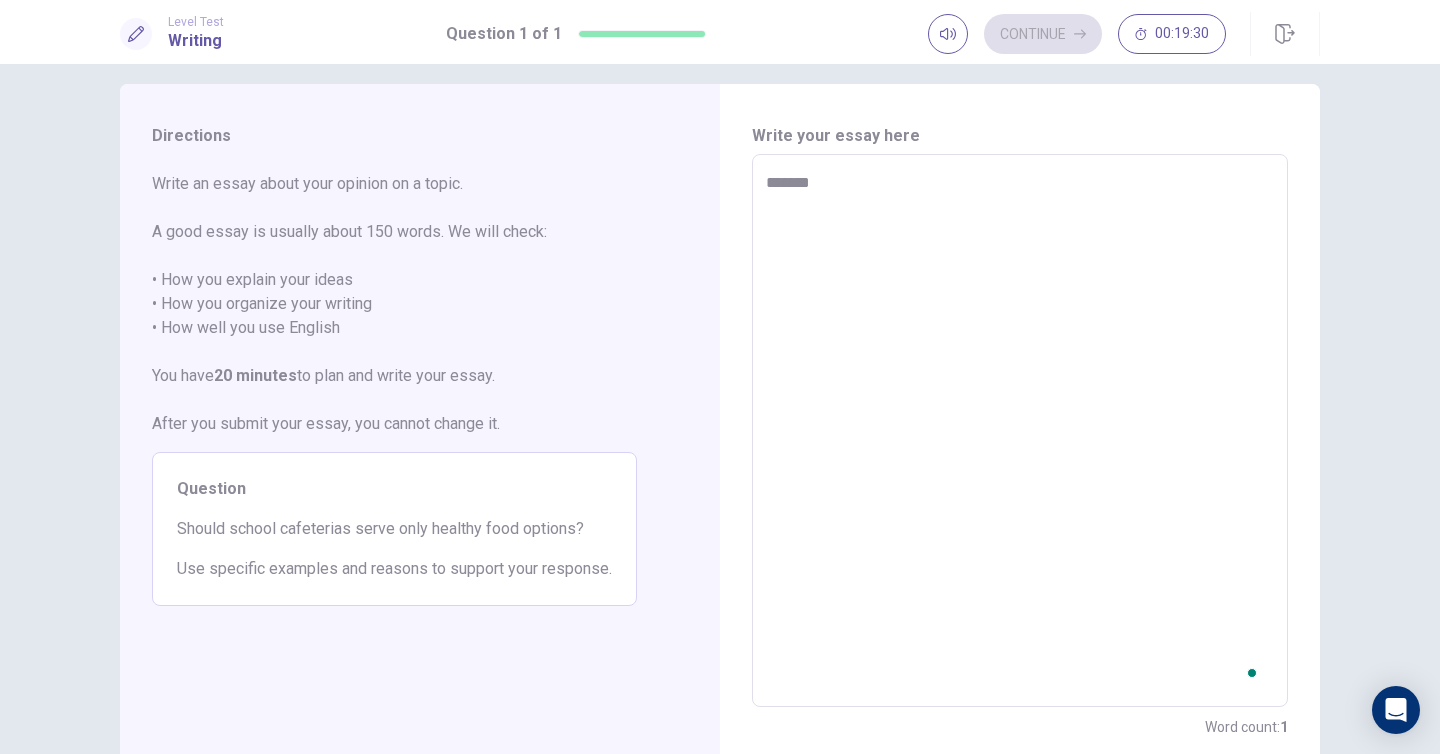 type on "*" 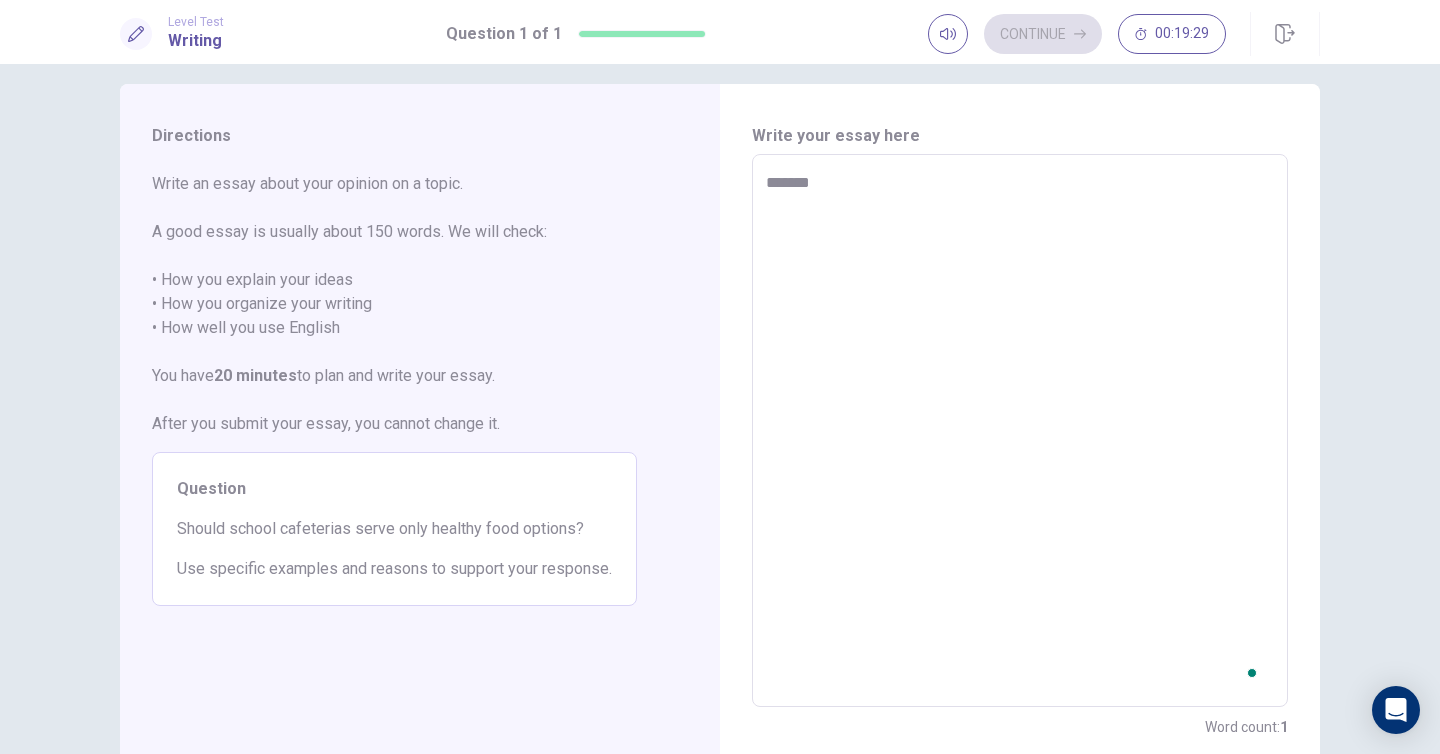 type on "********" 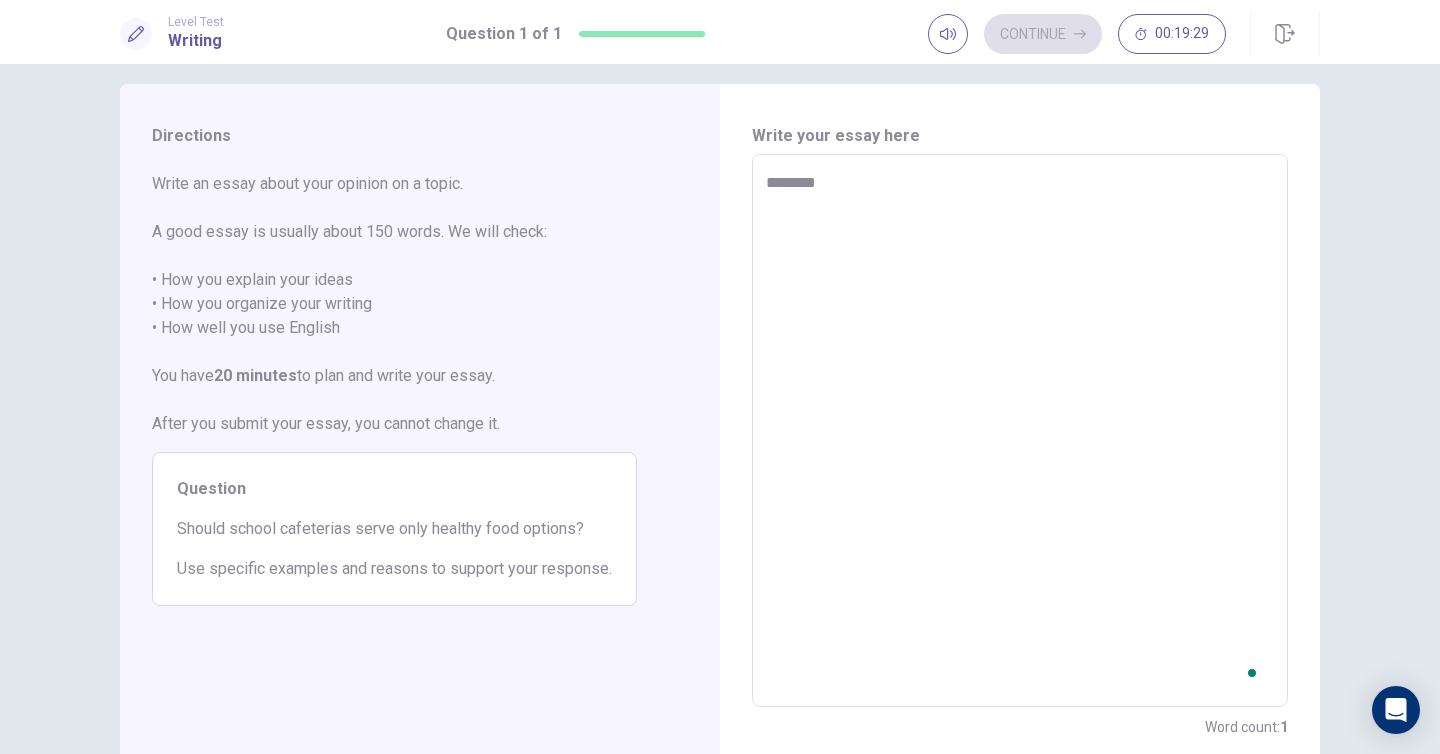 type on "*" 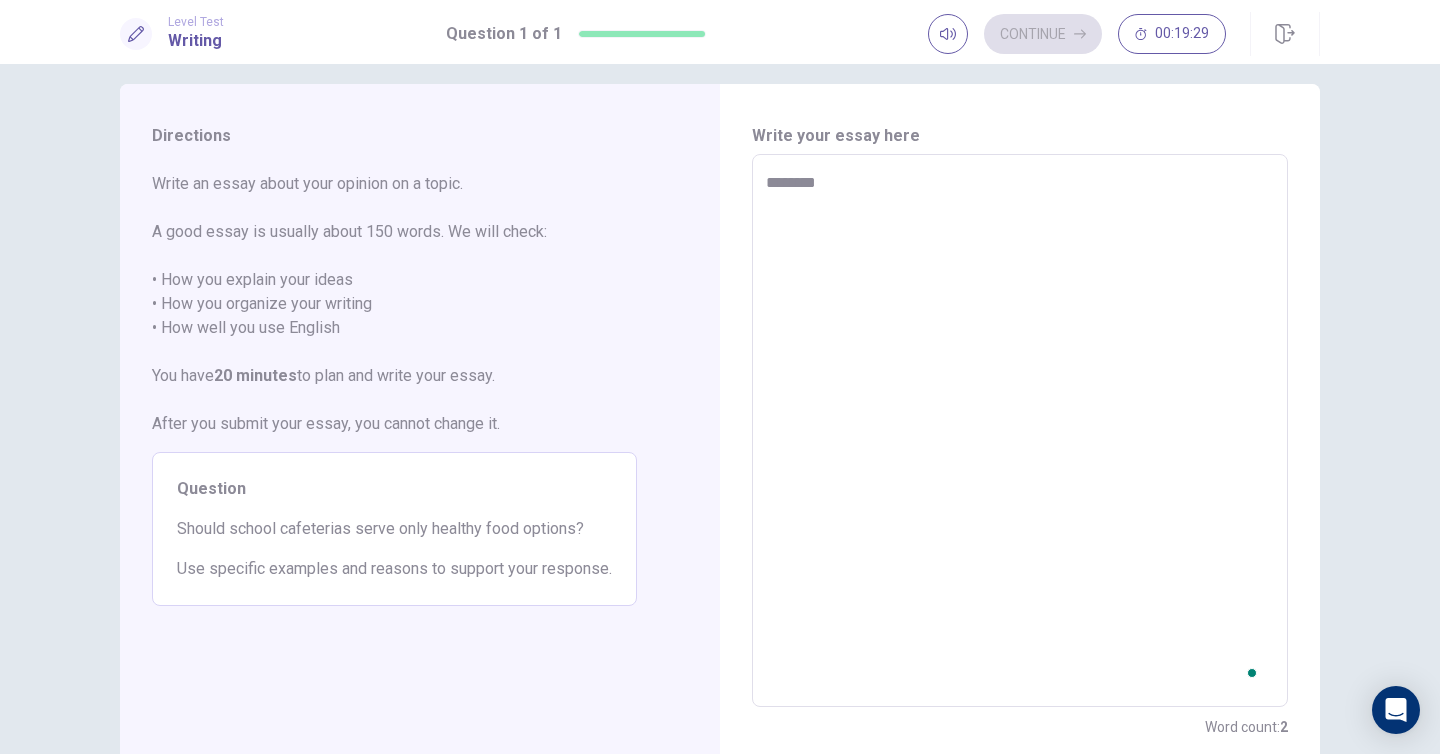 type on "*********" 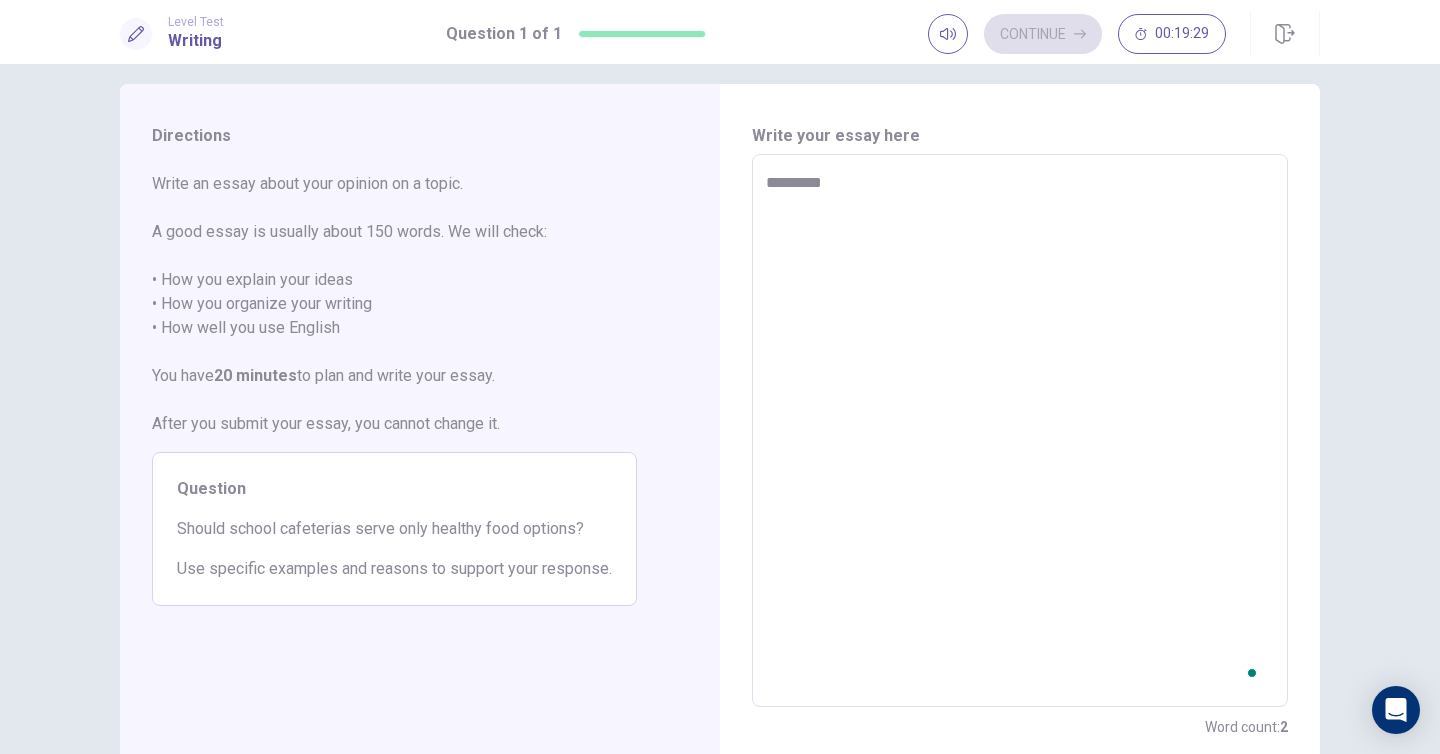 type on "**********" 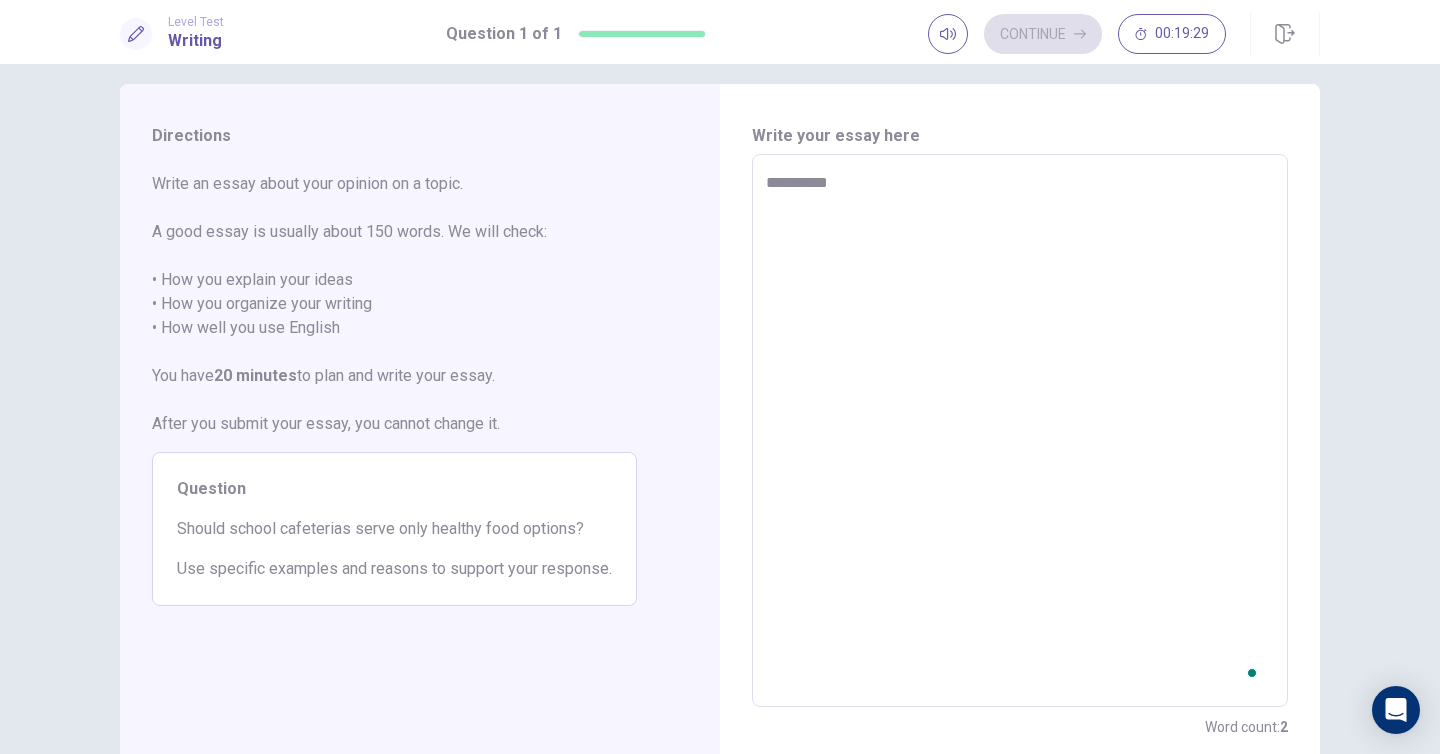type on "*" 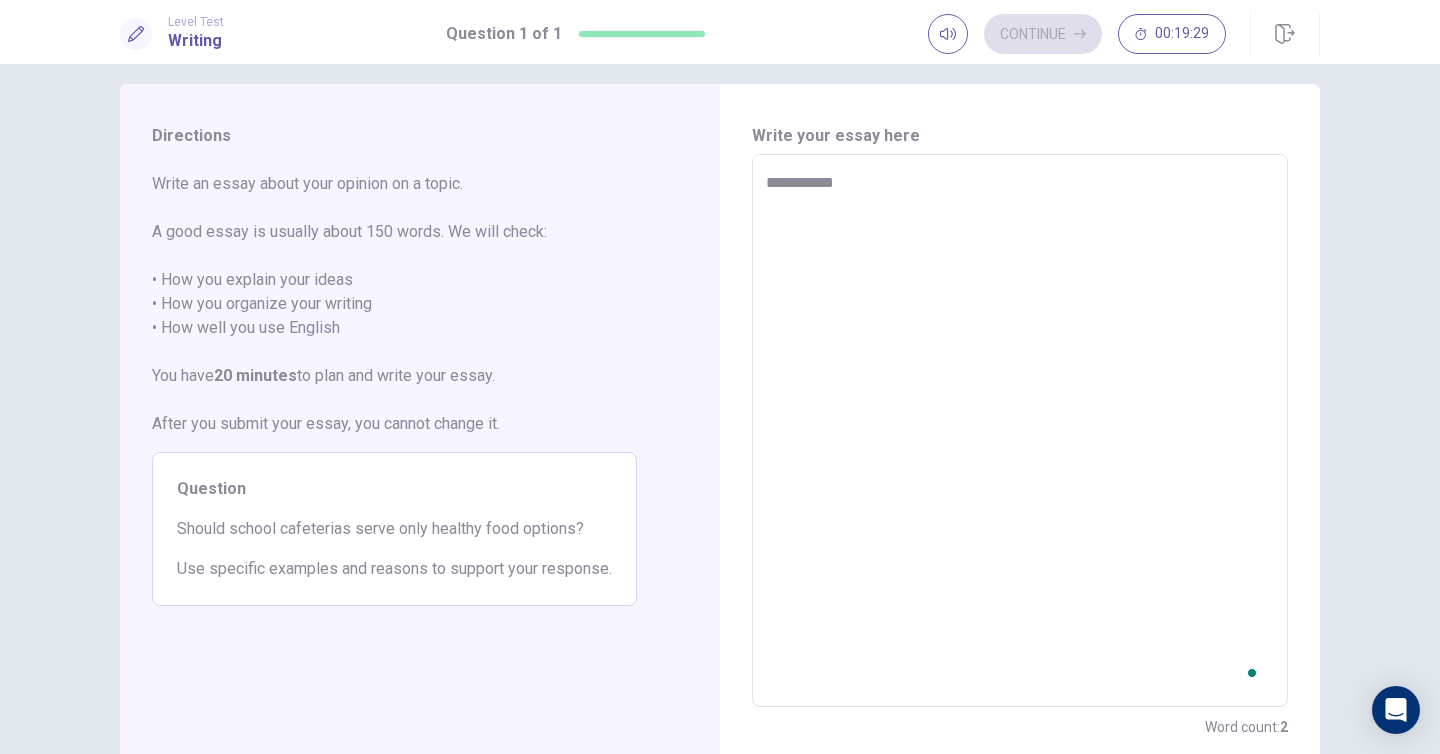 type on "*" 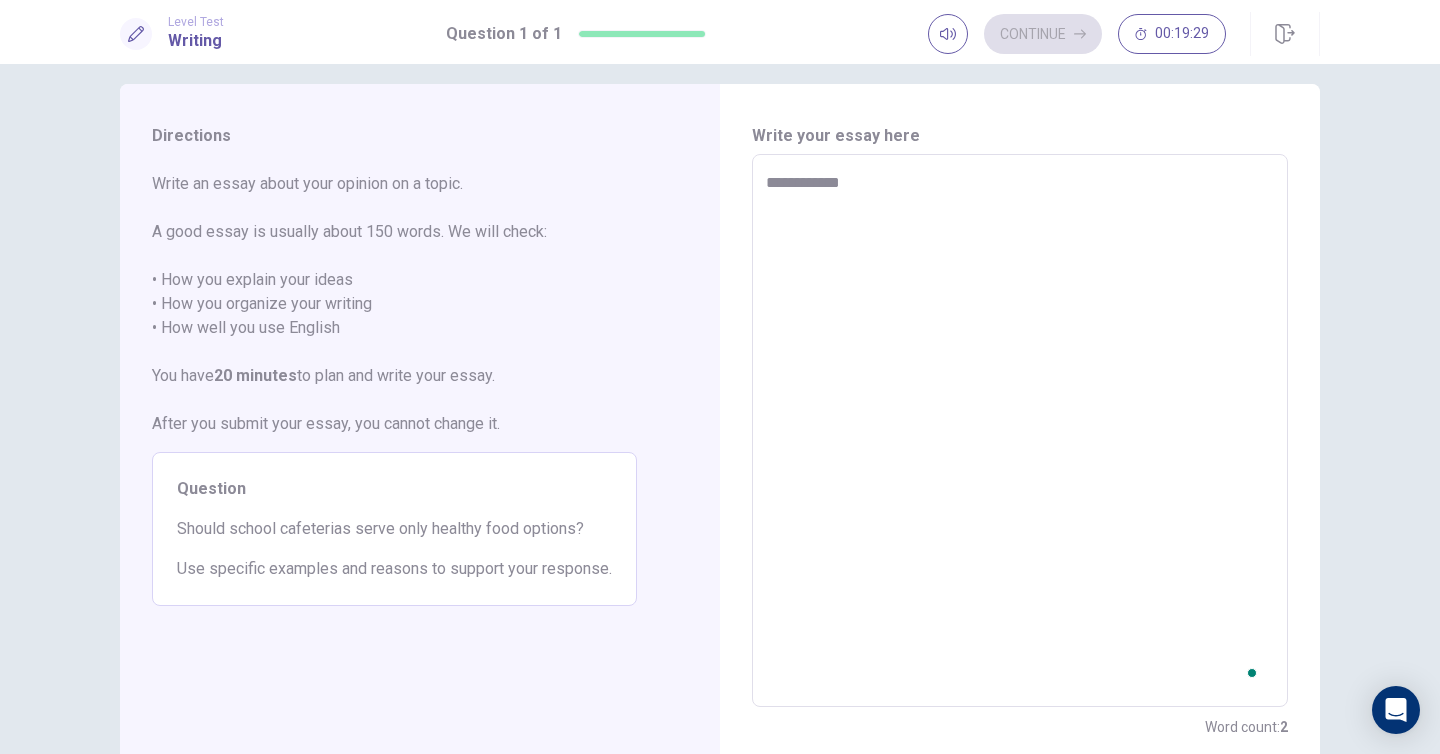 type on "*" 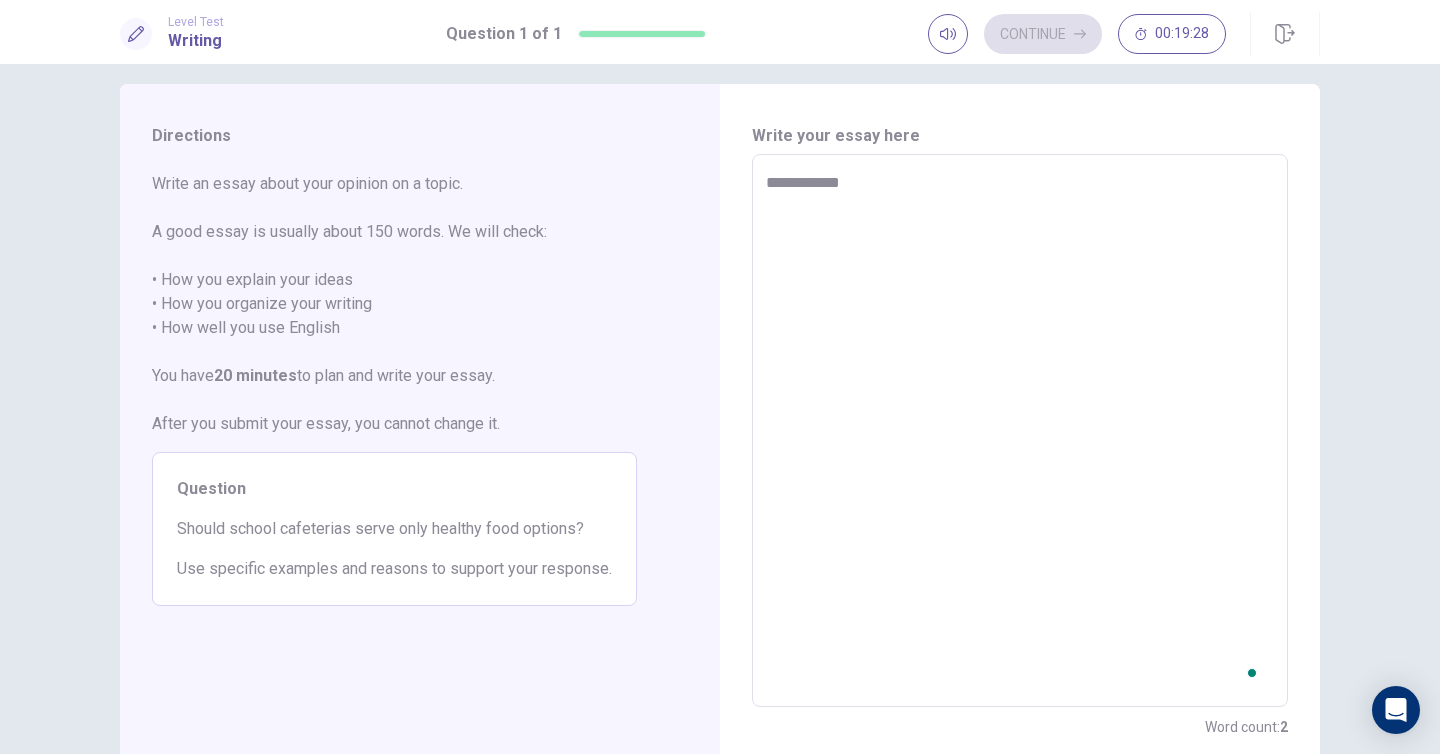 type on "**********" 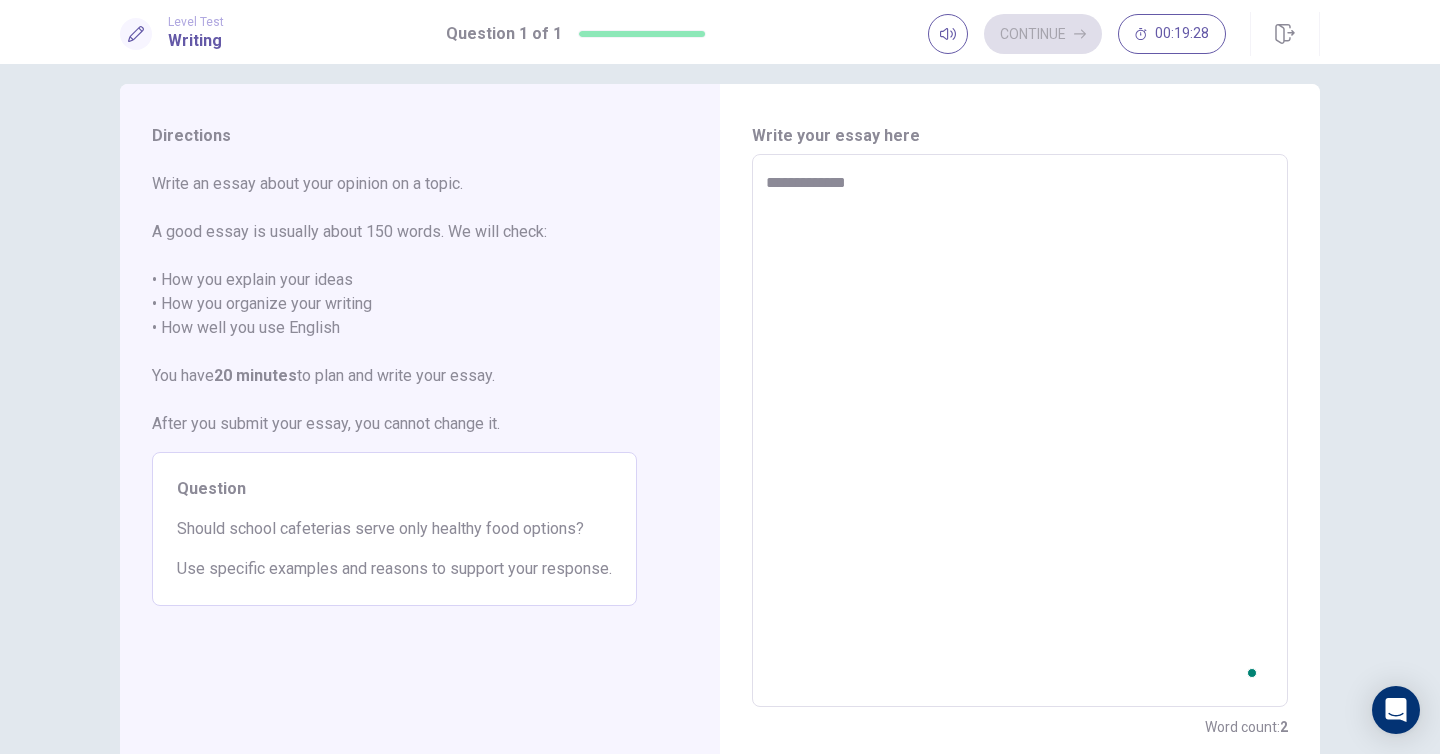 type on "*" 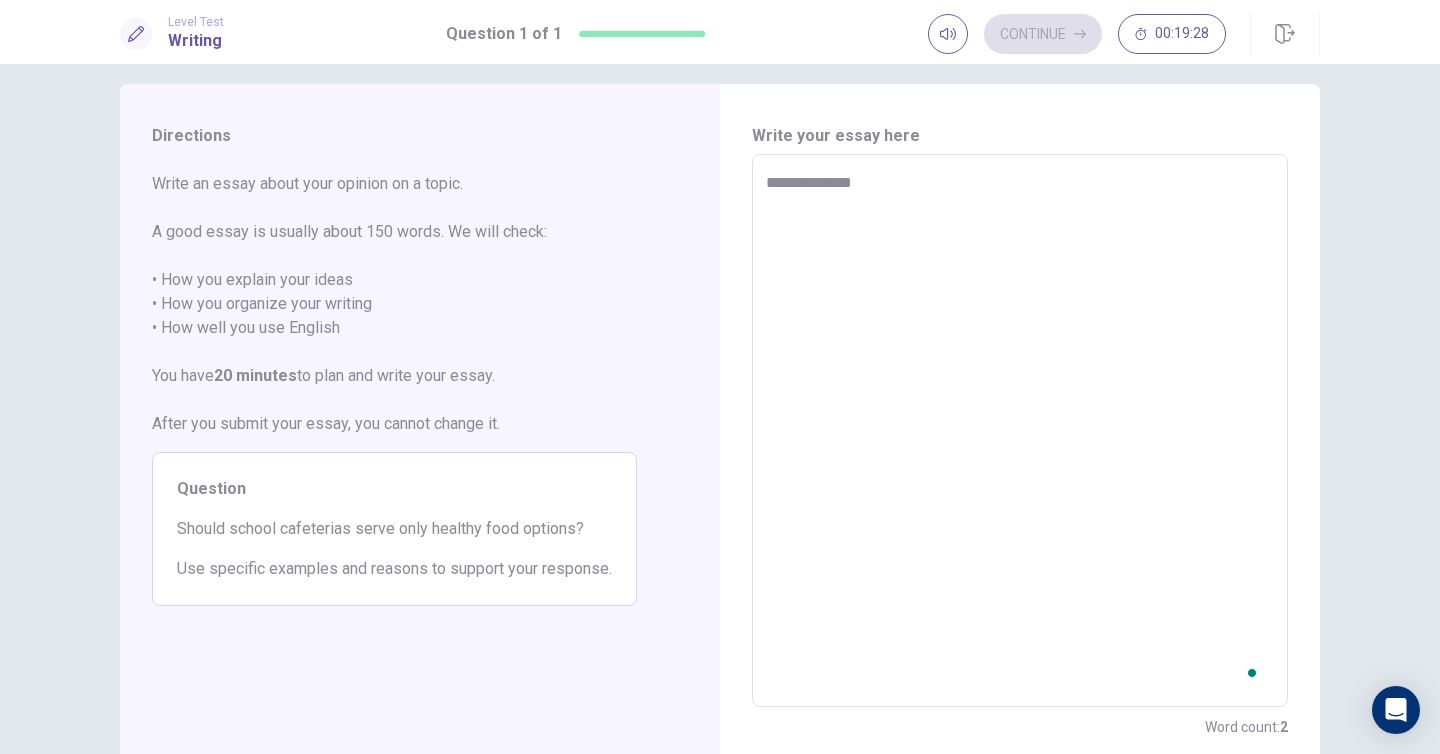 type on "*" 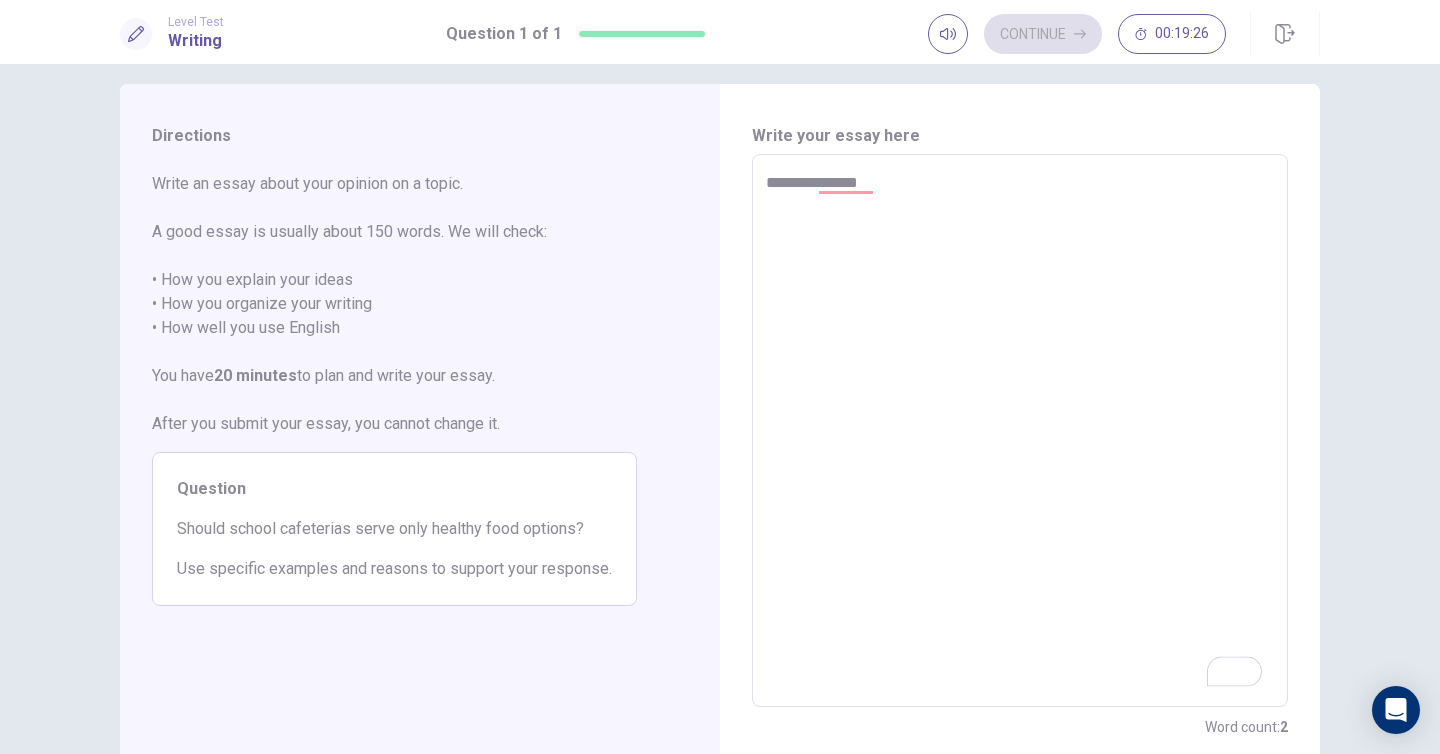 type on "*" 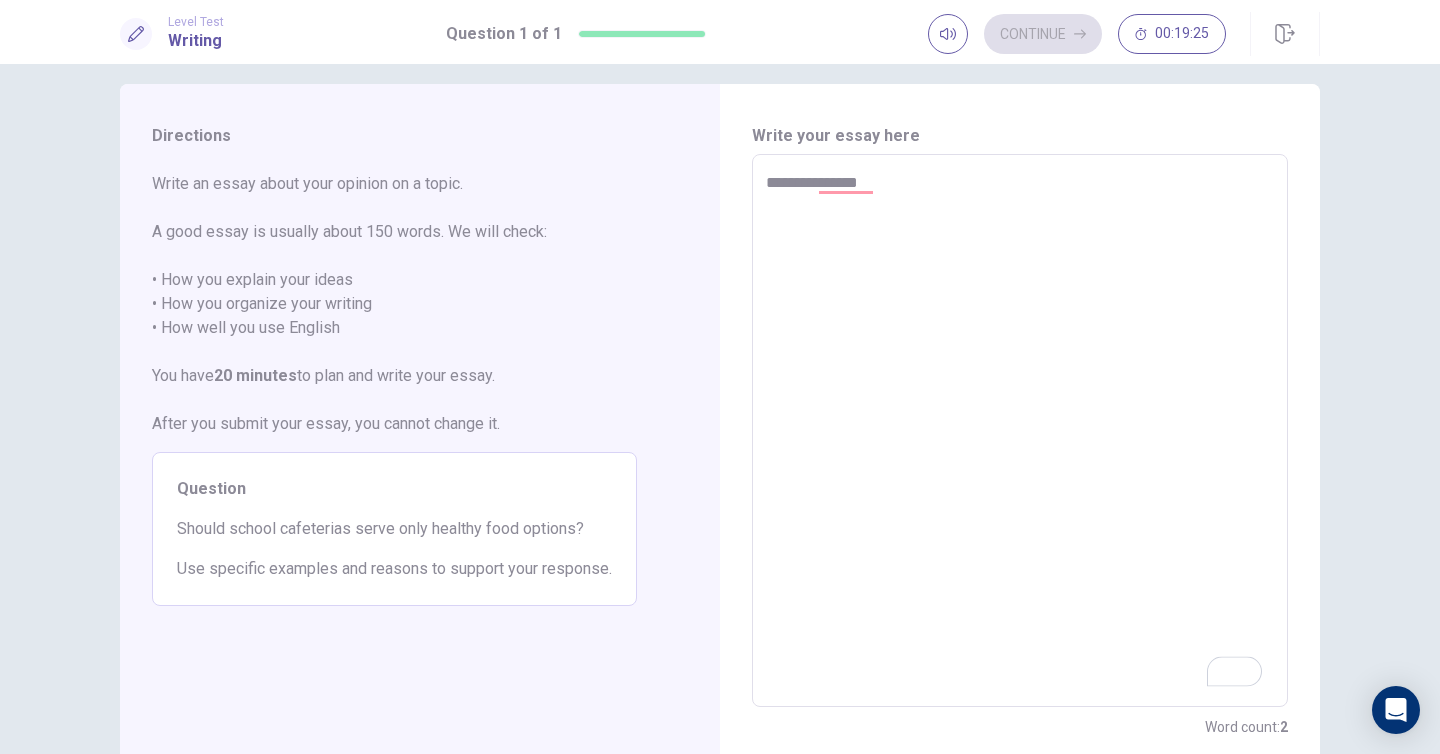 type on "**********" 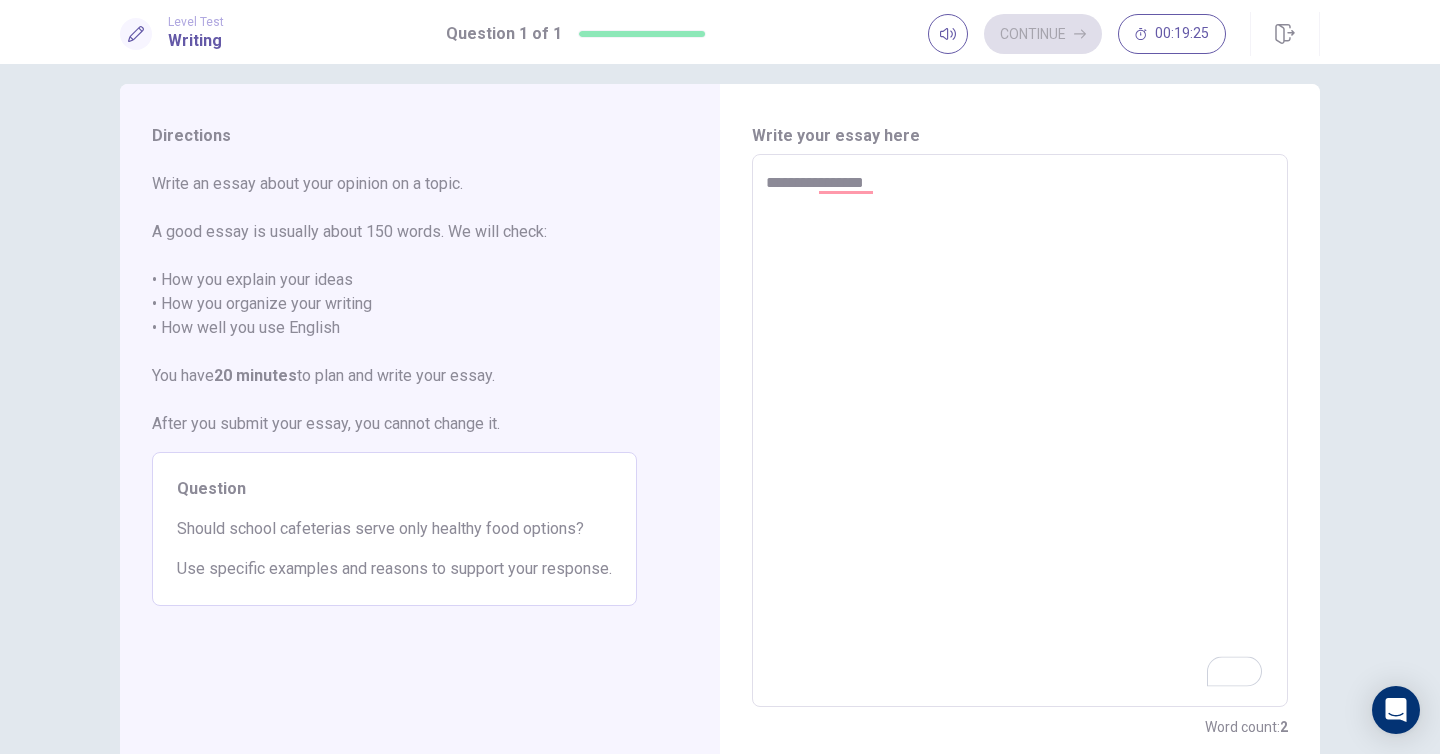 type on "*" 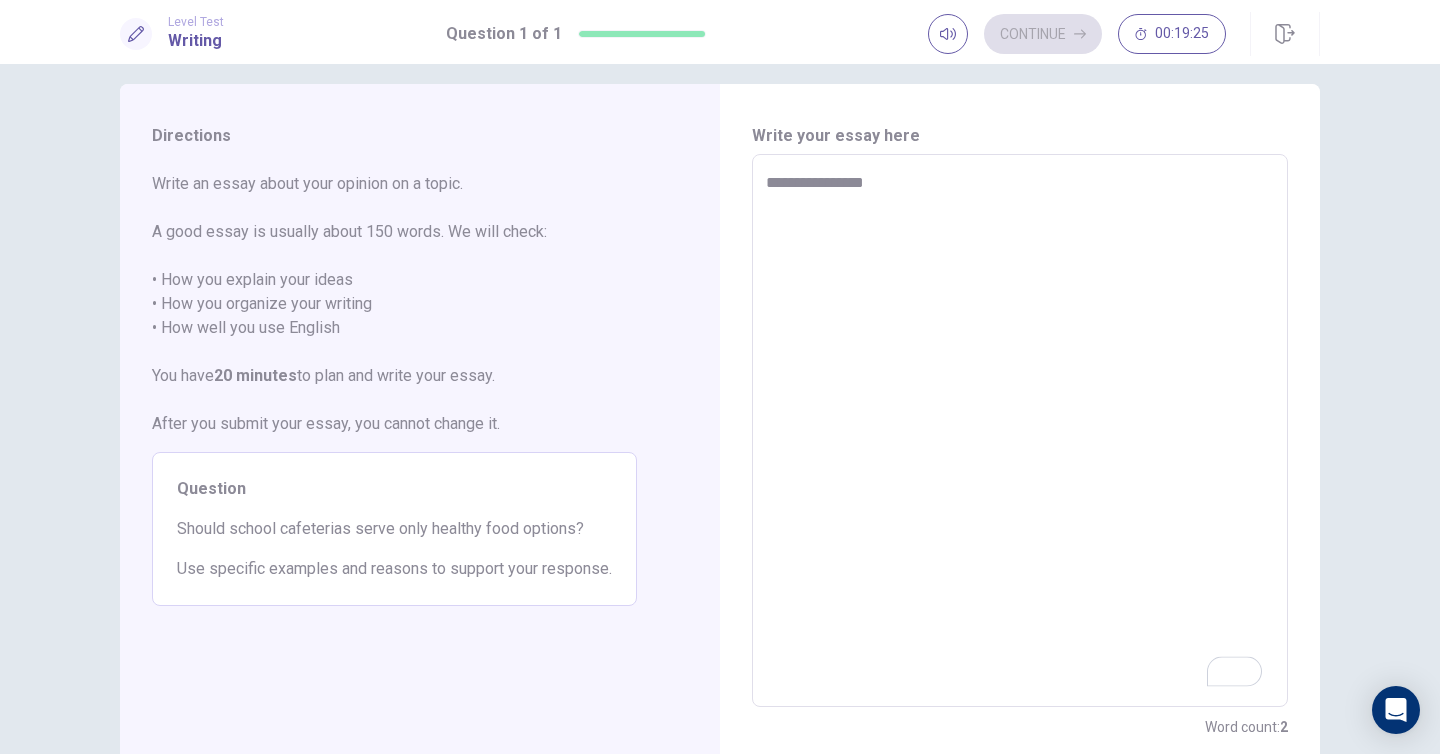 type on "**********" 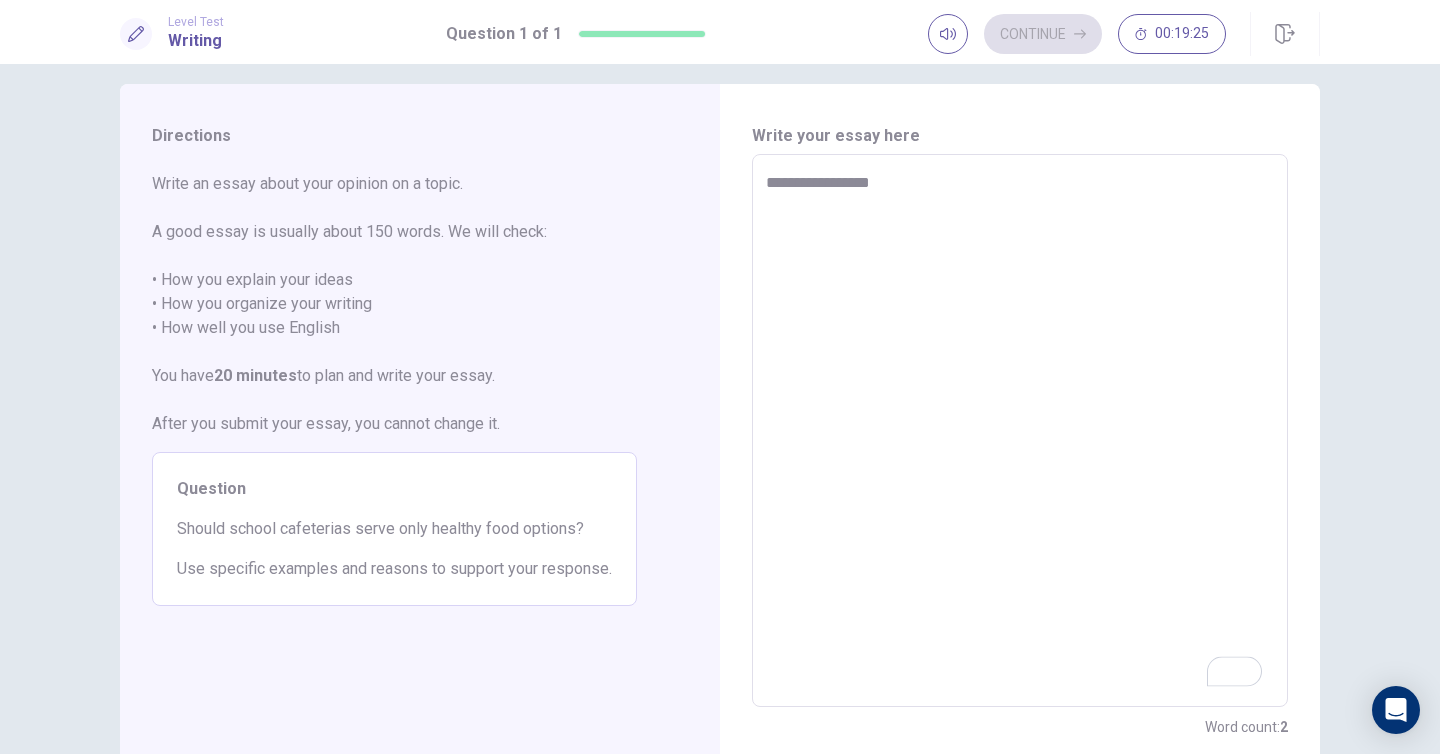 type on "*" 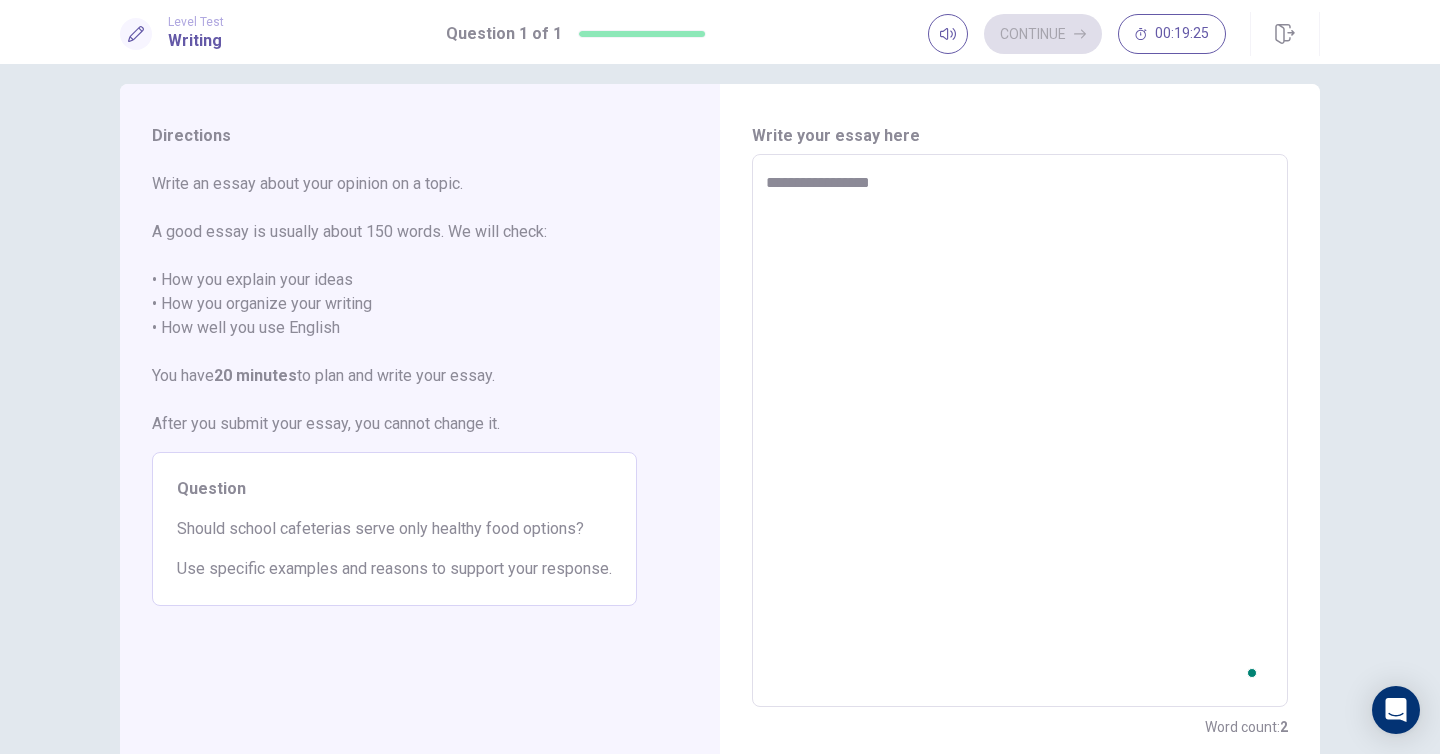type on "**********" 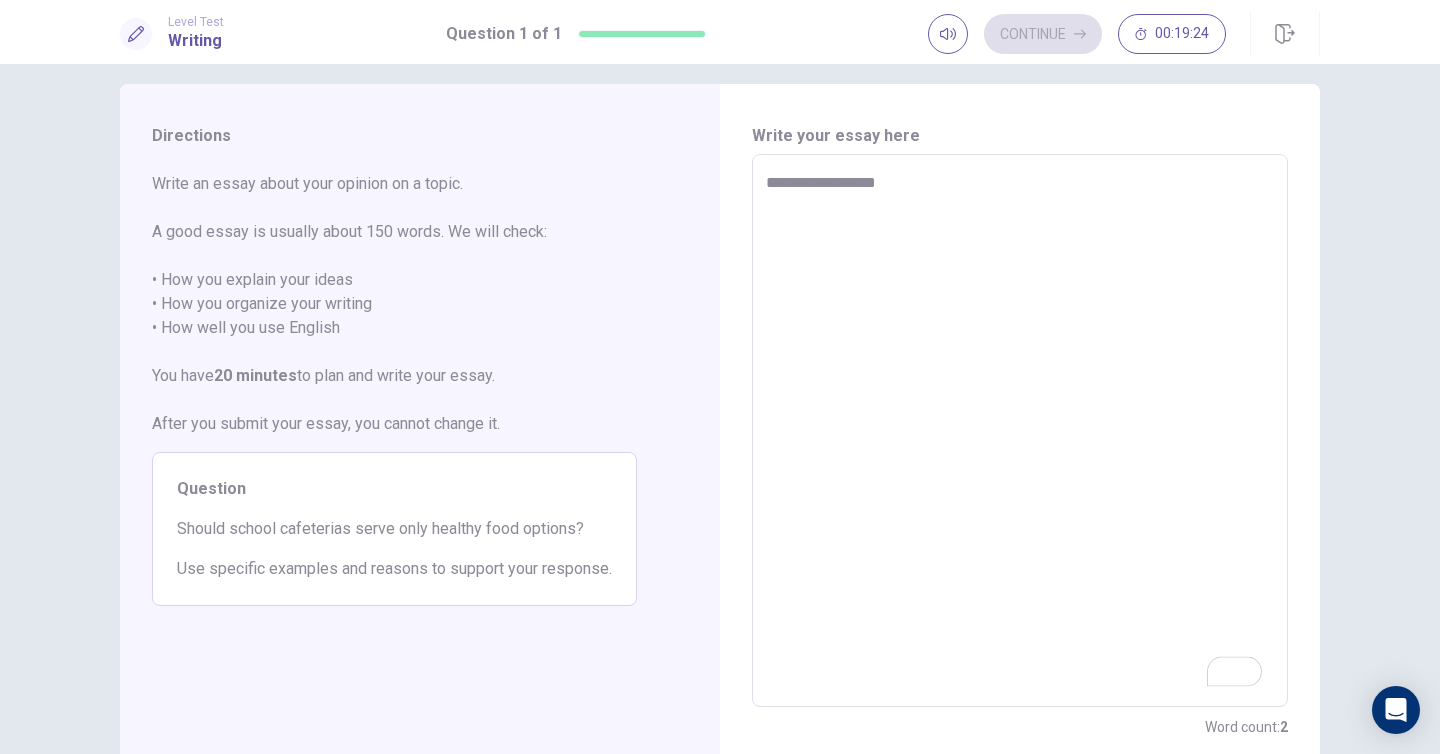 type on "*" 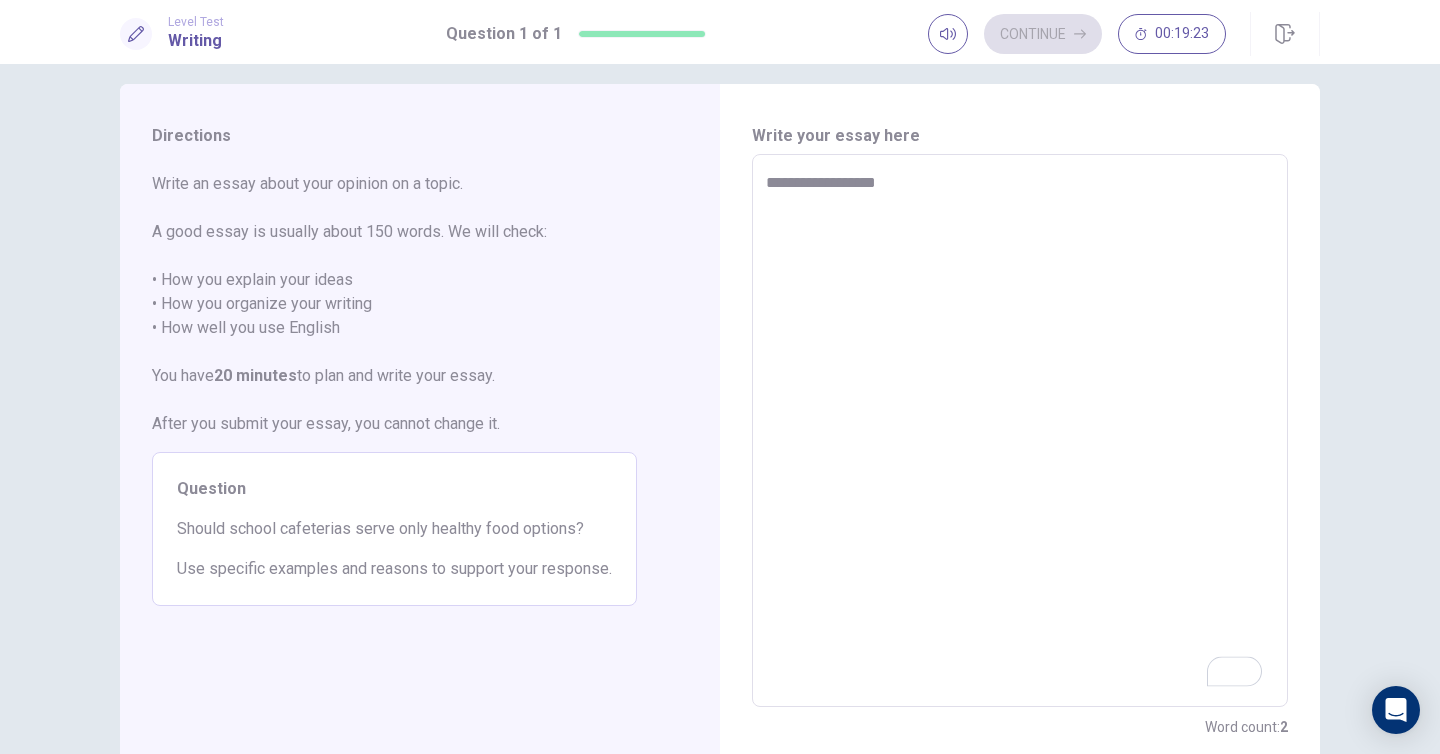 type on "**********" 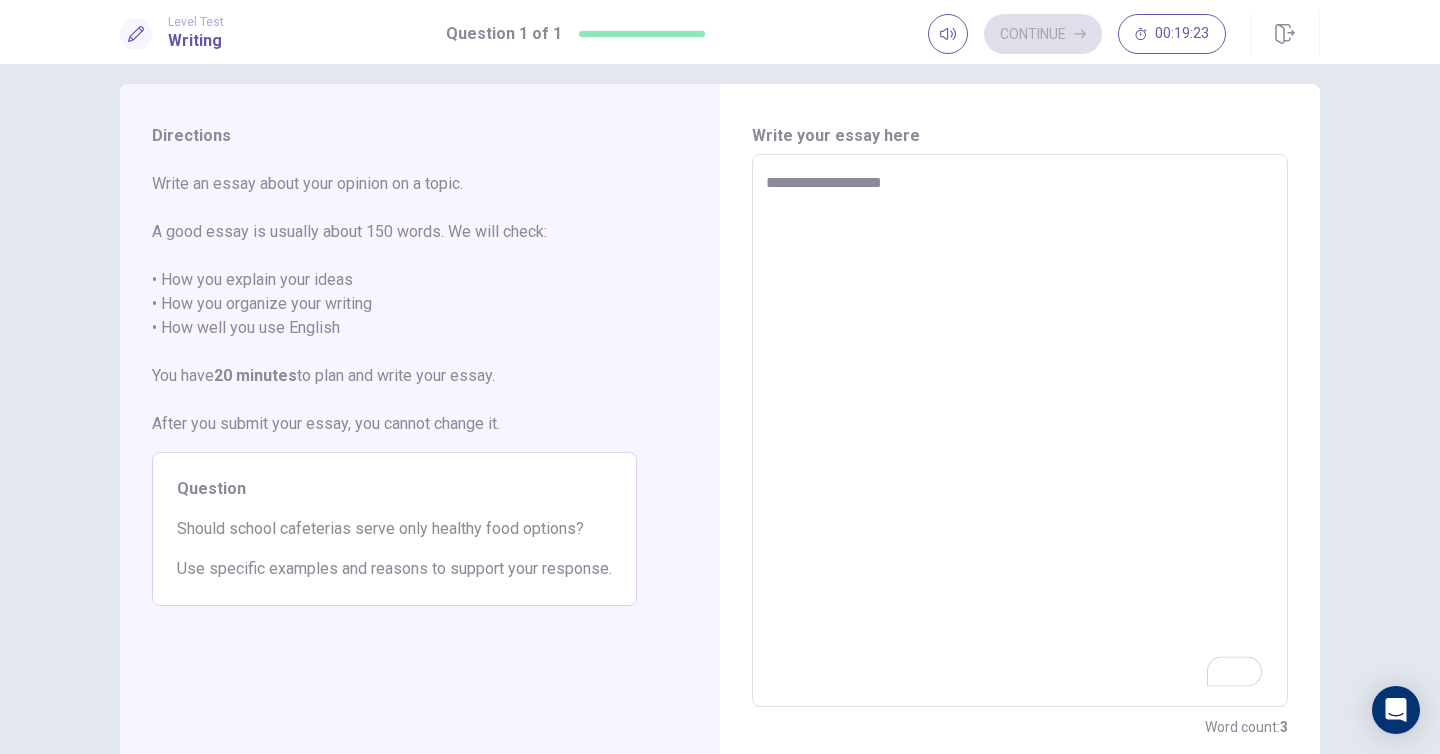 type on "*" 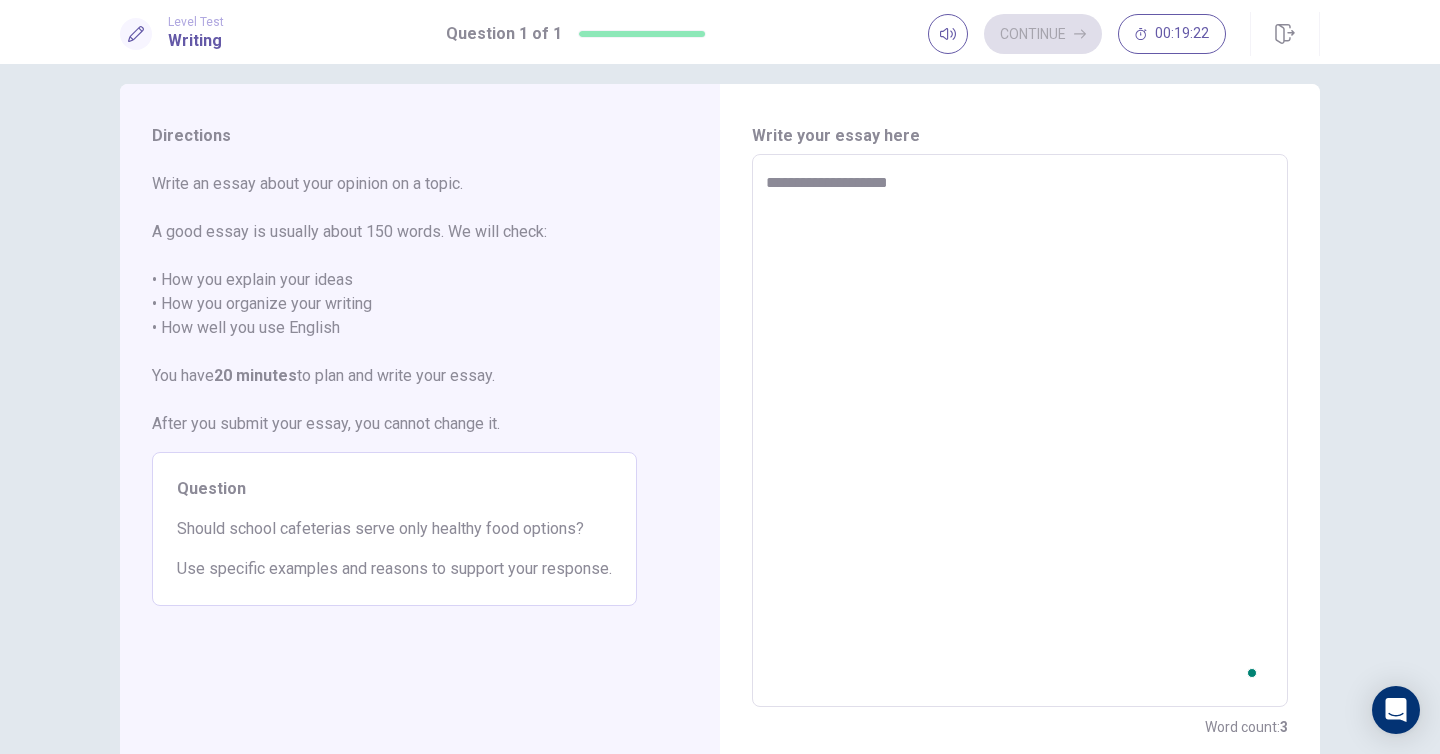 type on "*" 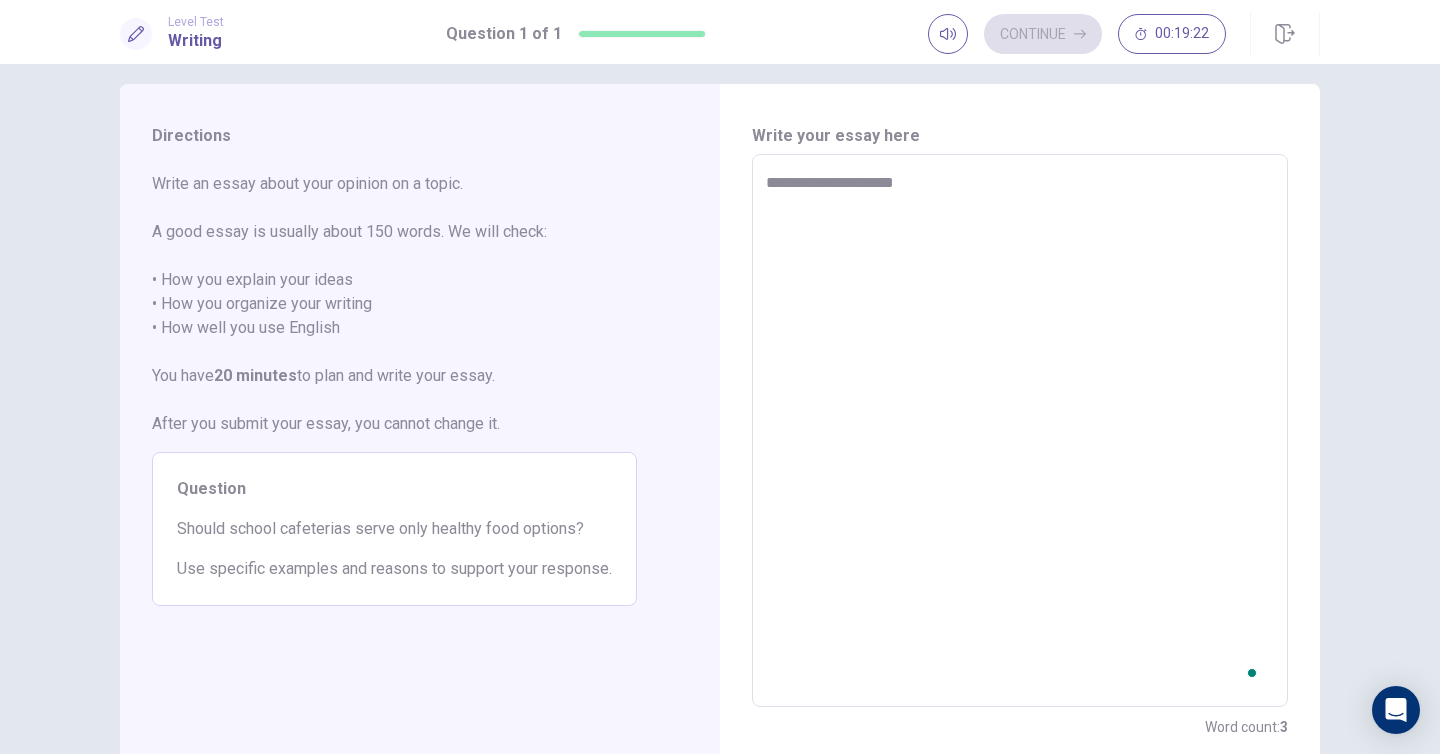 type on "*" 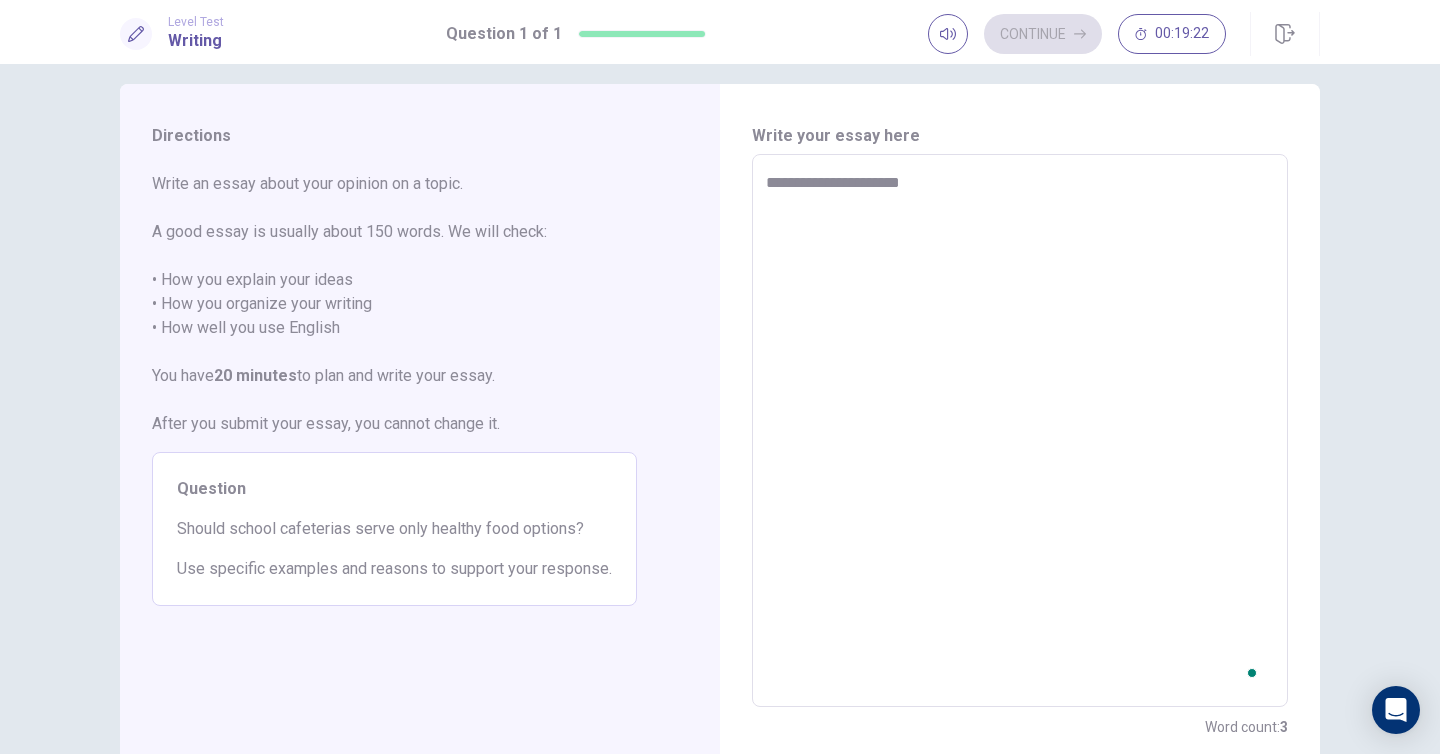 type on "*" 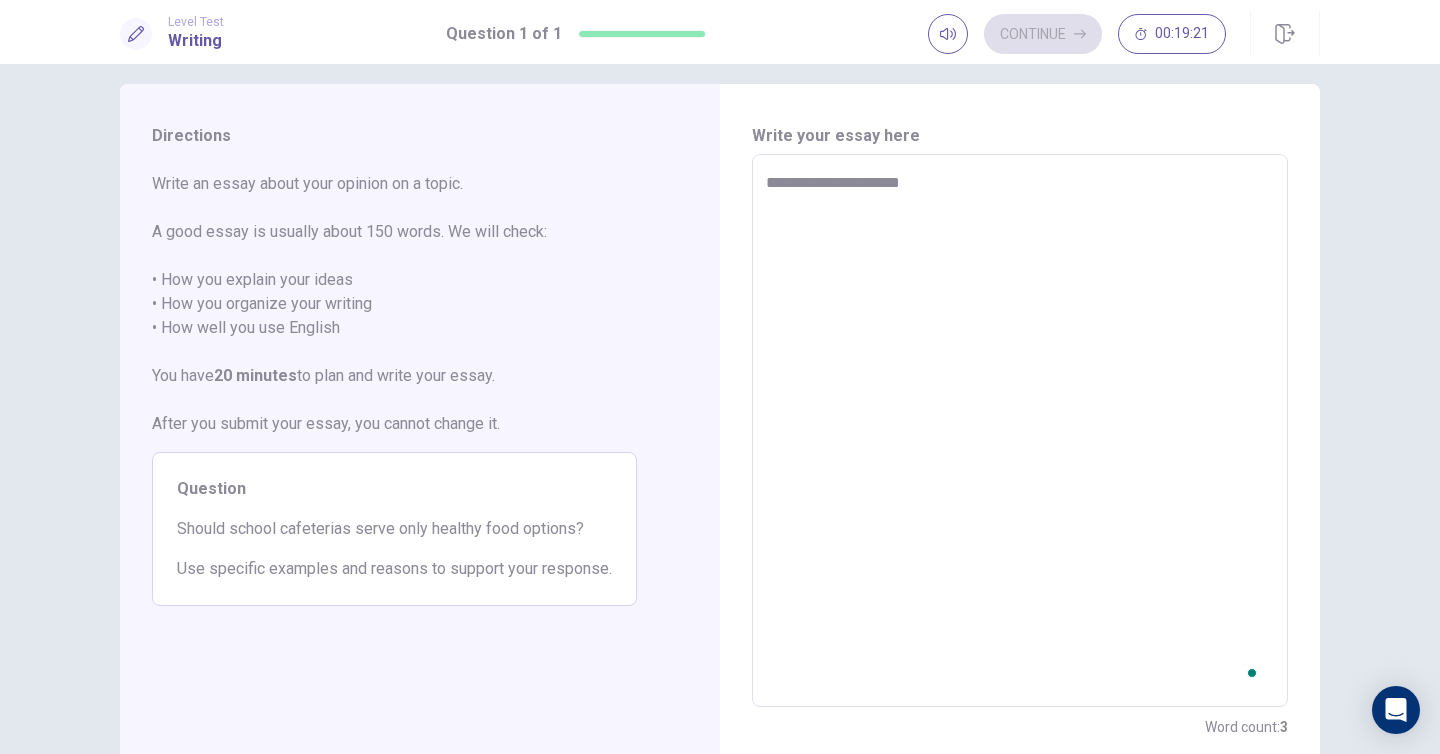 type on "**********" 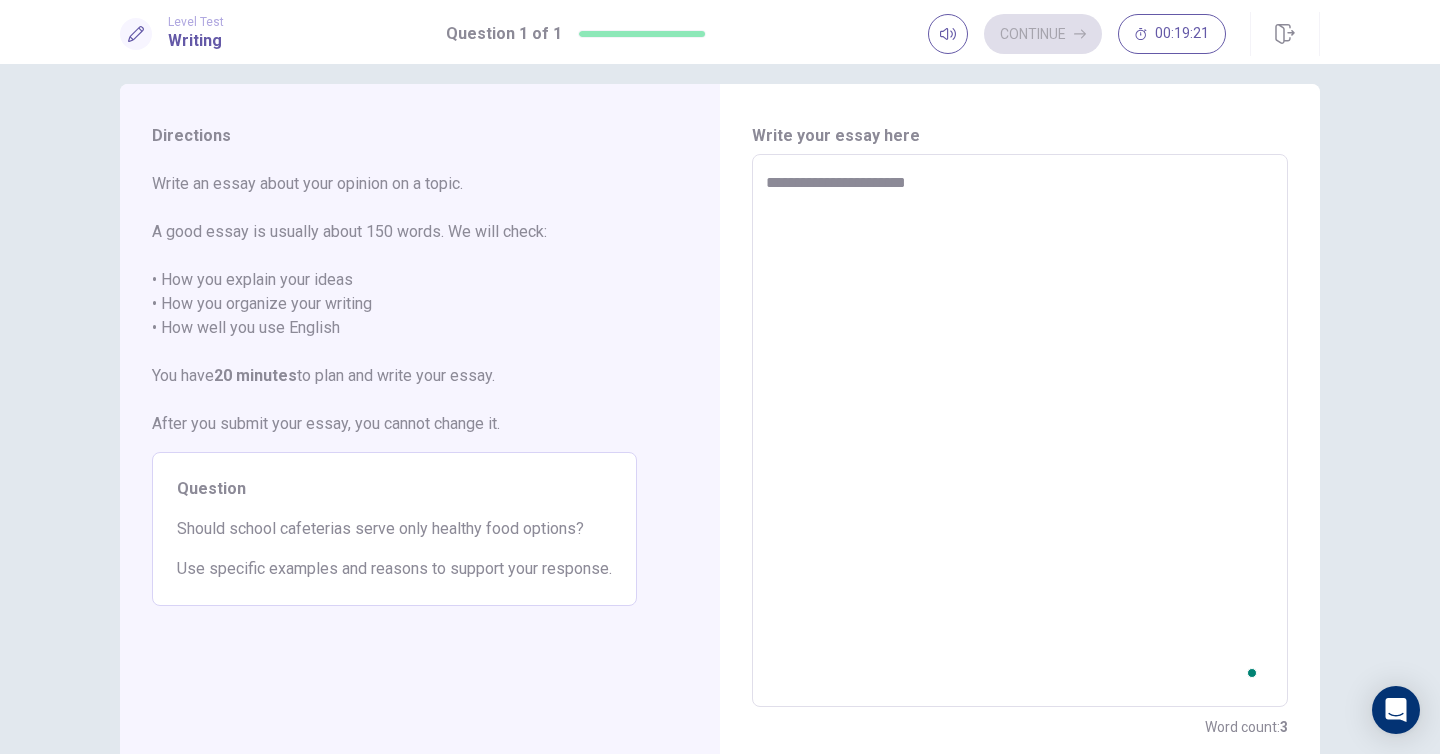type on "*" 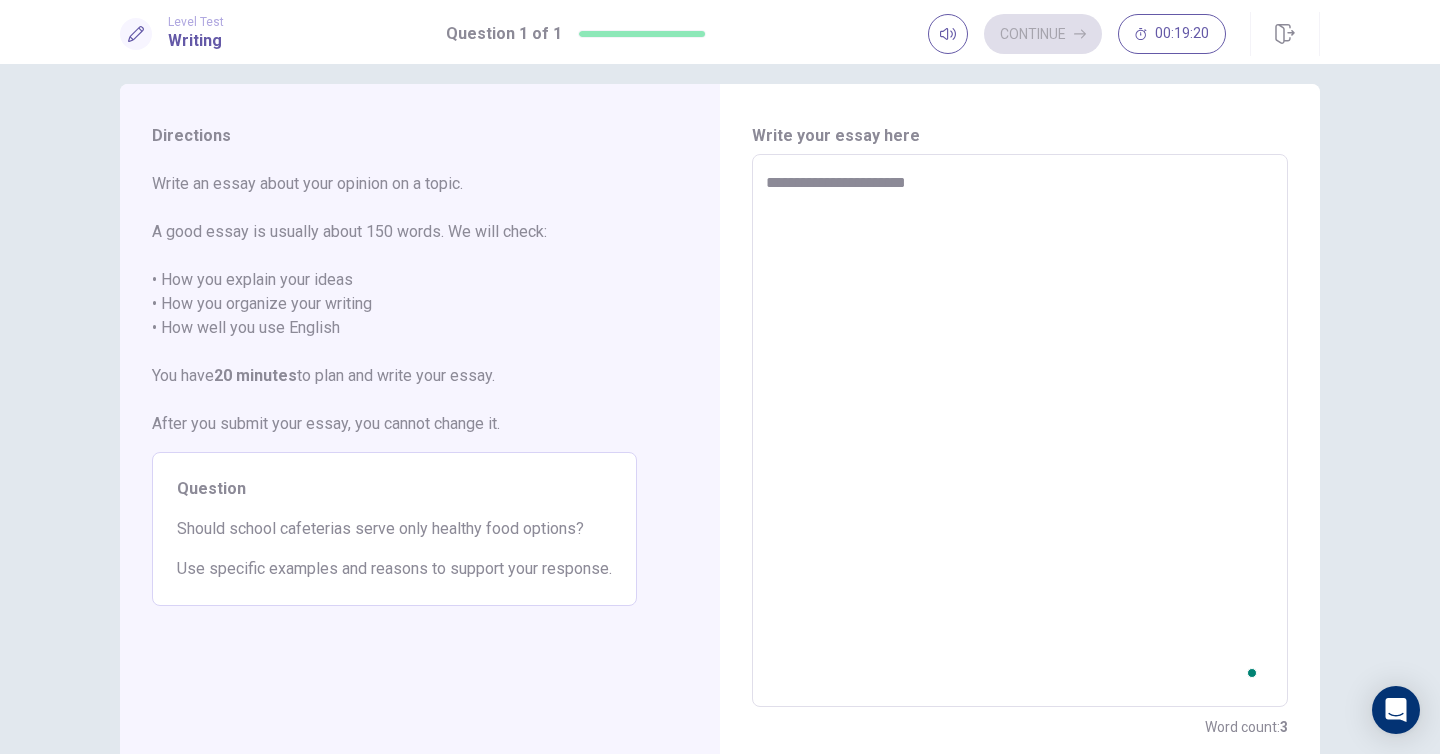 type on "**********" 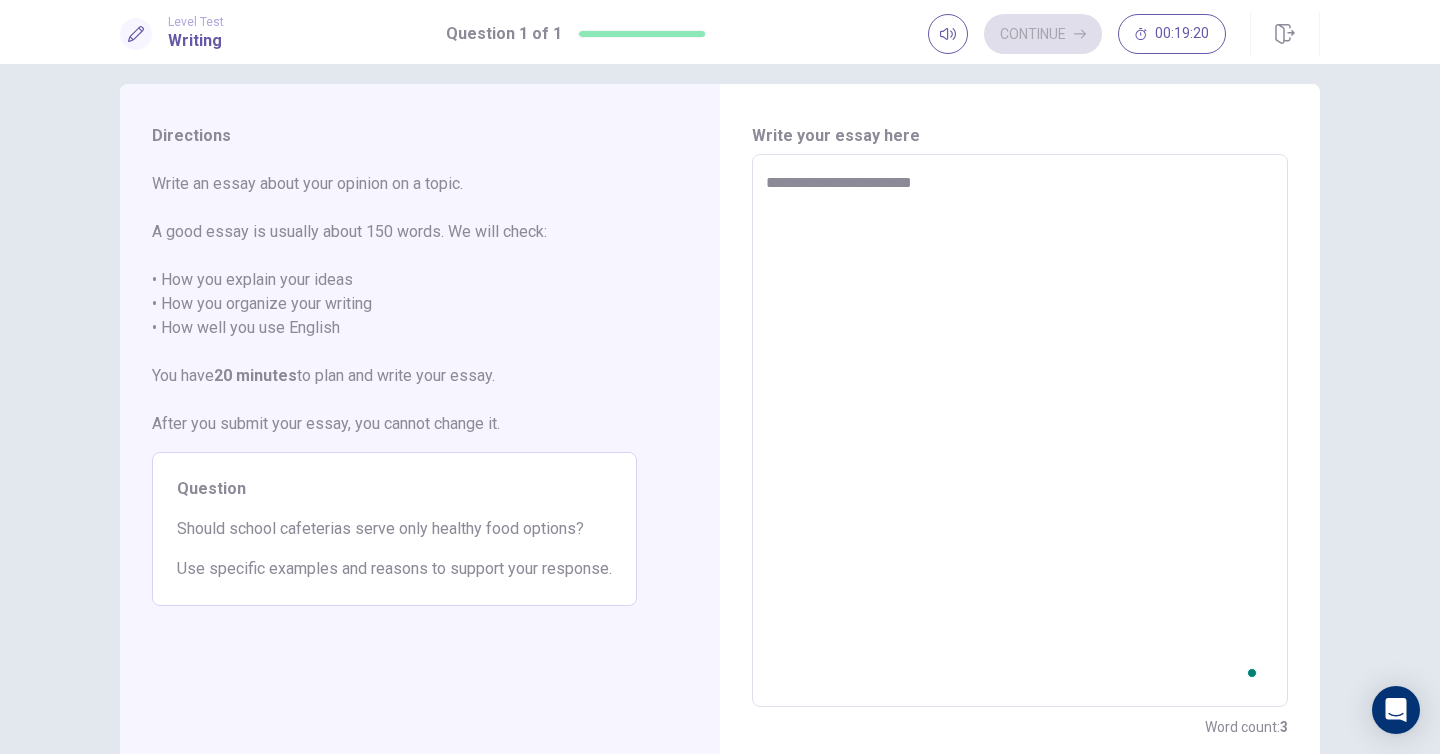 type on "*" 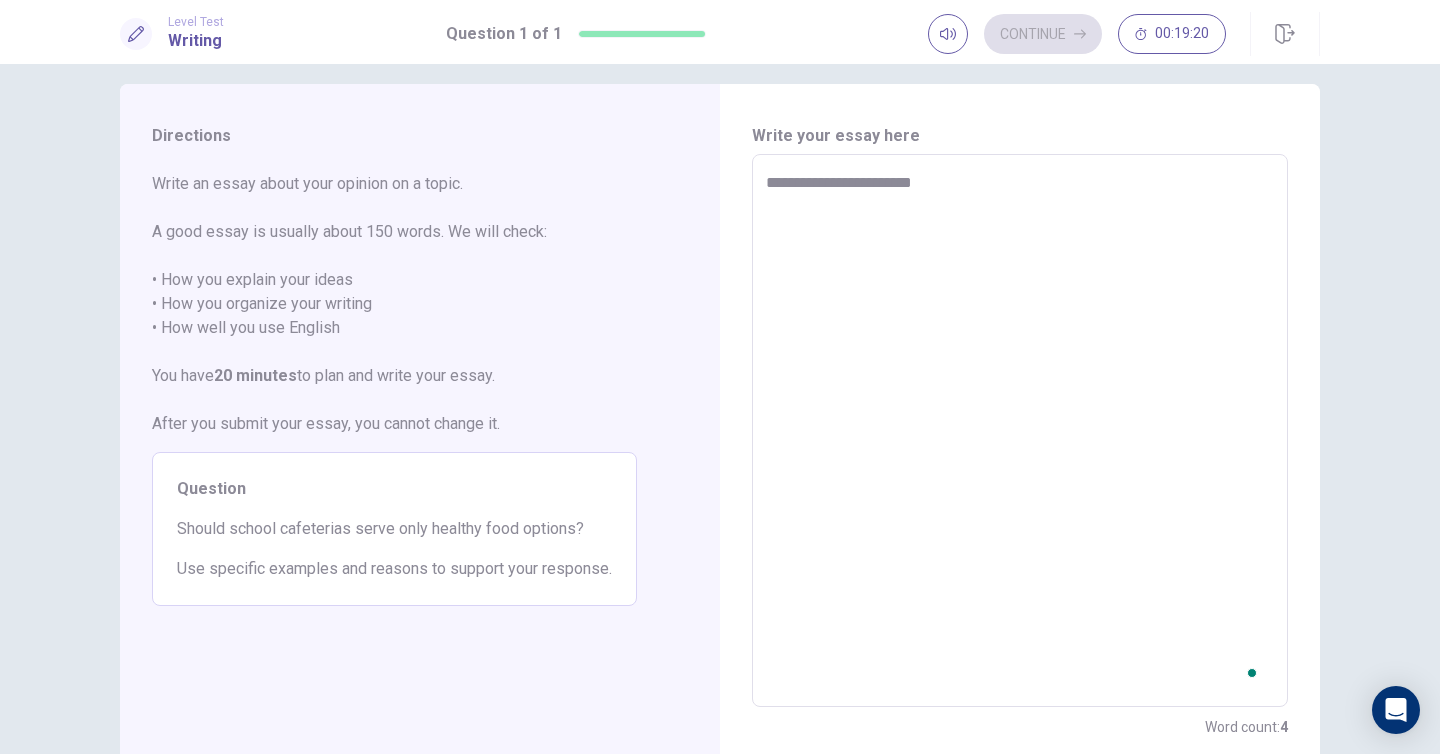 type on "**********" 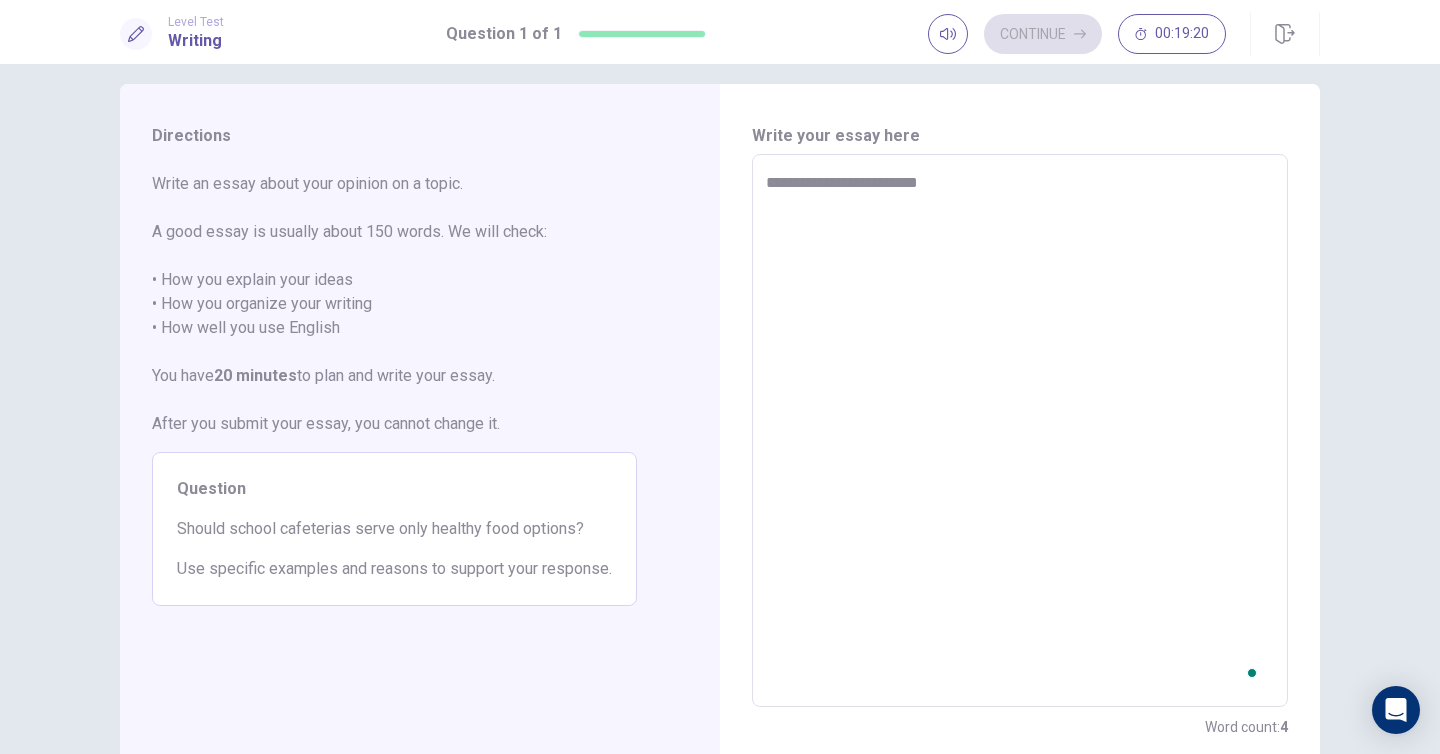type on "*" 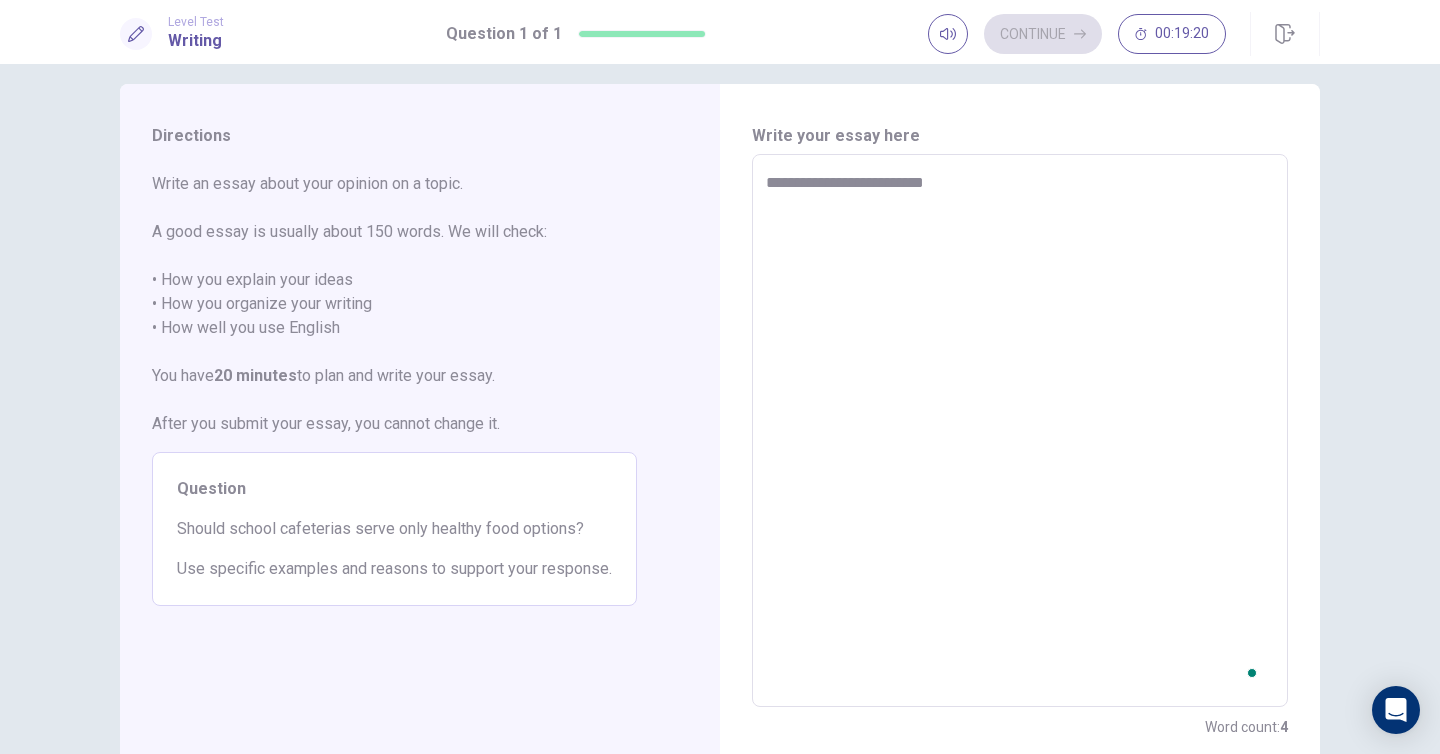 type on "*" 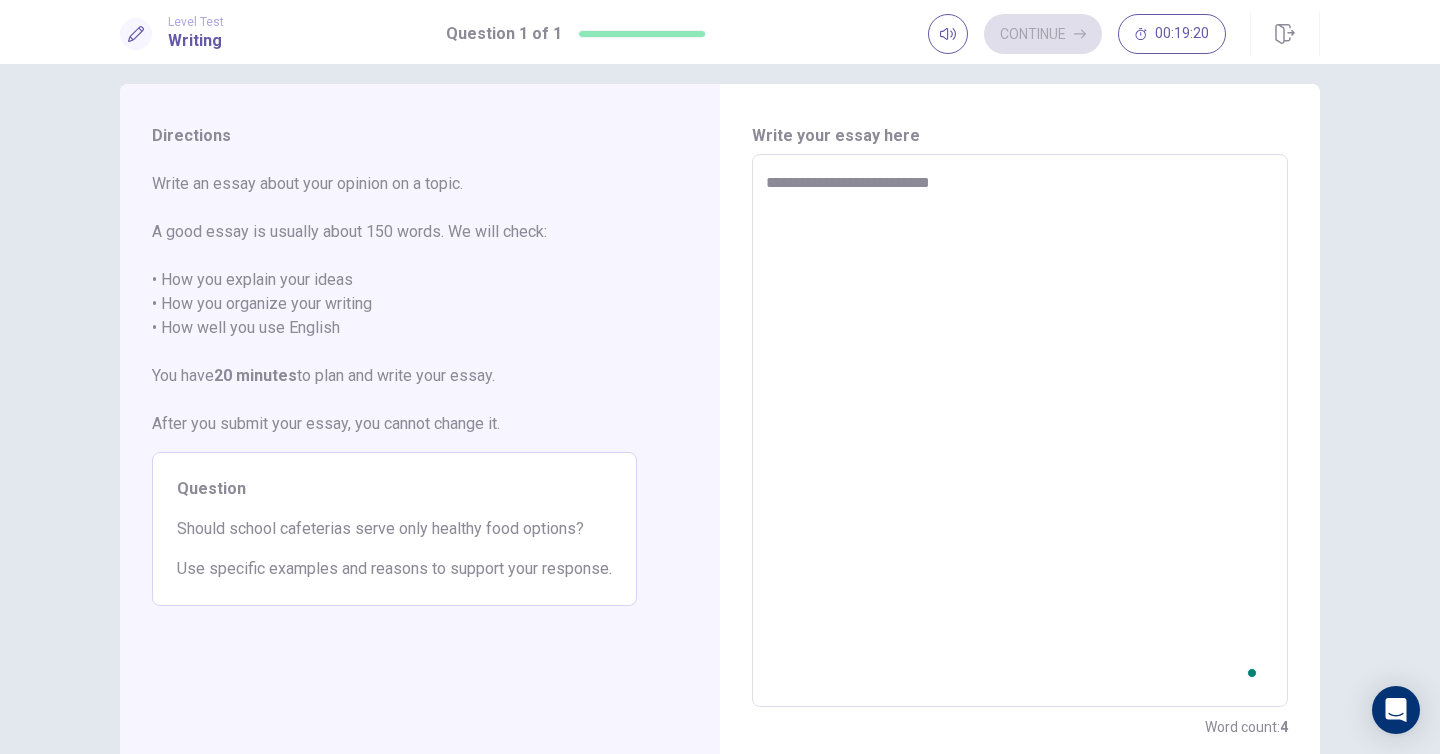 type on "*" 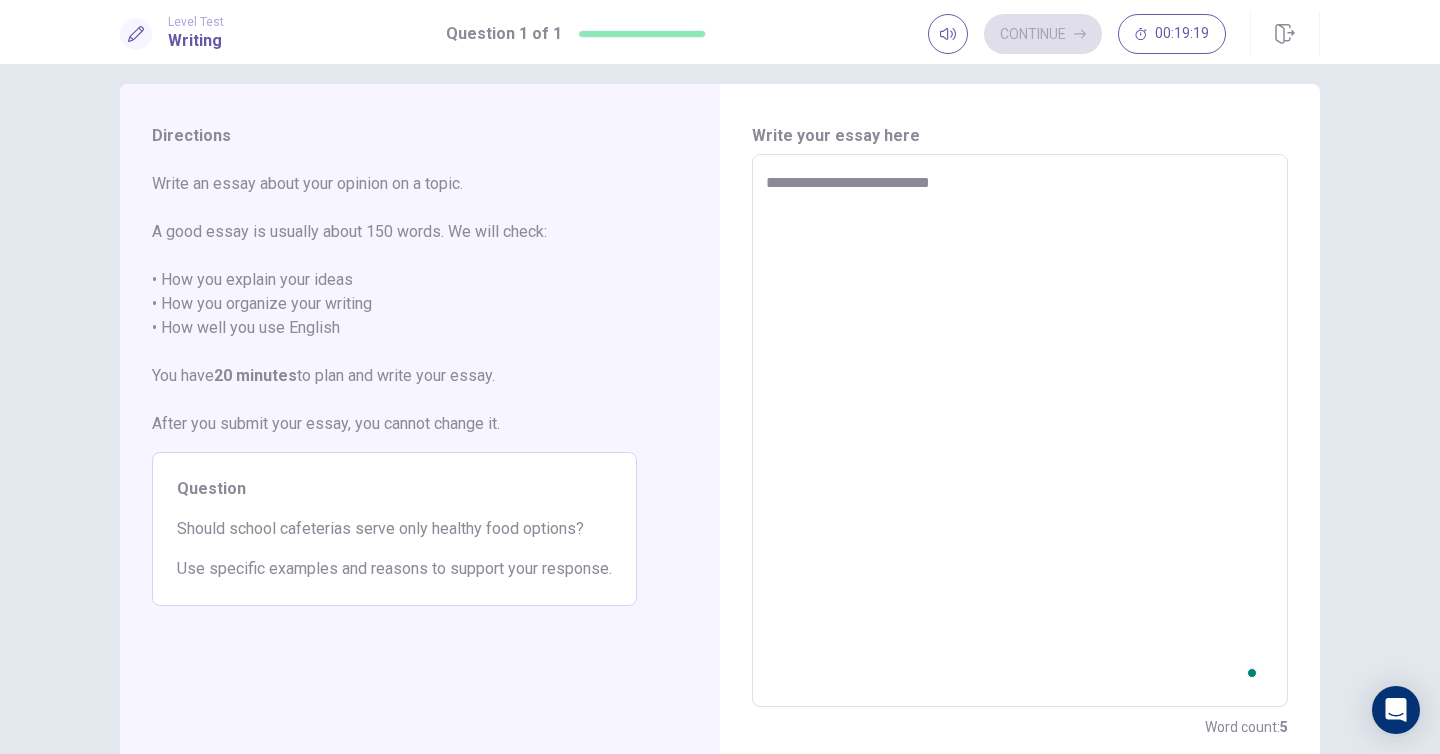 type on "**********" 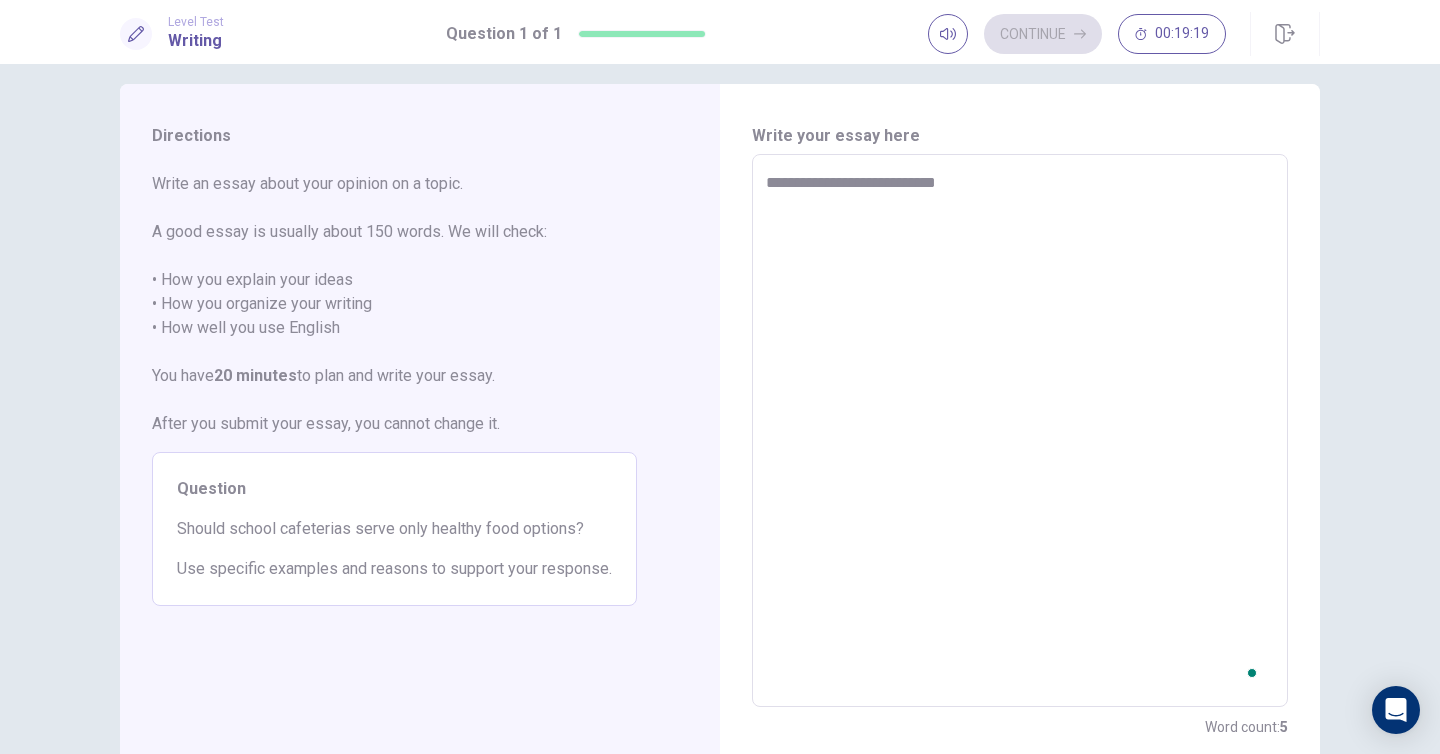 type on "*" 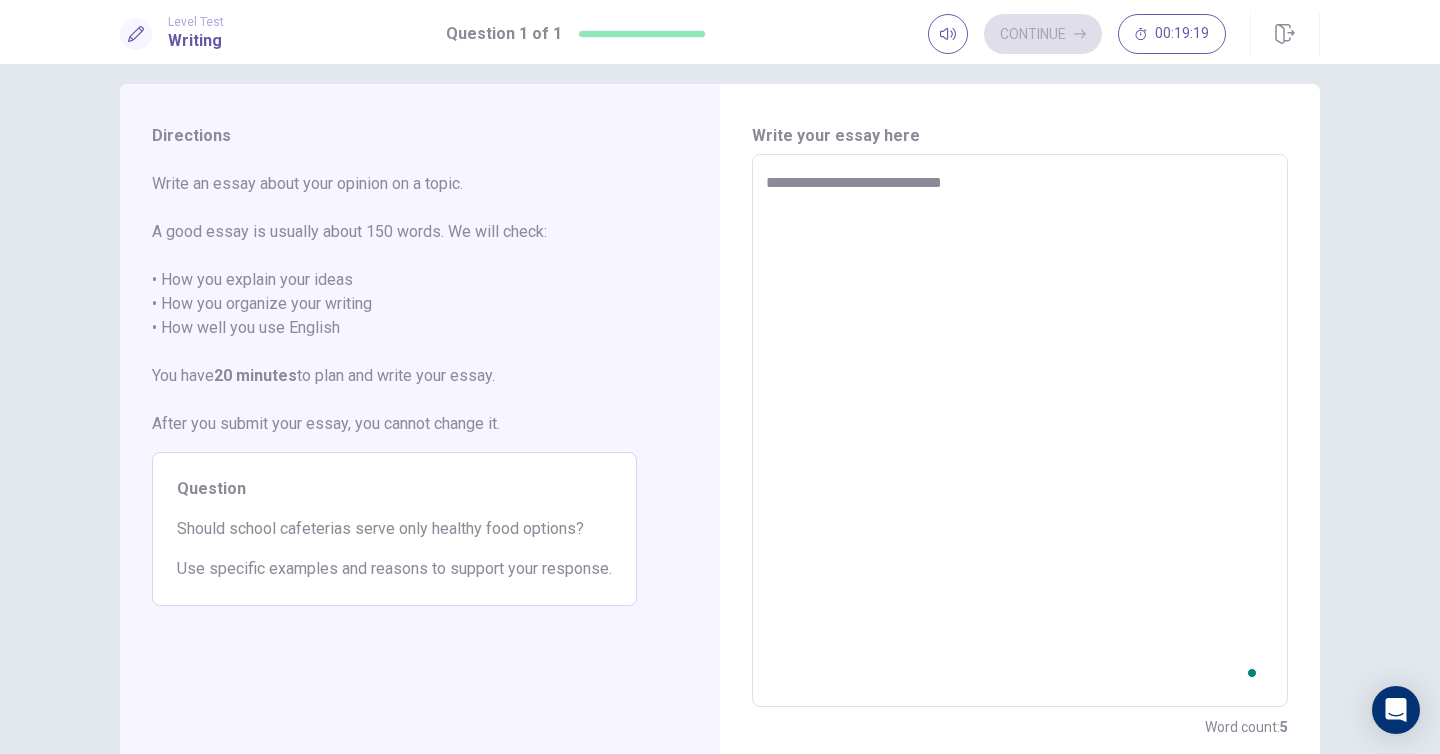 type on "*" 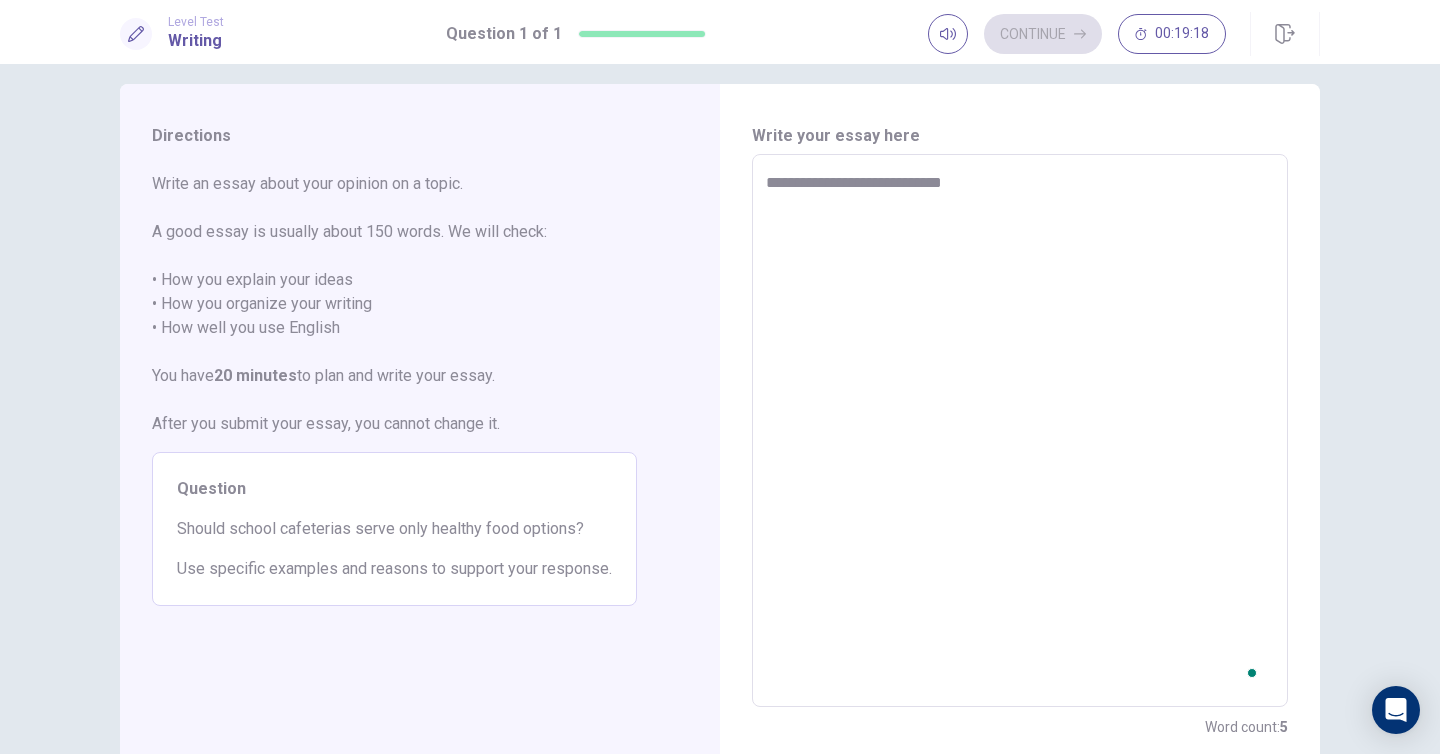 type on "**********" 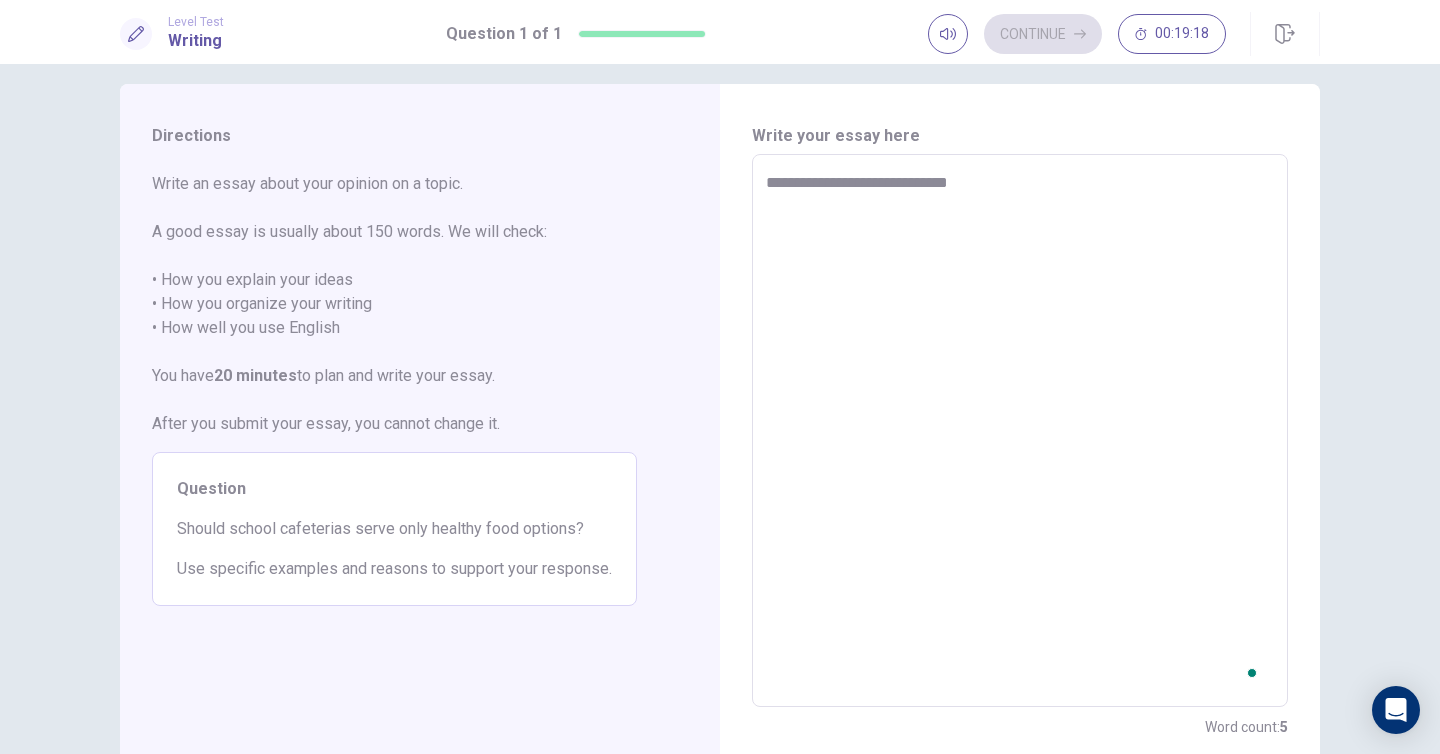 type on "*" 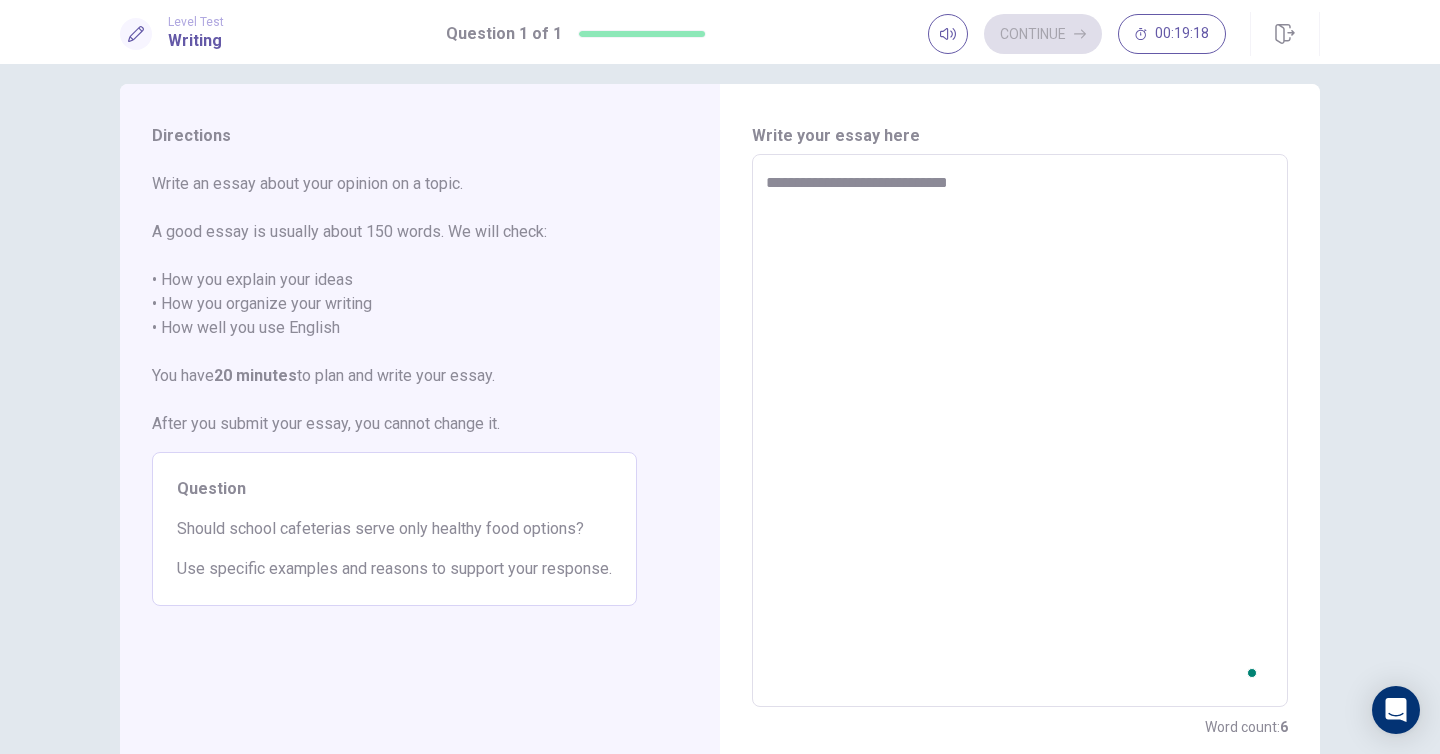 type on "**********" 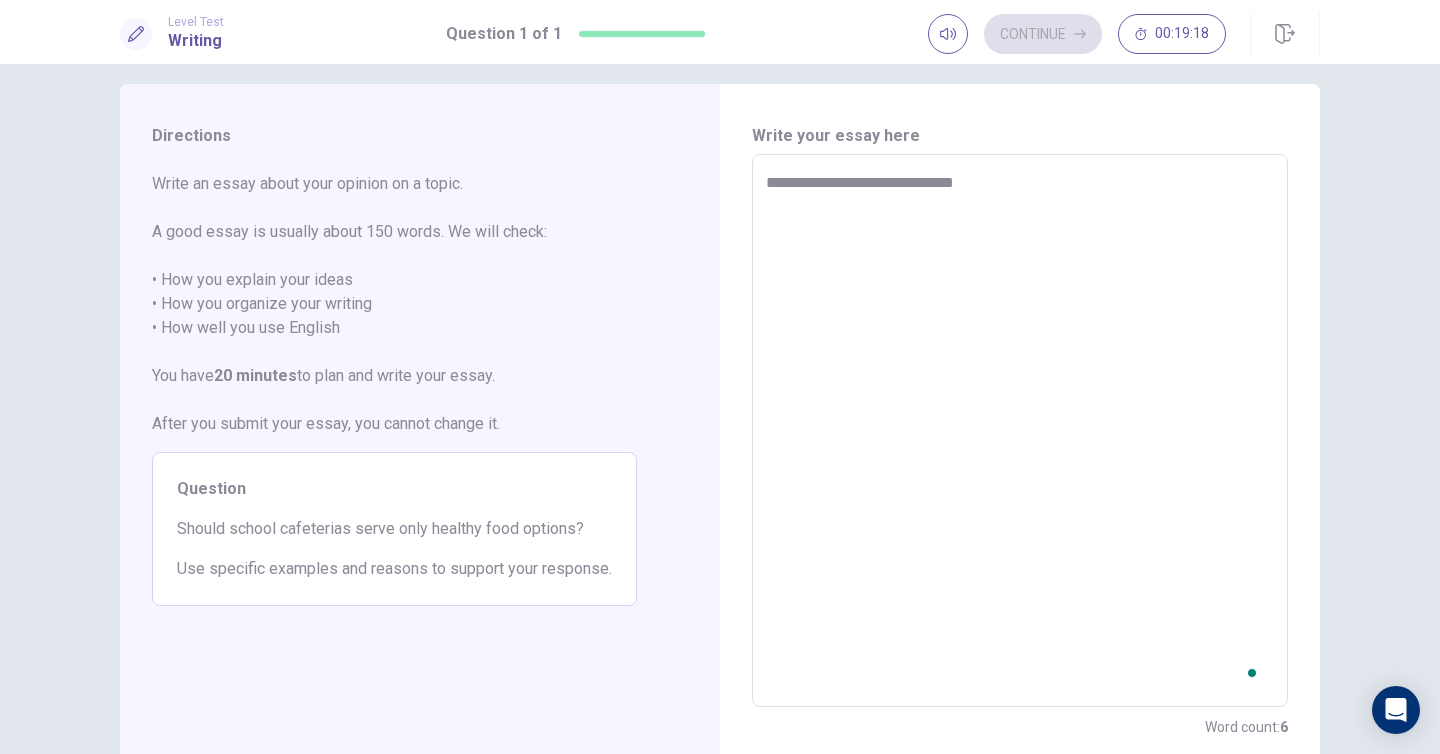 type on "*" 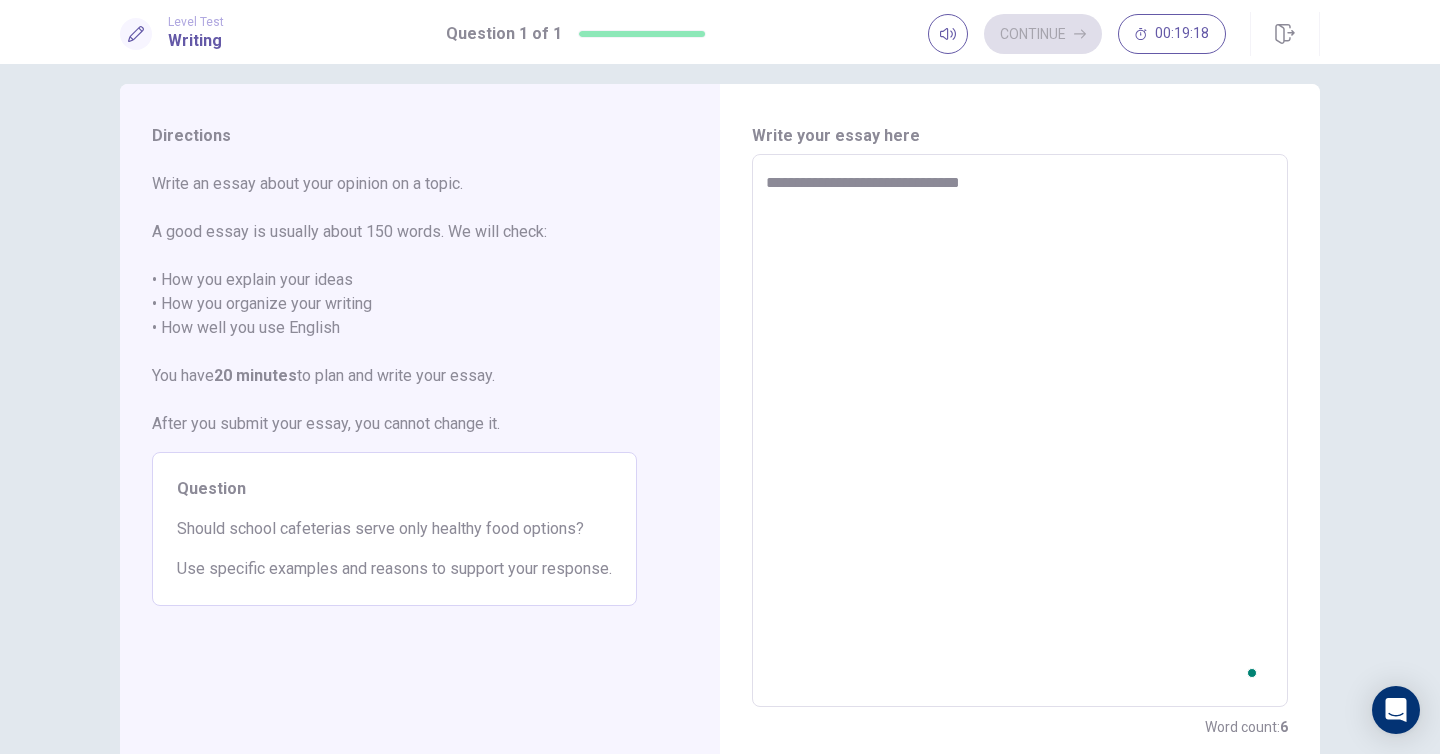 type on "*" 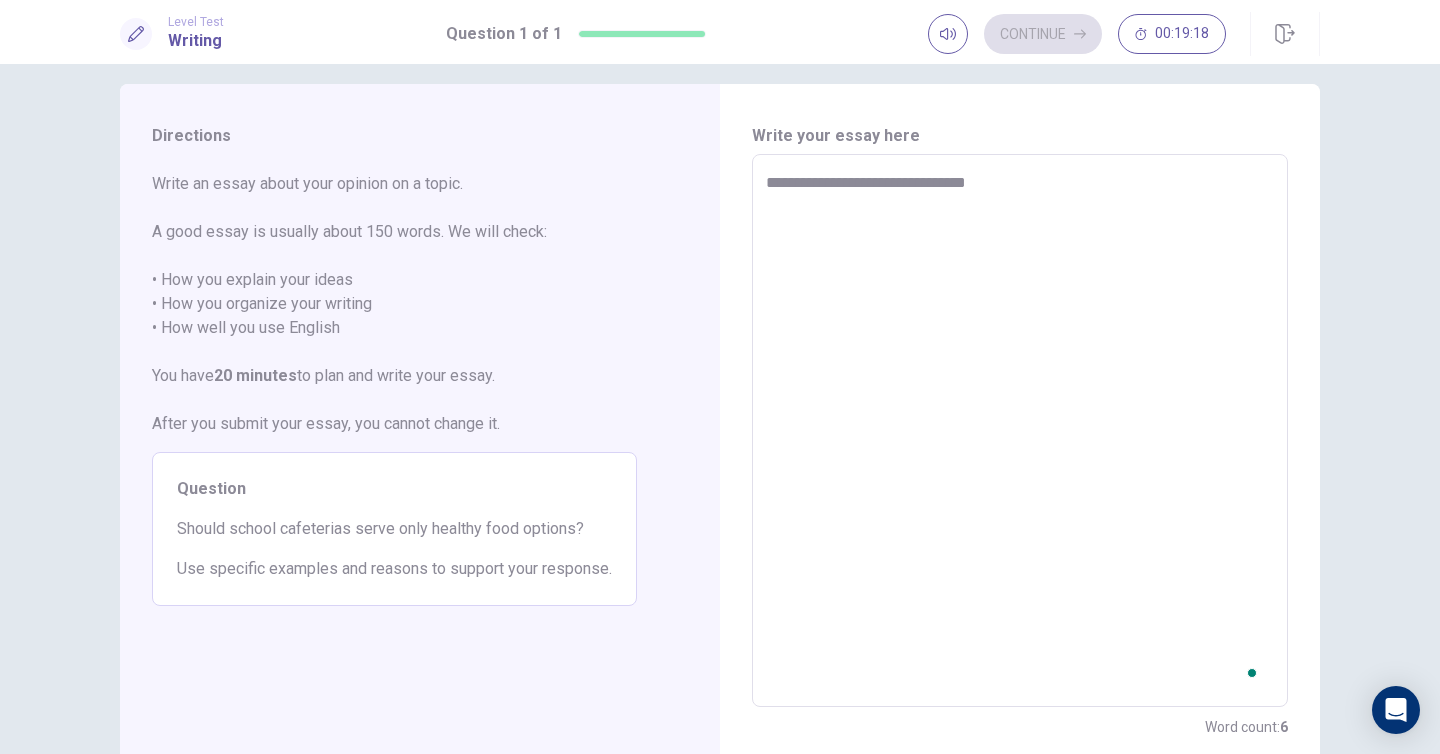 type on "*" 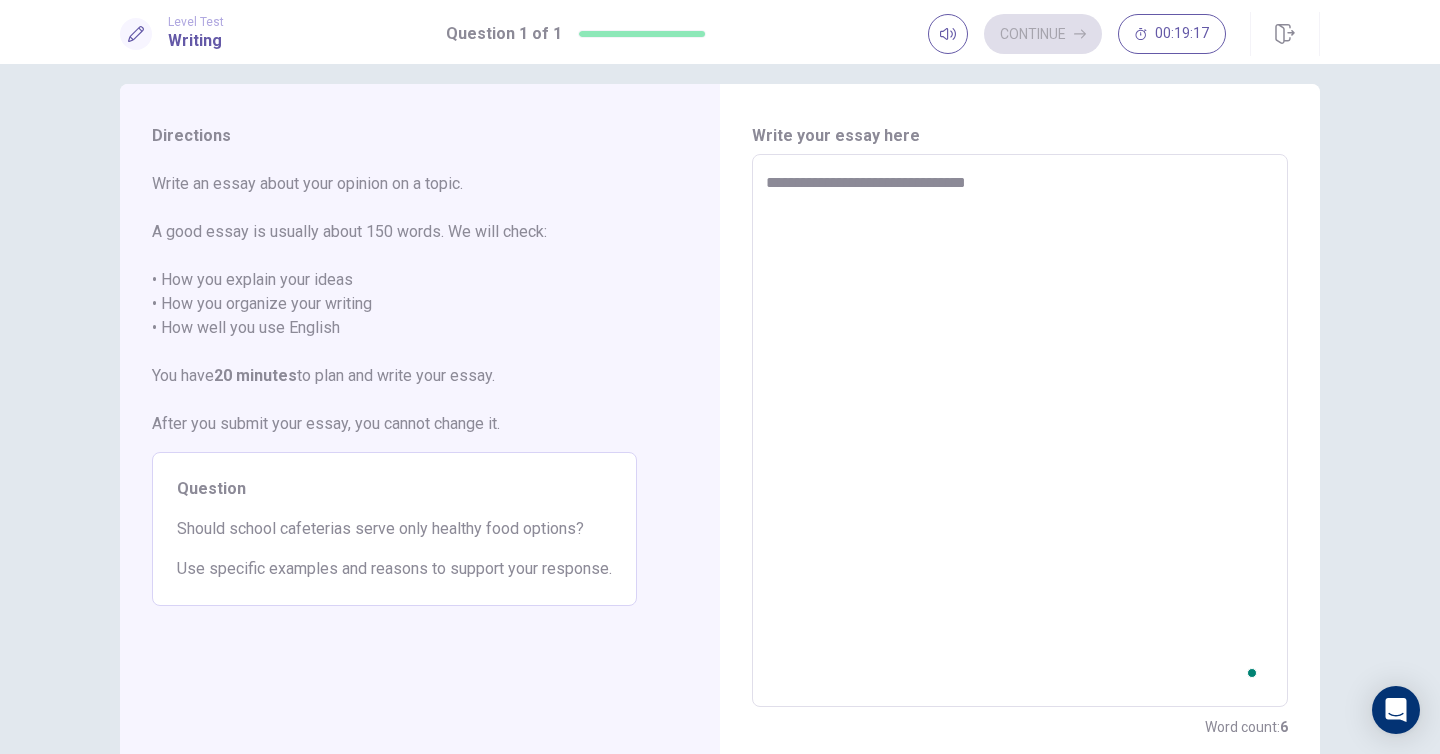type on "**********" 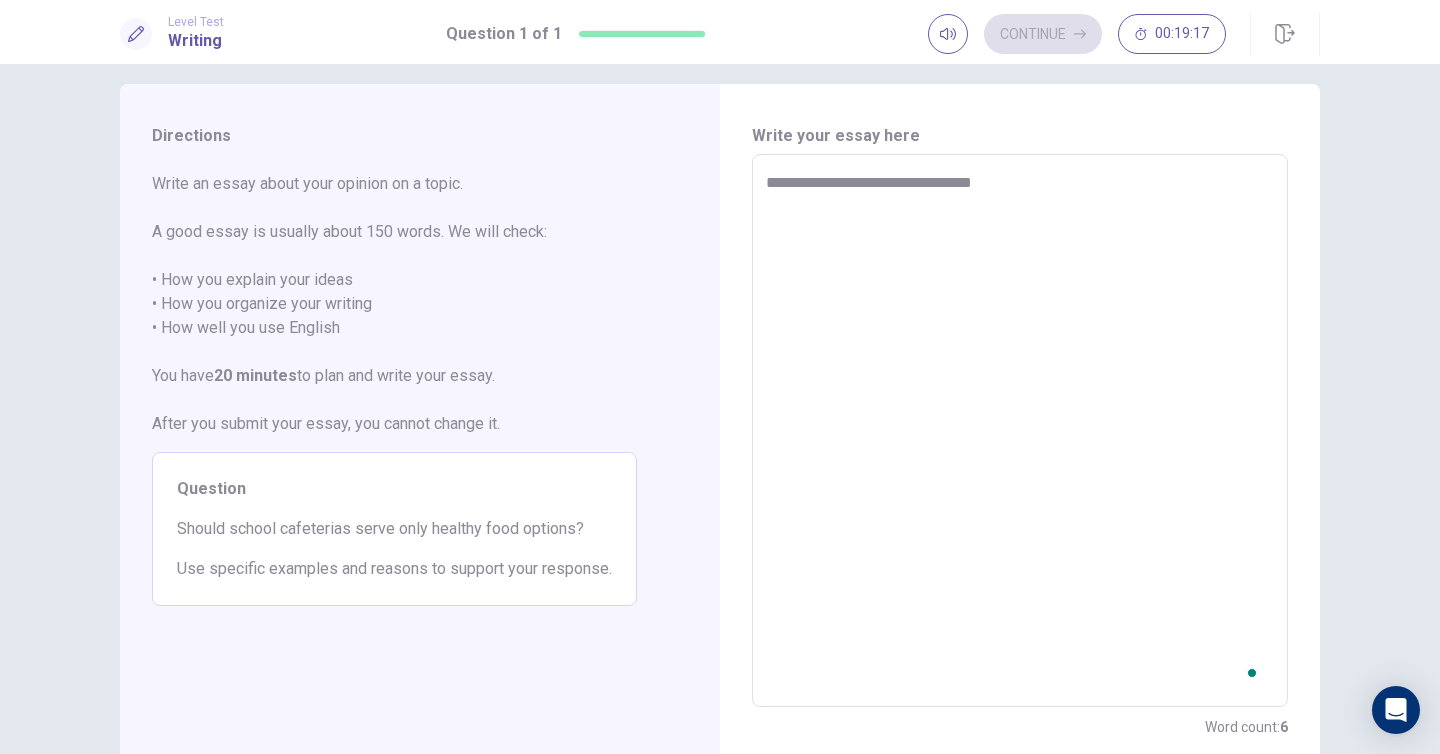 type on "*" 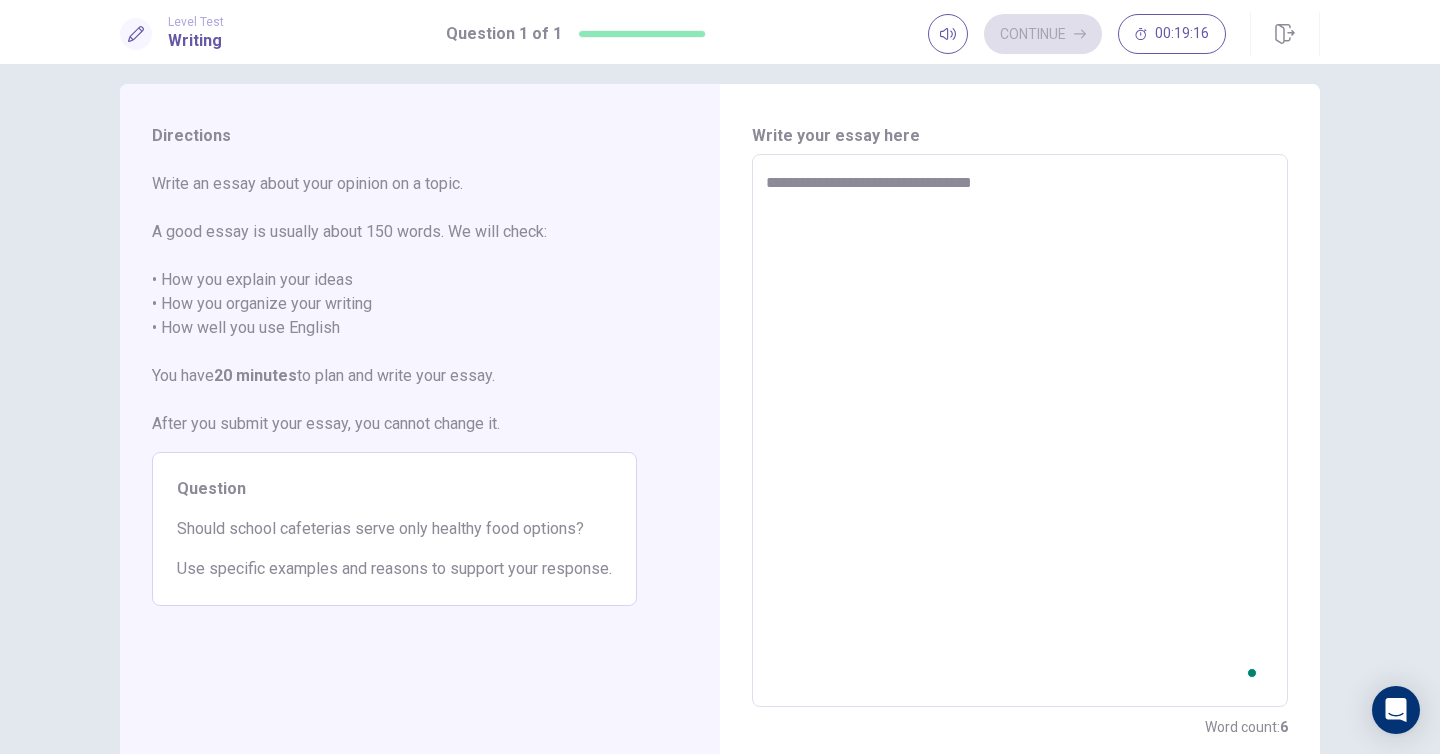 type on "**********" 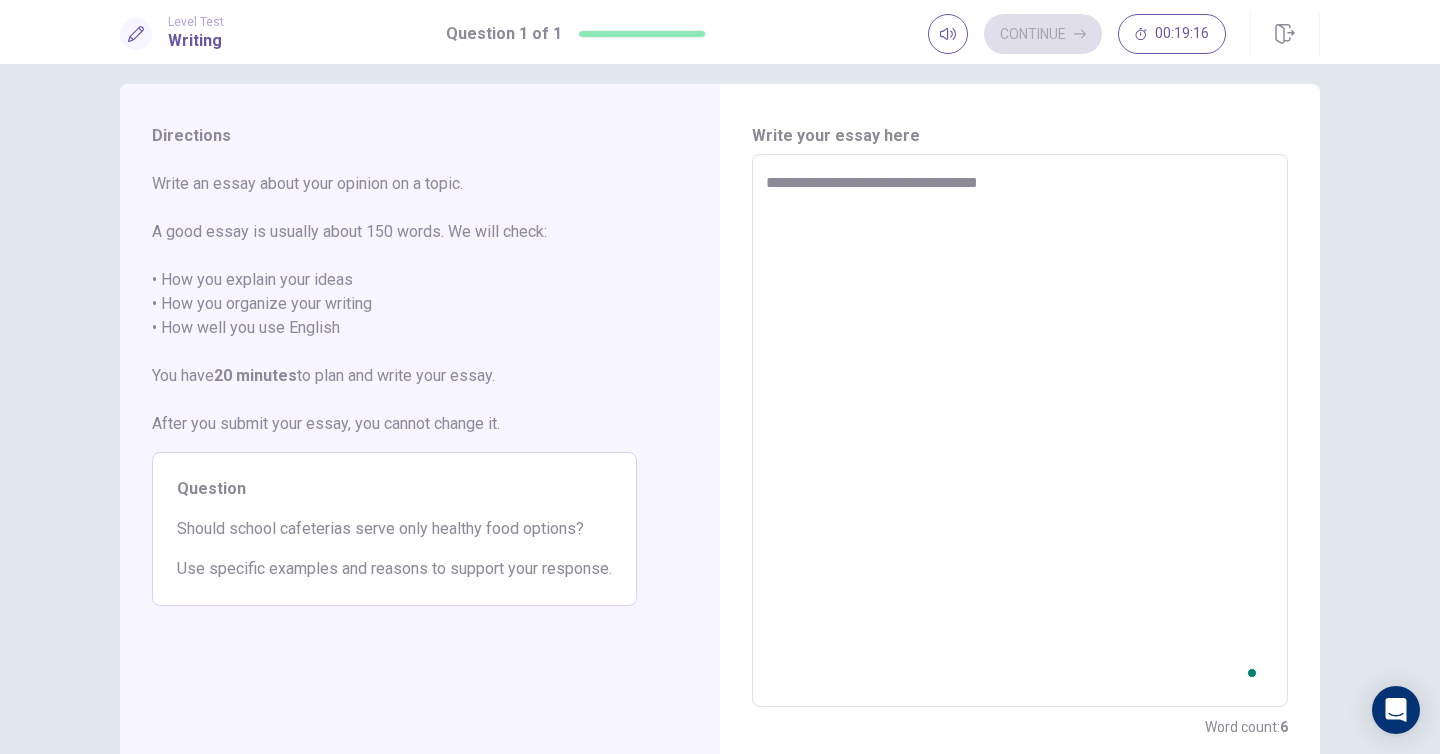 type on "*" 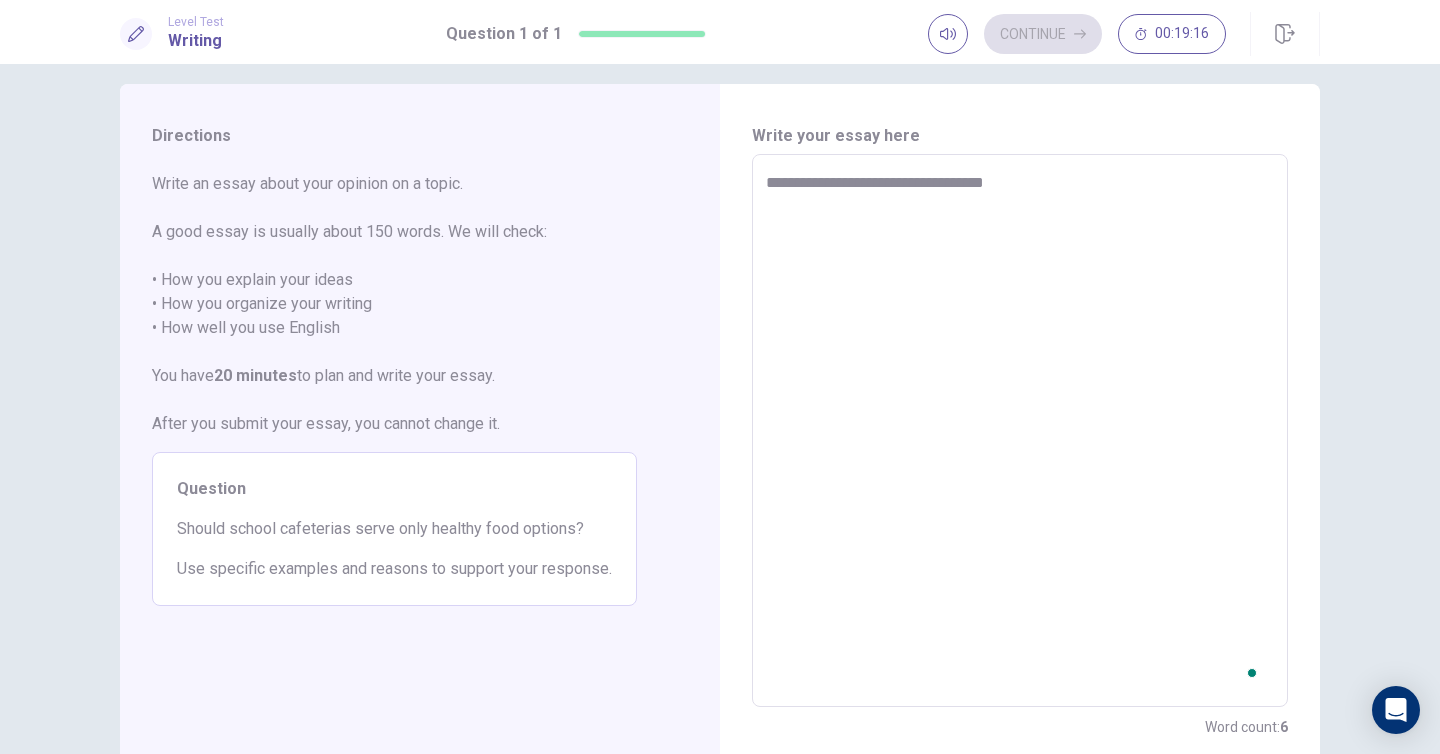 type on "*" 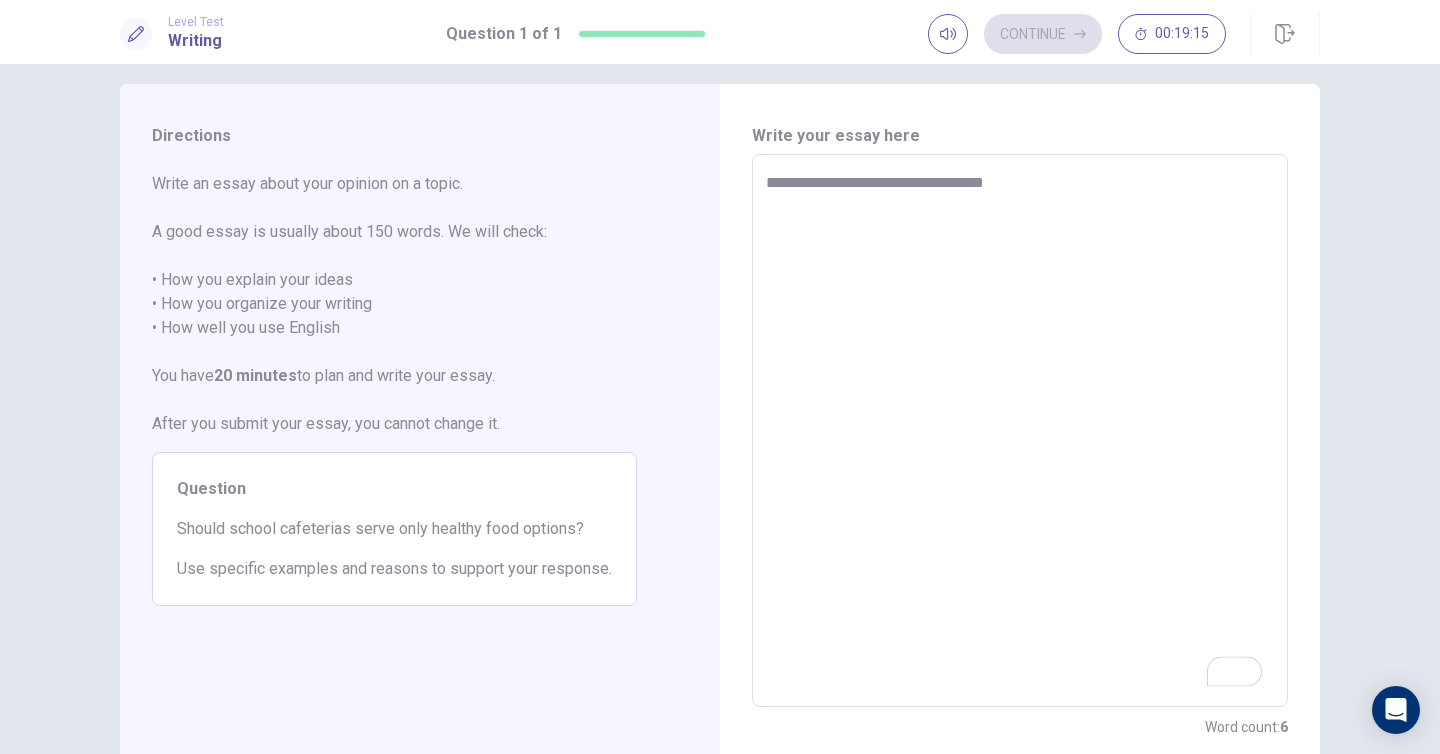 type on "**********" 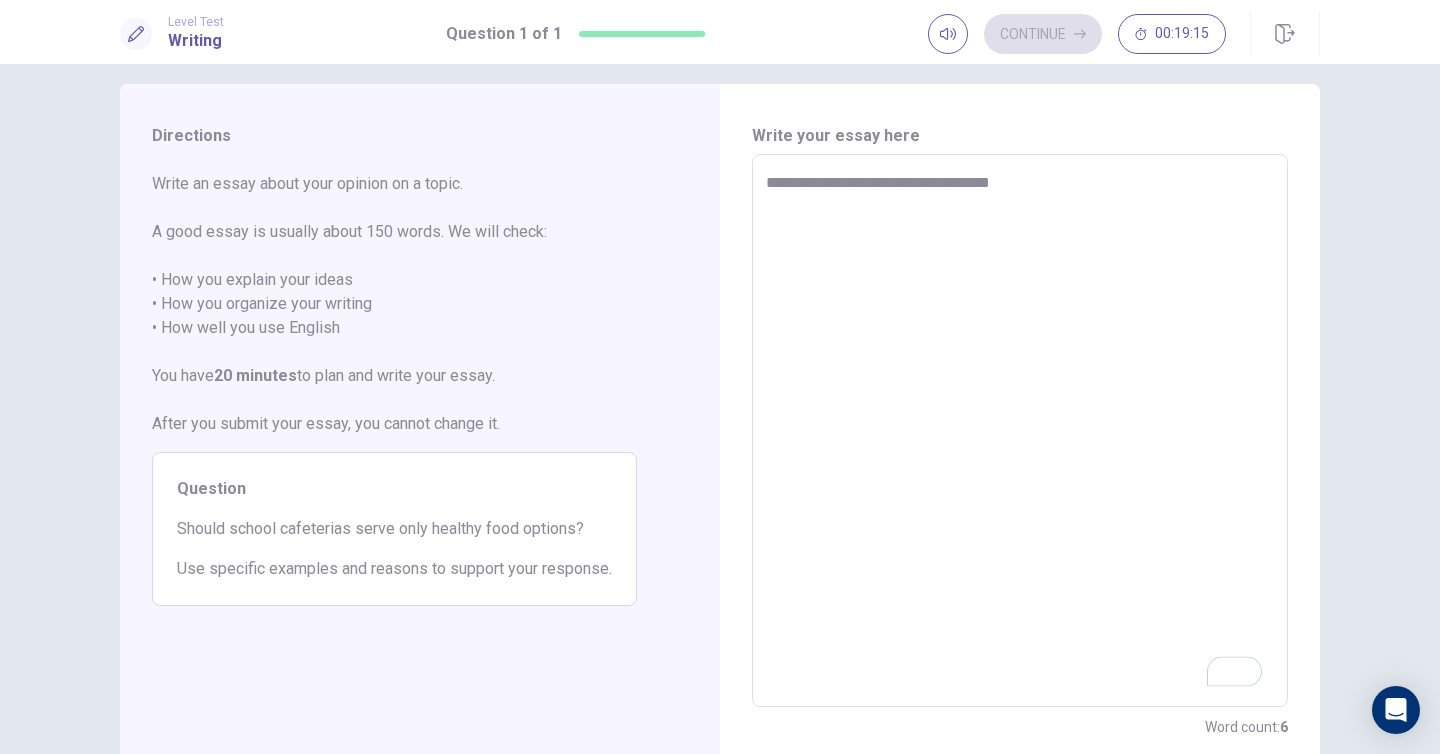 type on "*" 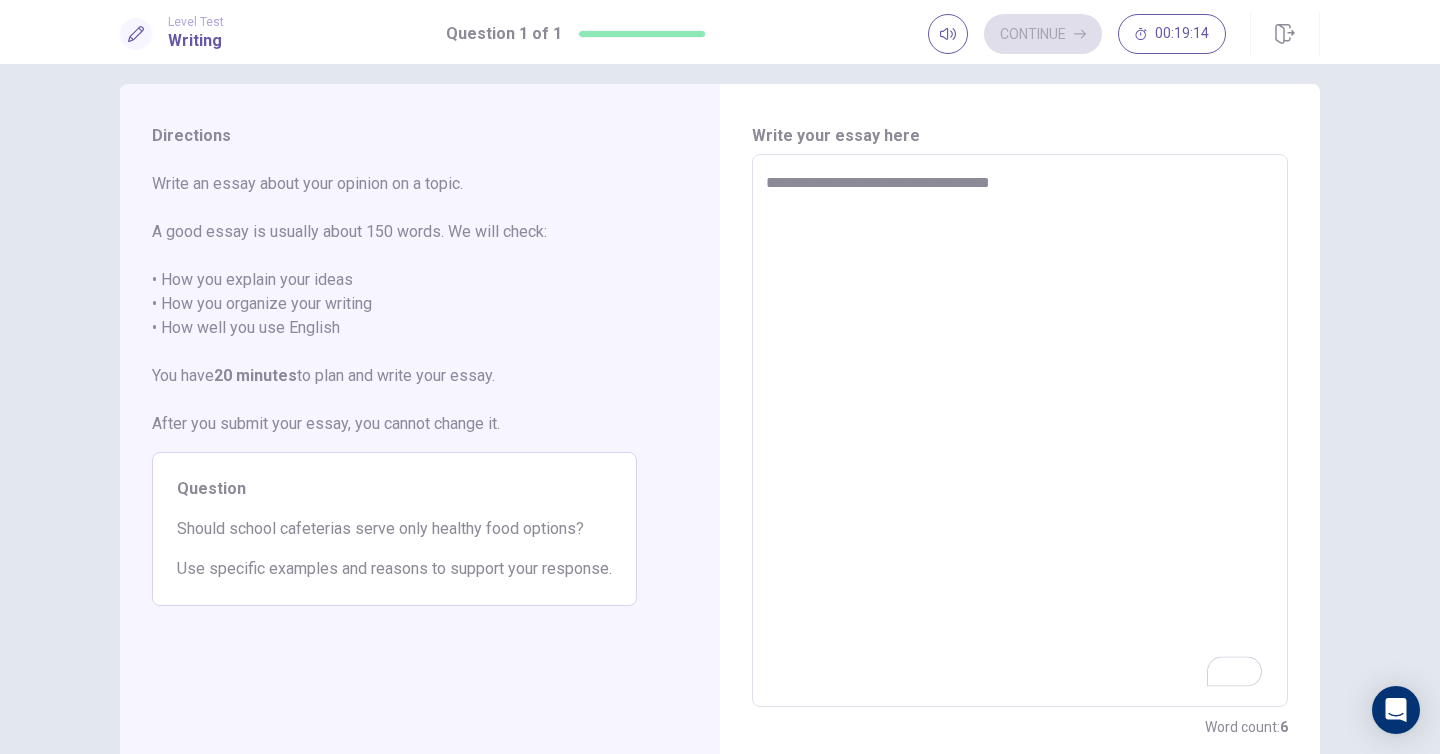 type on "**********" 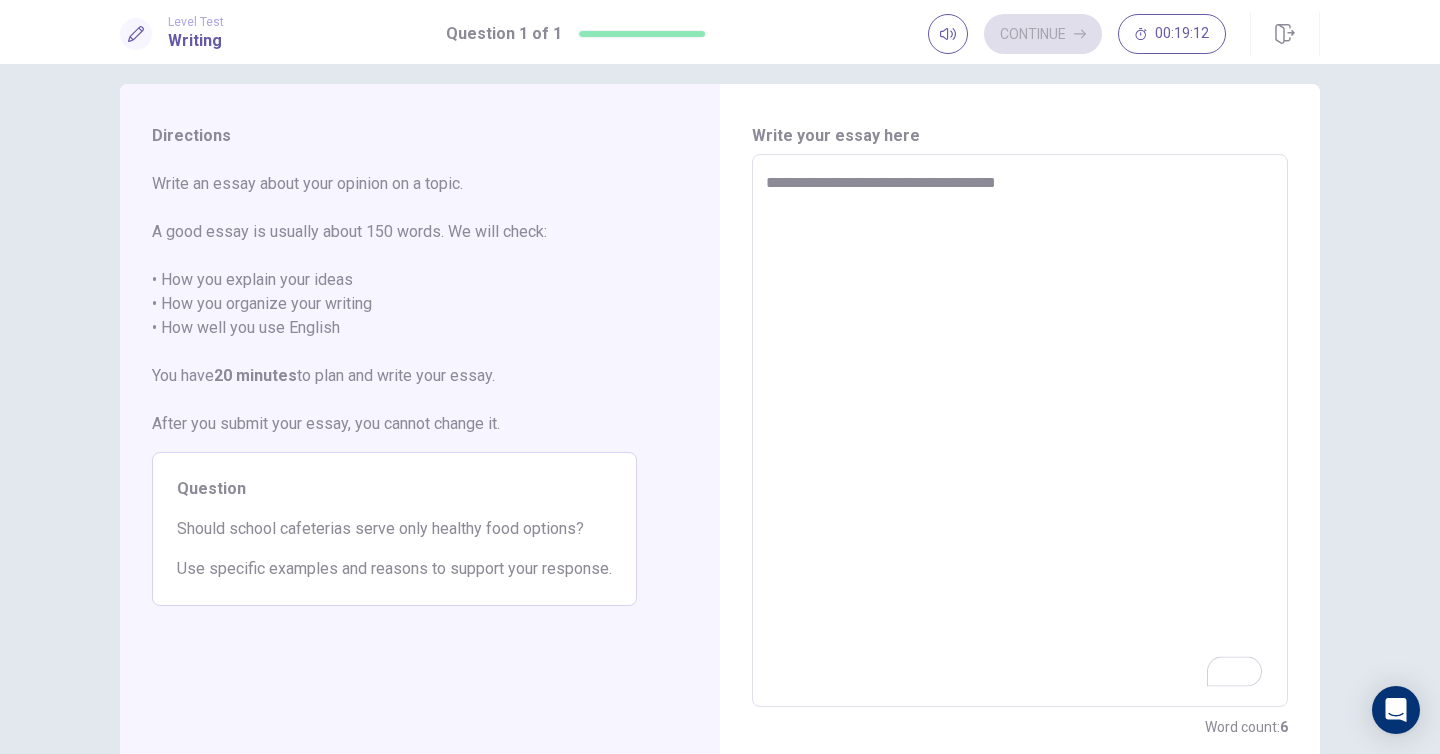 type on "*" 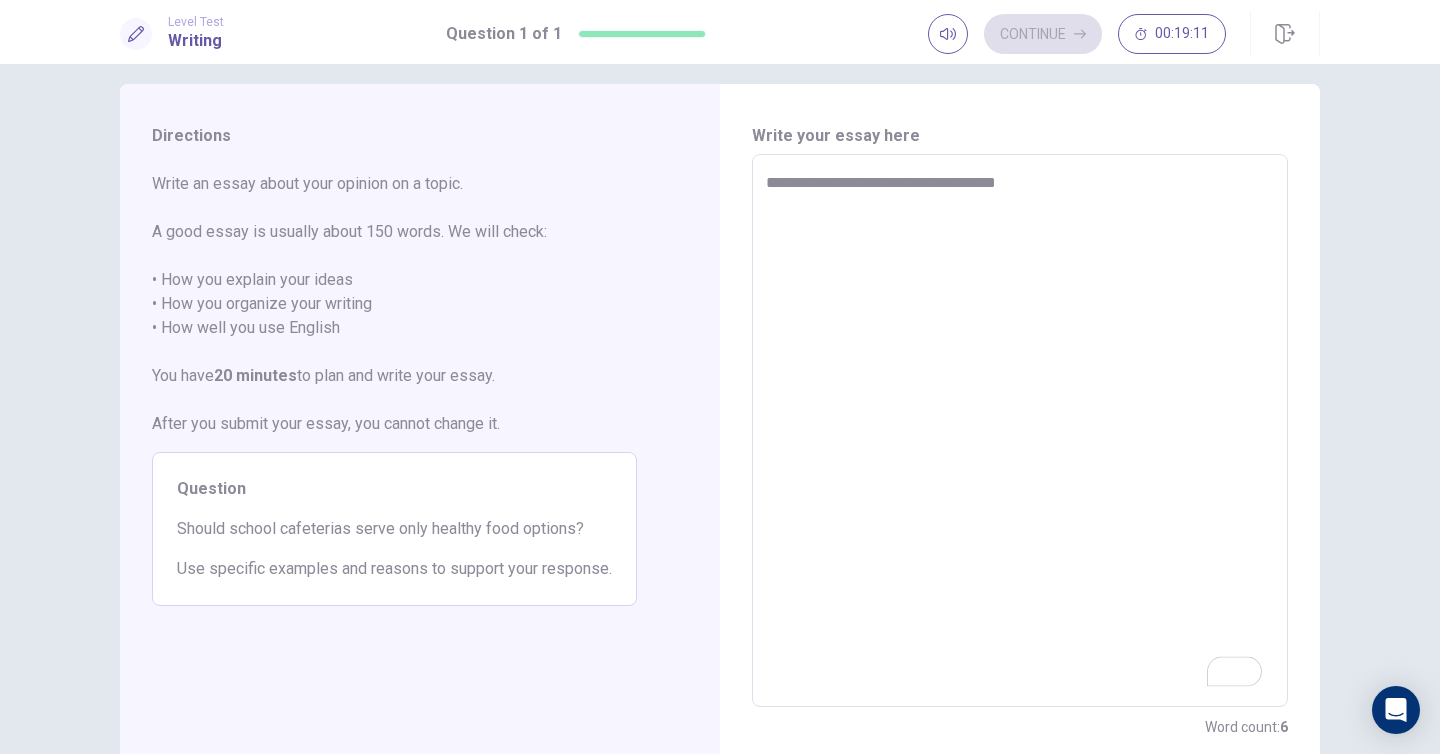 type on "**********" 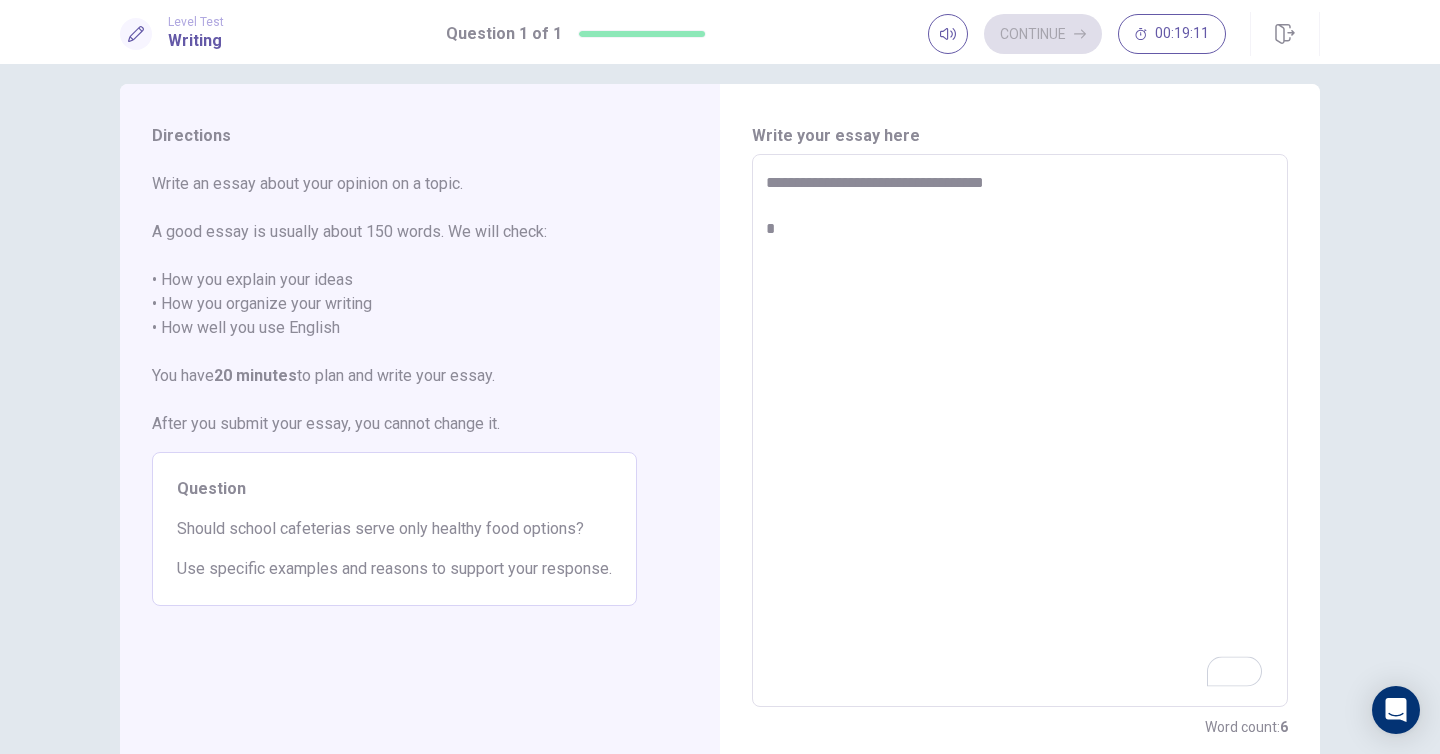 type on "*" 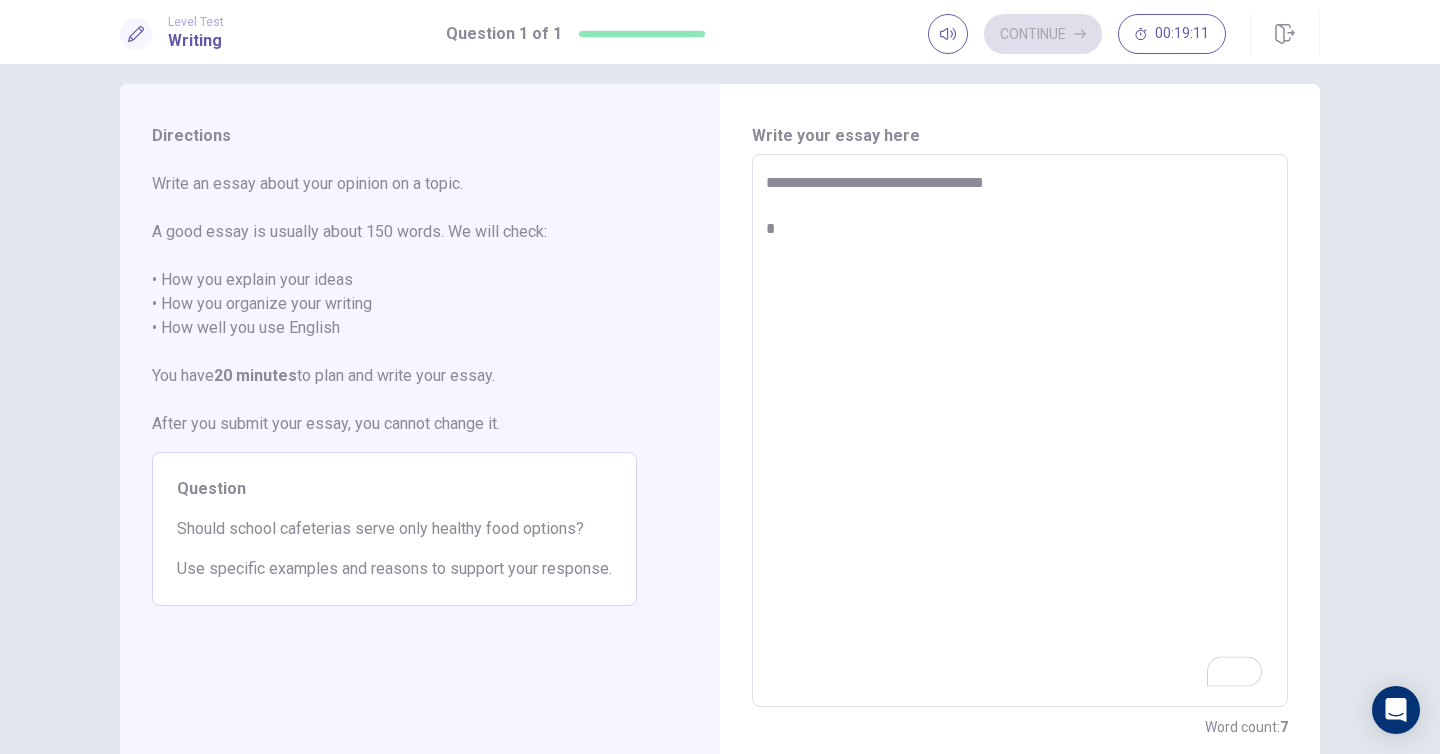 type on "**********" 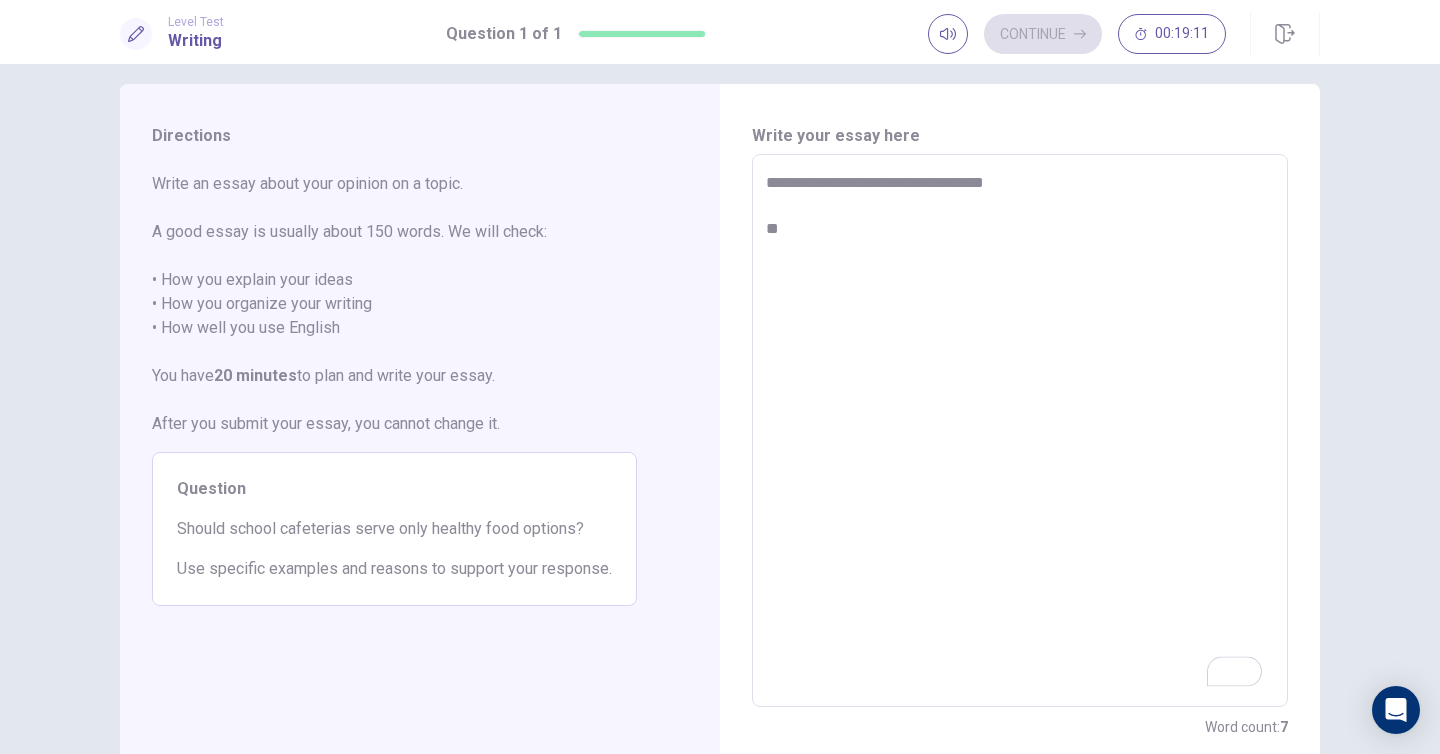 type on "*" 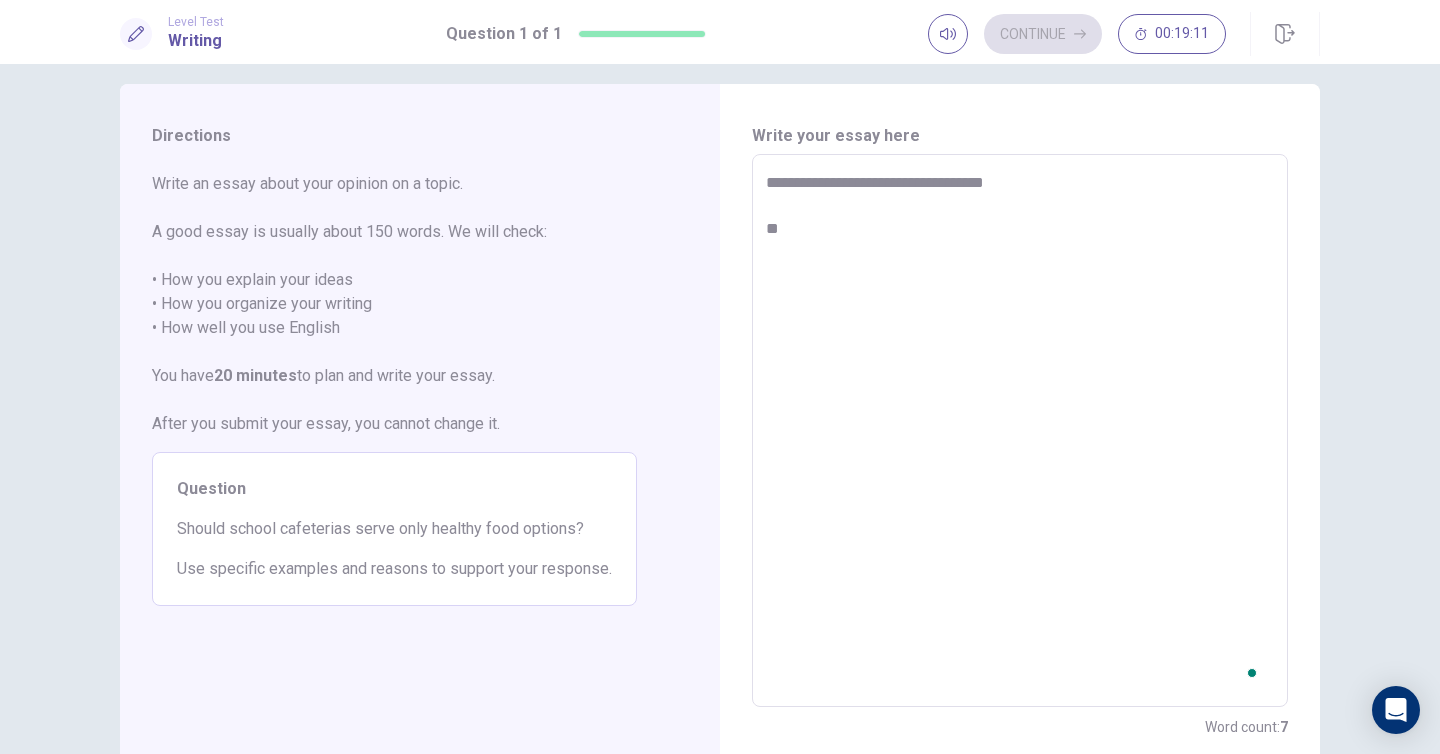 type on "**********" 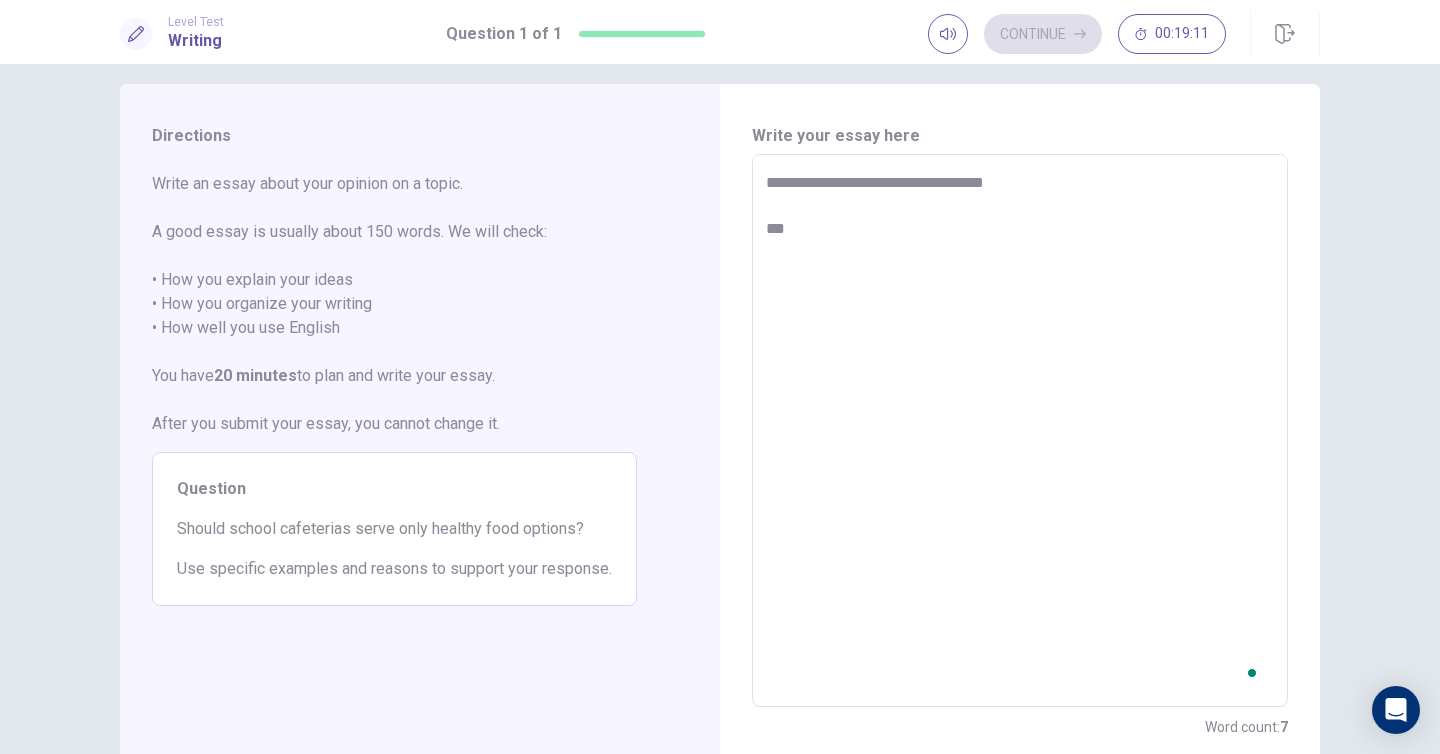 type on "*" 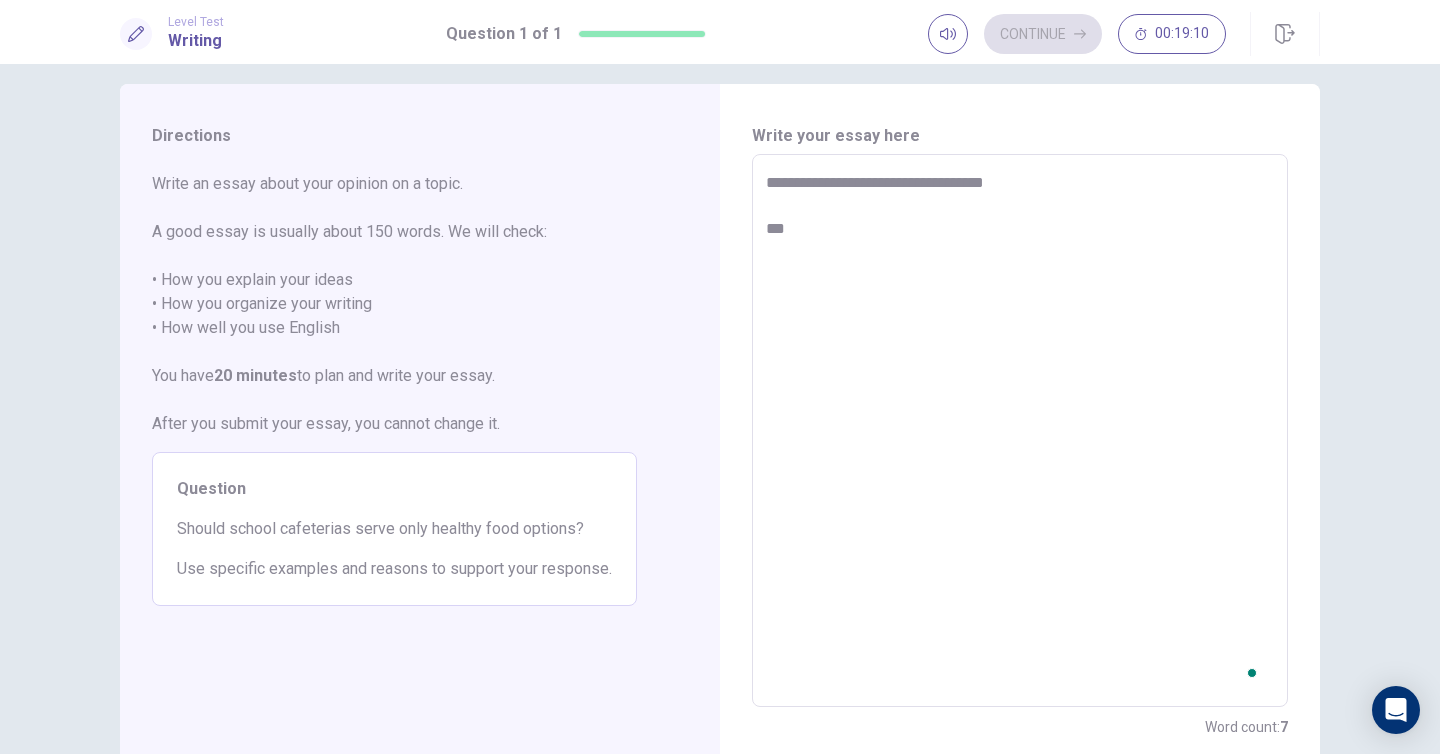 type on "**********" 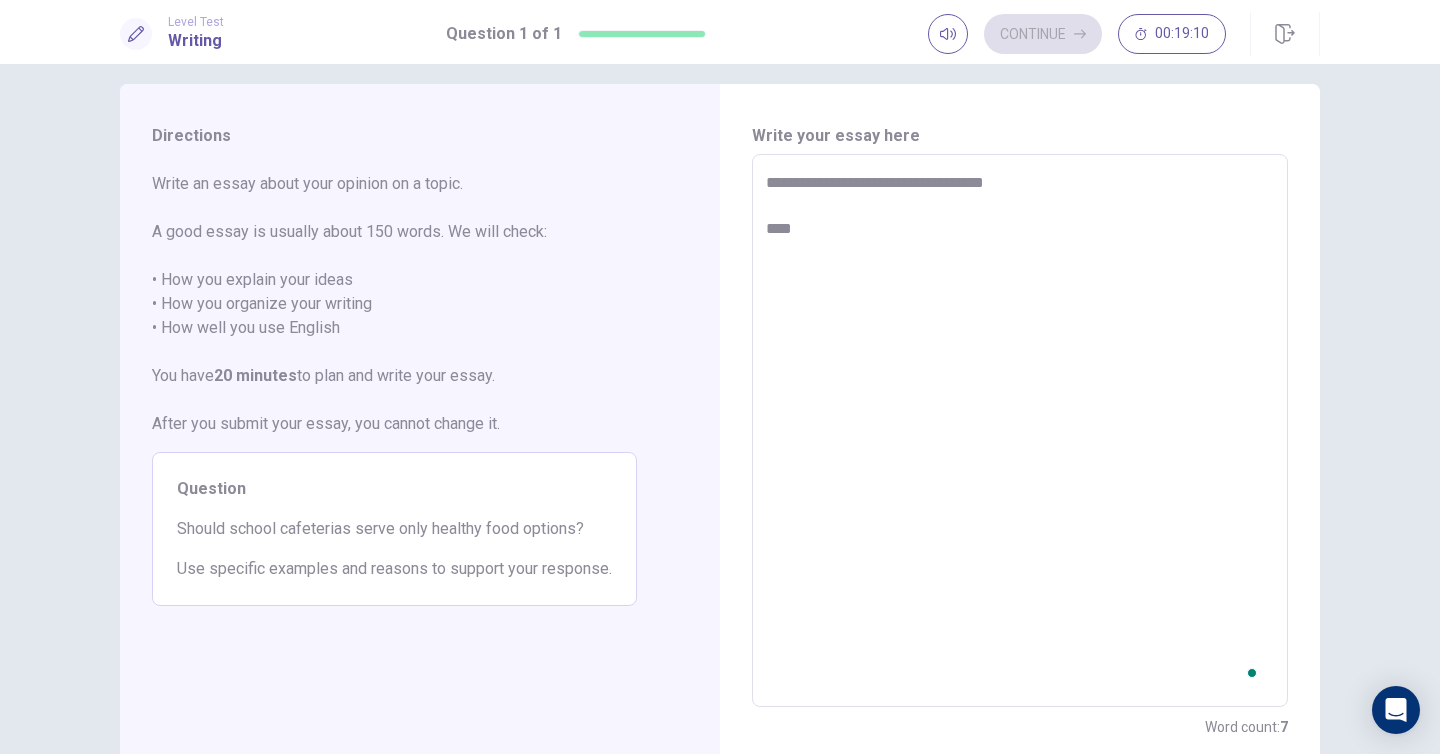type on "*" 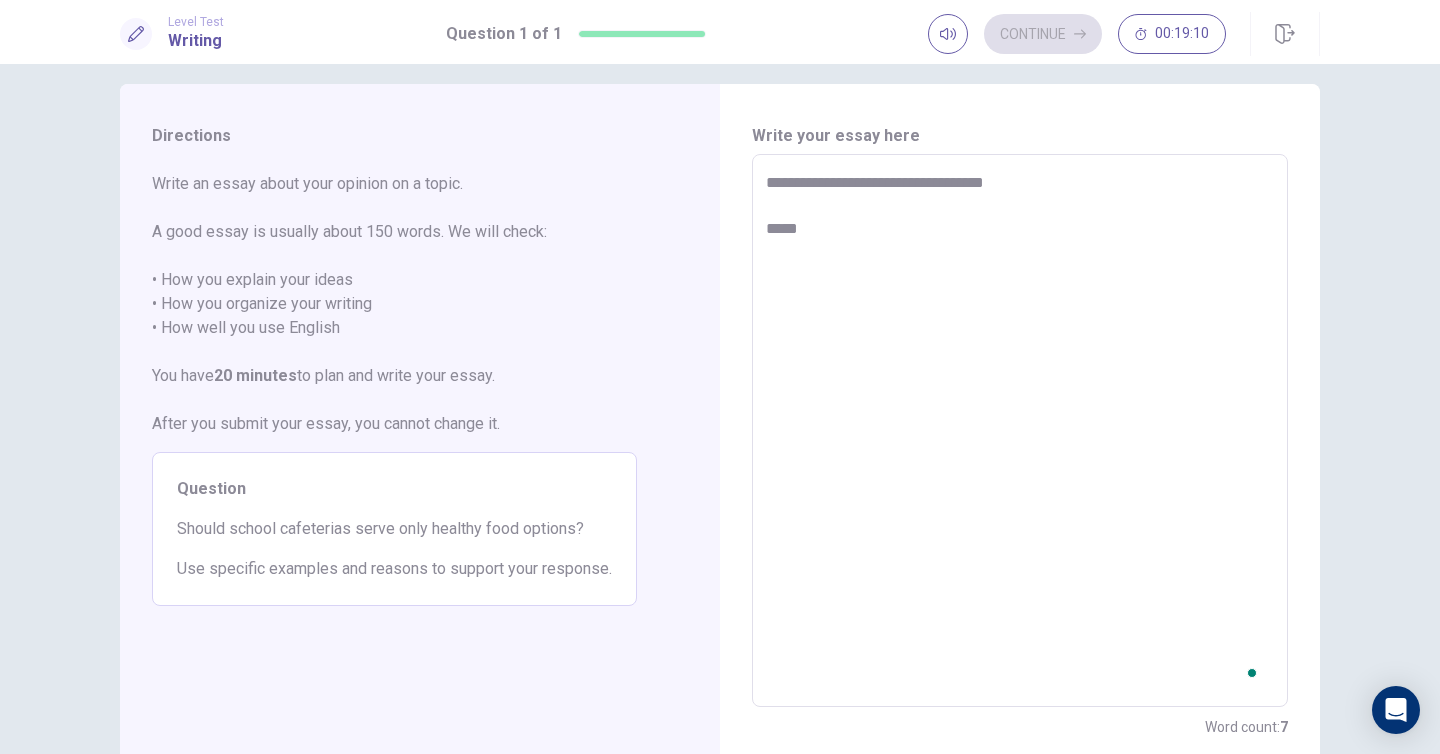 type on "*" 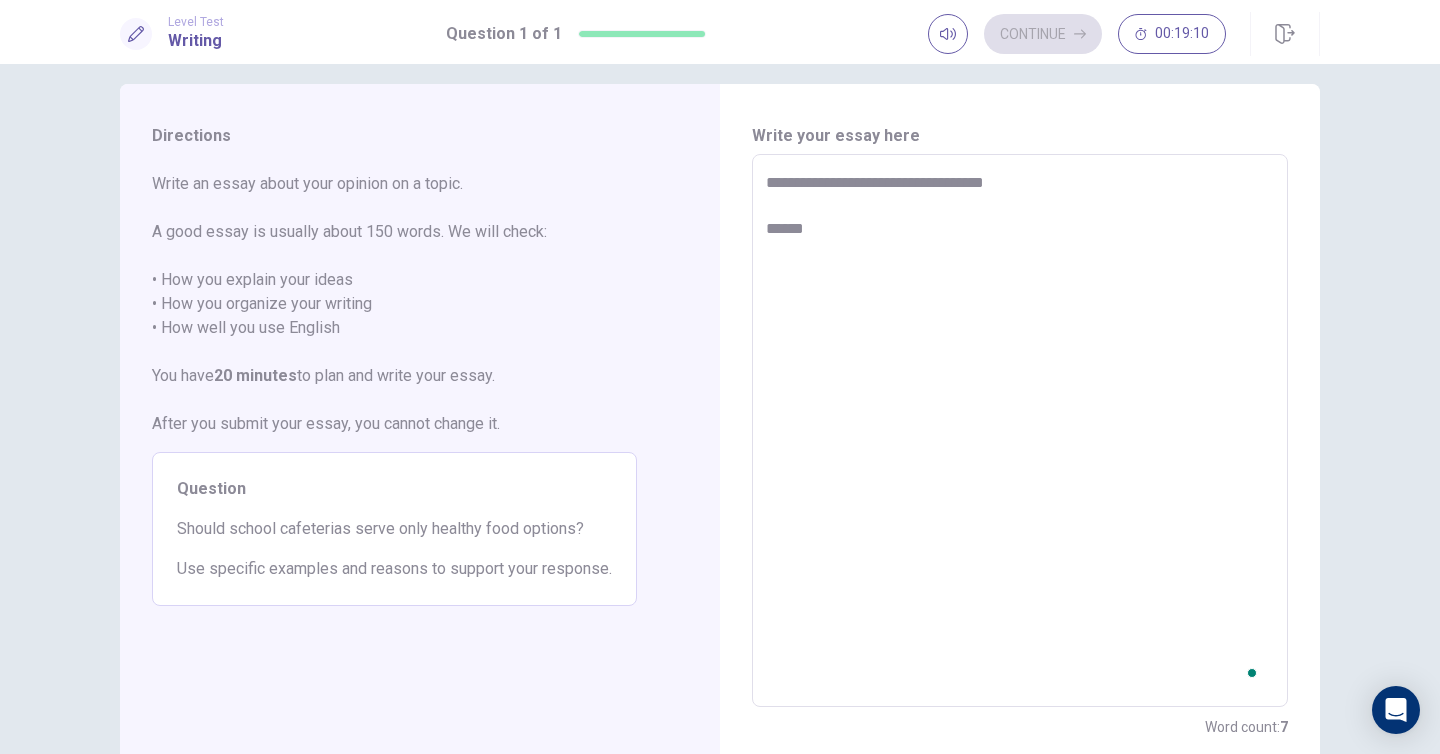 type on "*" 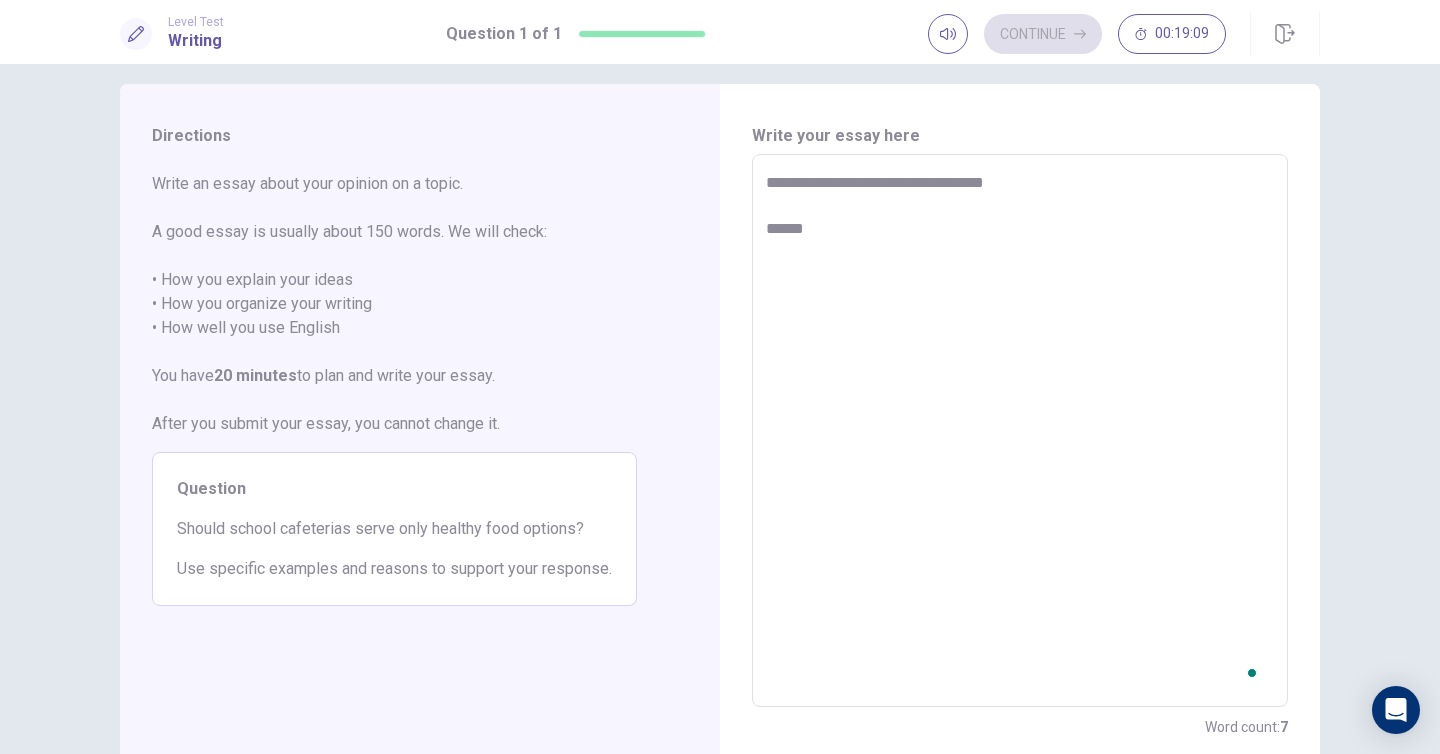 type on "**********" 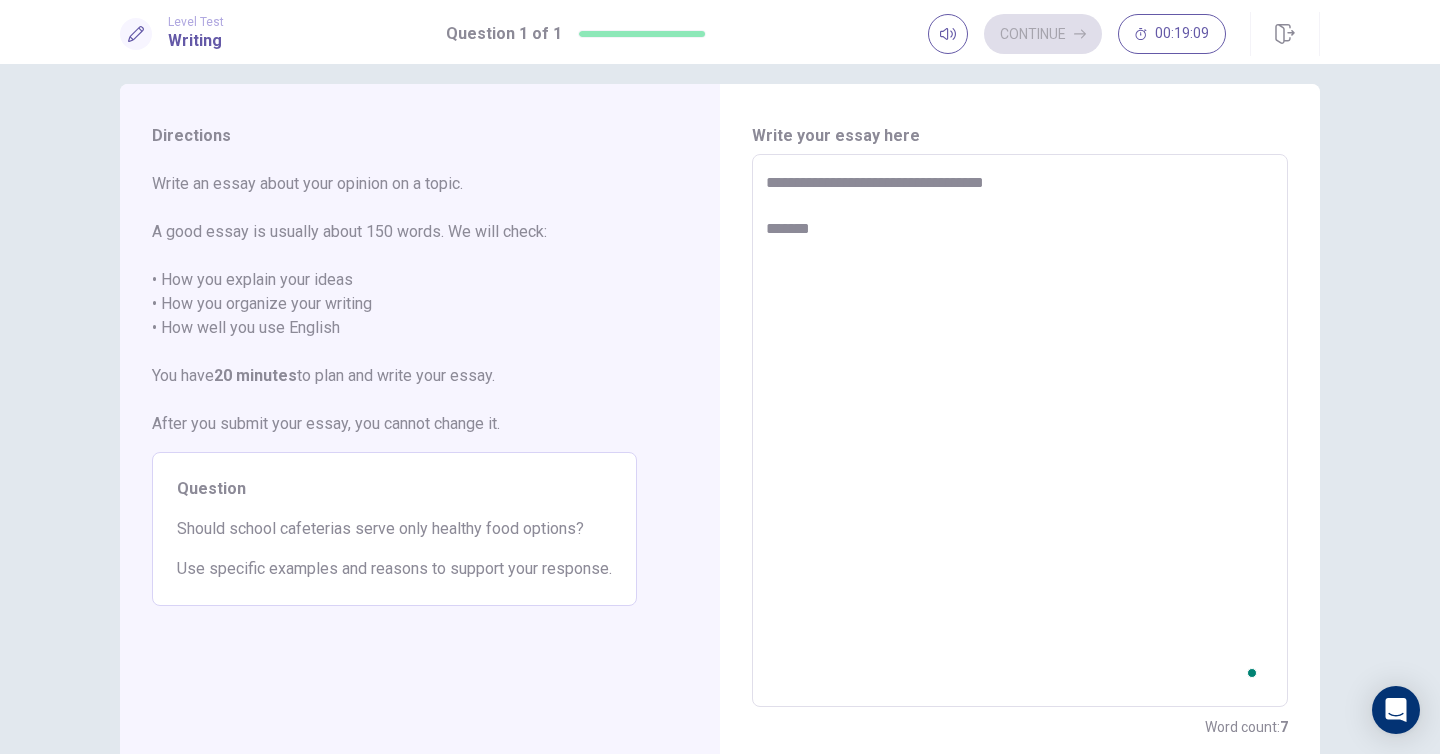type on "*" 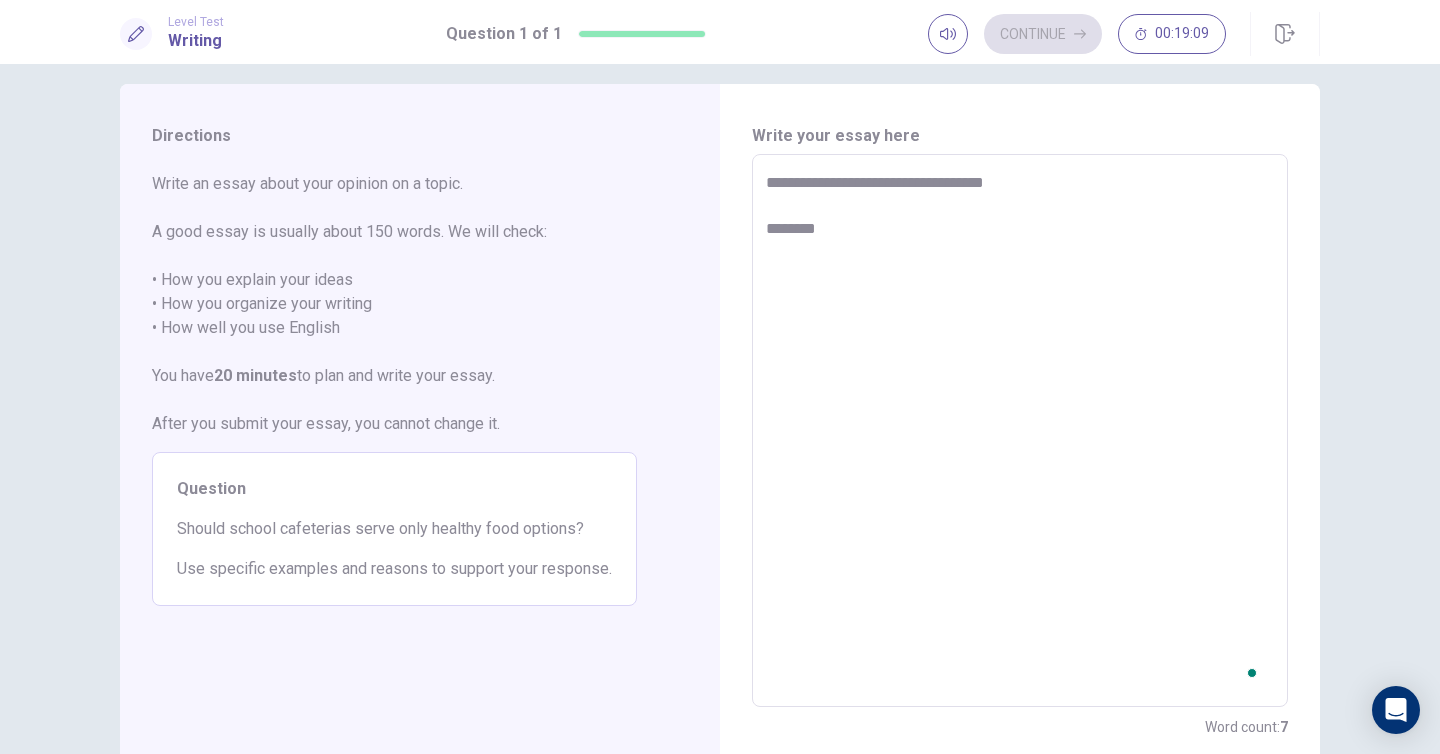 type on "*" 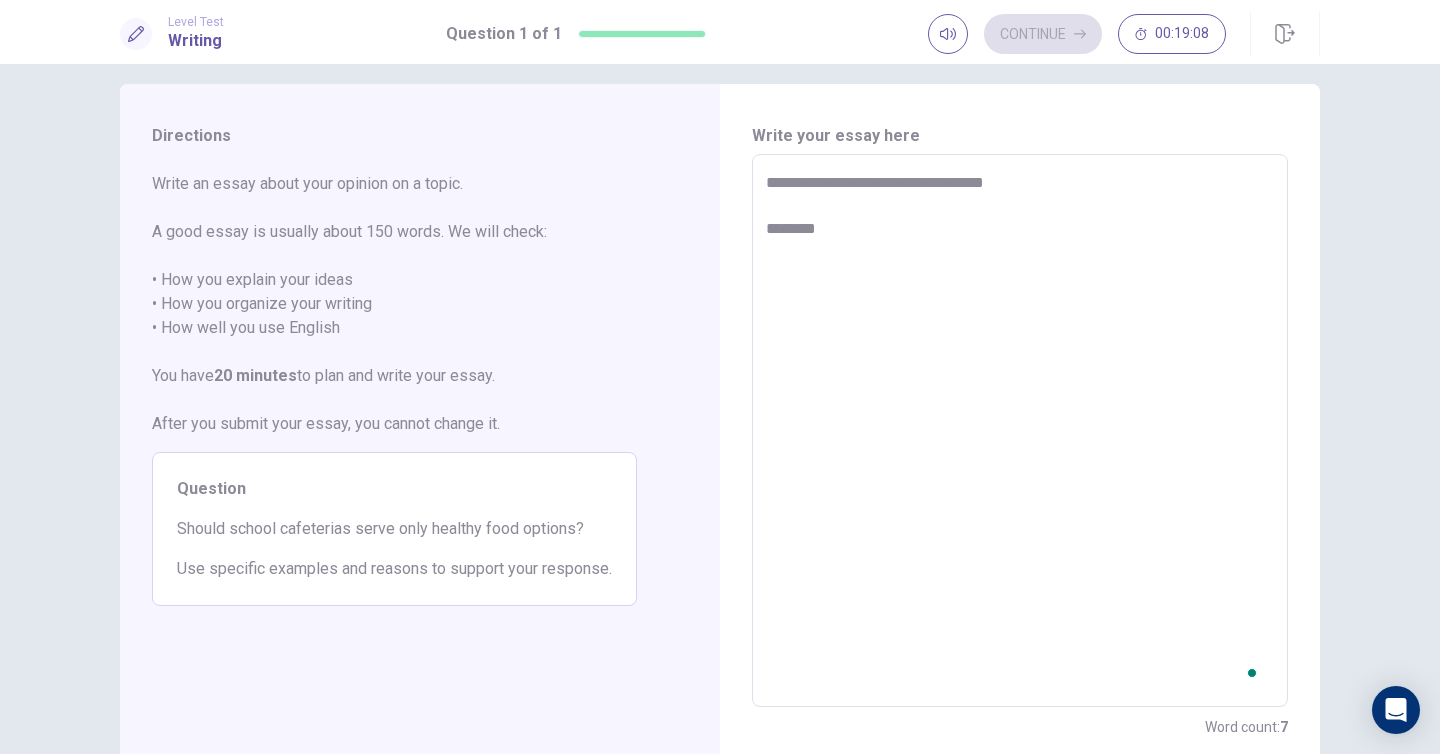 type on "**********" 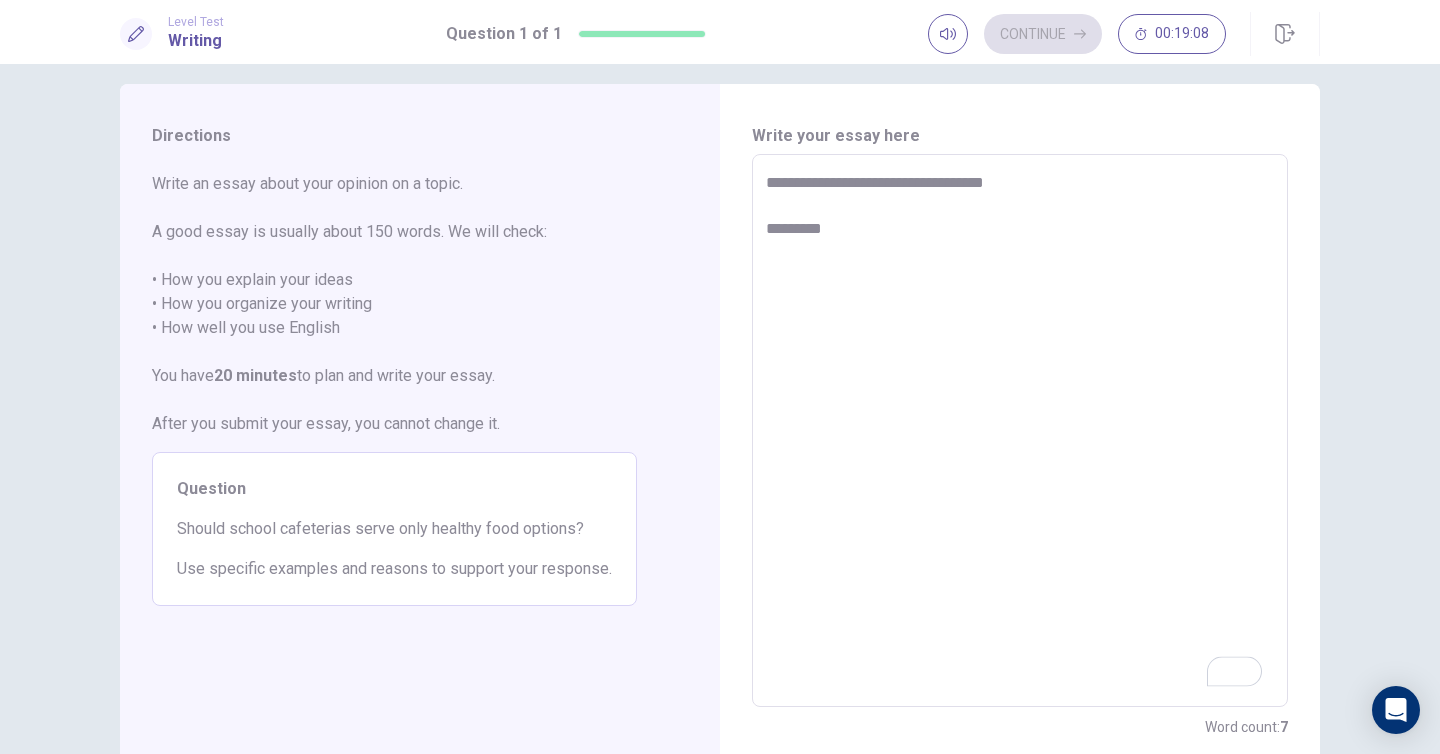 type on "*" 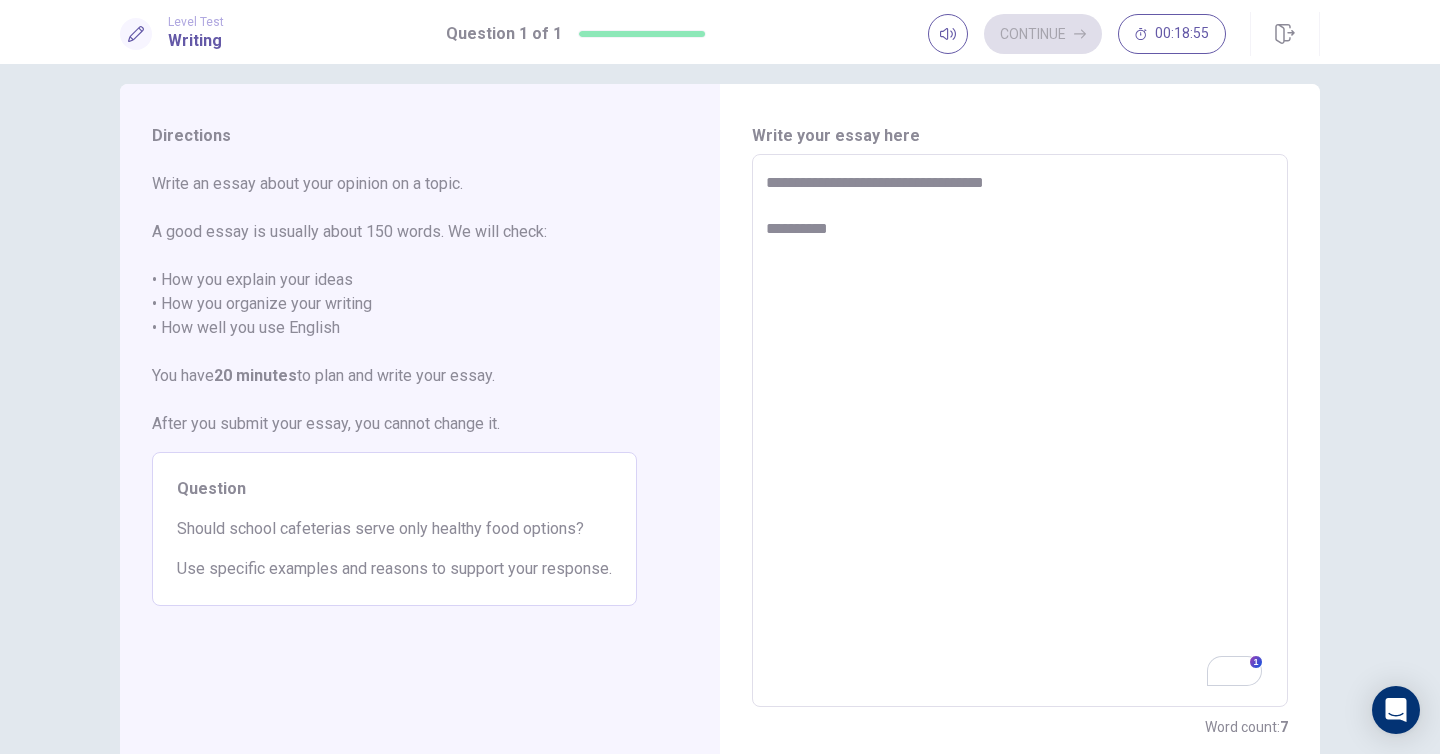 type on "*" 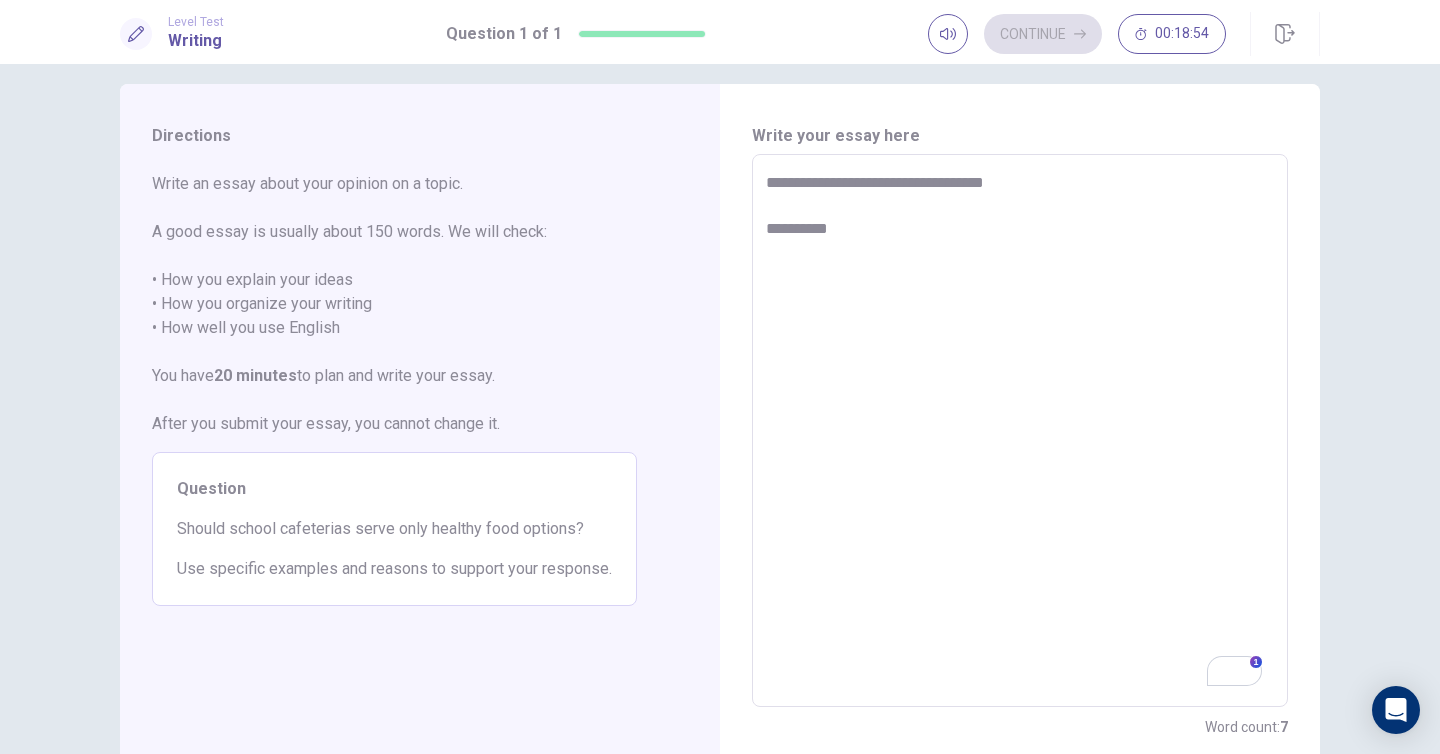 type on "**********" 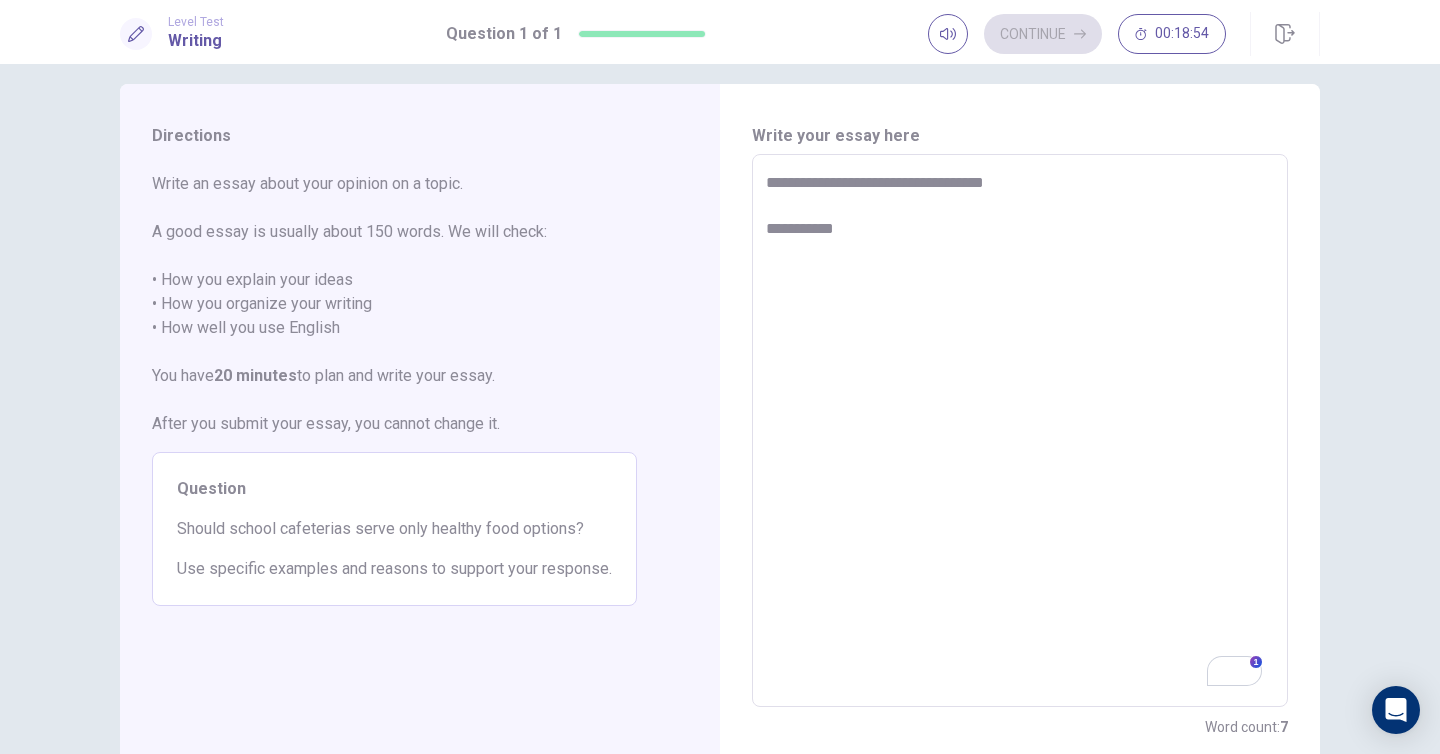 type on "*" 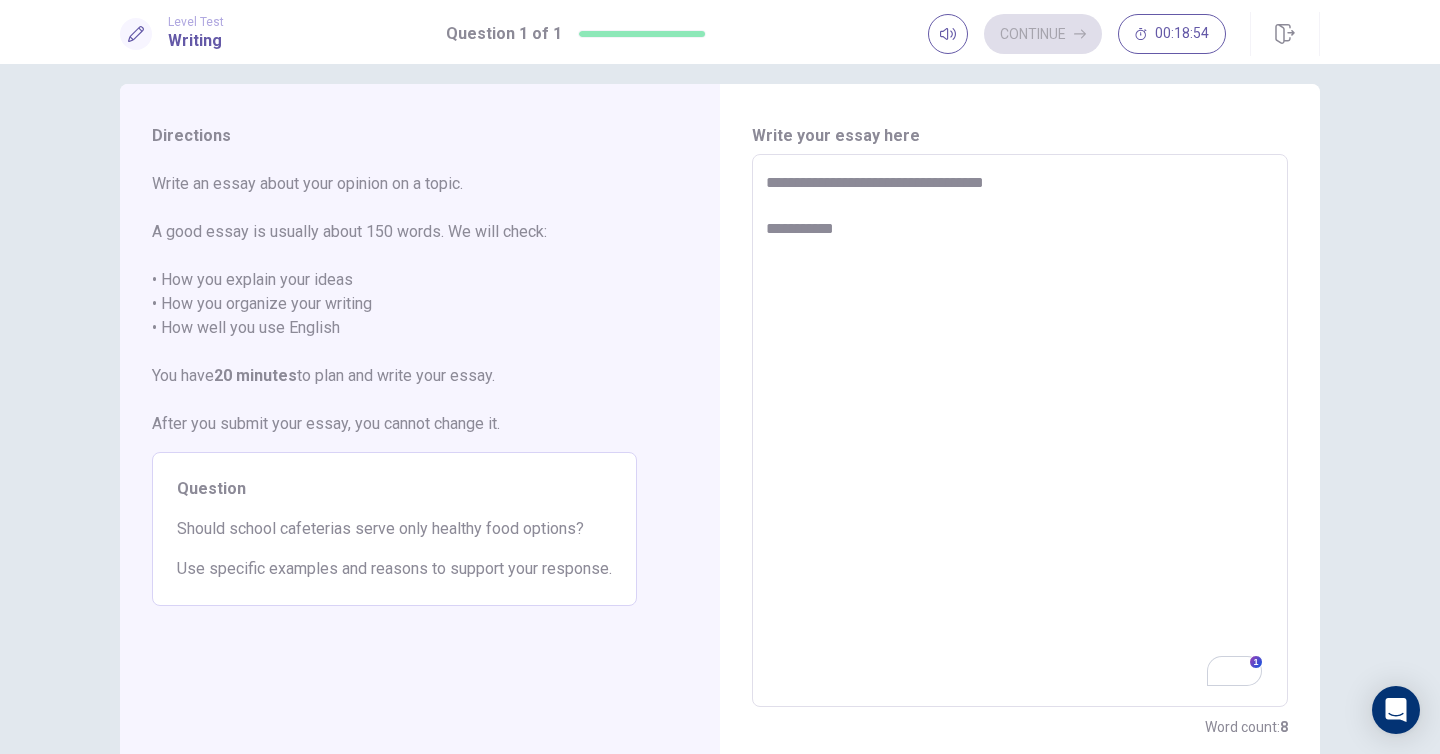 type on "**********" 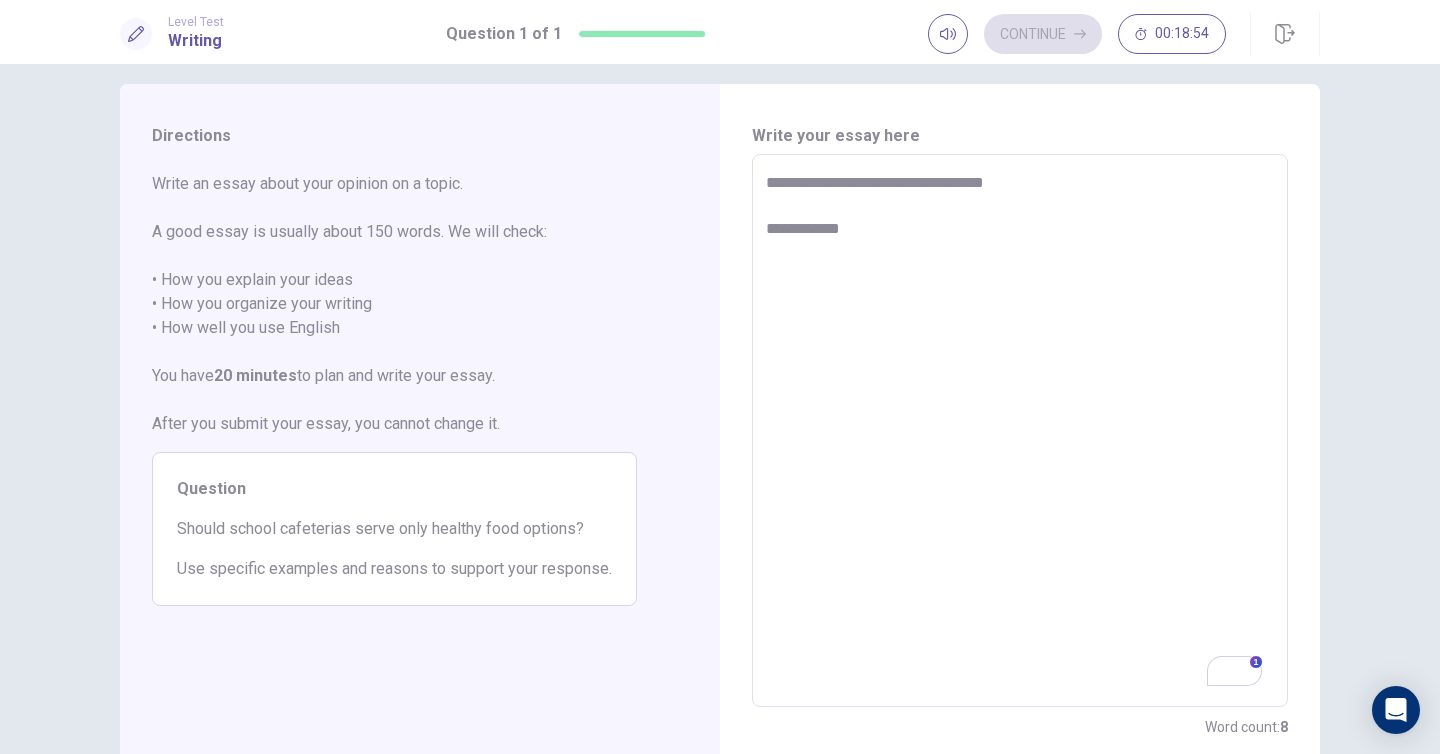 type on "*" 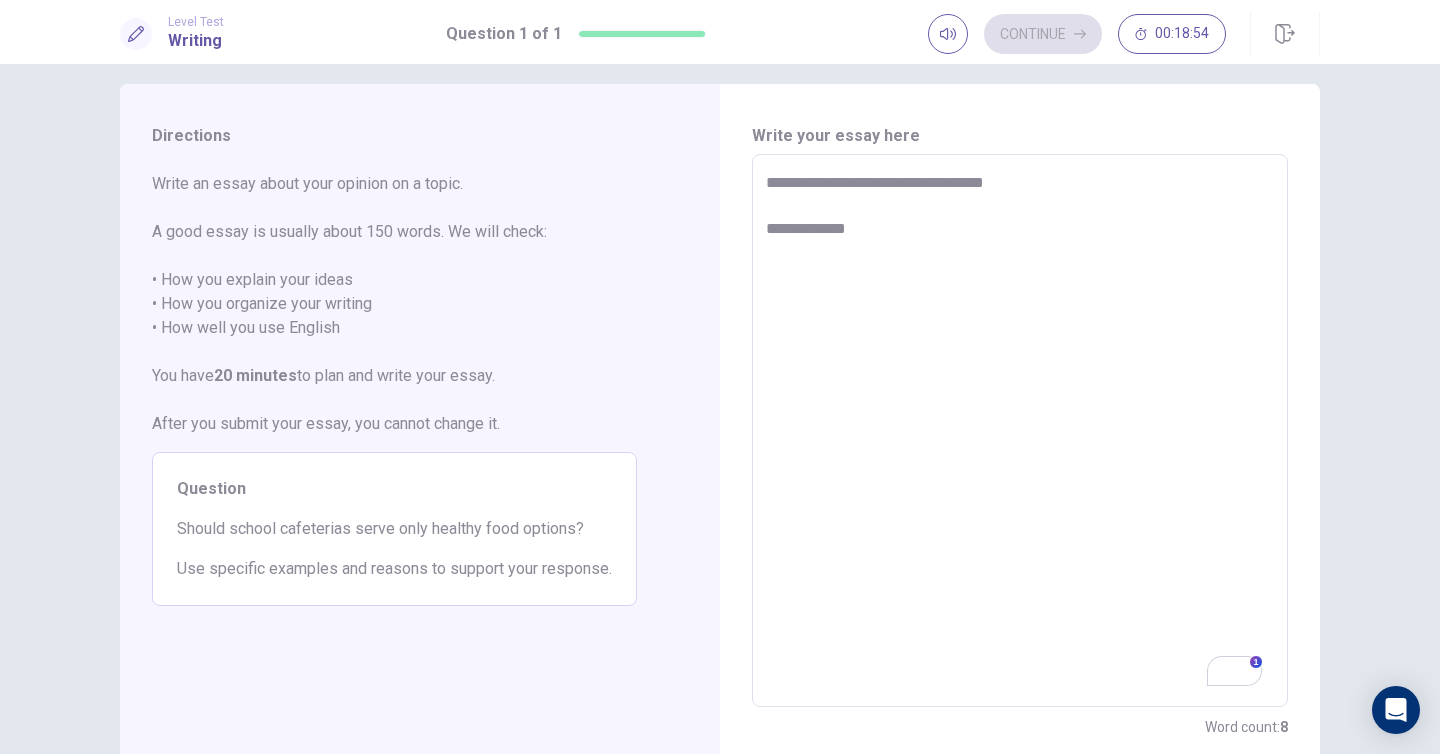 type on "*" 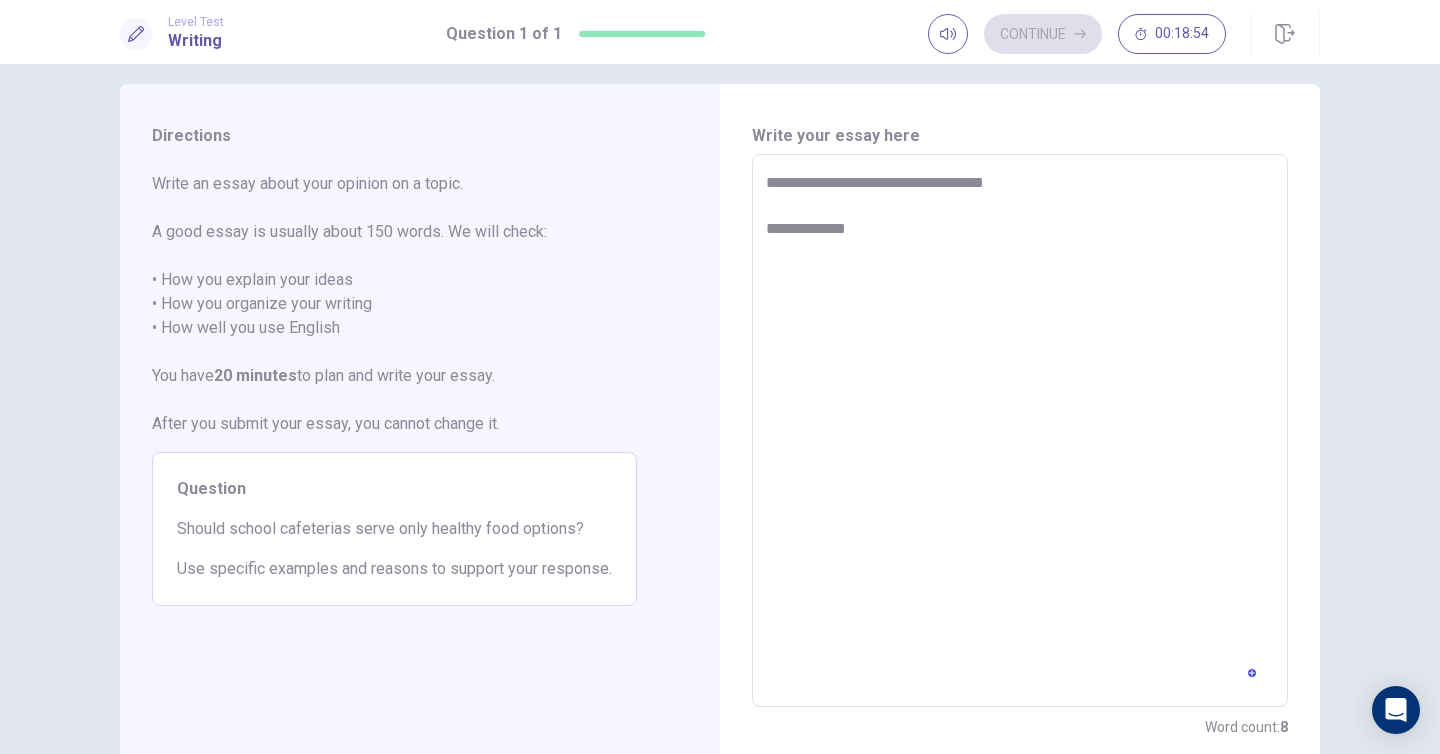 type on "**********" 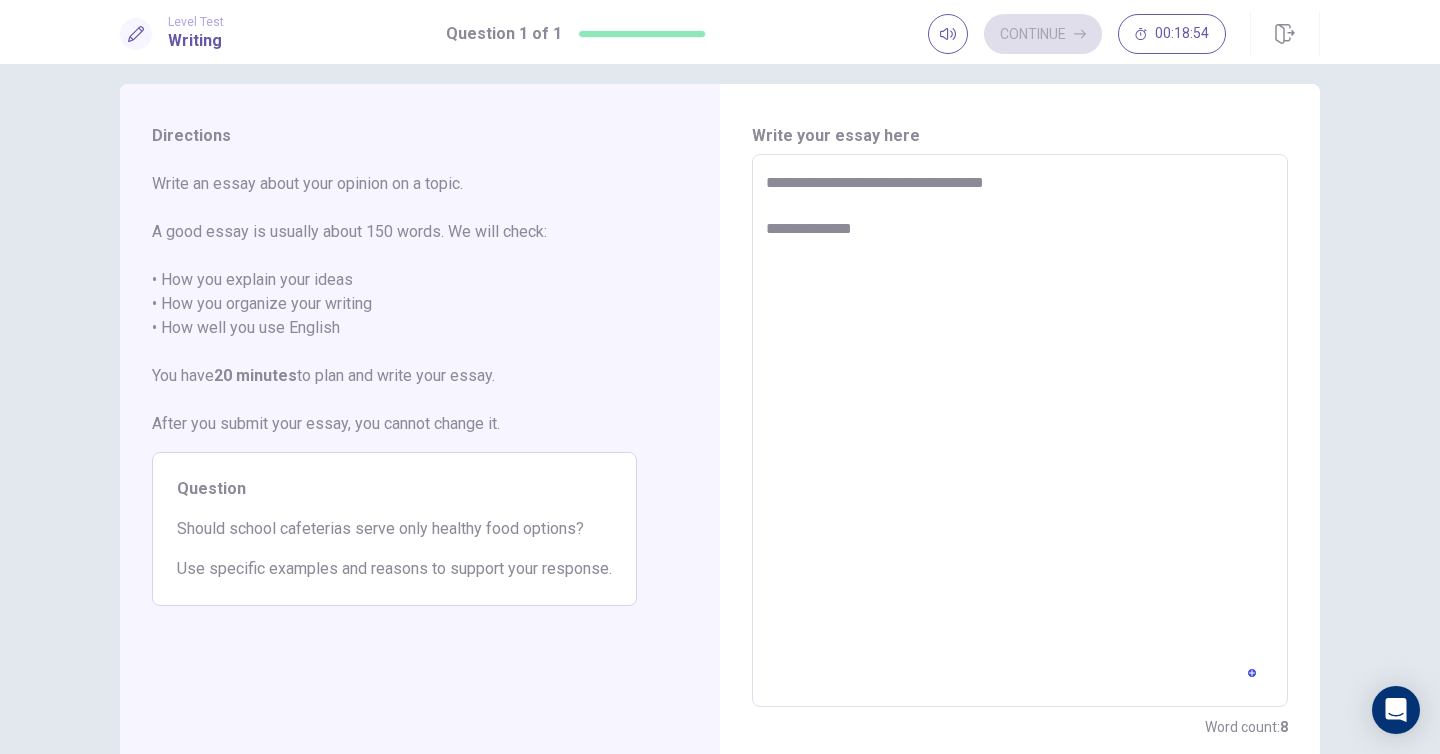 type on "*" 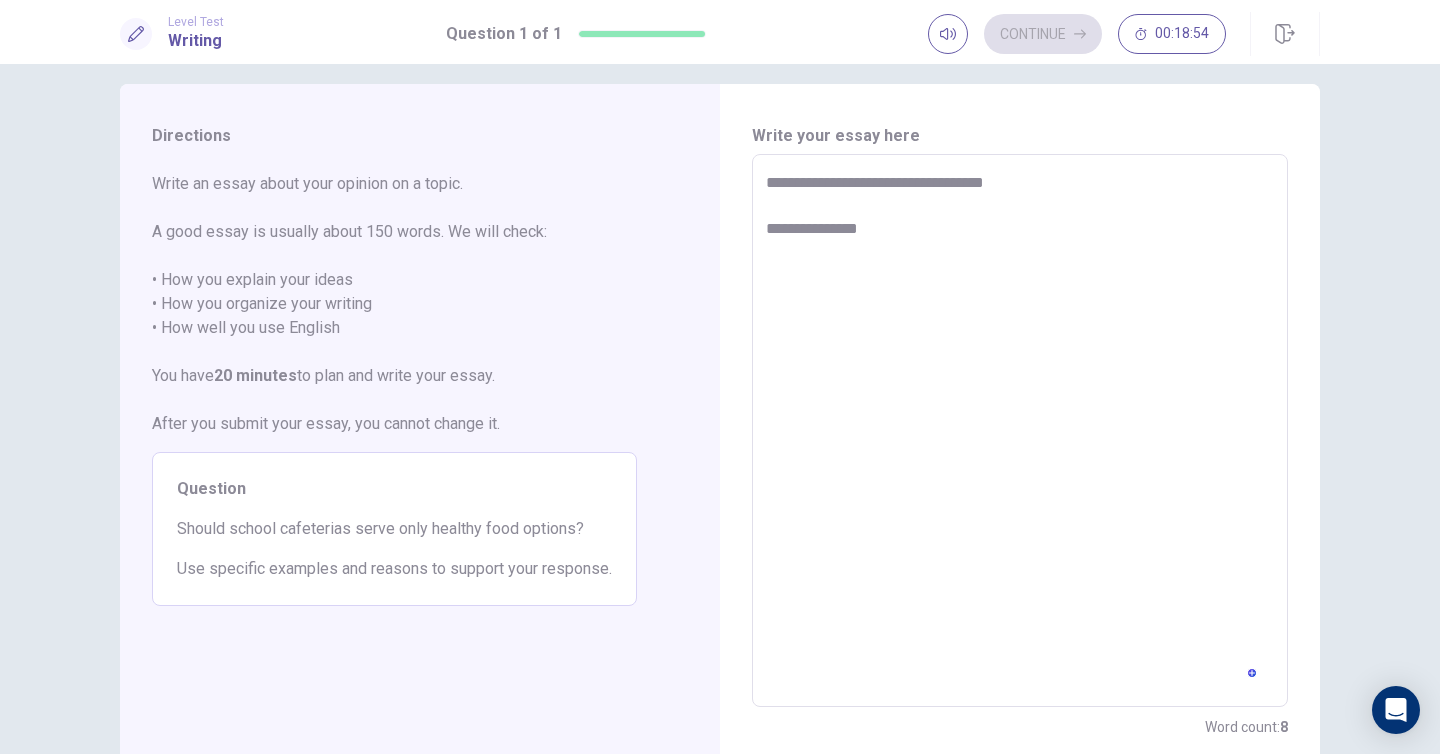type on "*" 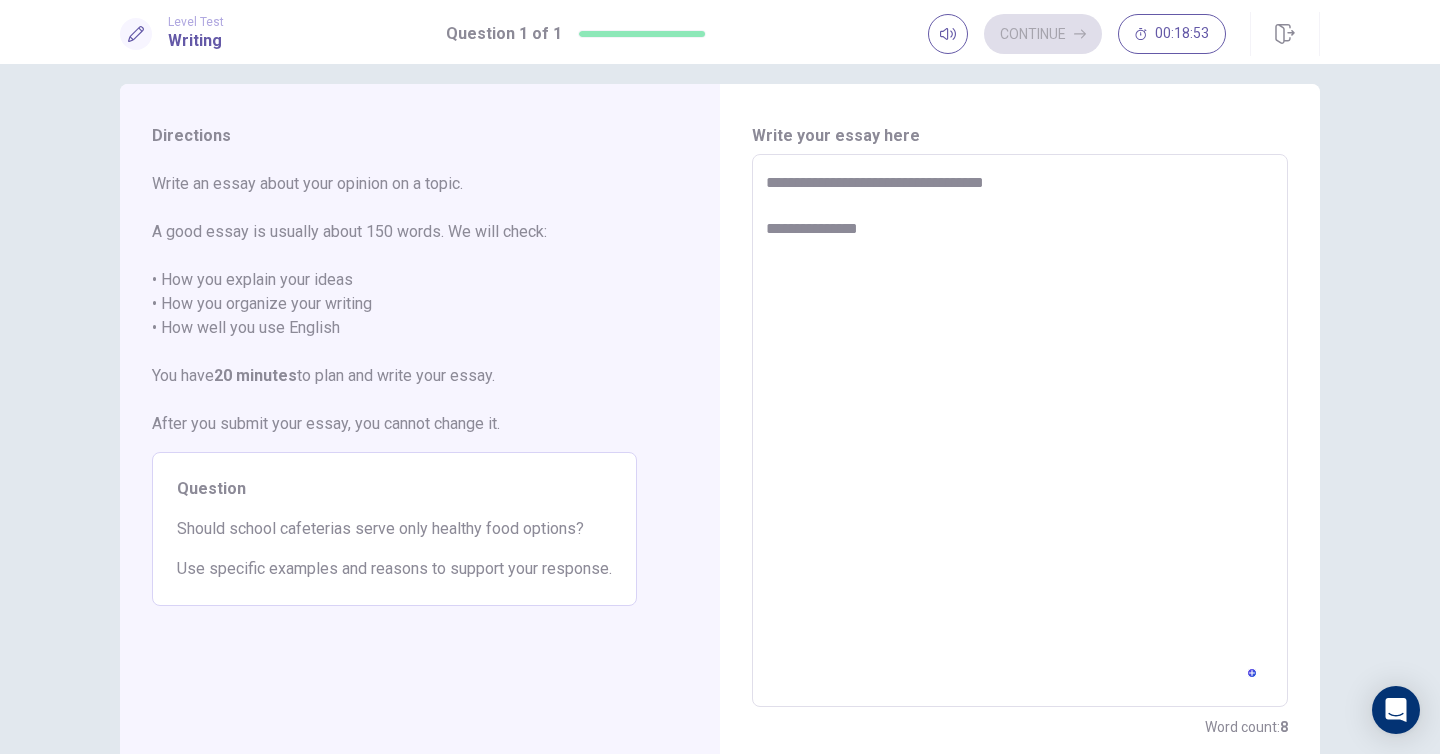 type on "**********" 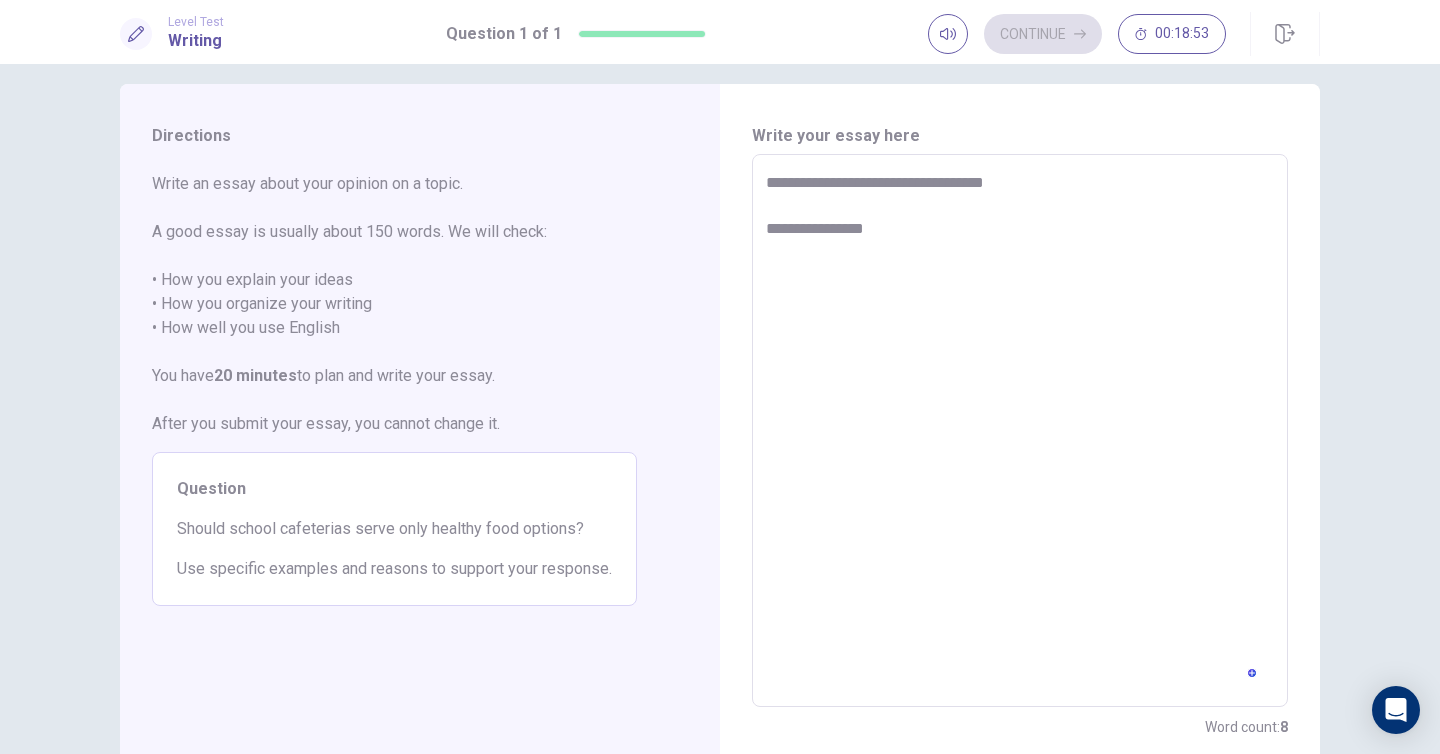 type on "*" 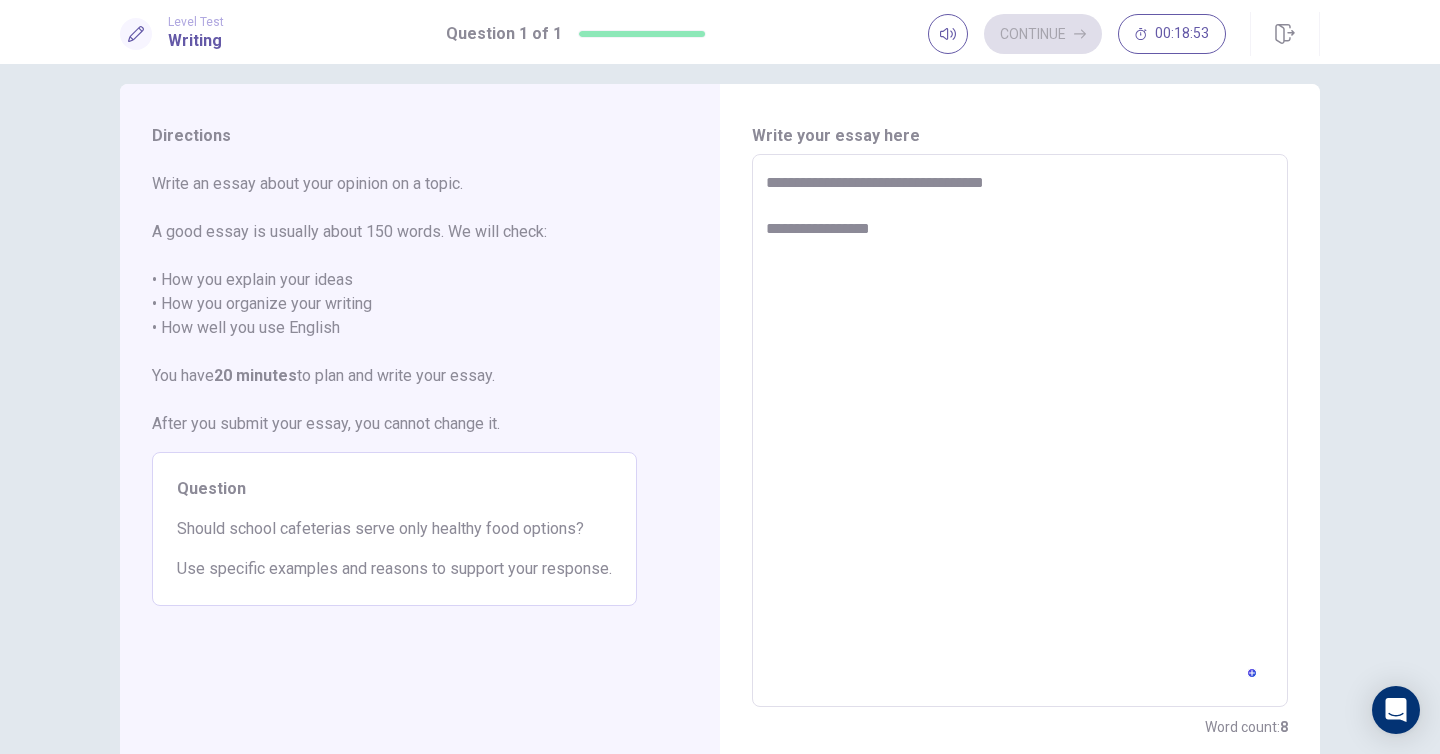 type on "*" 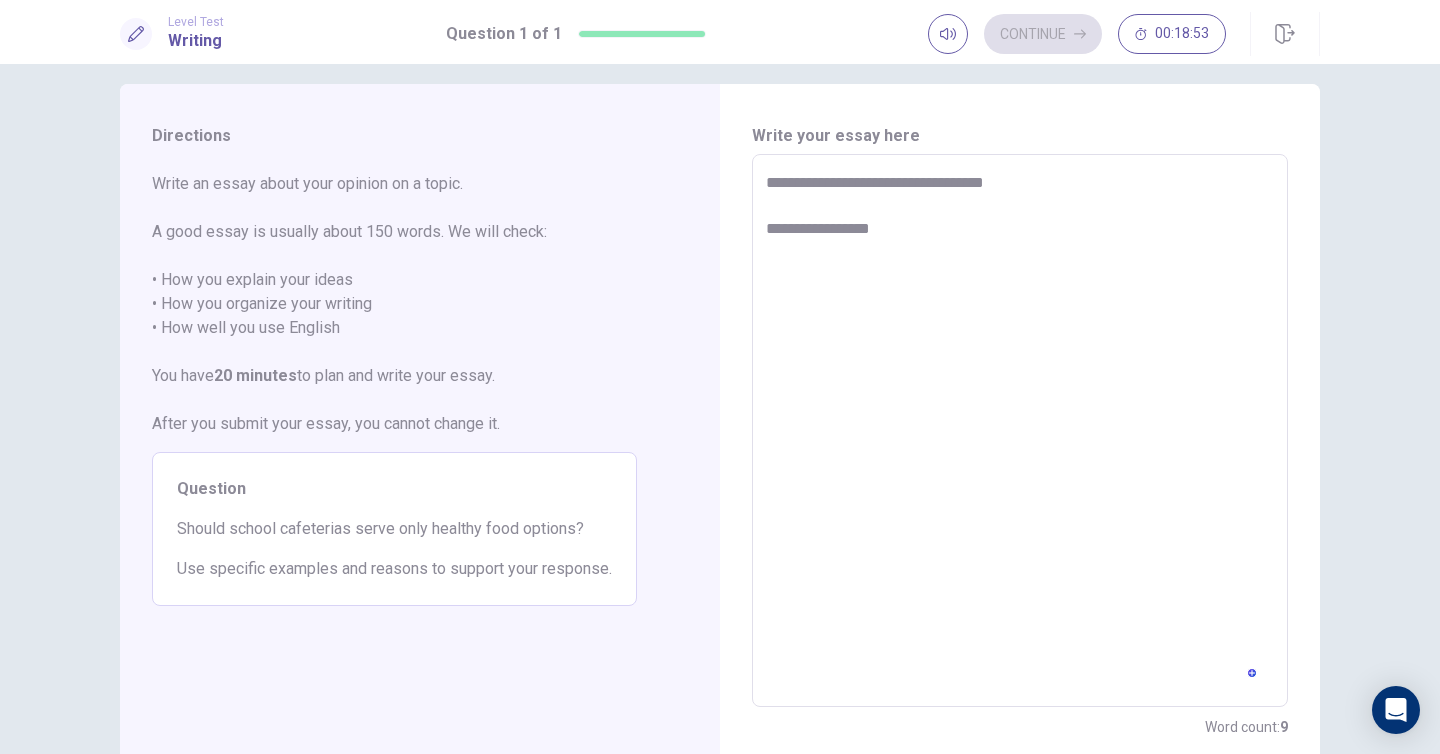 type on "**********" 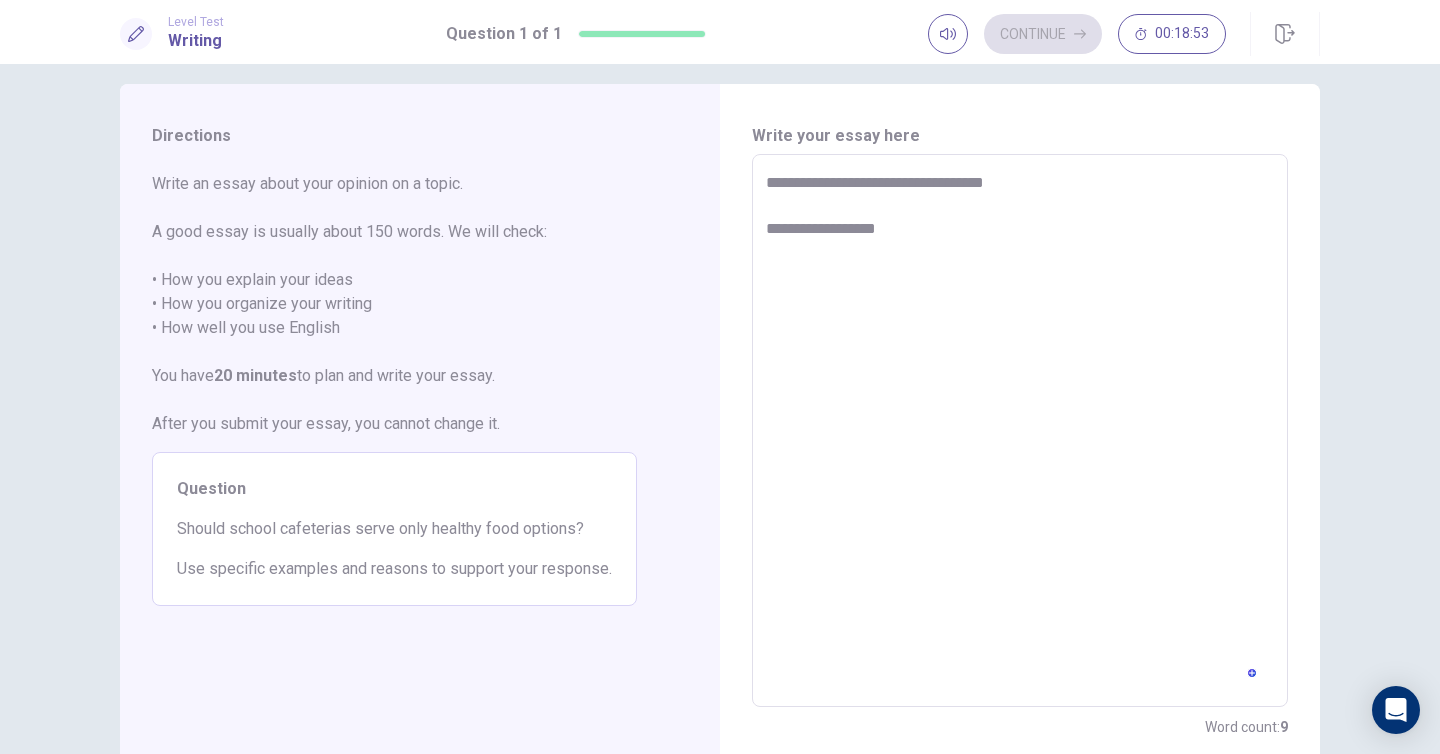 type on "*" 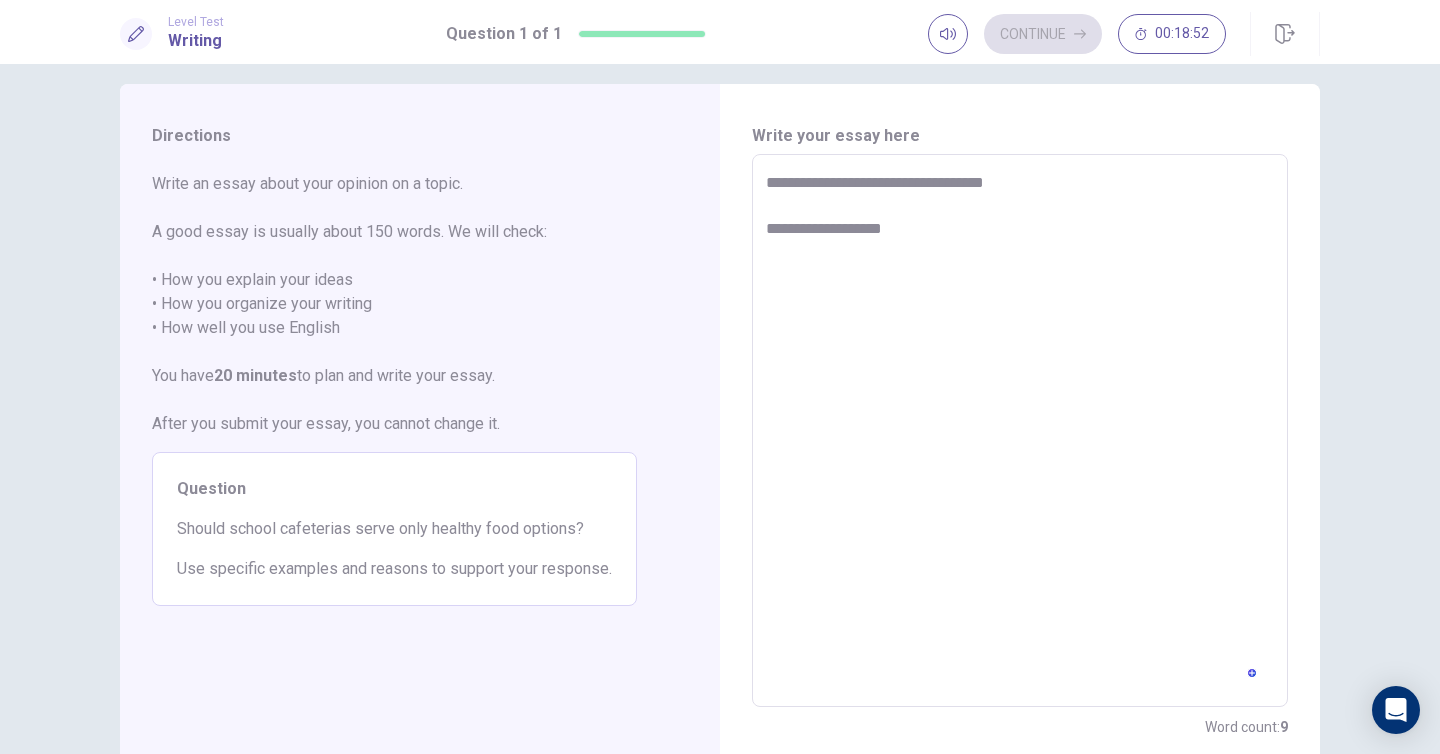 type on "**********" 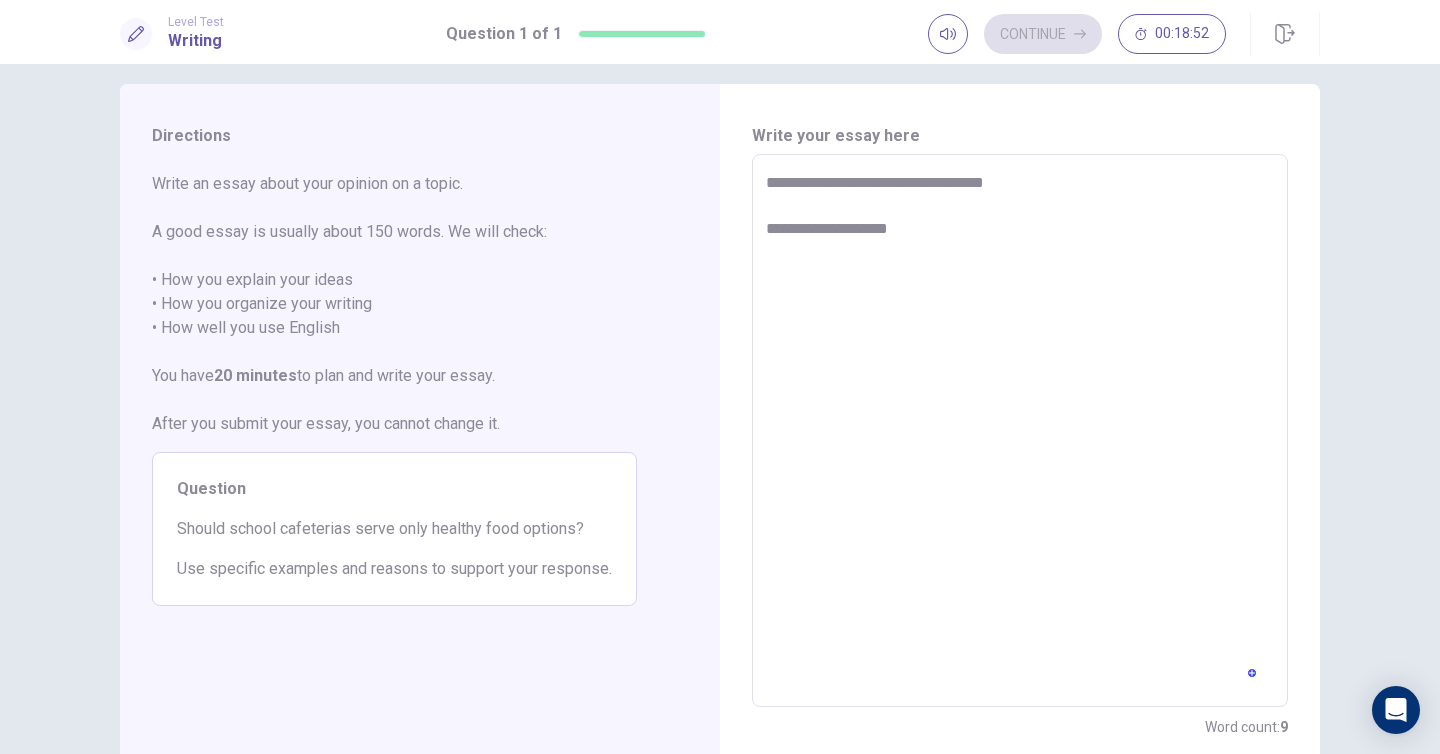 type on "*" 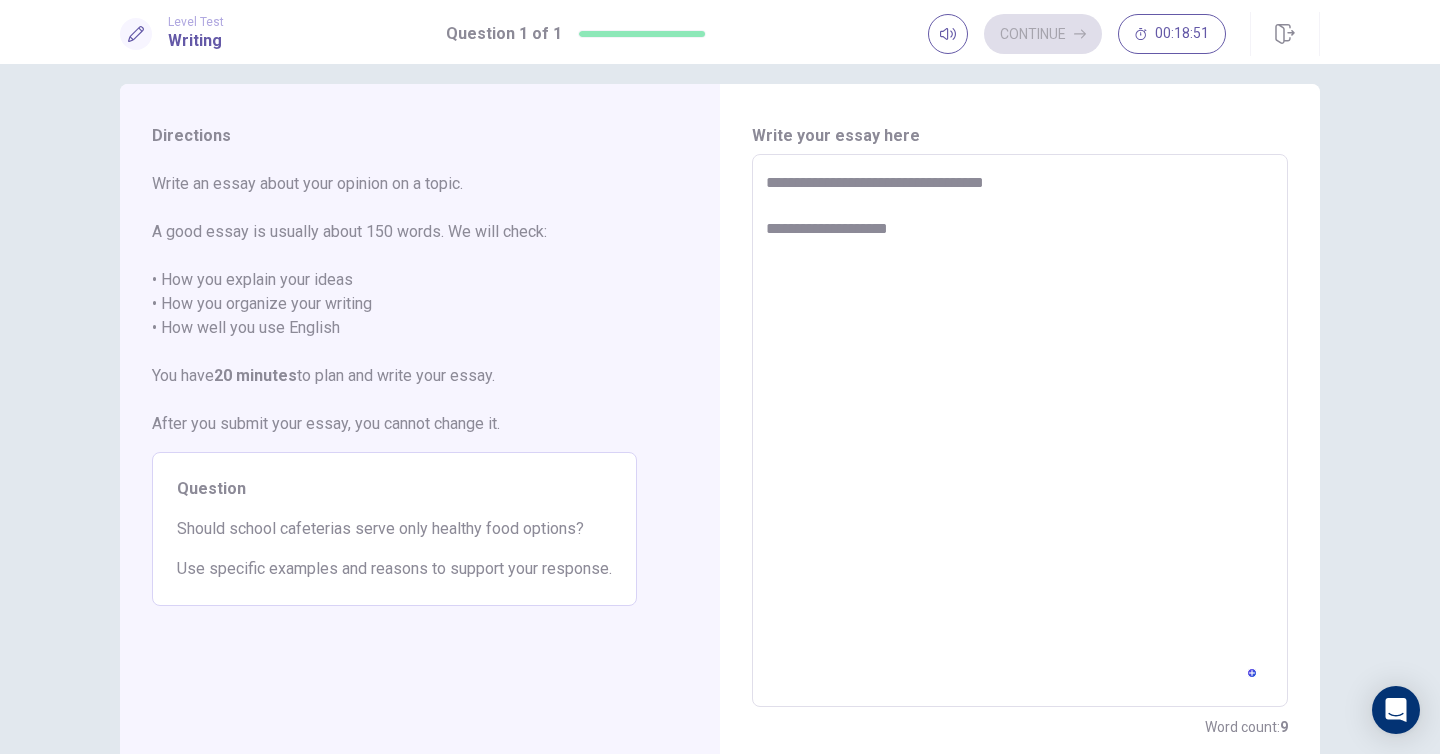 type on "**********" 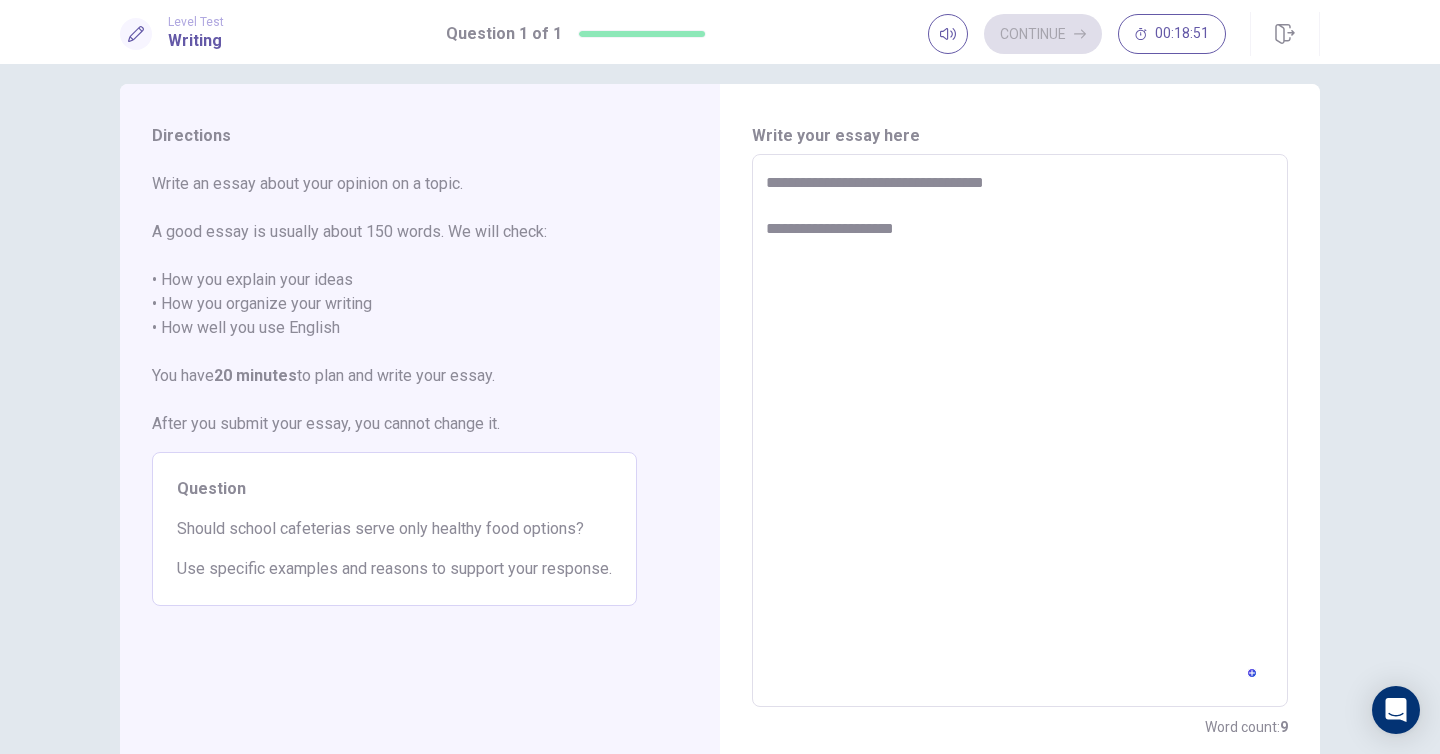 type on "*" 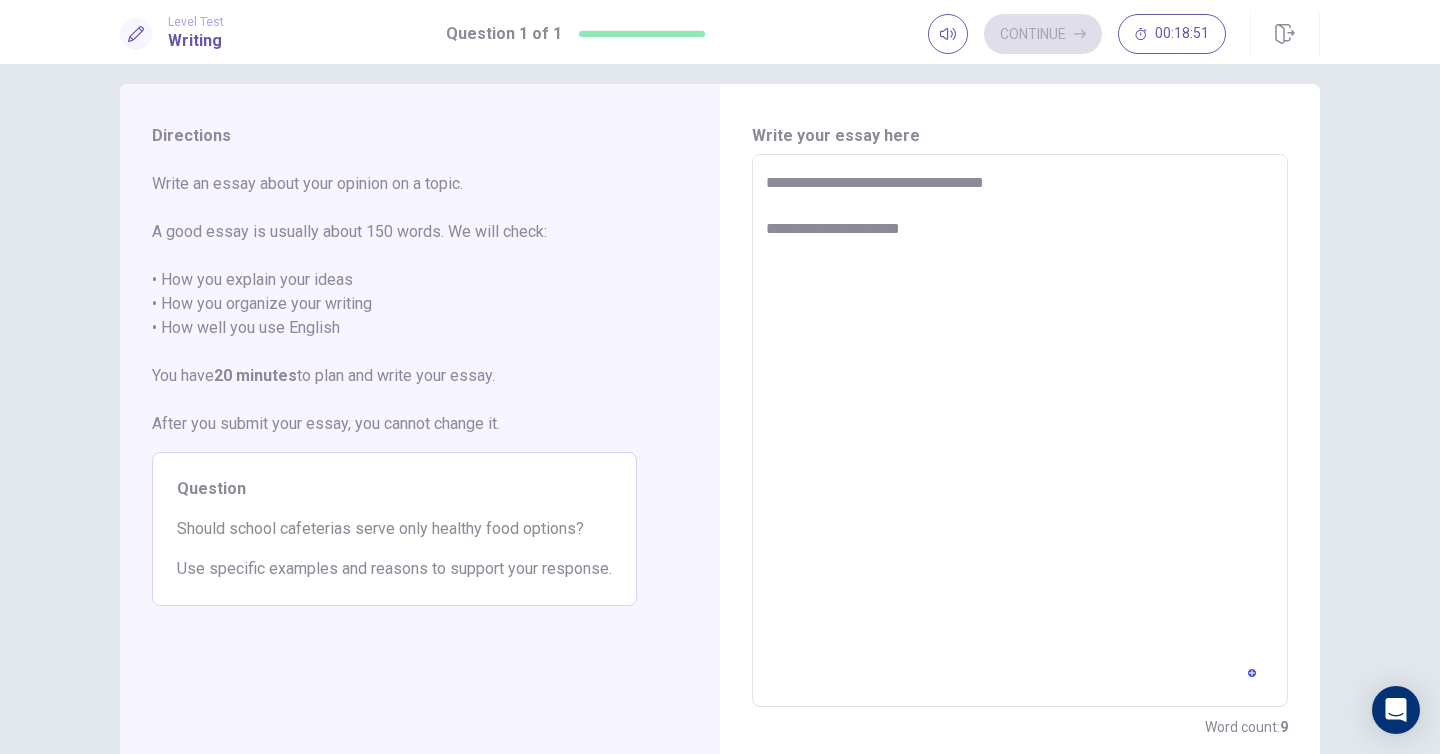 type on "*" 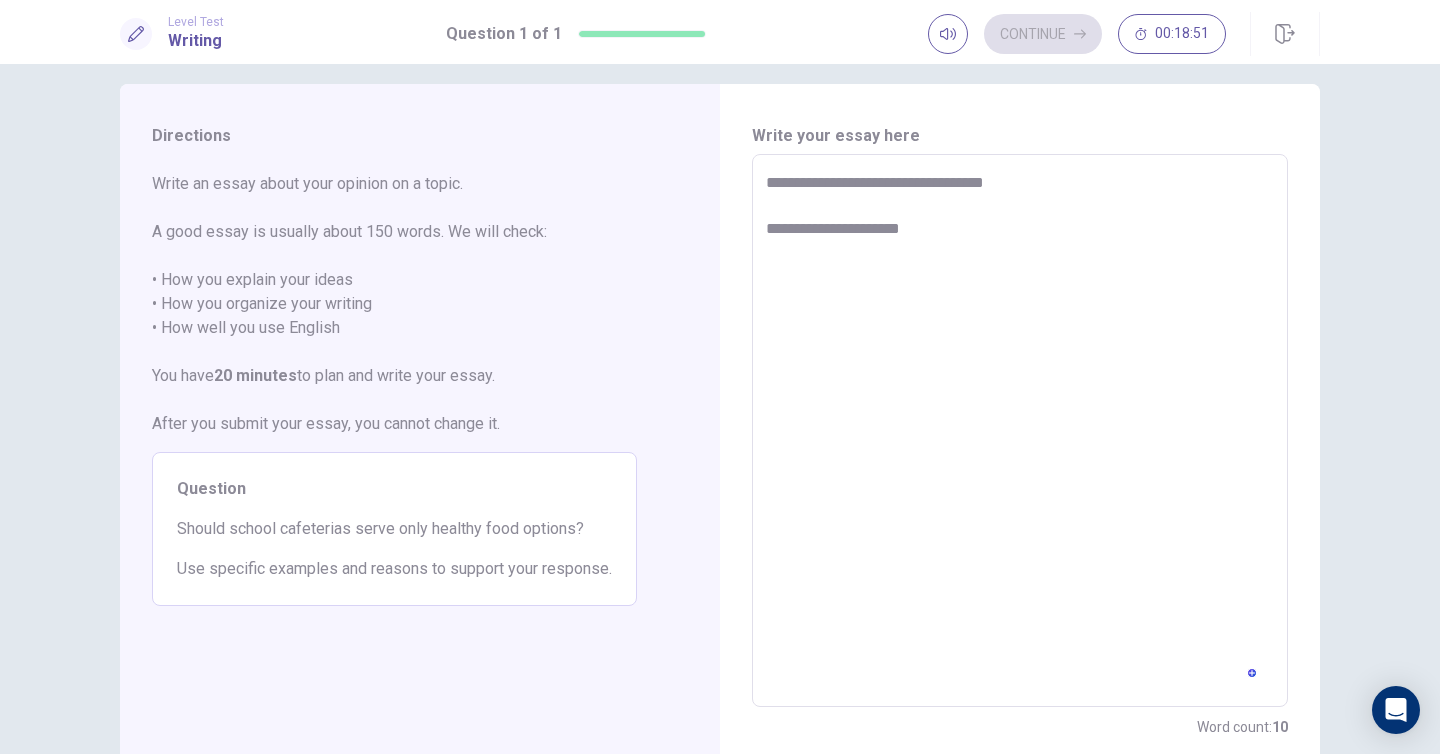 type on "**********" 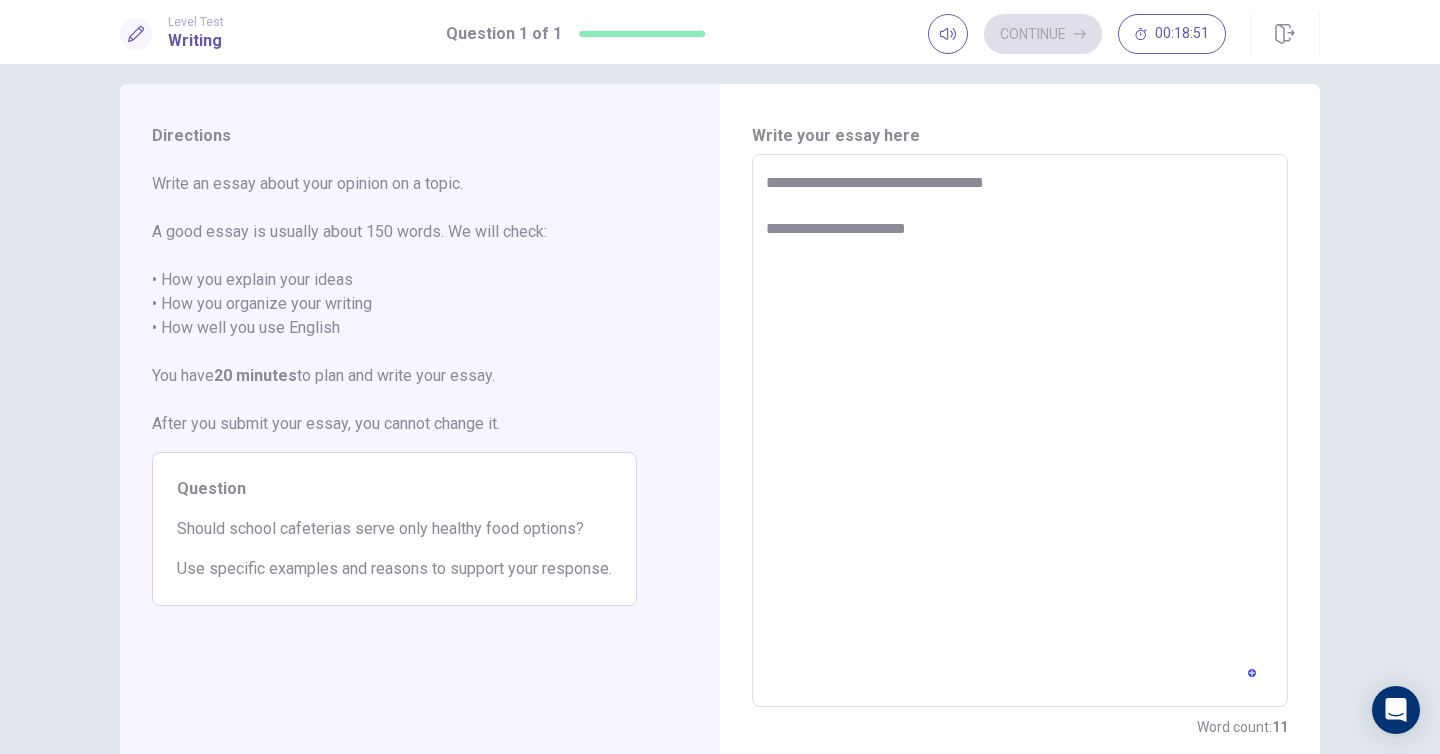 type on "**********" 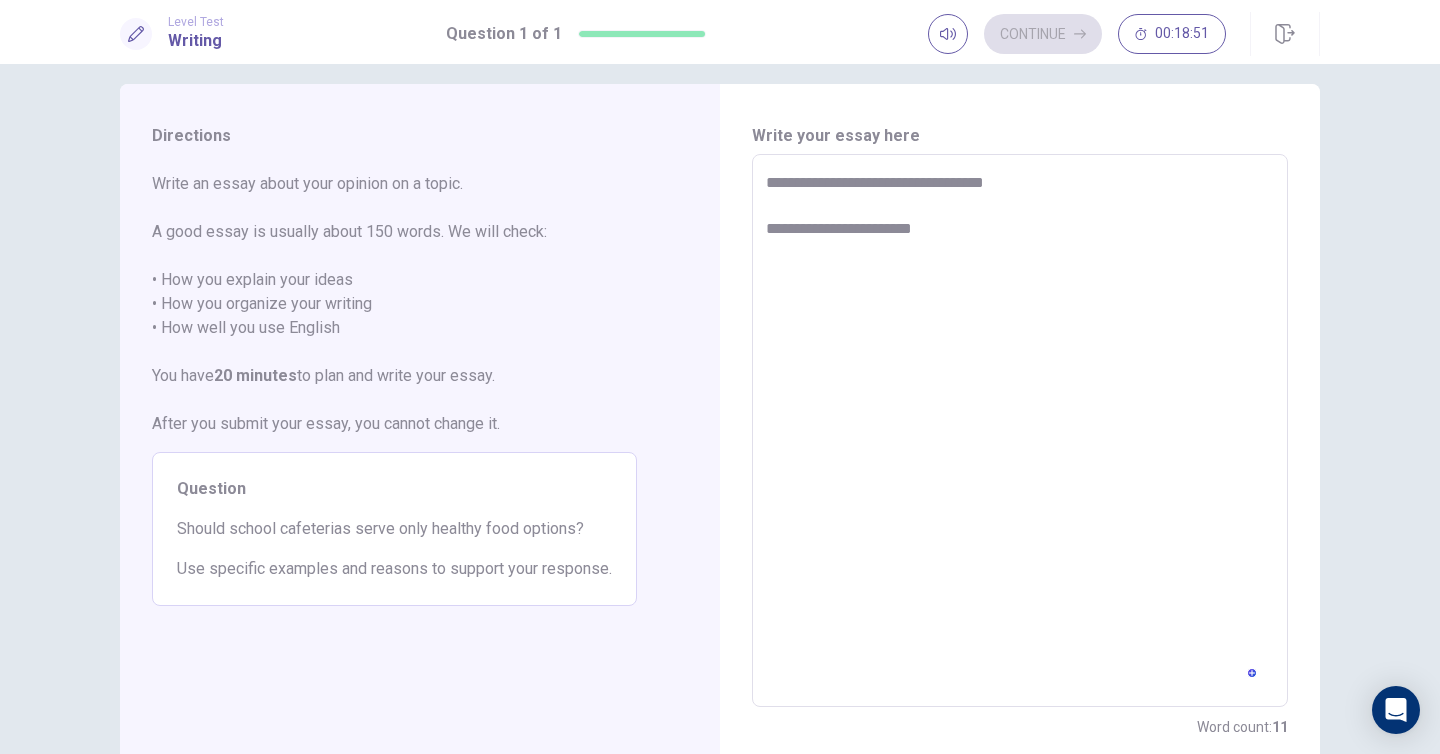 type on "*" 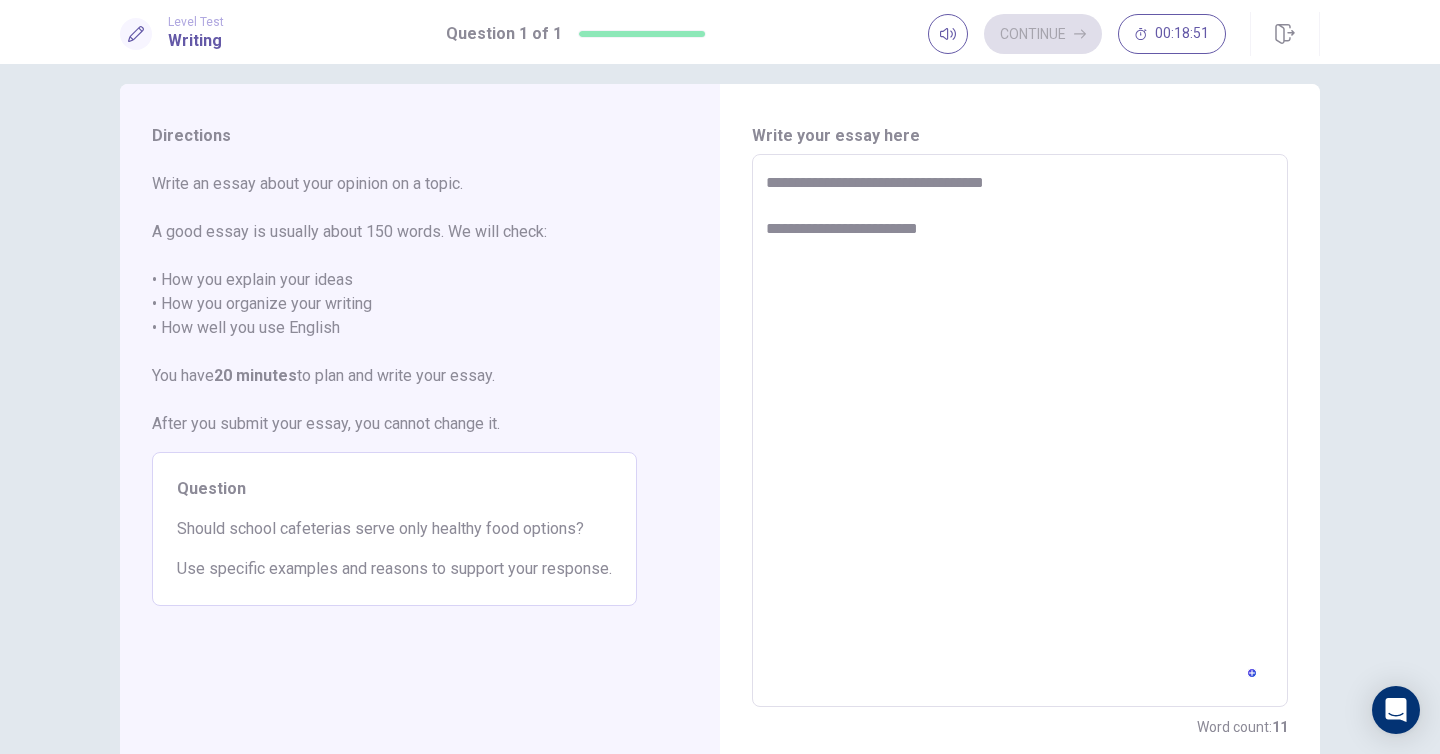 type on "*" 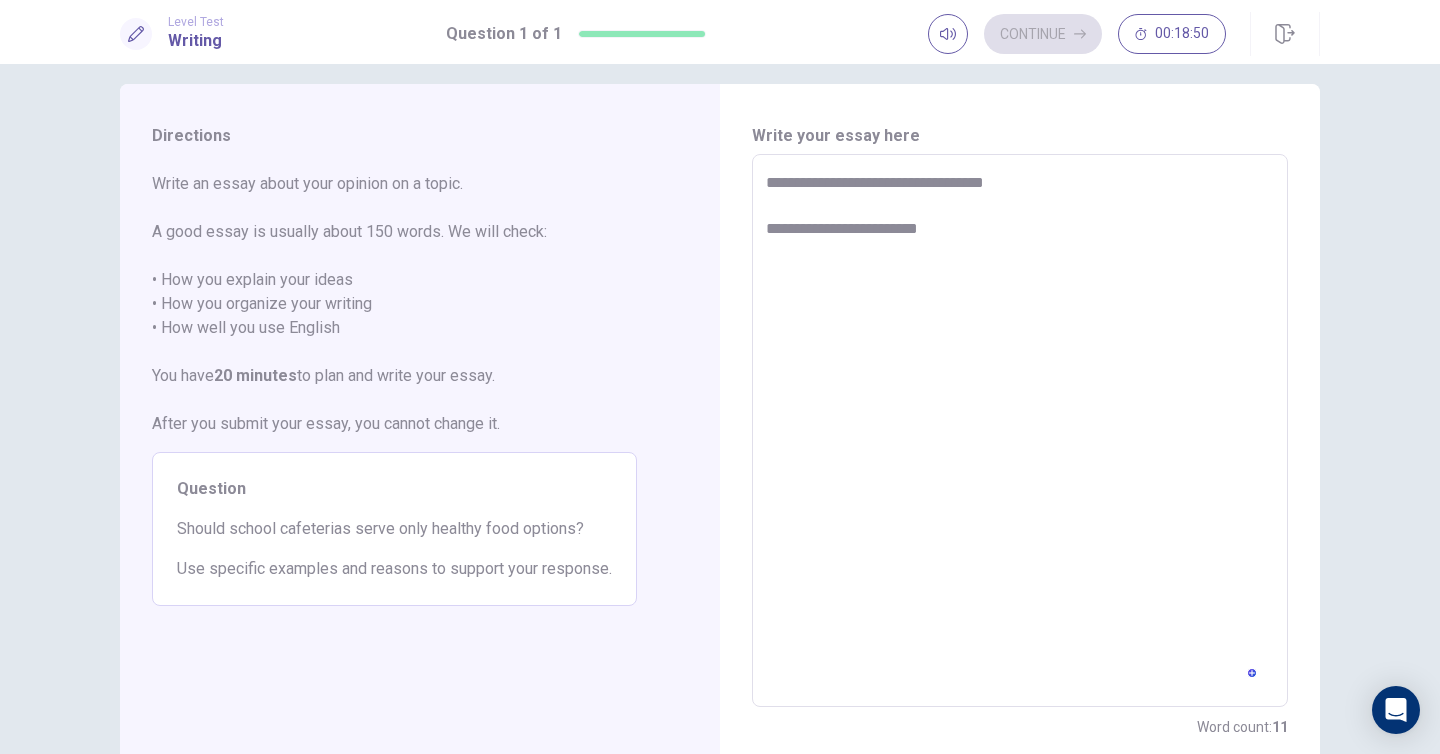 type on "**********" 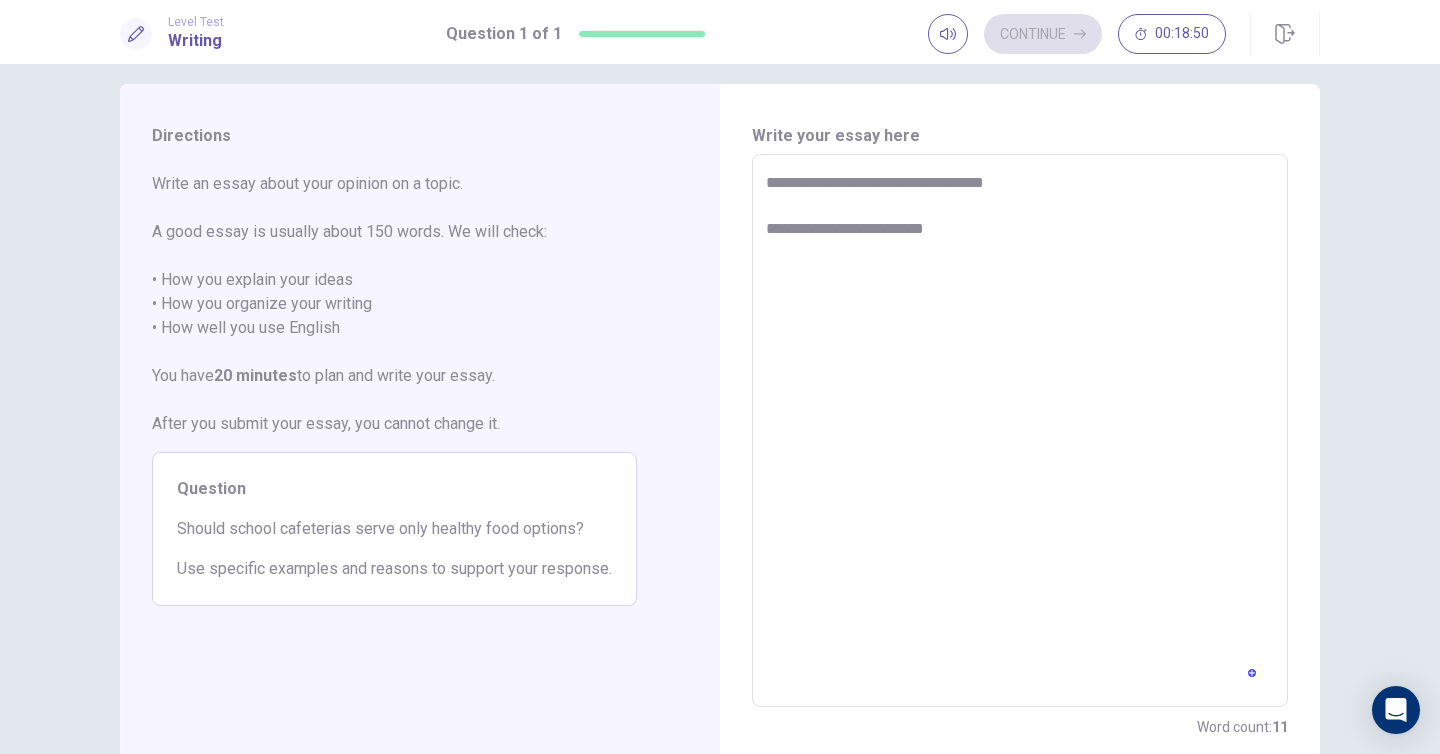 type on "*" 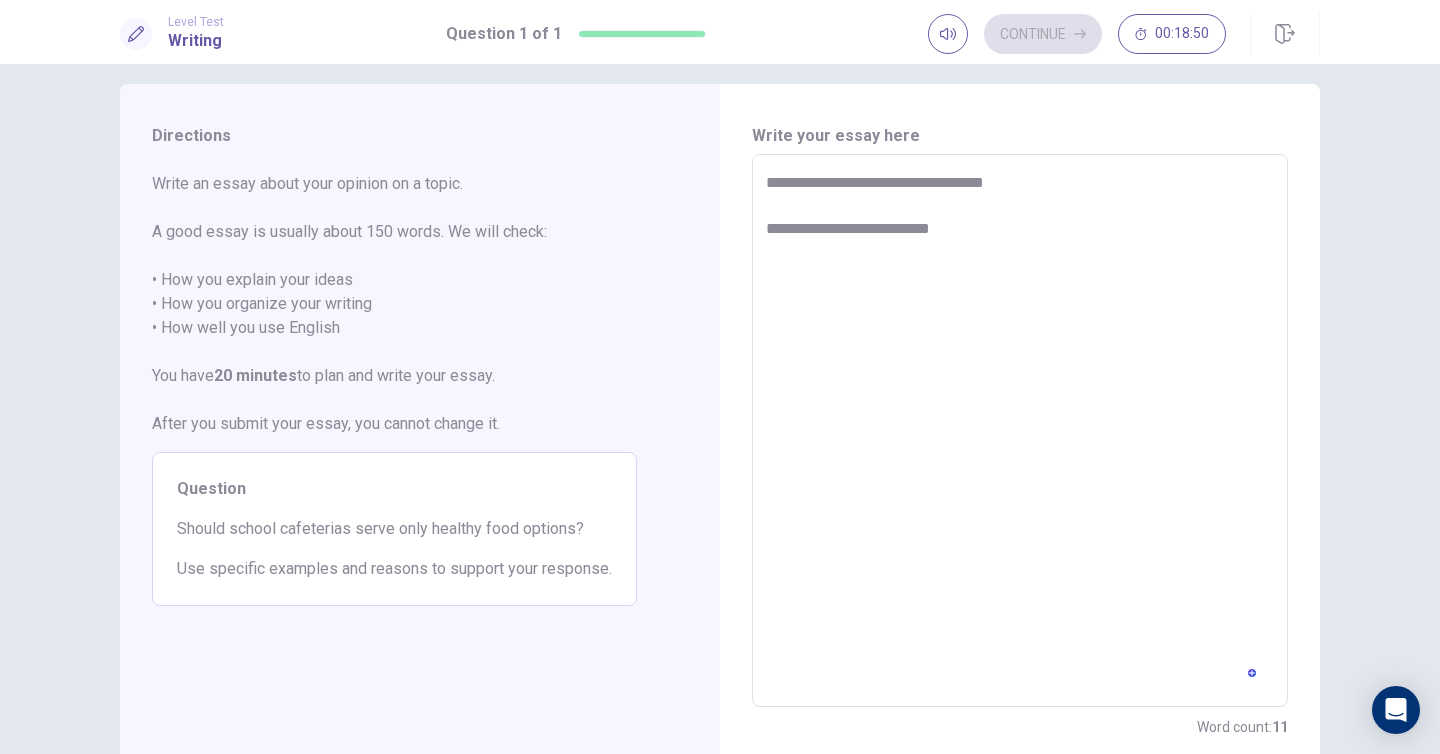 type on "*" 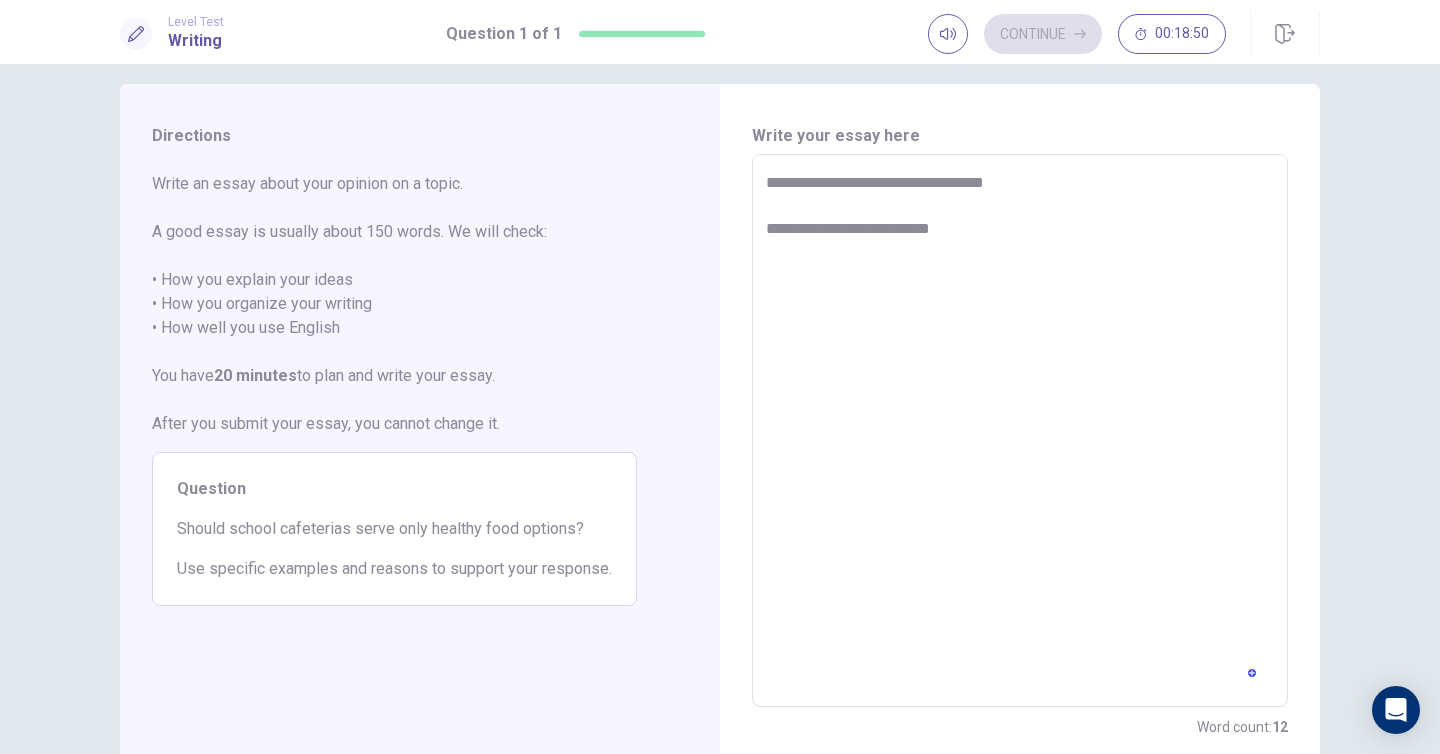 type on "**********" 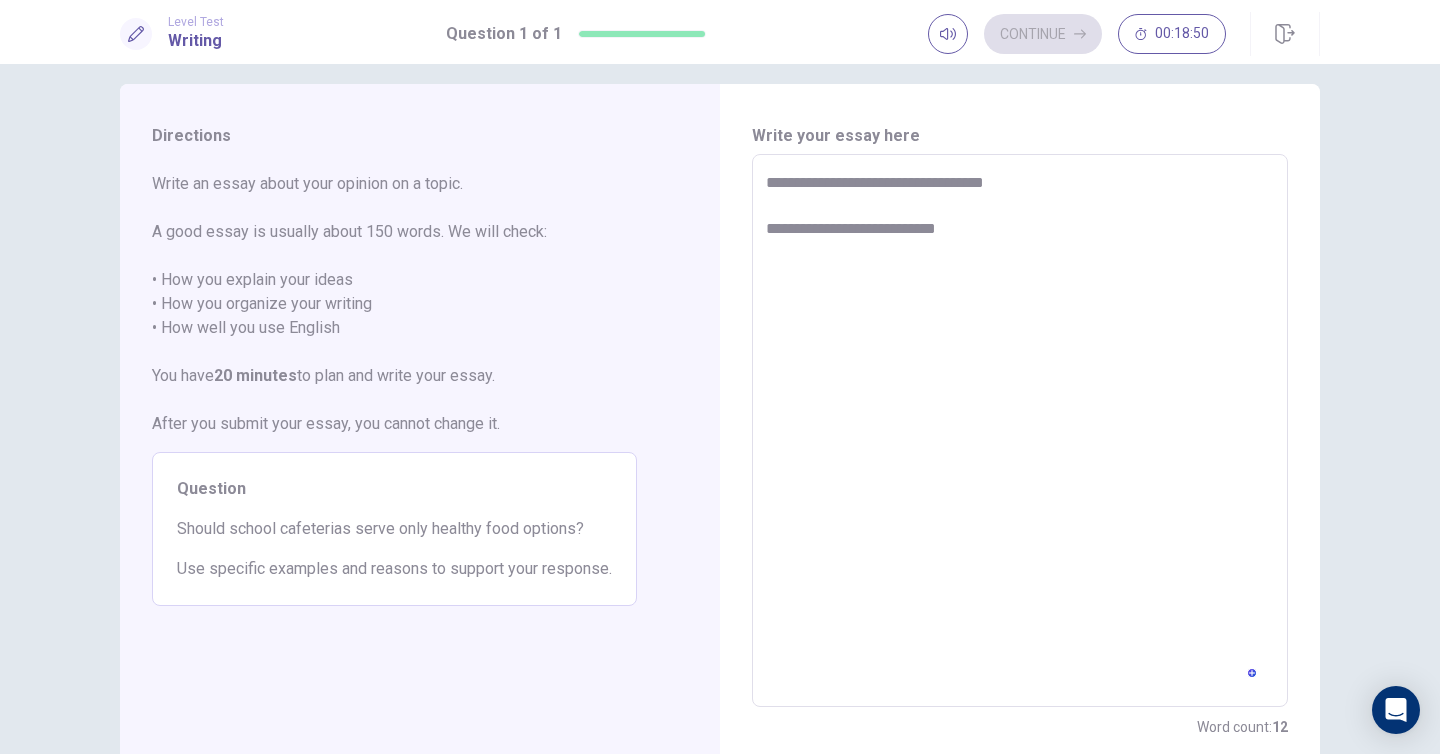 type on "*" 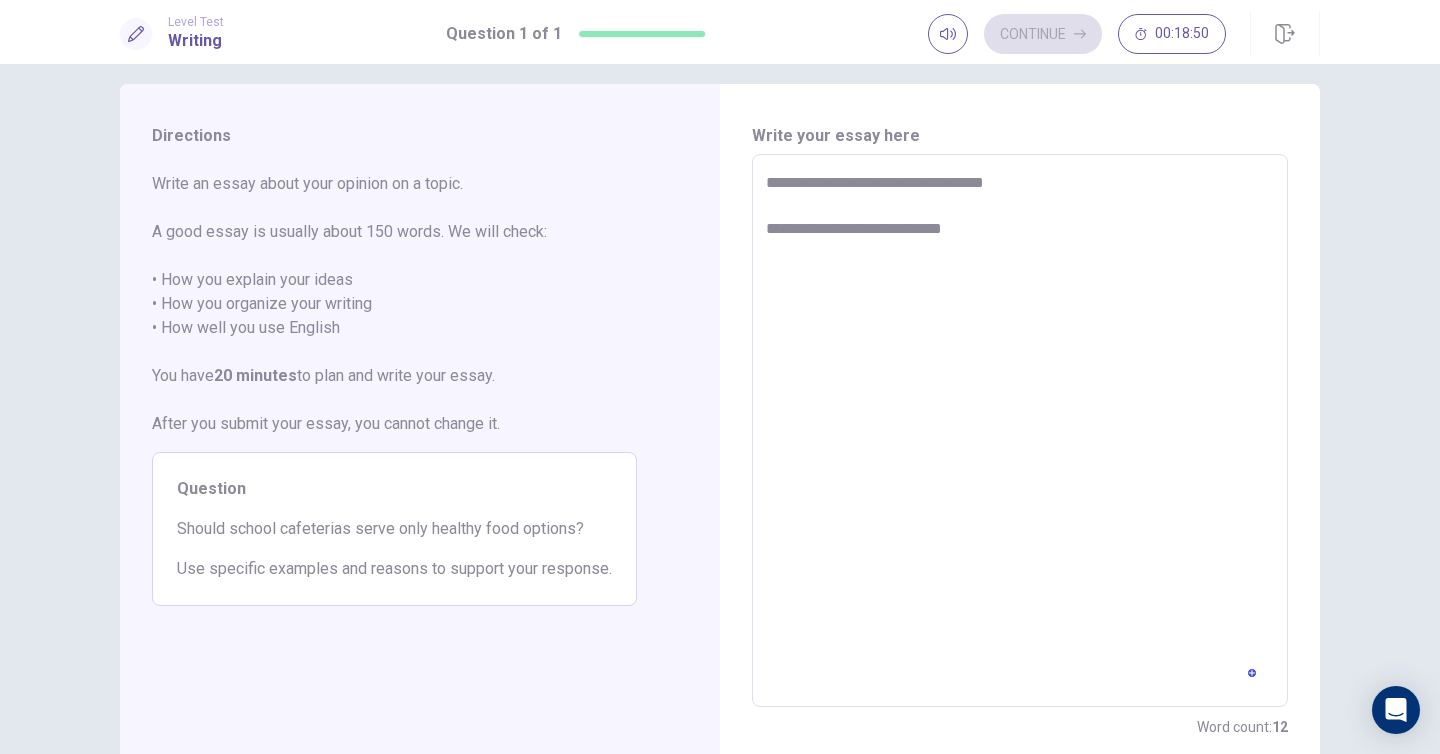 type on "*" 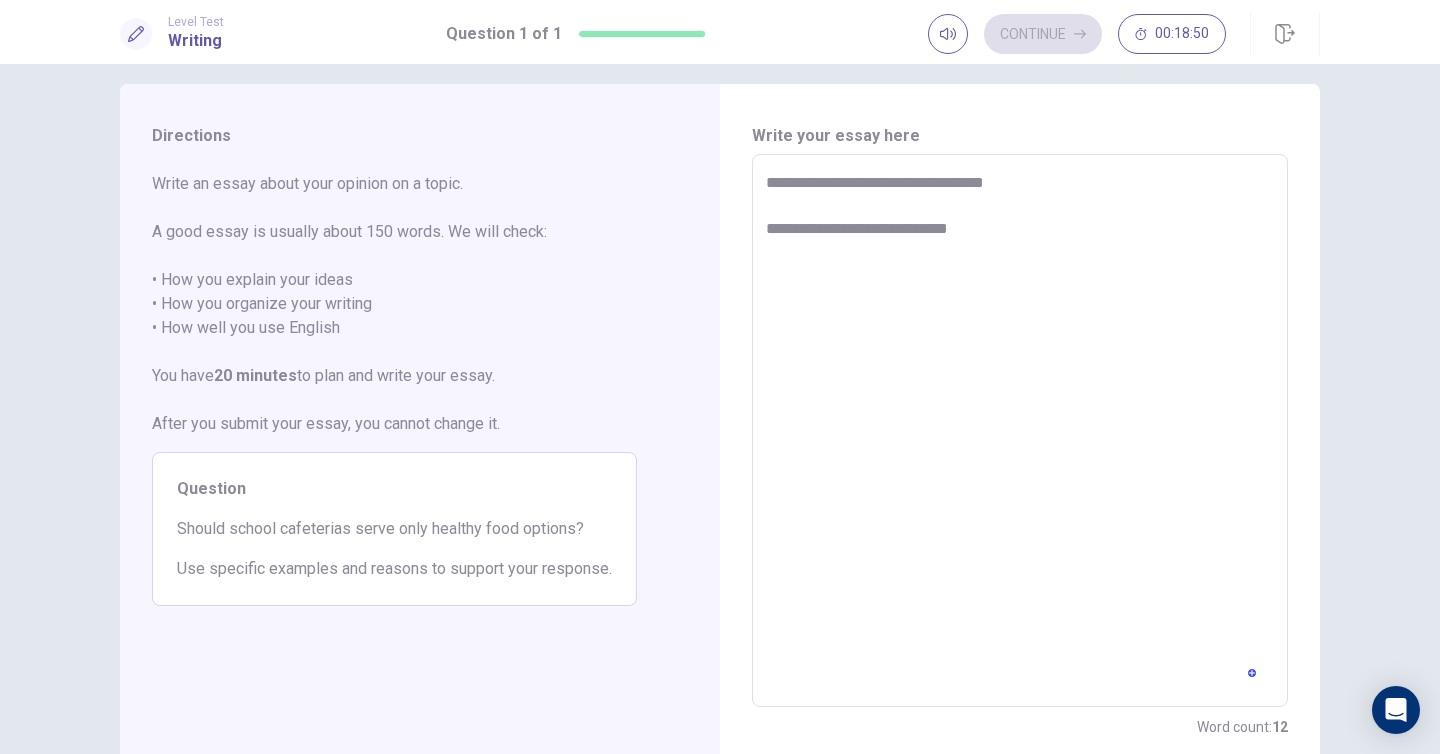 type on "*" 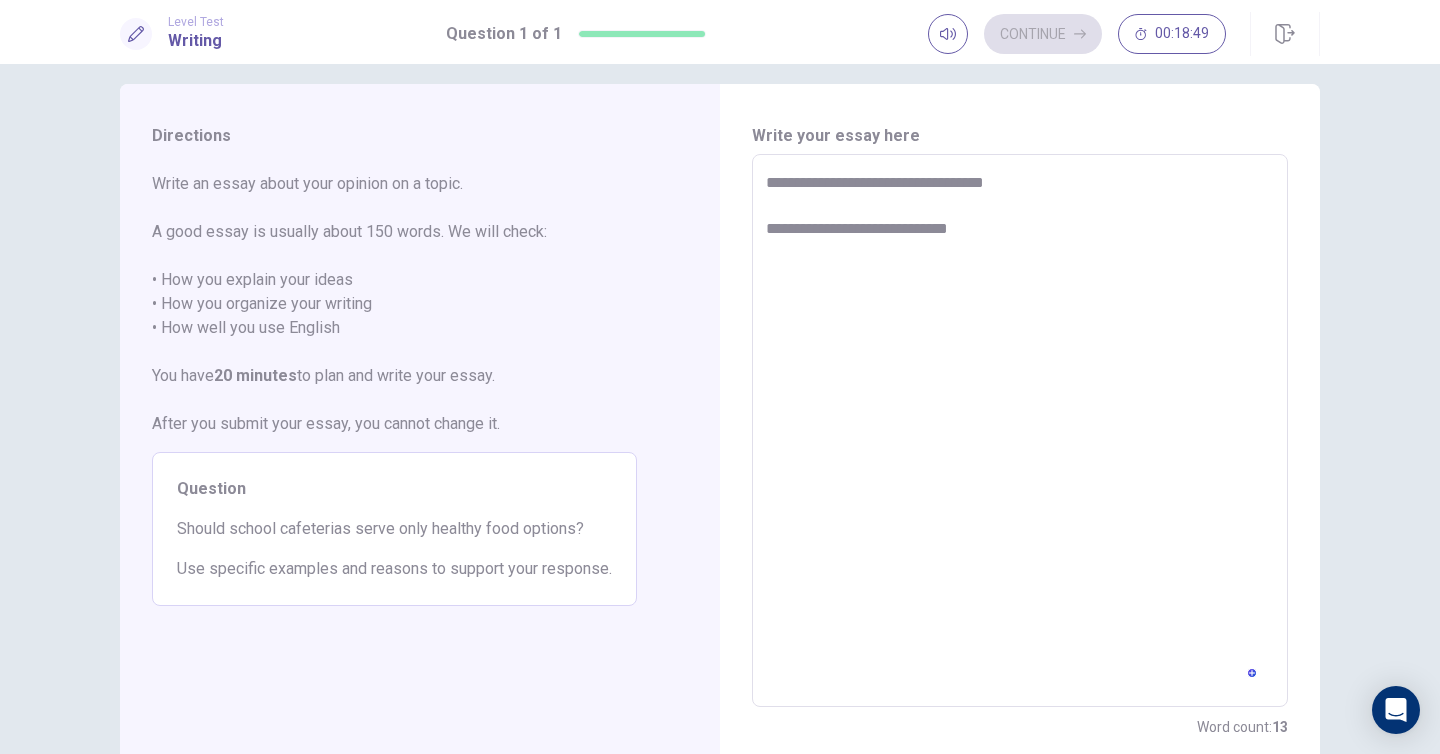 type on "**********" 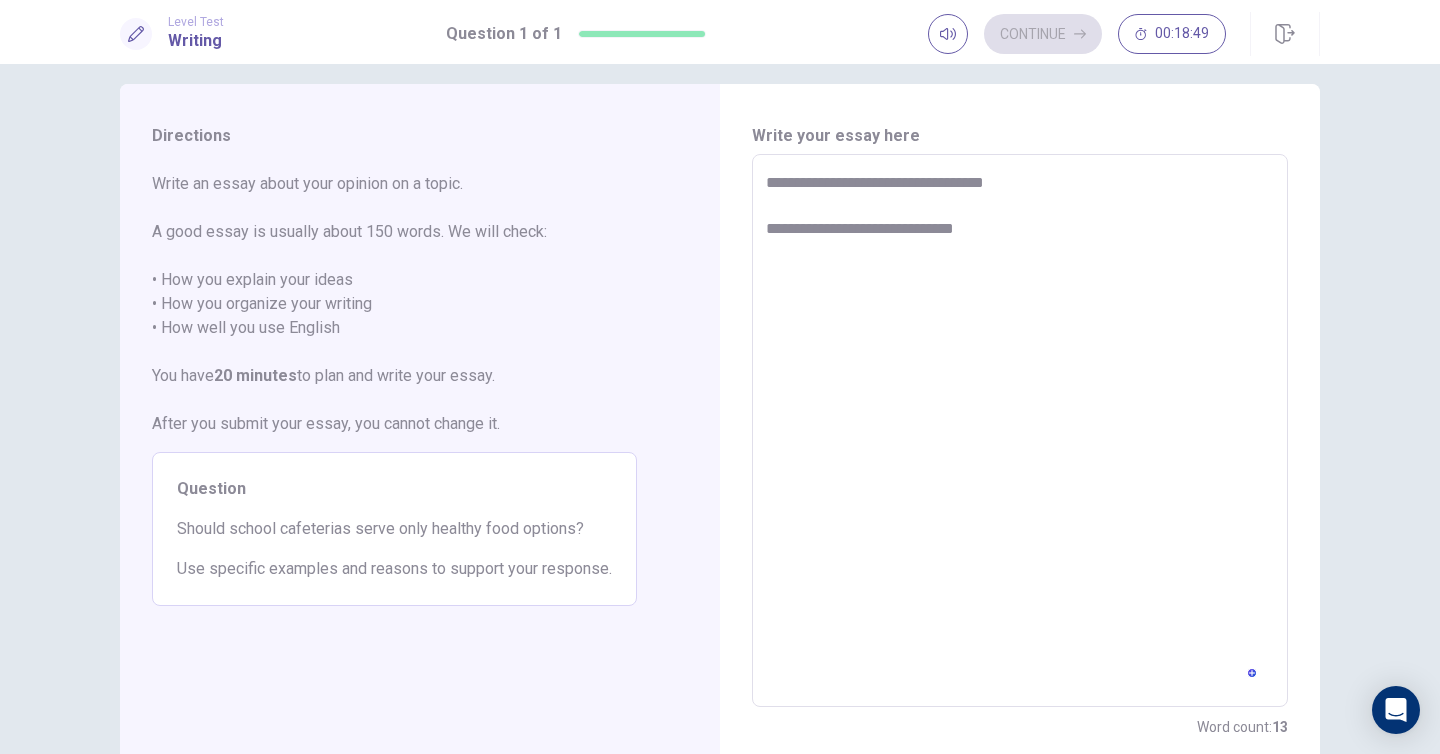 type on "*" 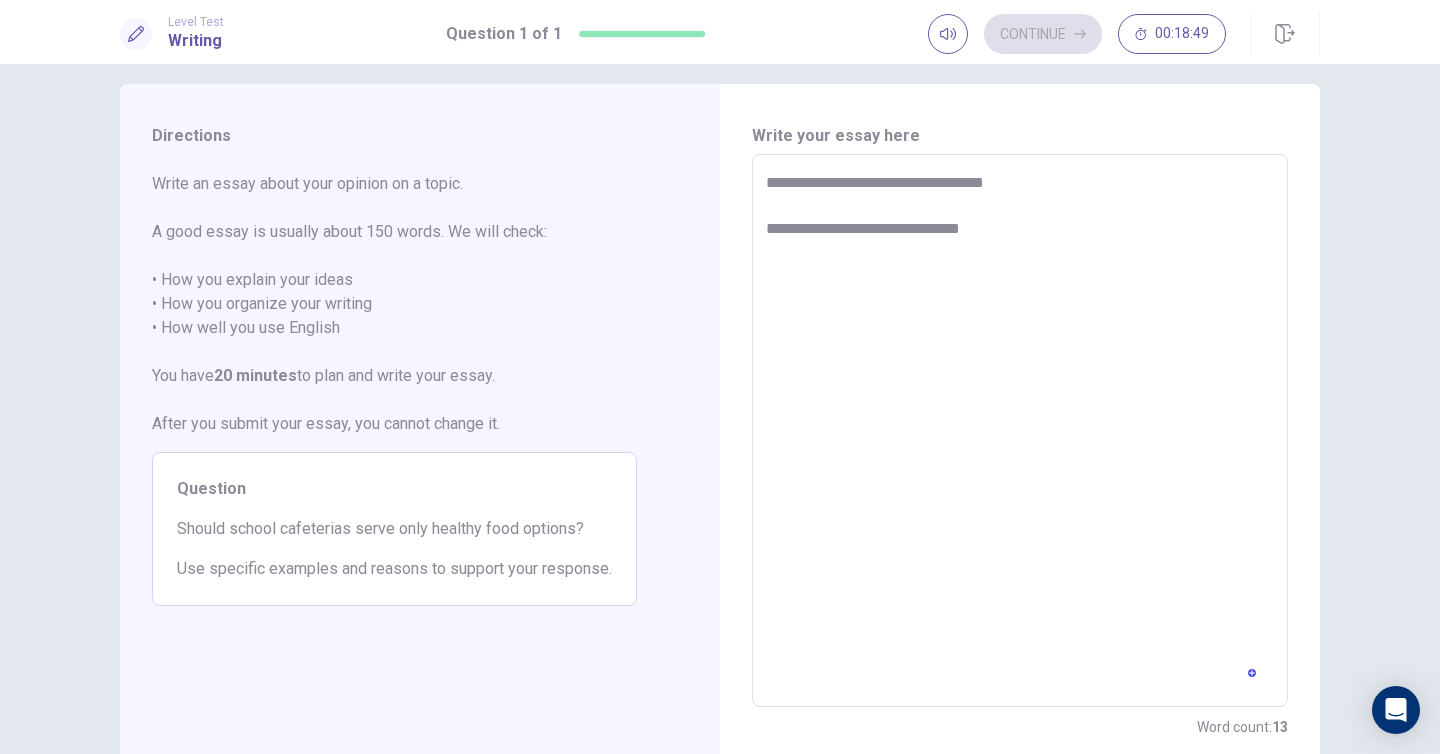 type on "*" 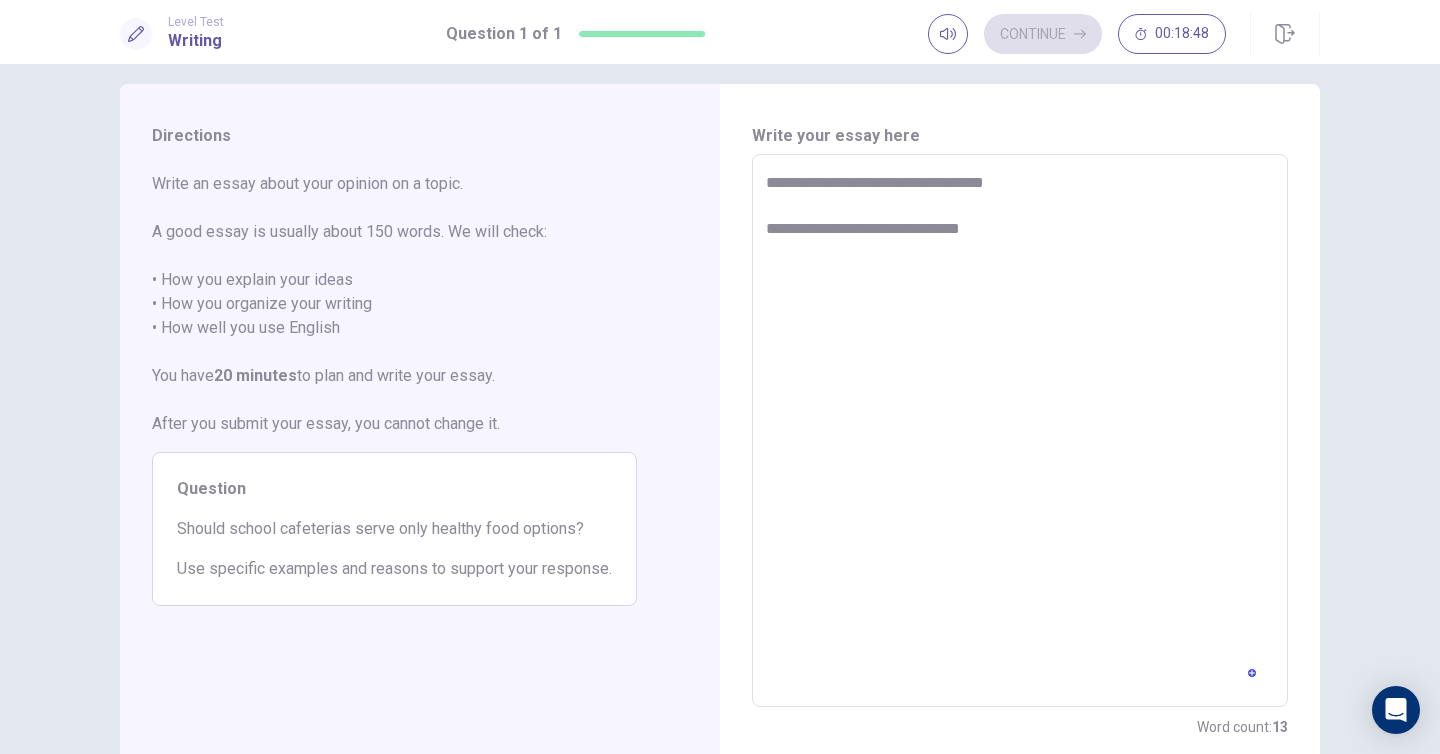 type on "**********" 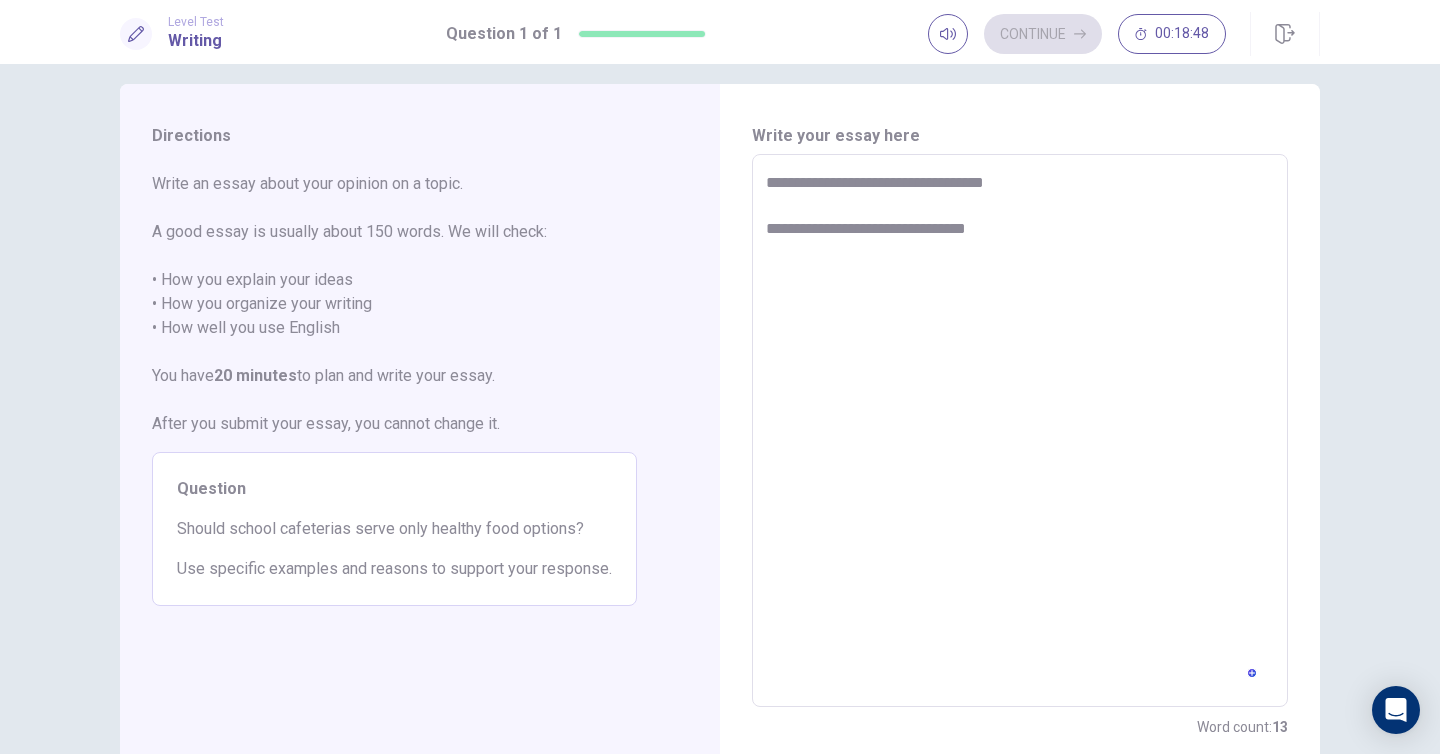 type on "*" 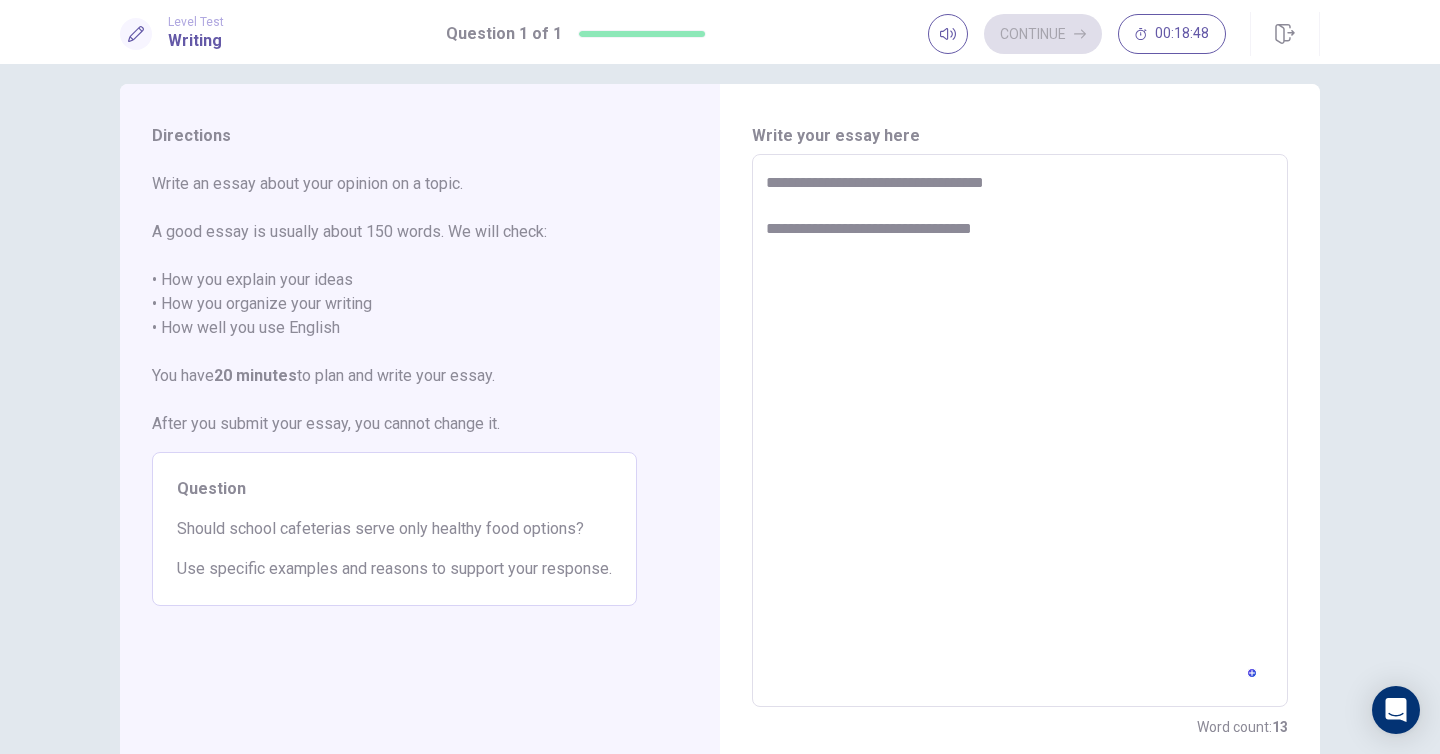 type on "*" 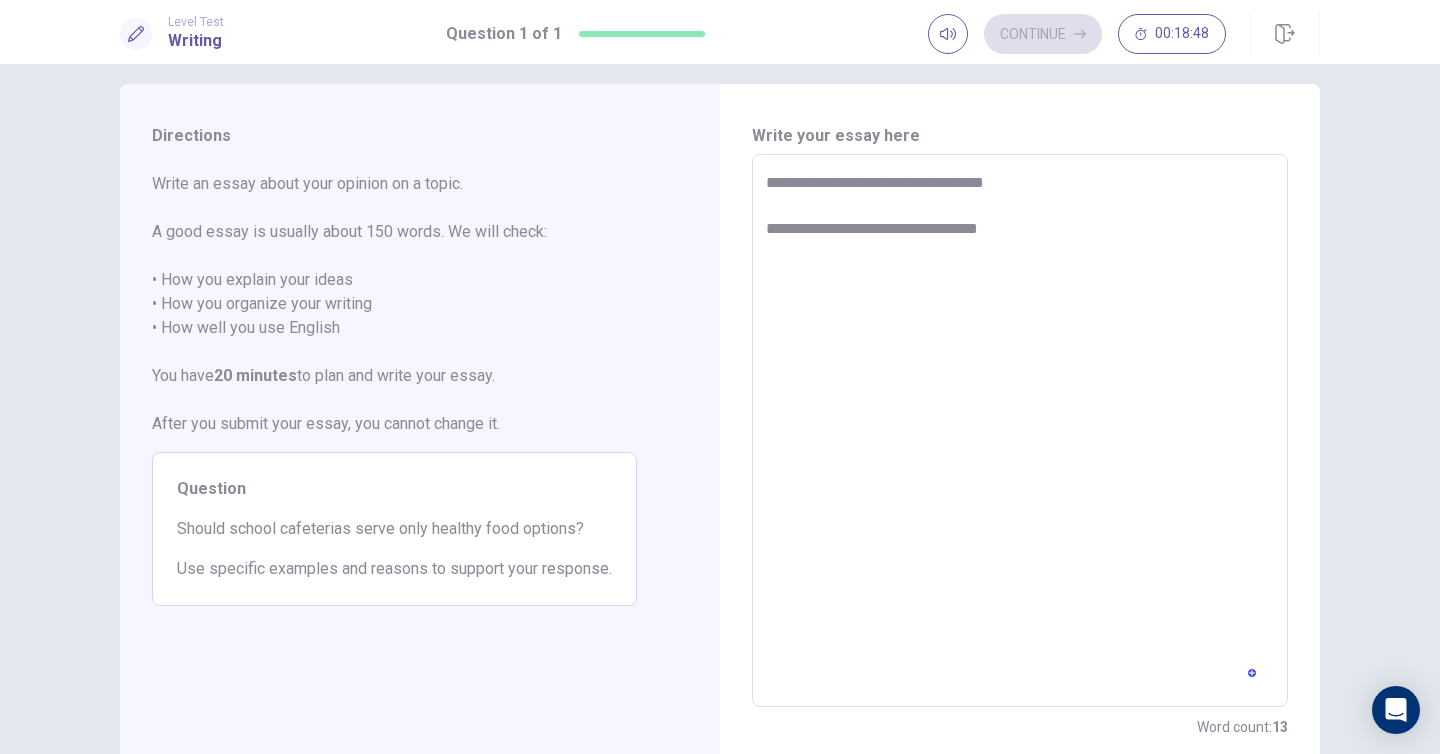 type on "*" 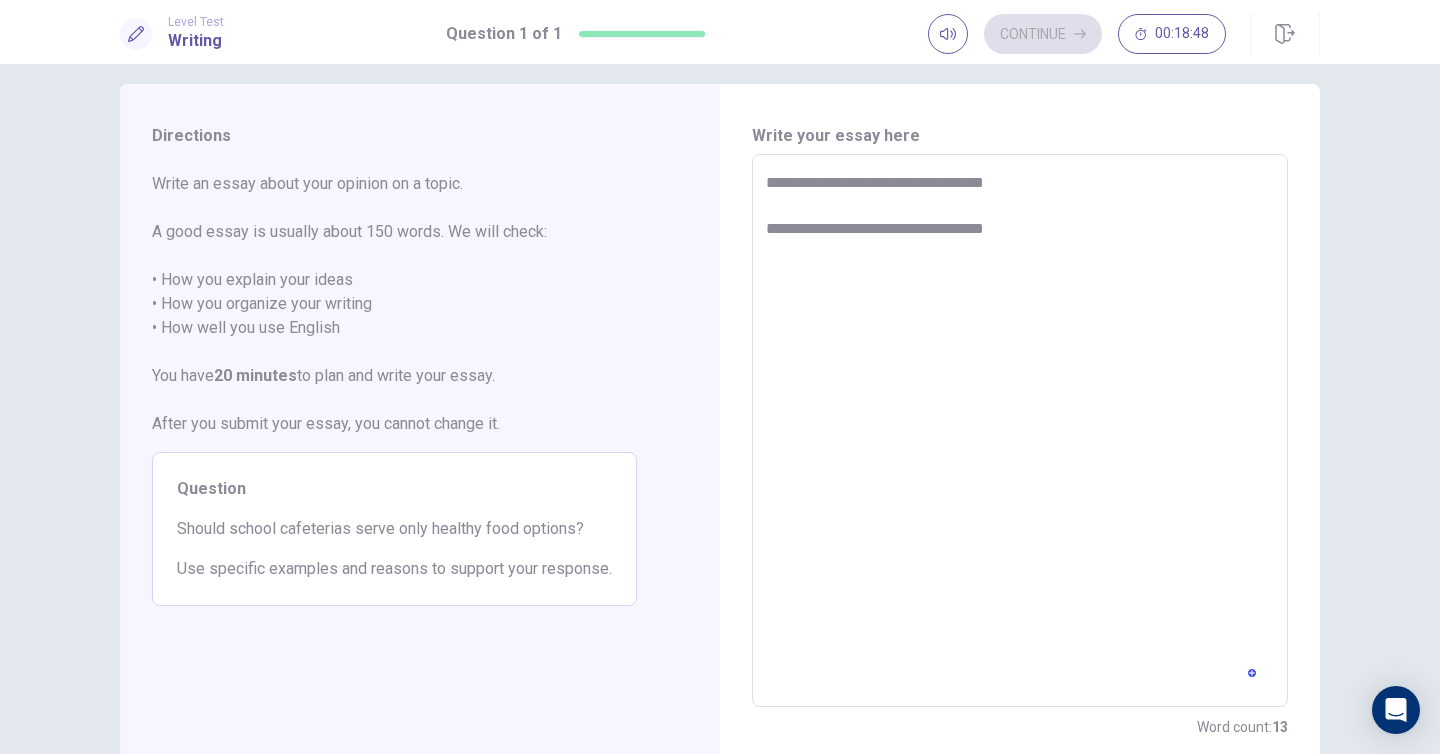 type on "*" 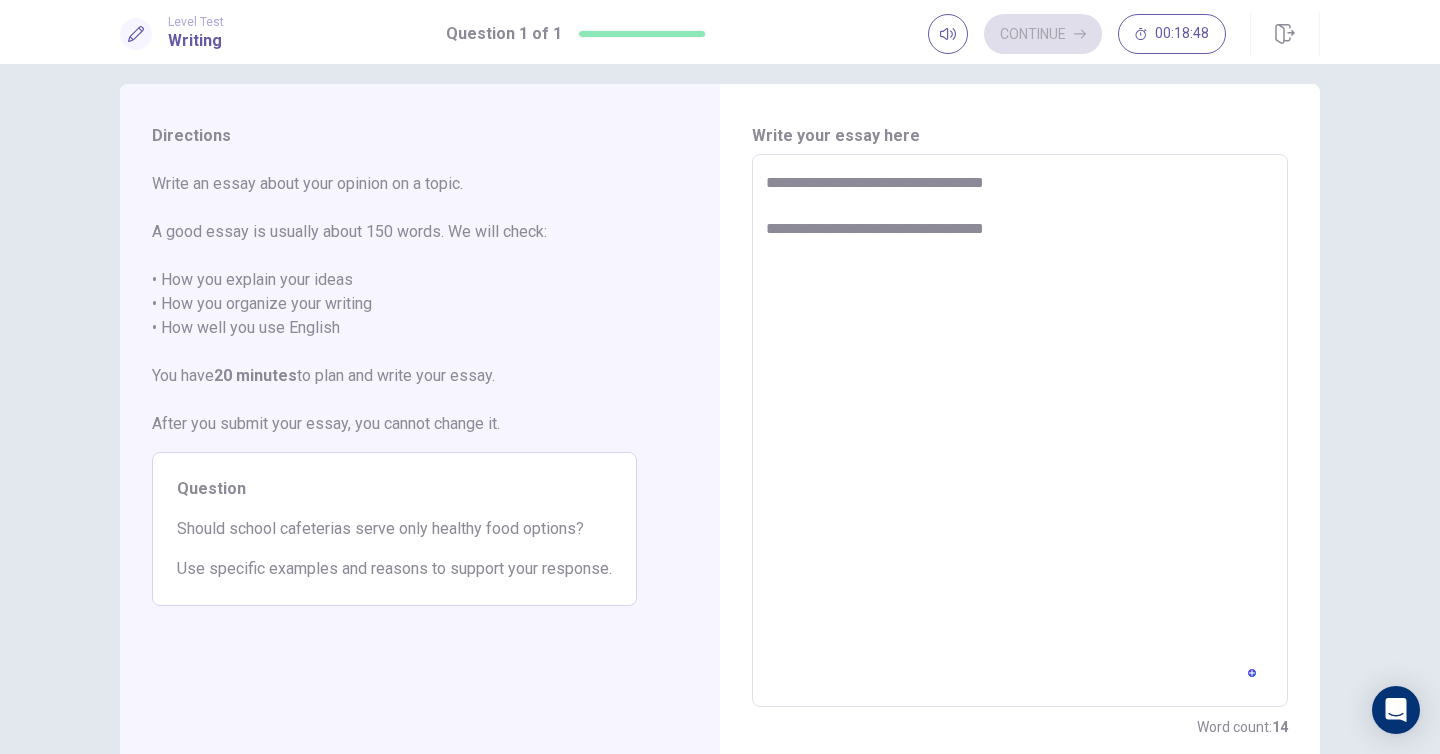 type on "**********" 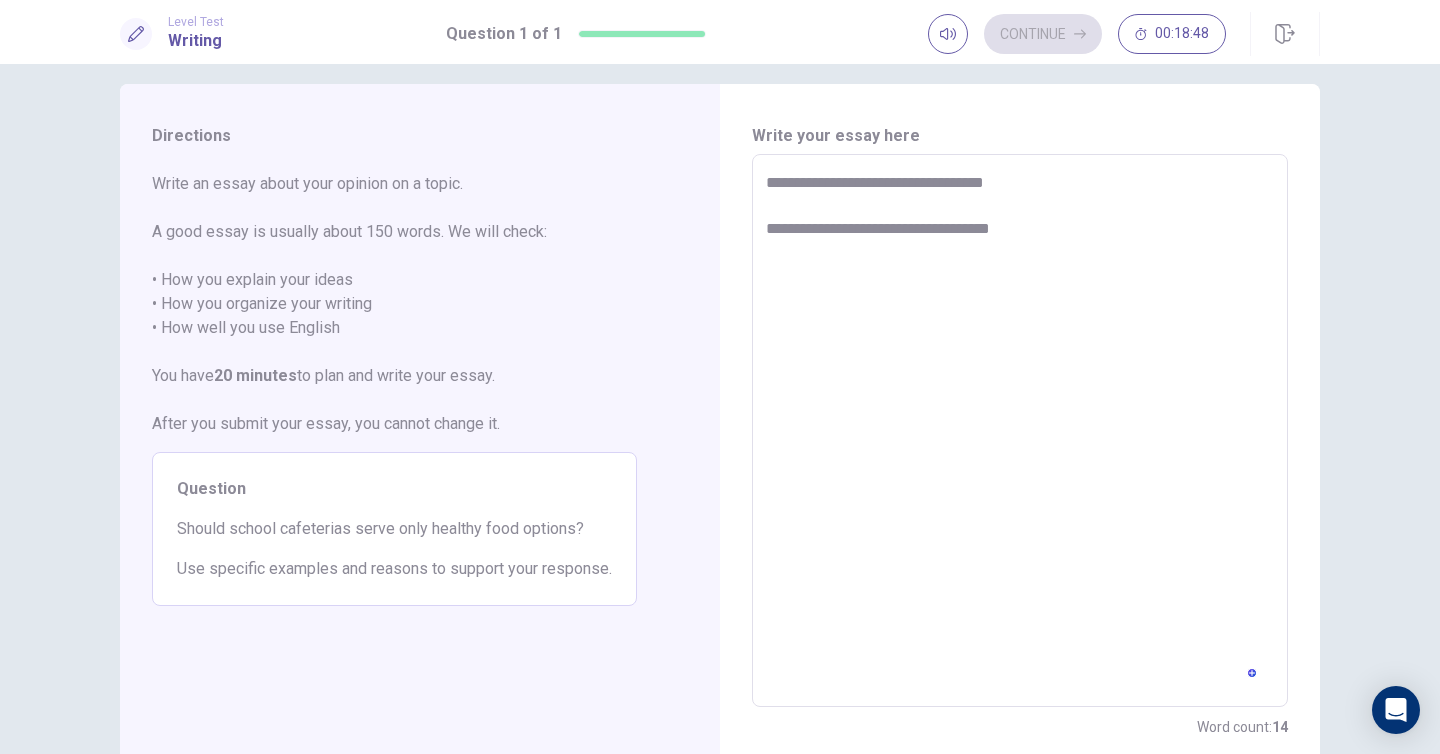 type on "*" 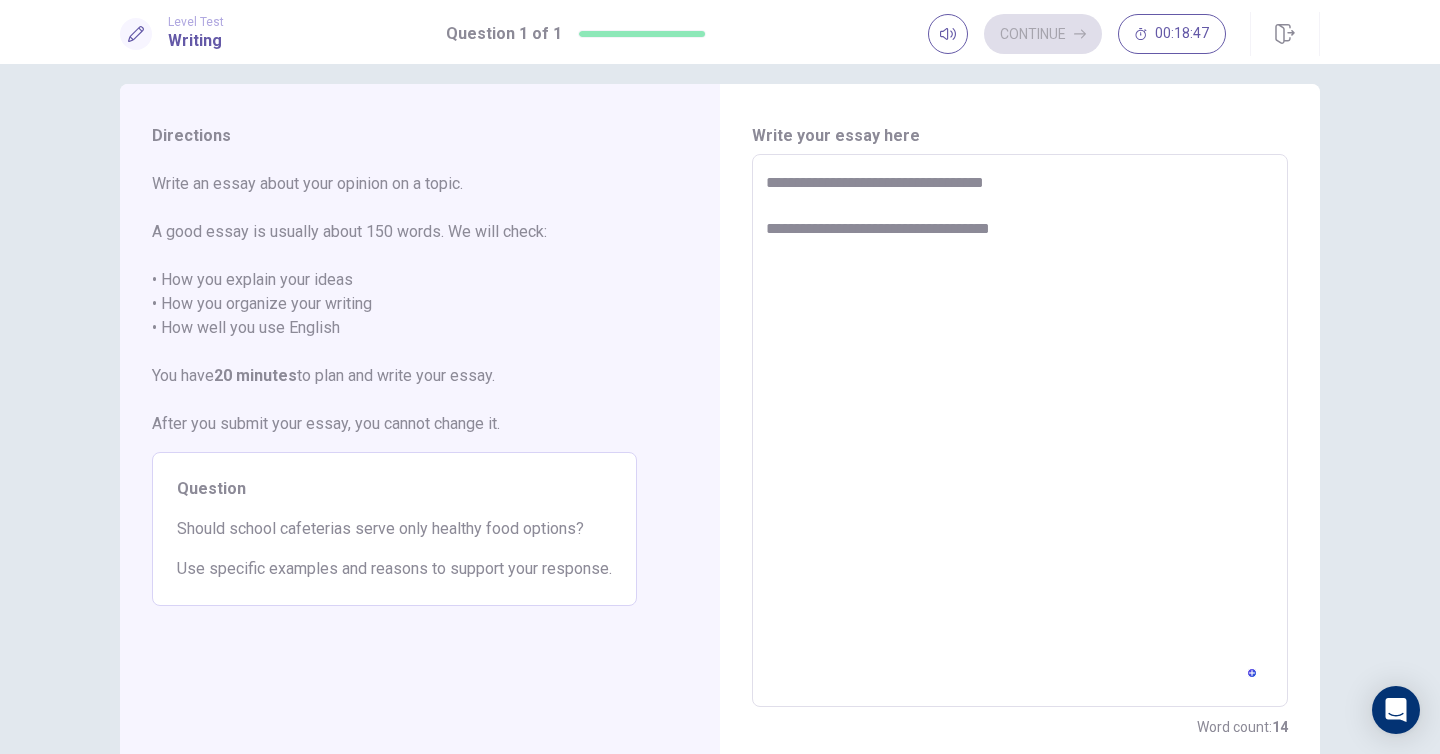 type on "**********" 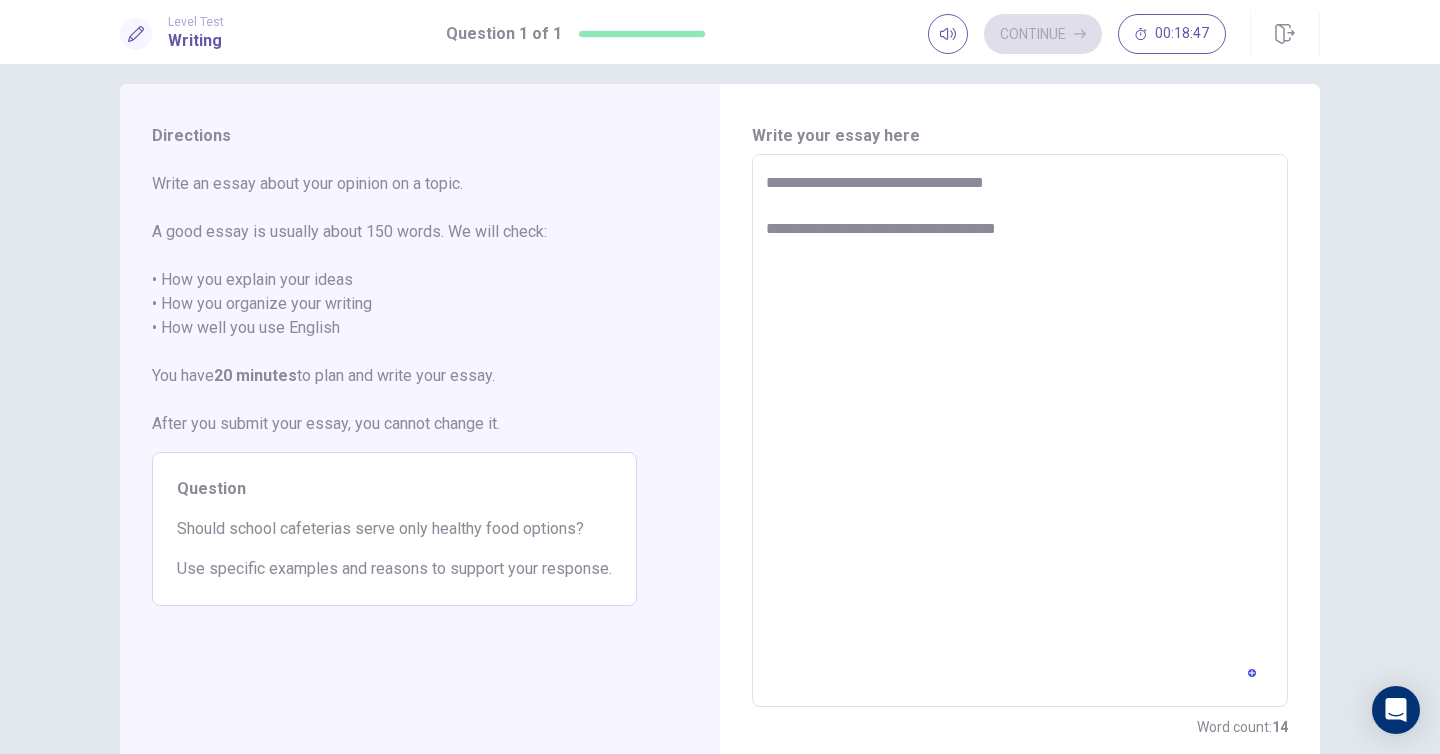type on "*" 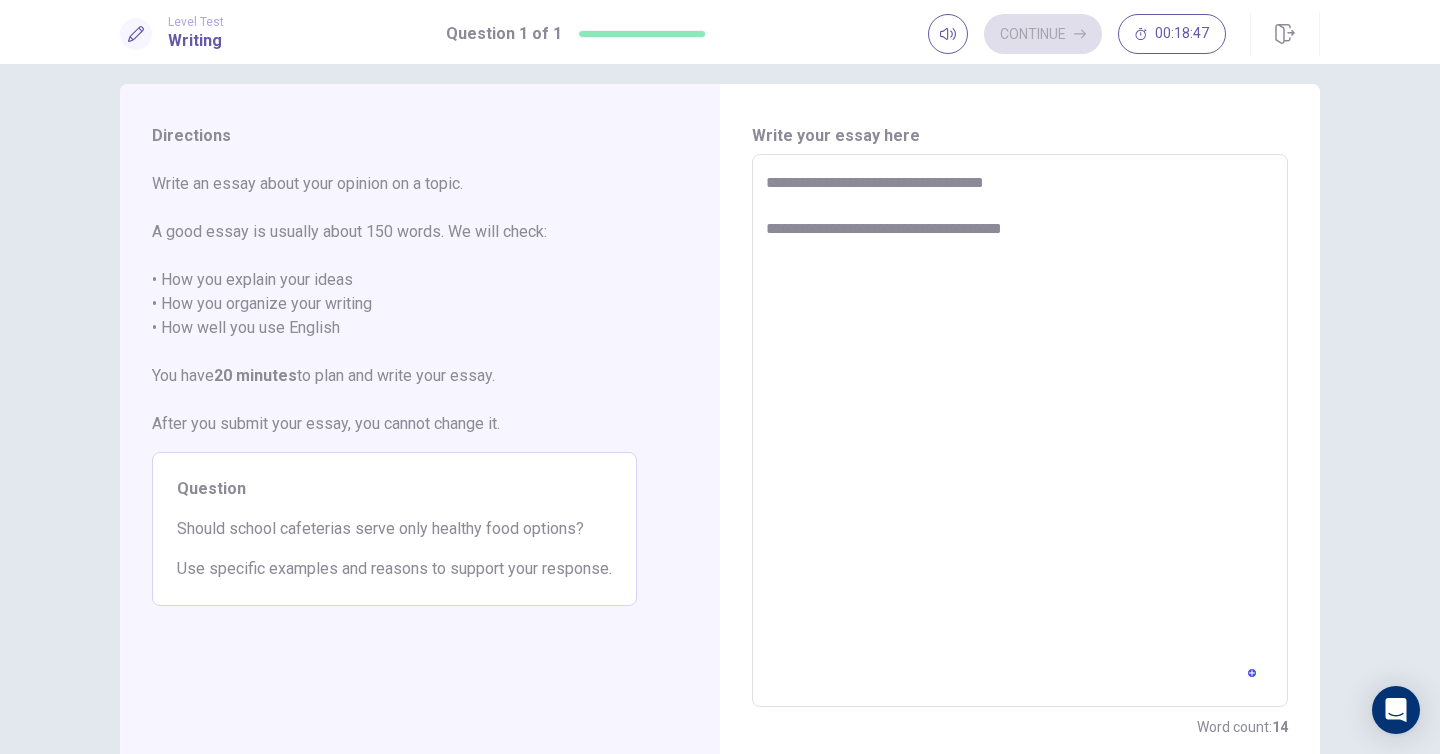 type on "*" 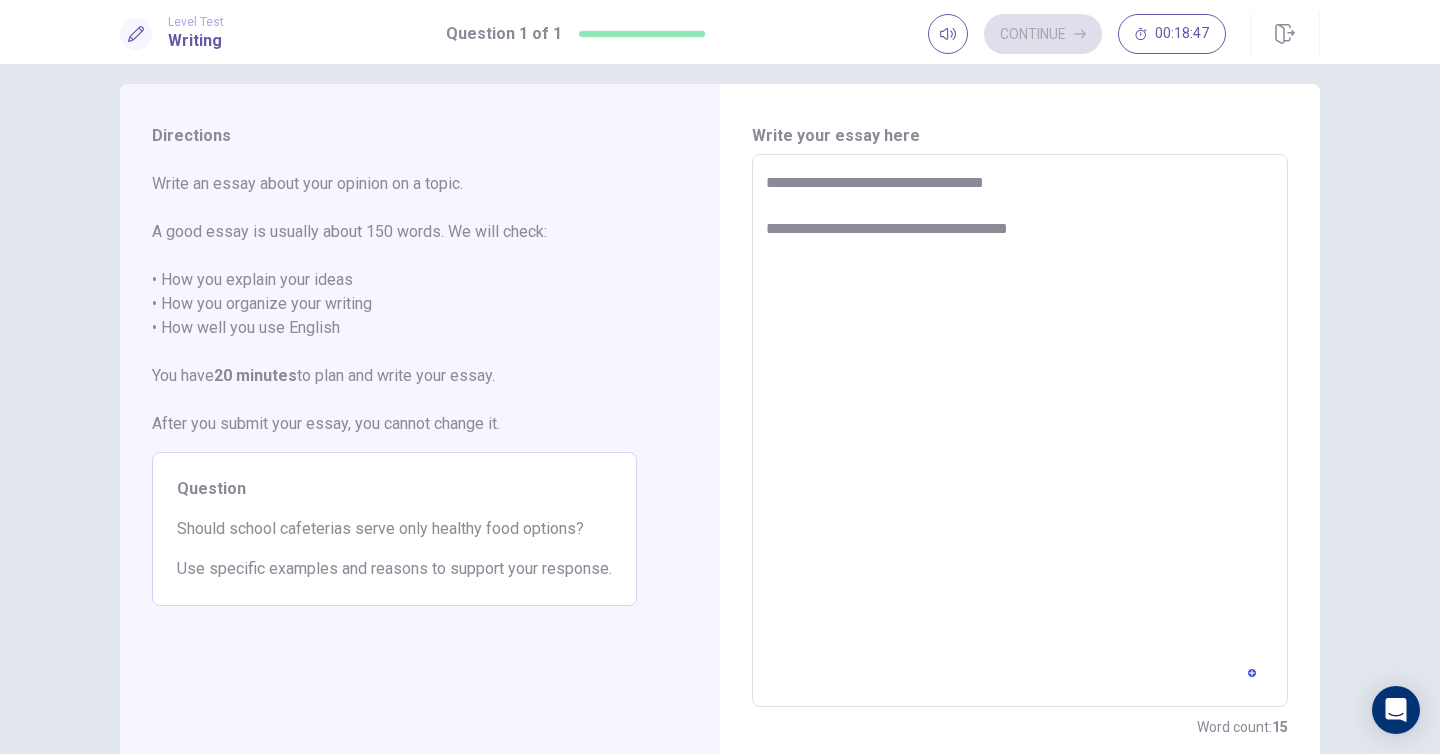 type on "*" 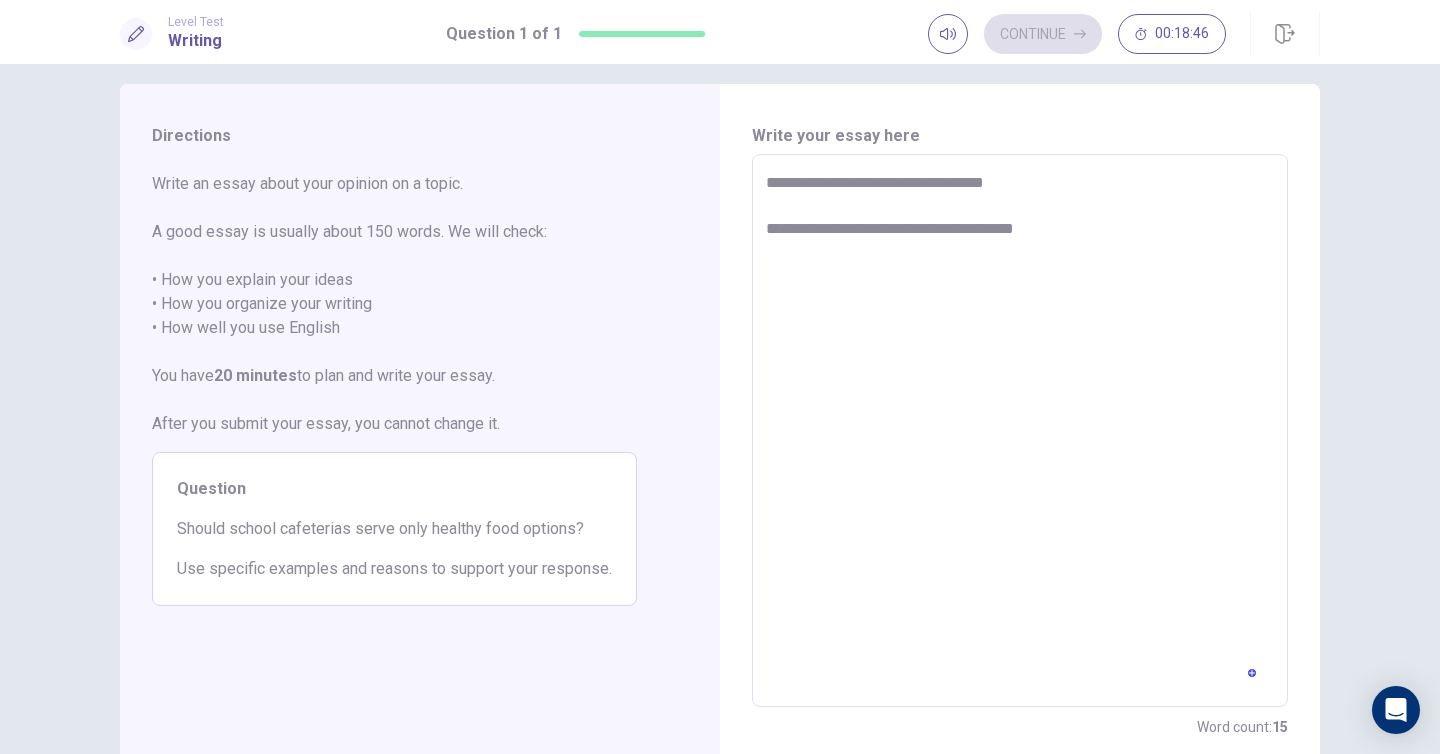 type on "*" 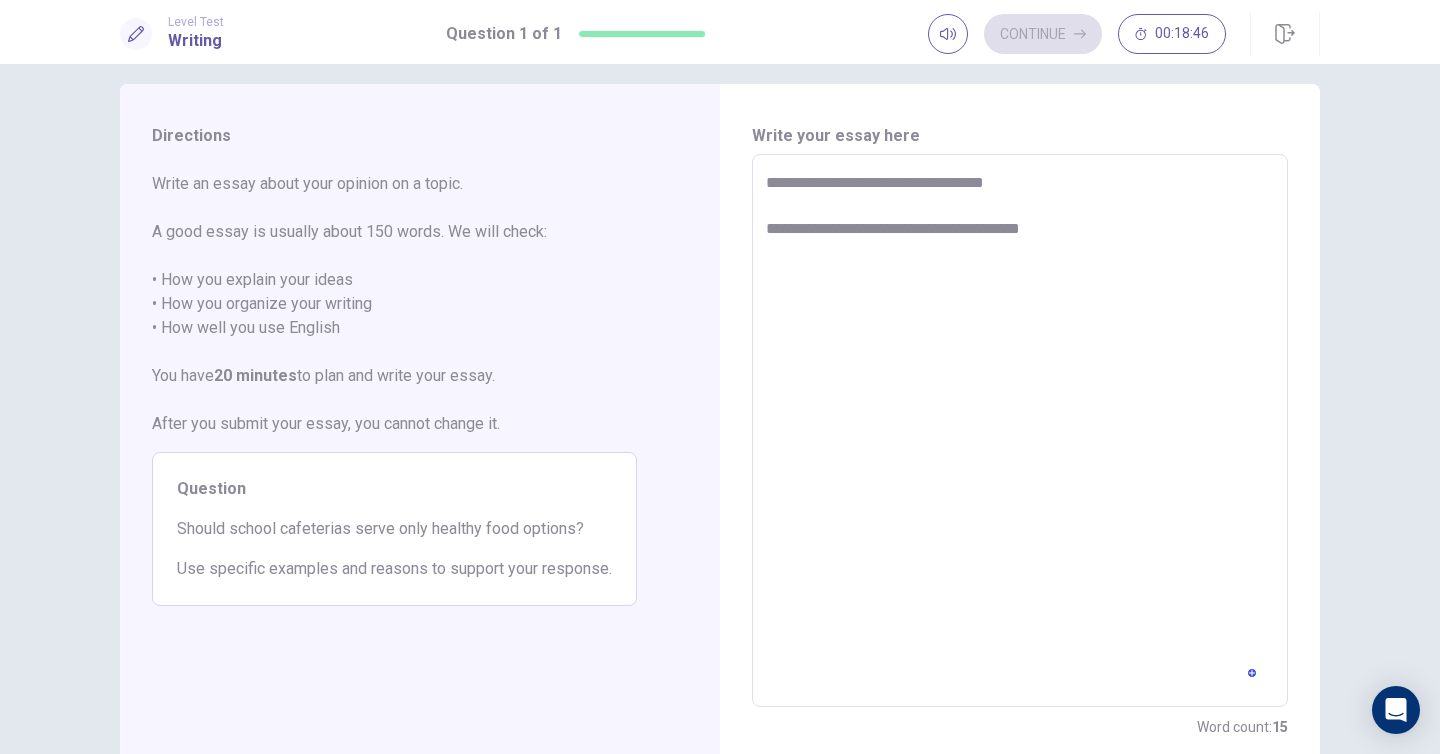 type on "*" 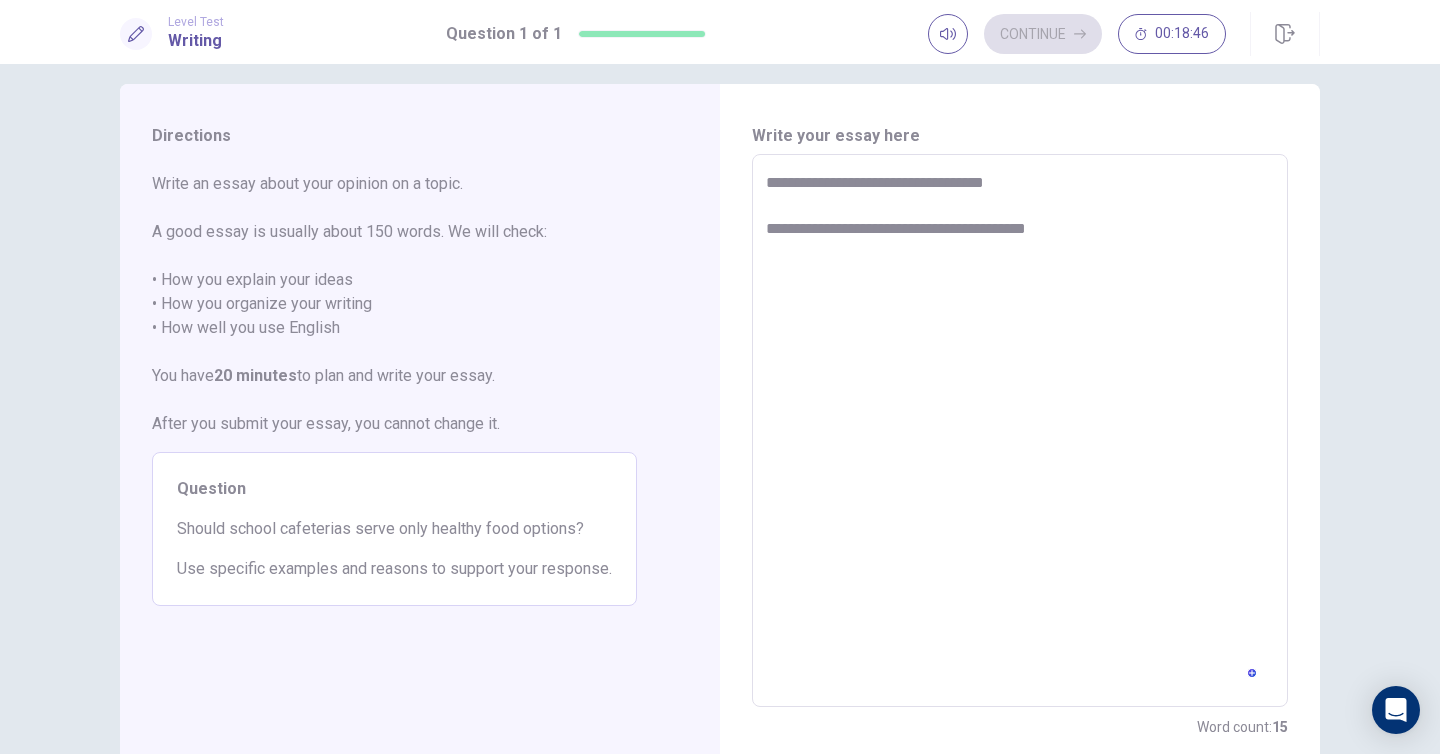 type on "*" 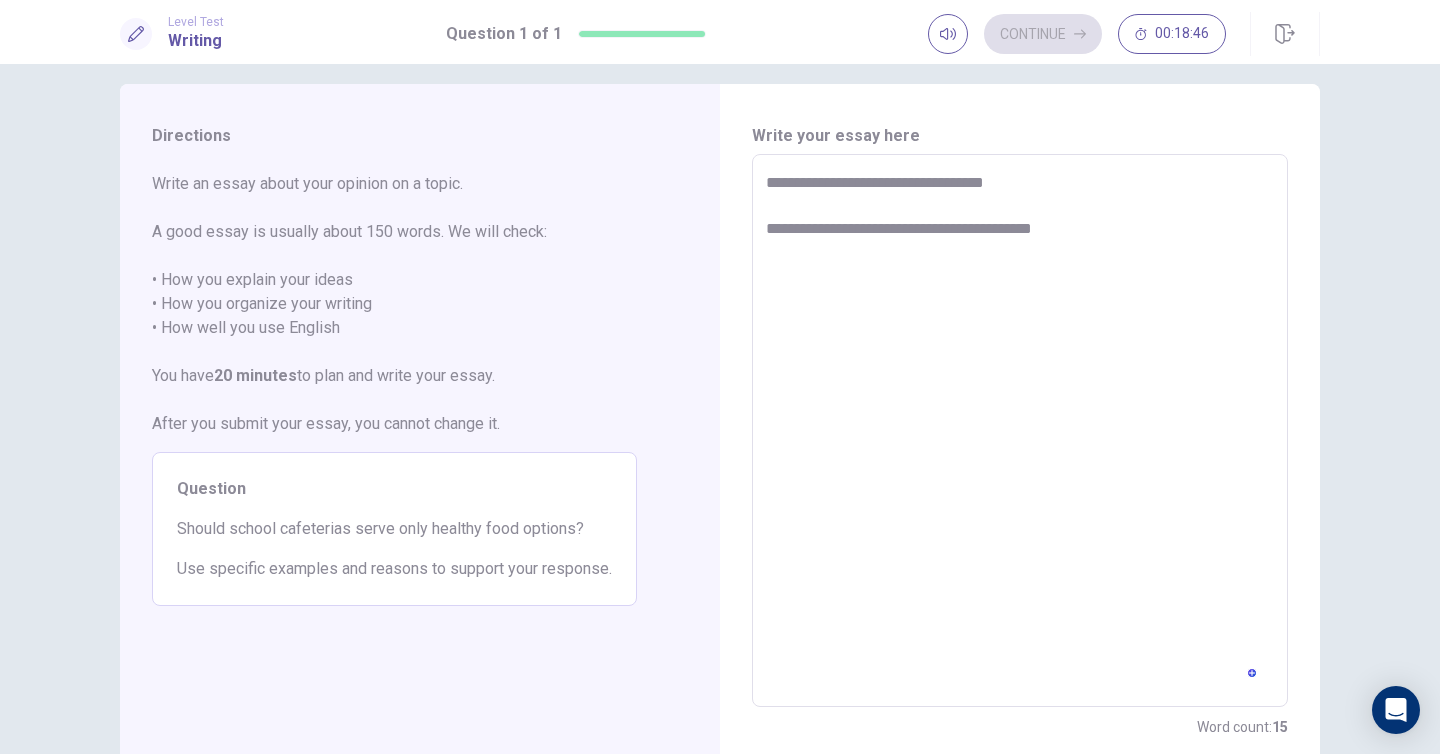 type on "*" 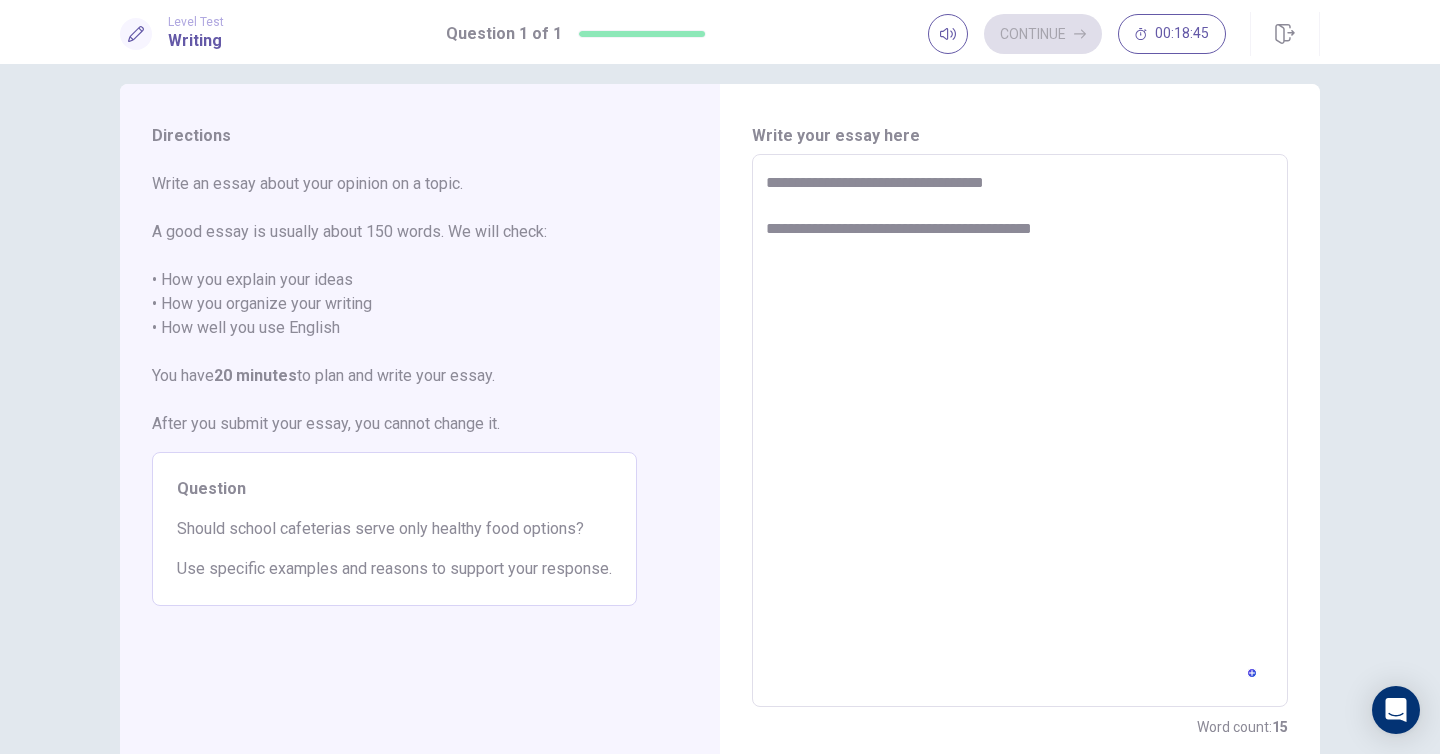 type on "**********" 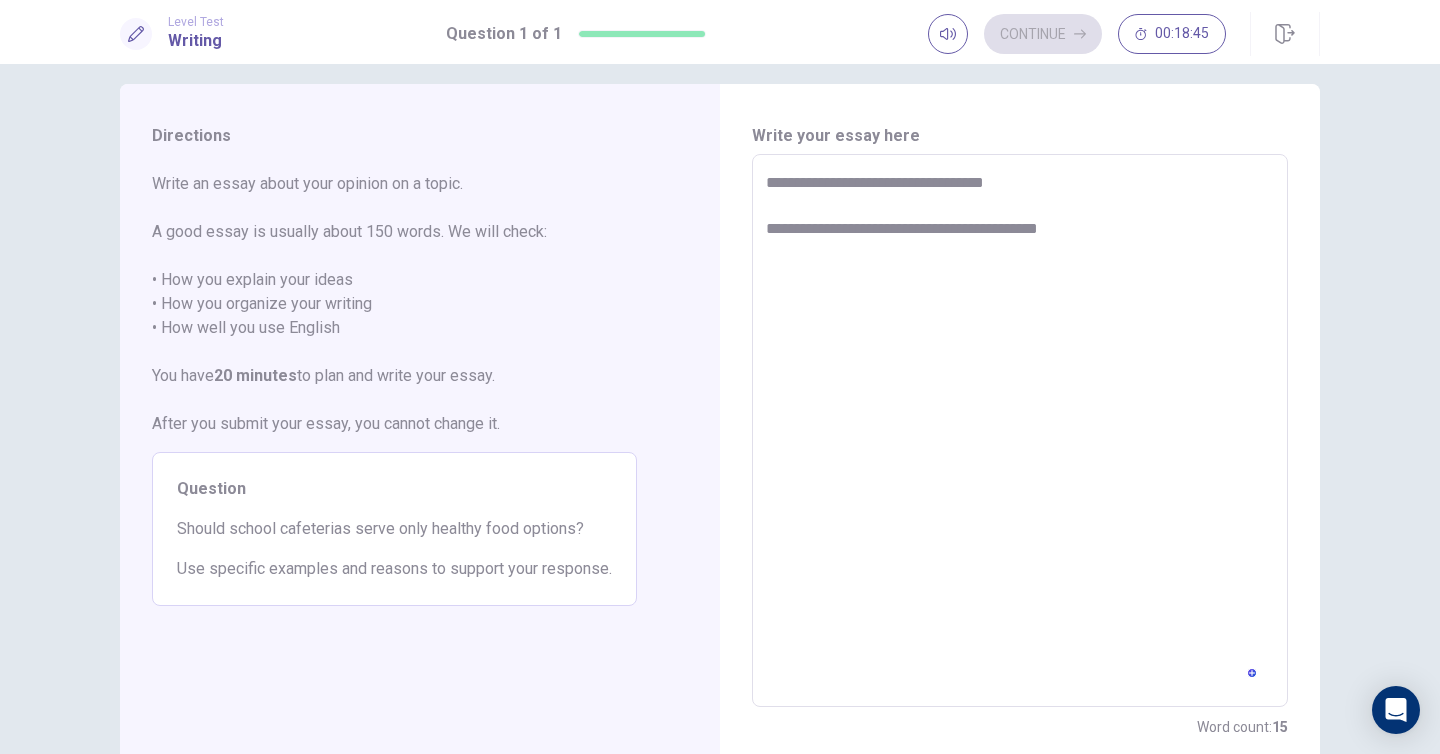 type on "*" 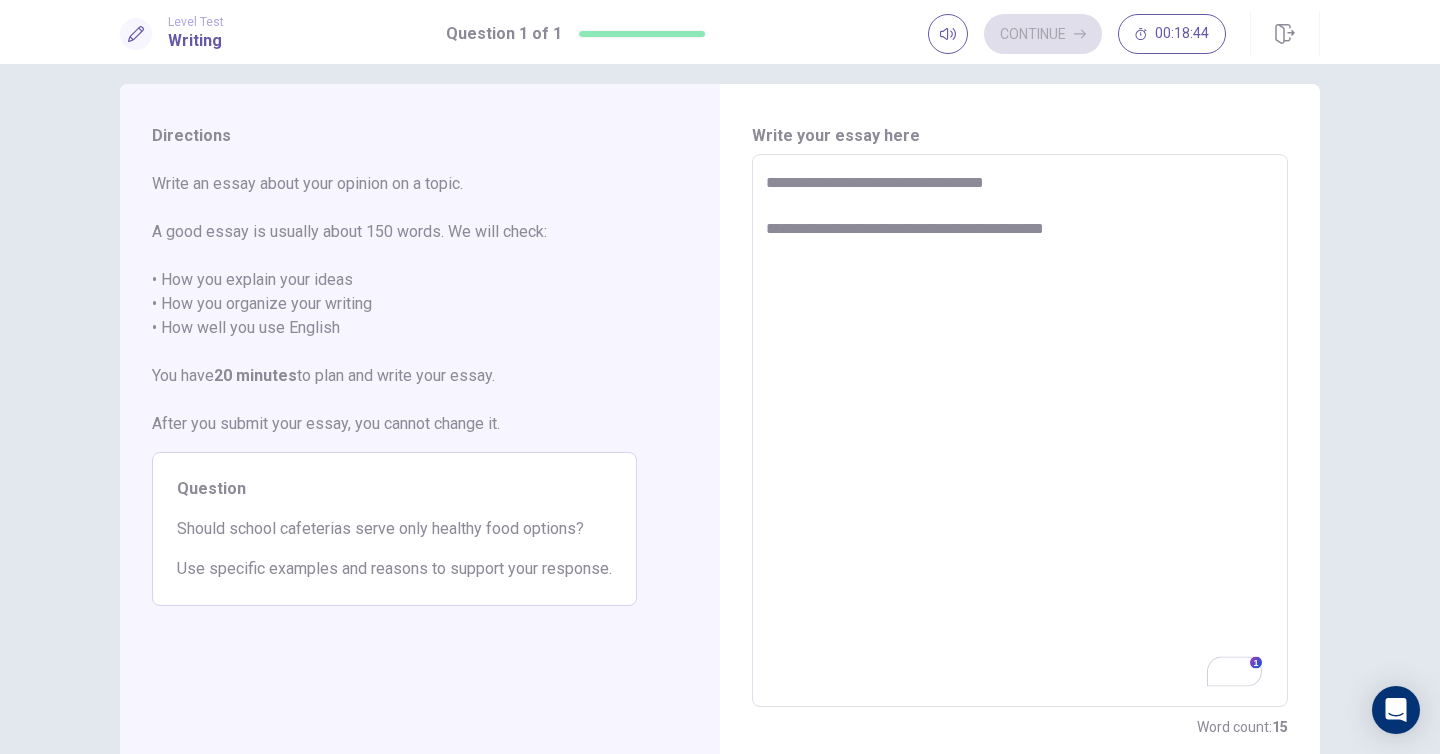 type on "*" 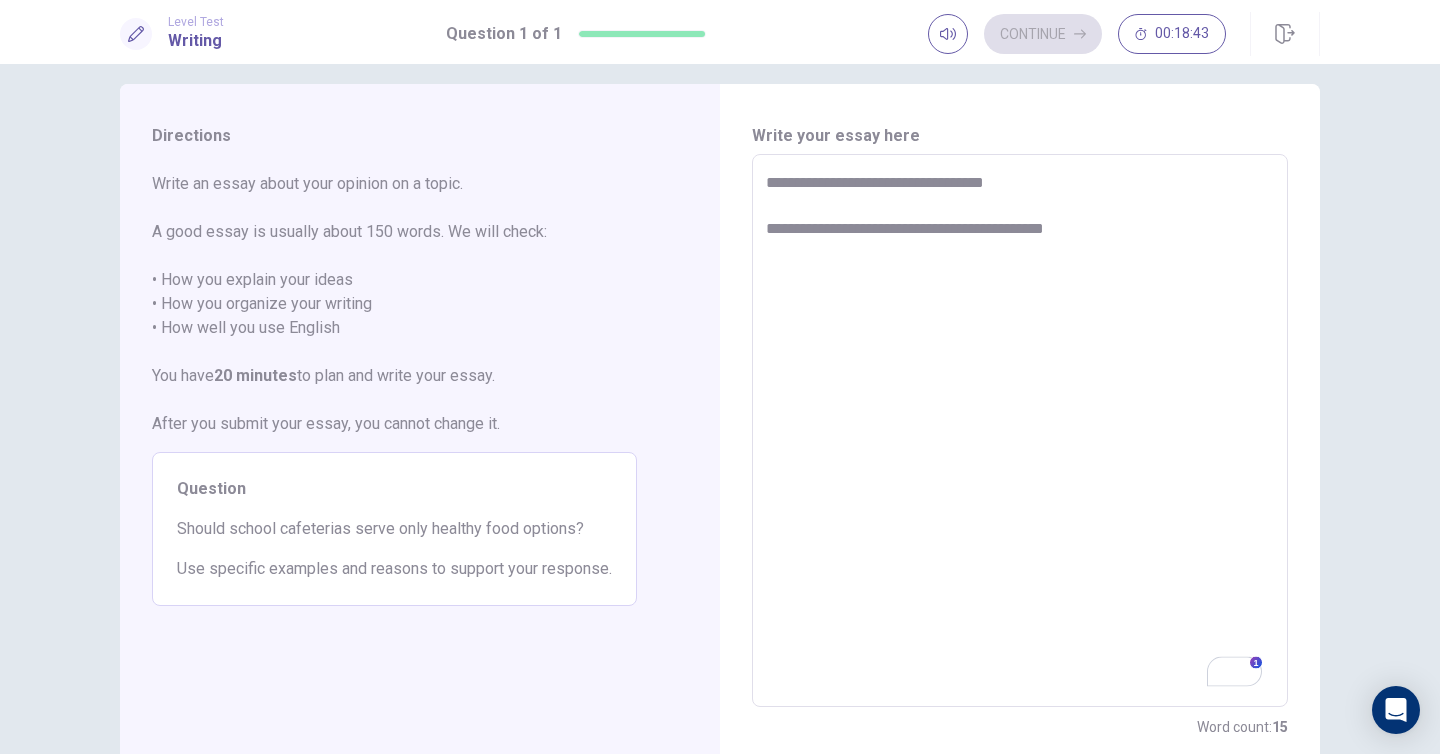 type on "**********" 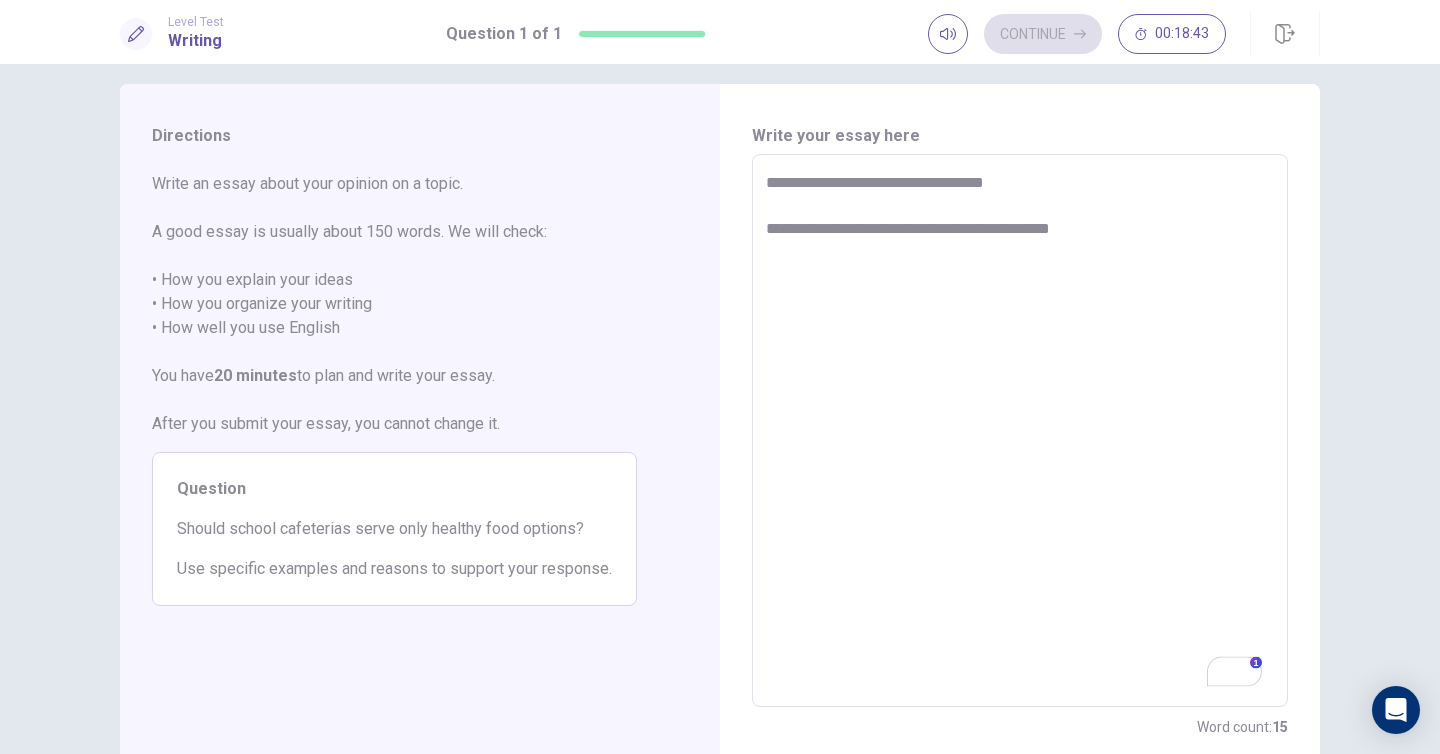 type on "*" 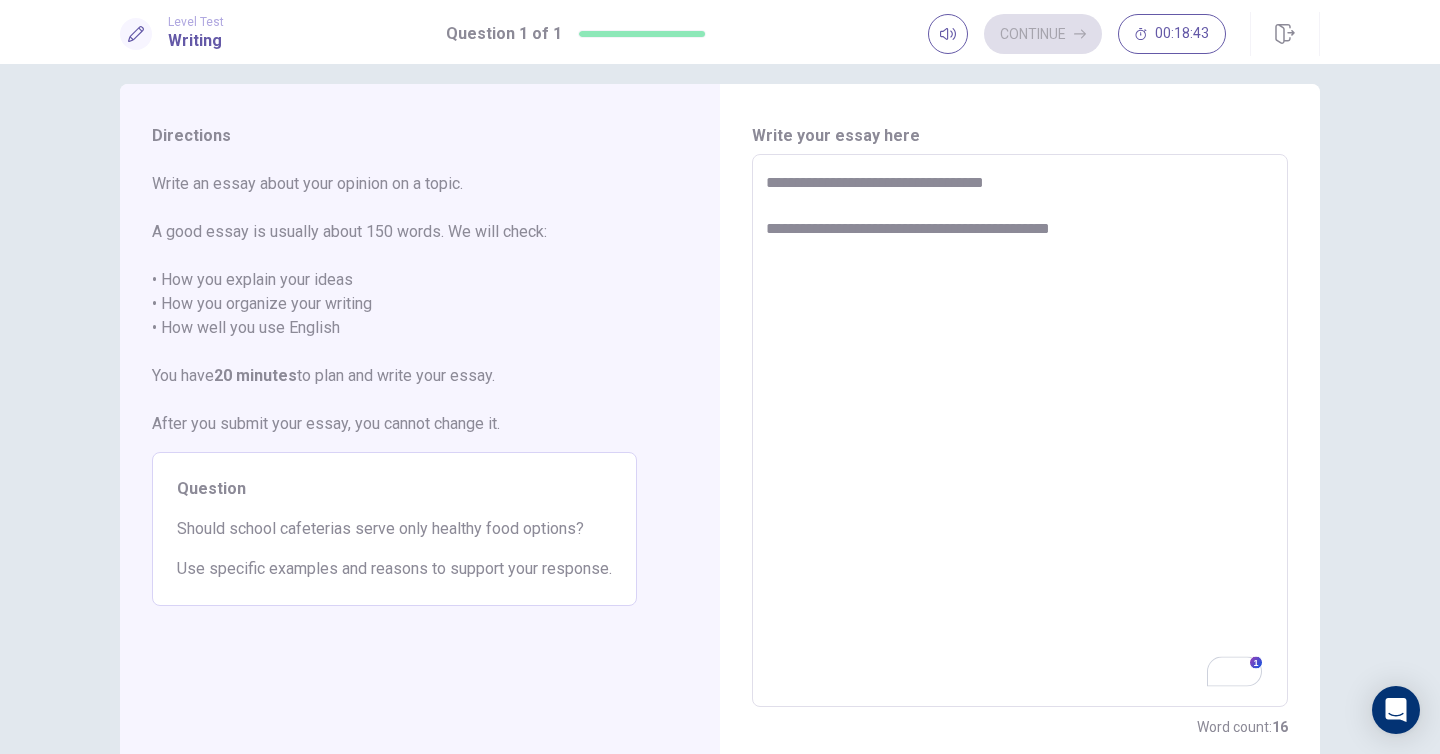 type on "**********" 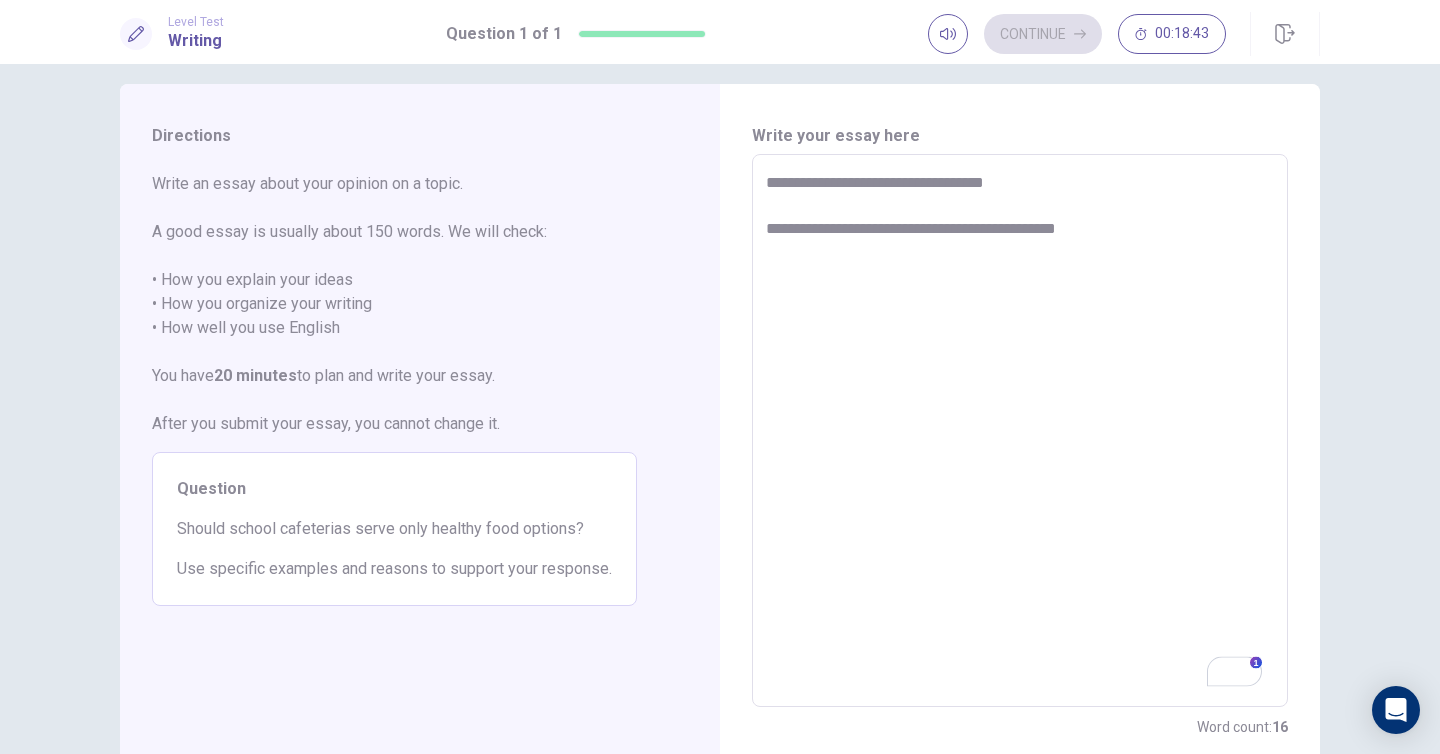 type on "*" 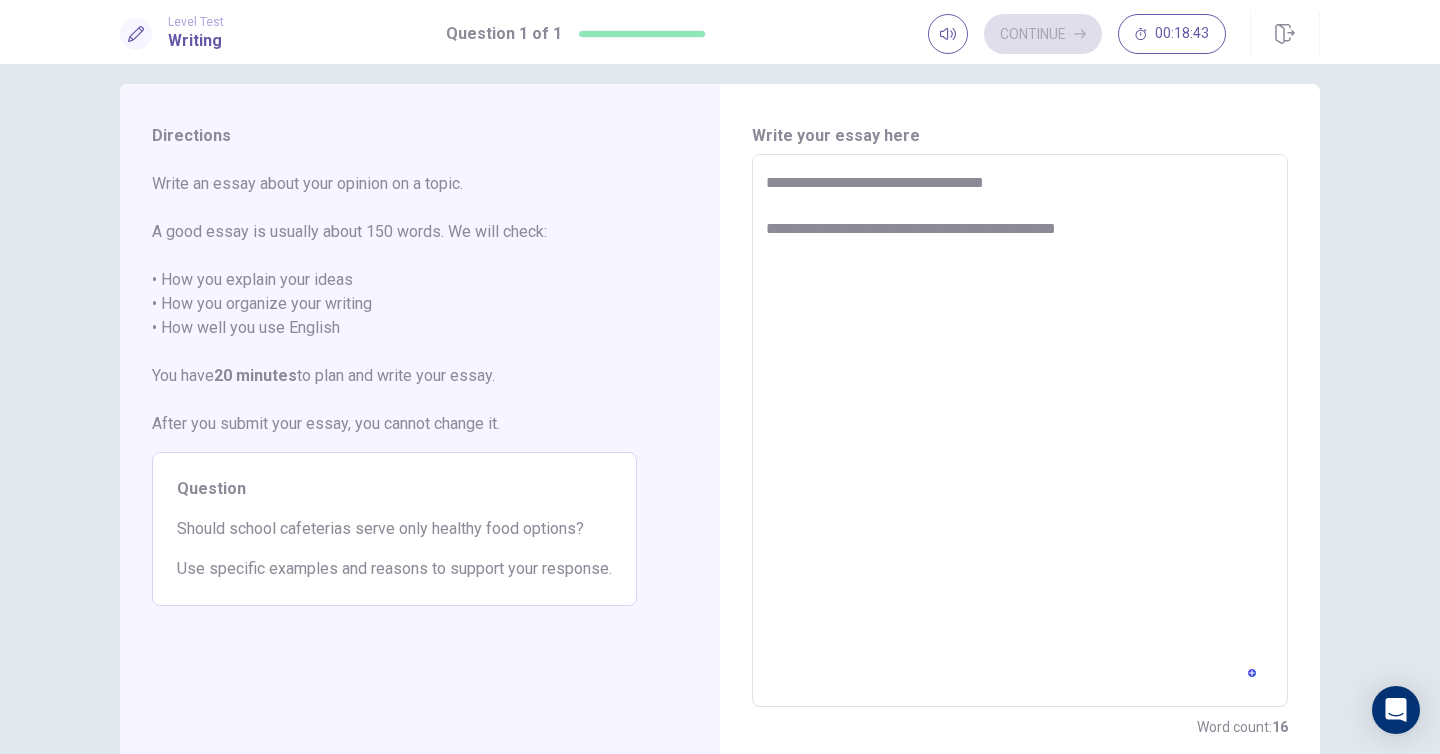 type on "**********" 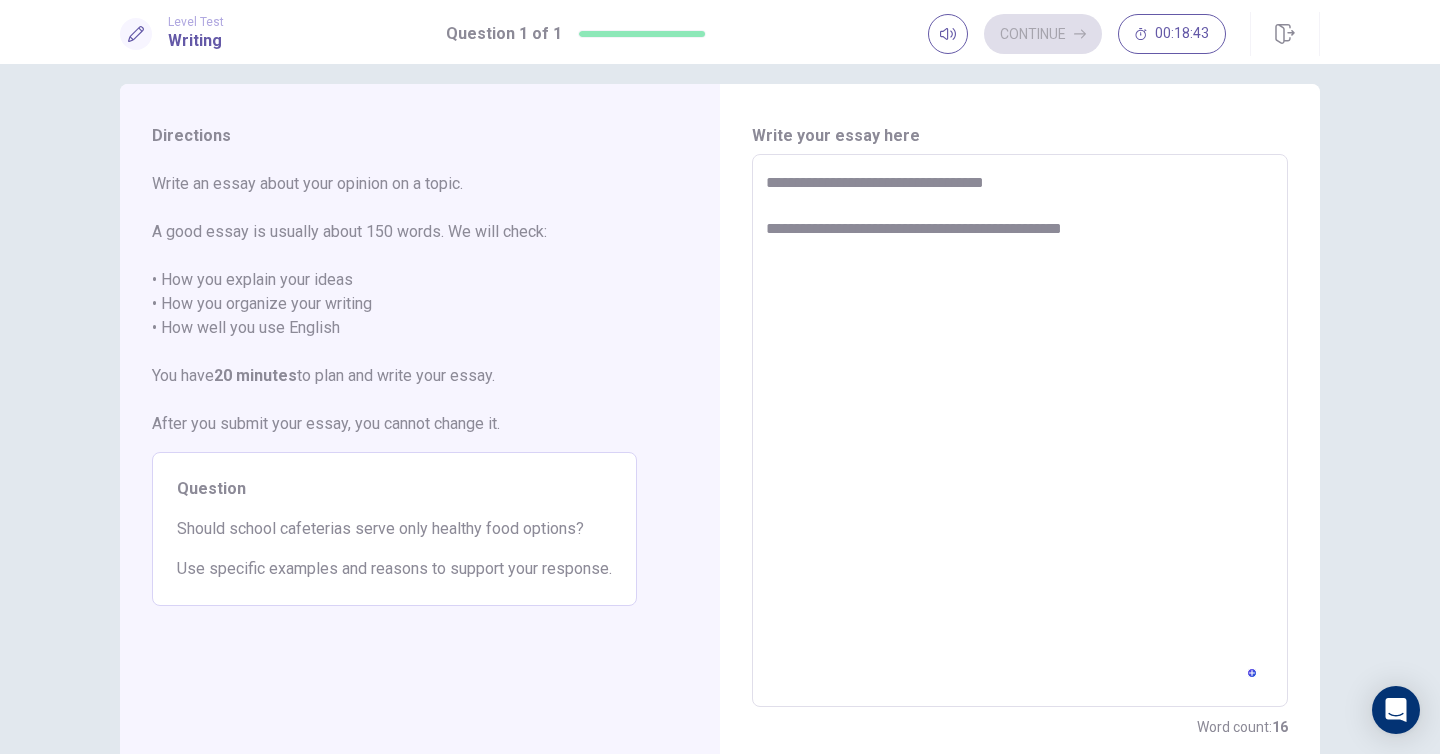 type on "*" 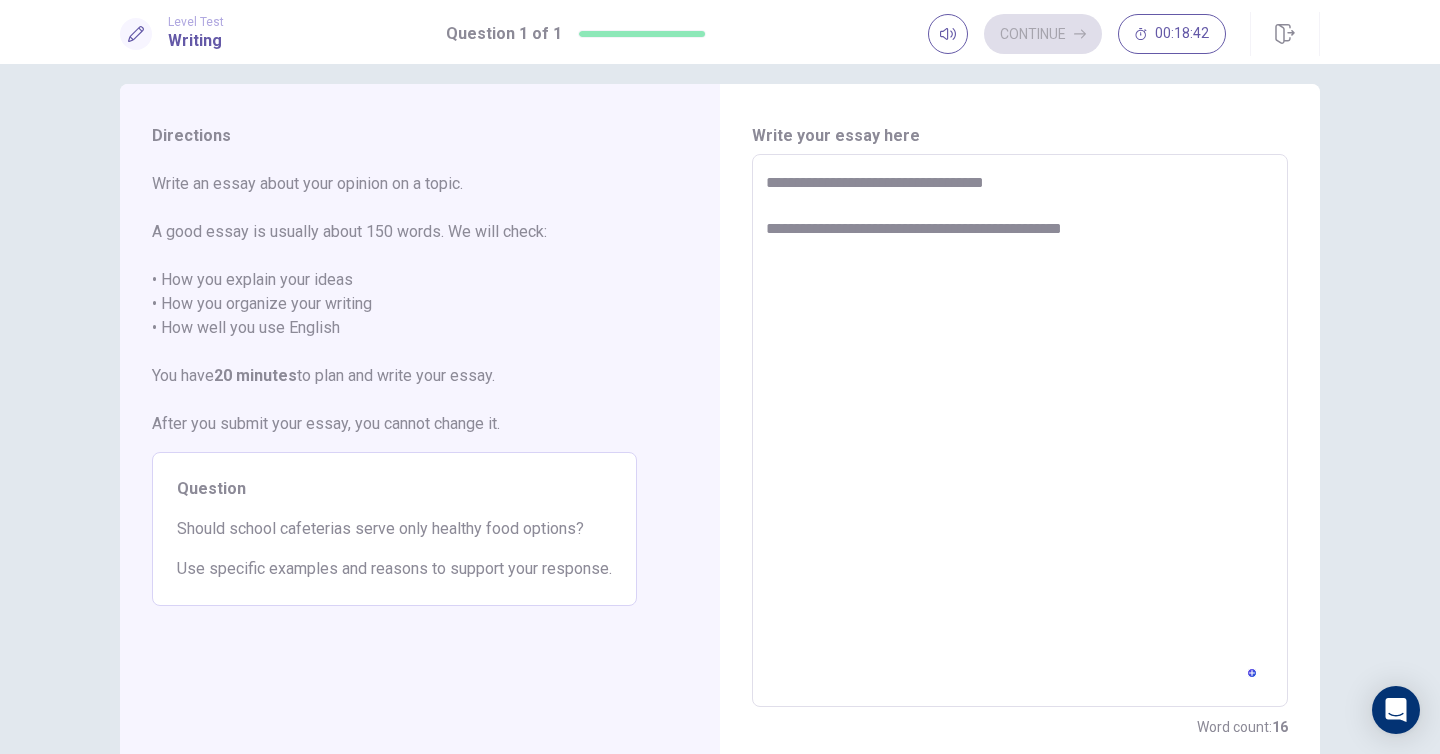 type on "**********" 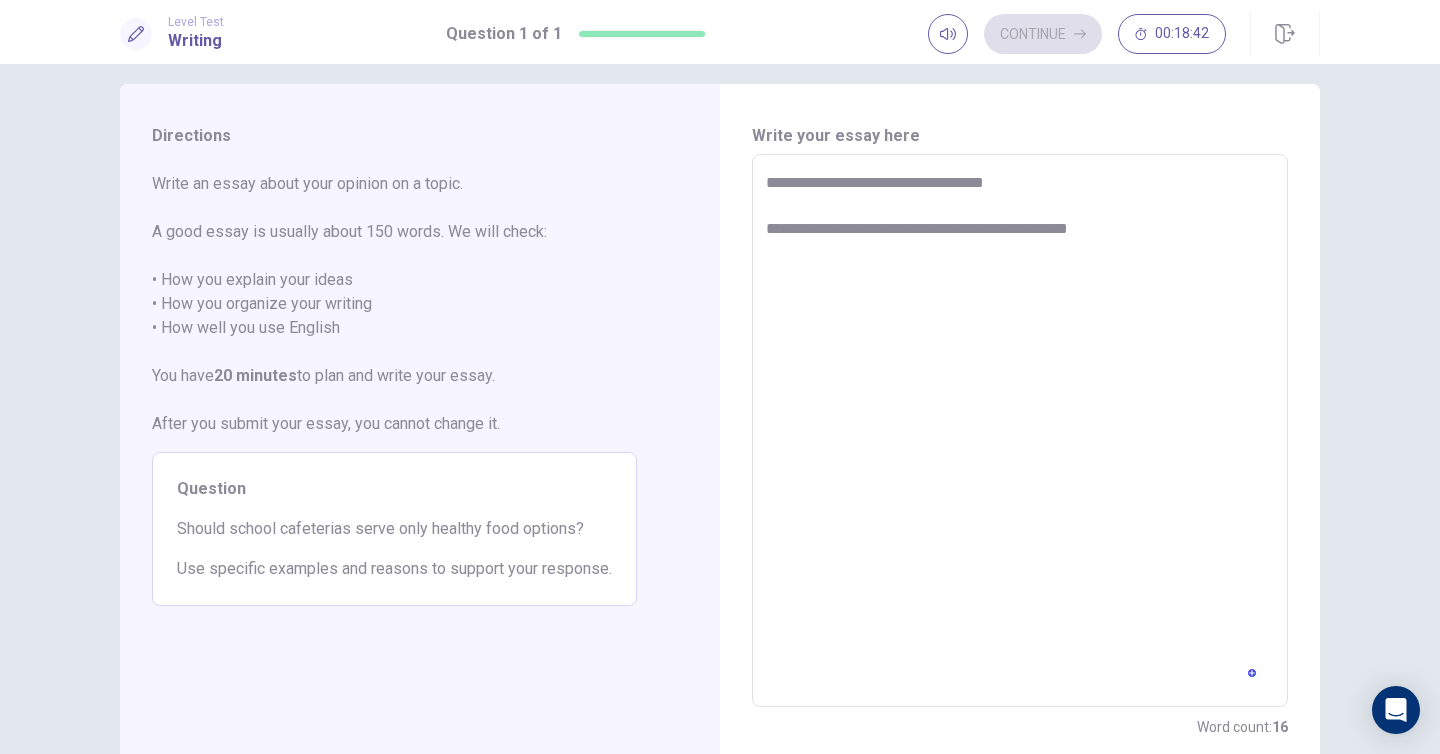type on "*" 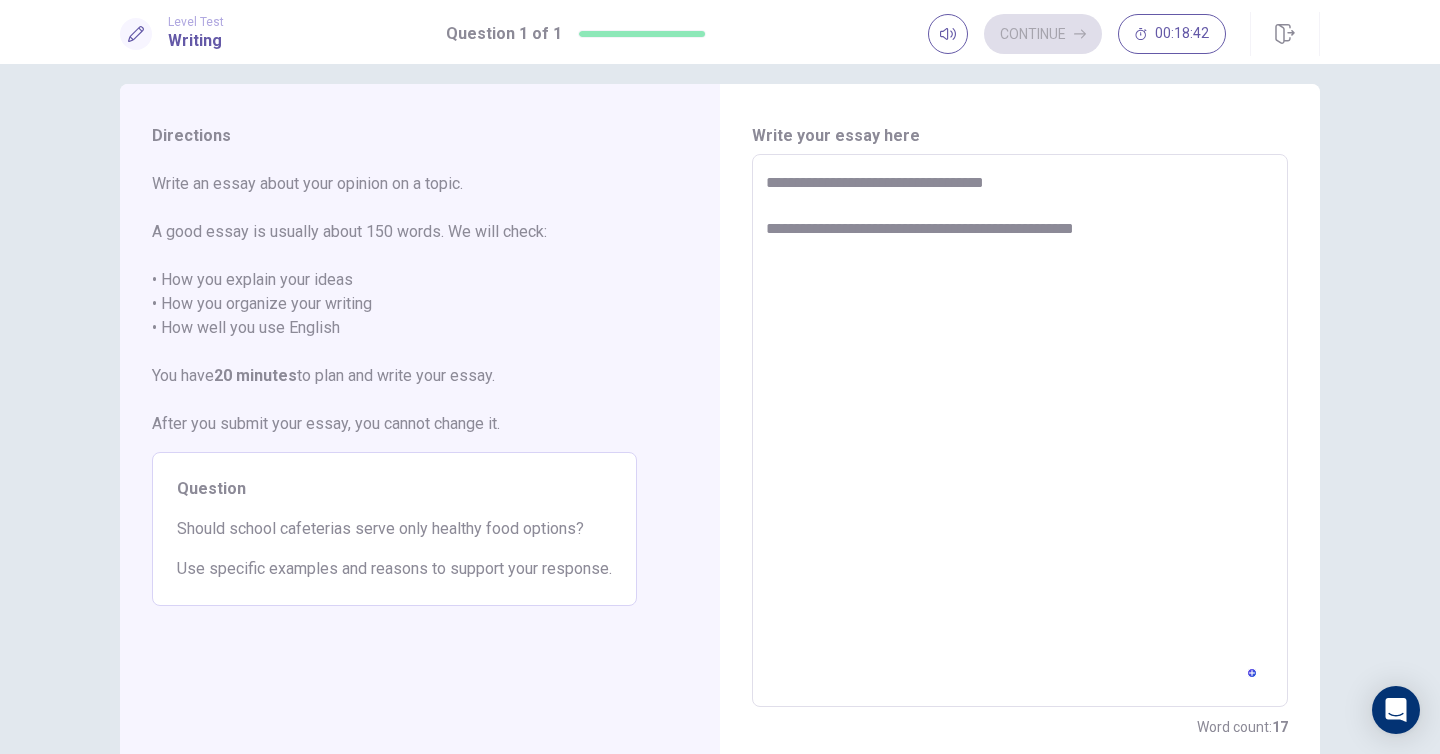 type on "*" 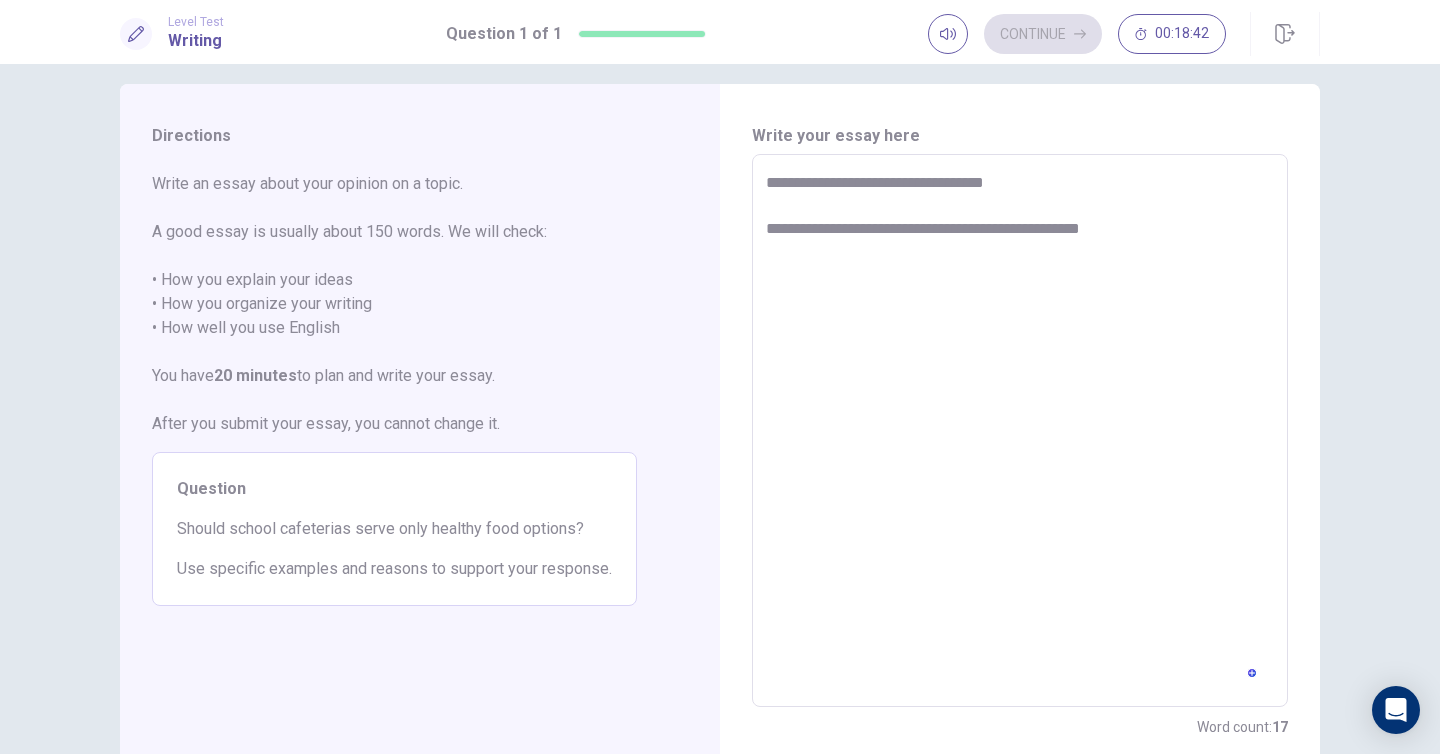 type on "*" 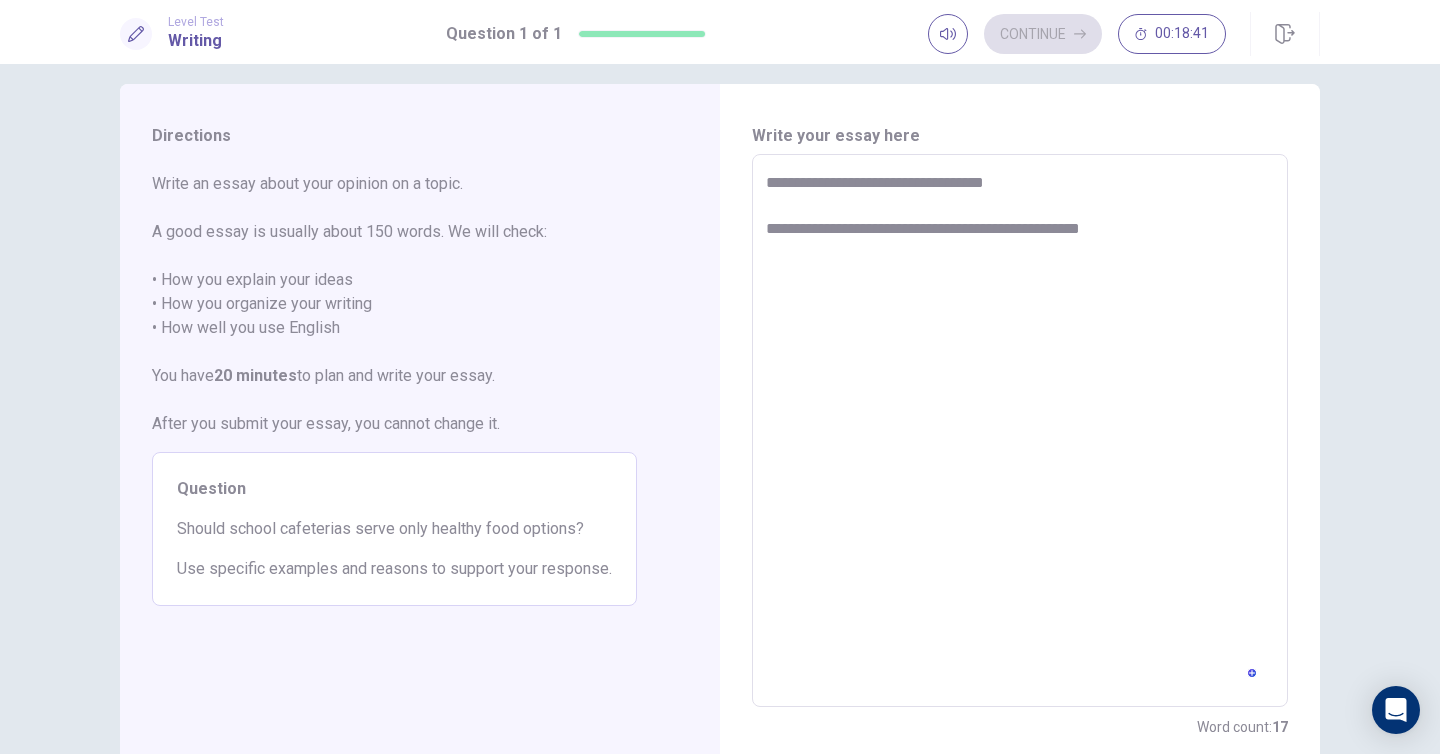 type on "**********" 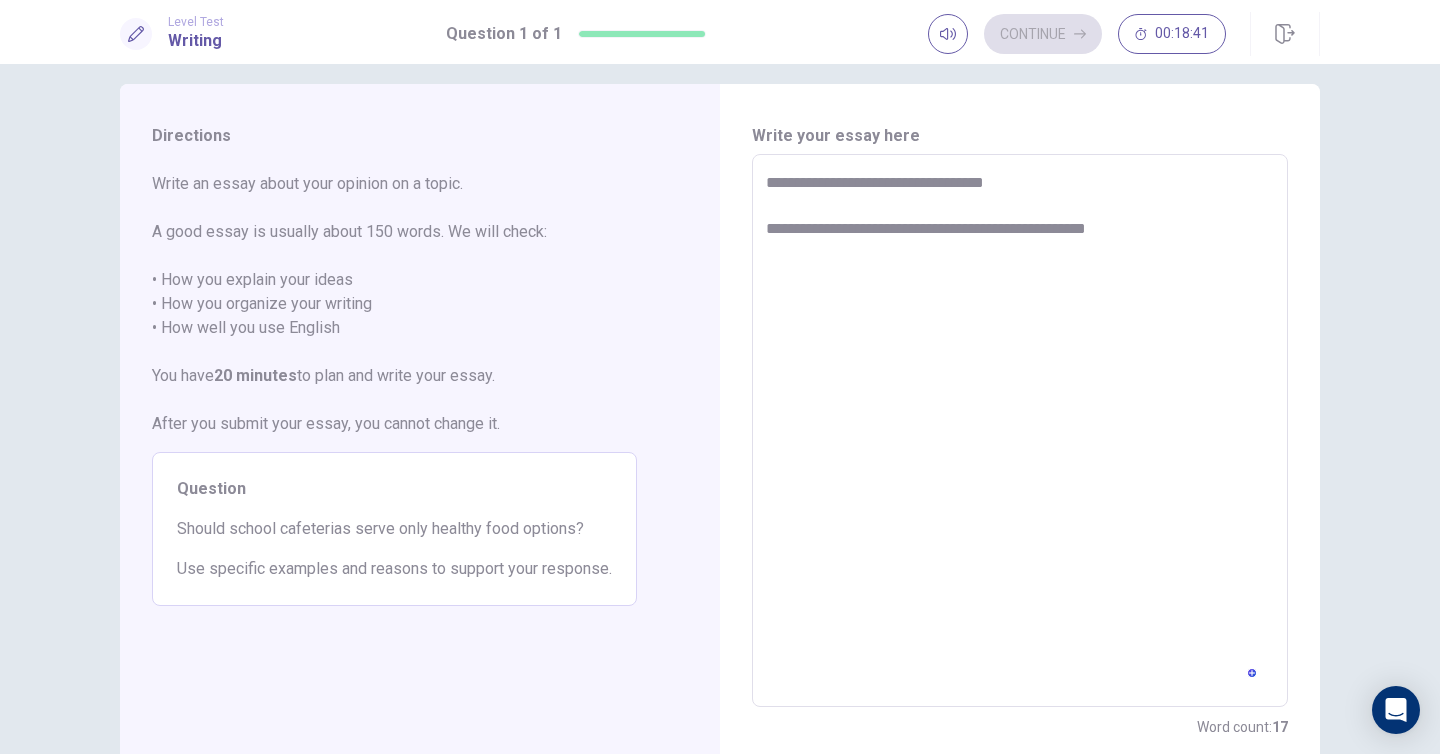 type on "*" 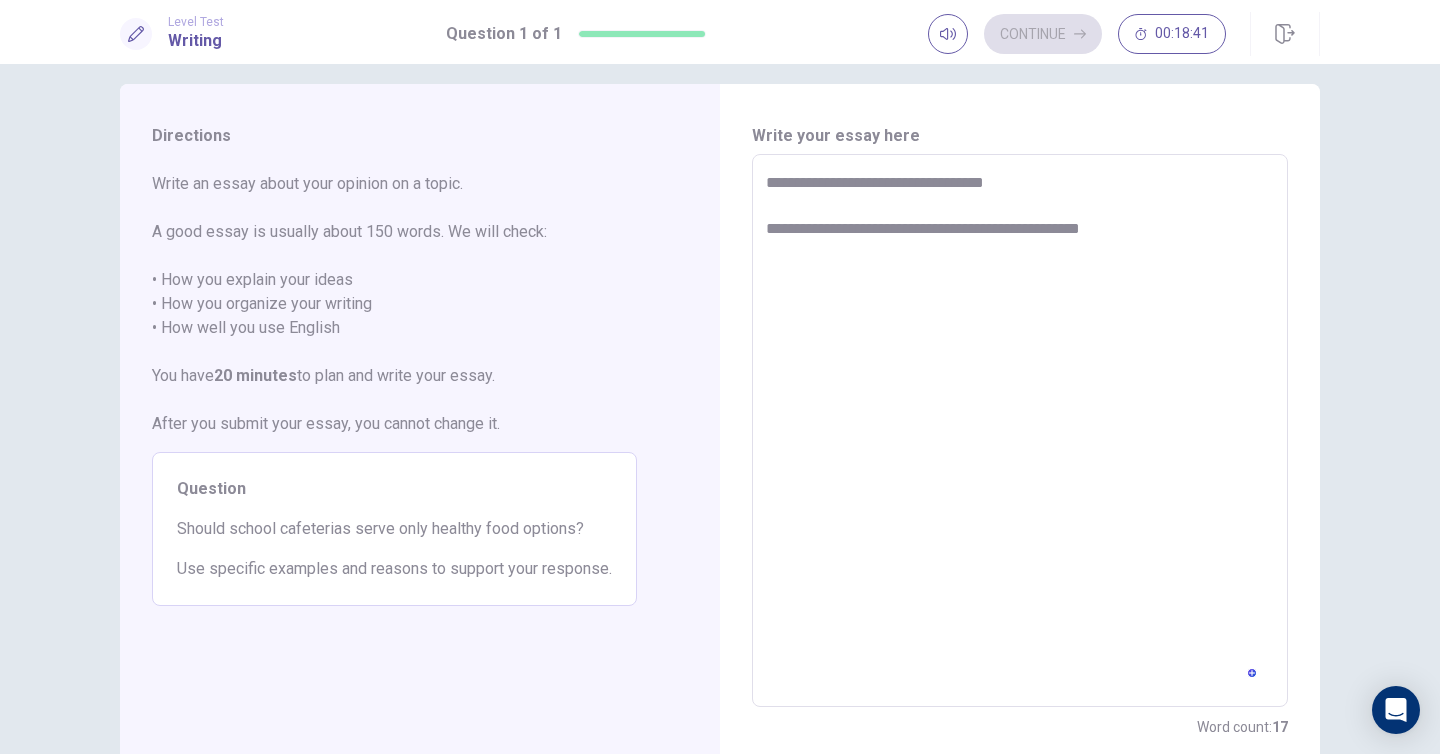 type on "*" 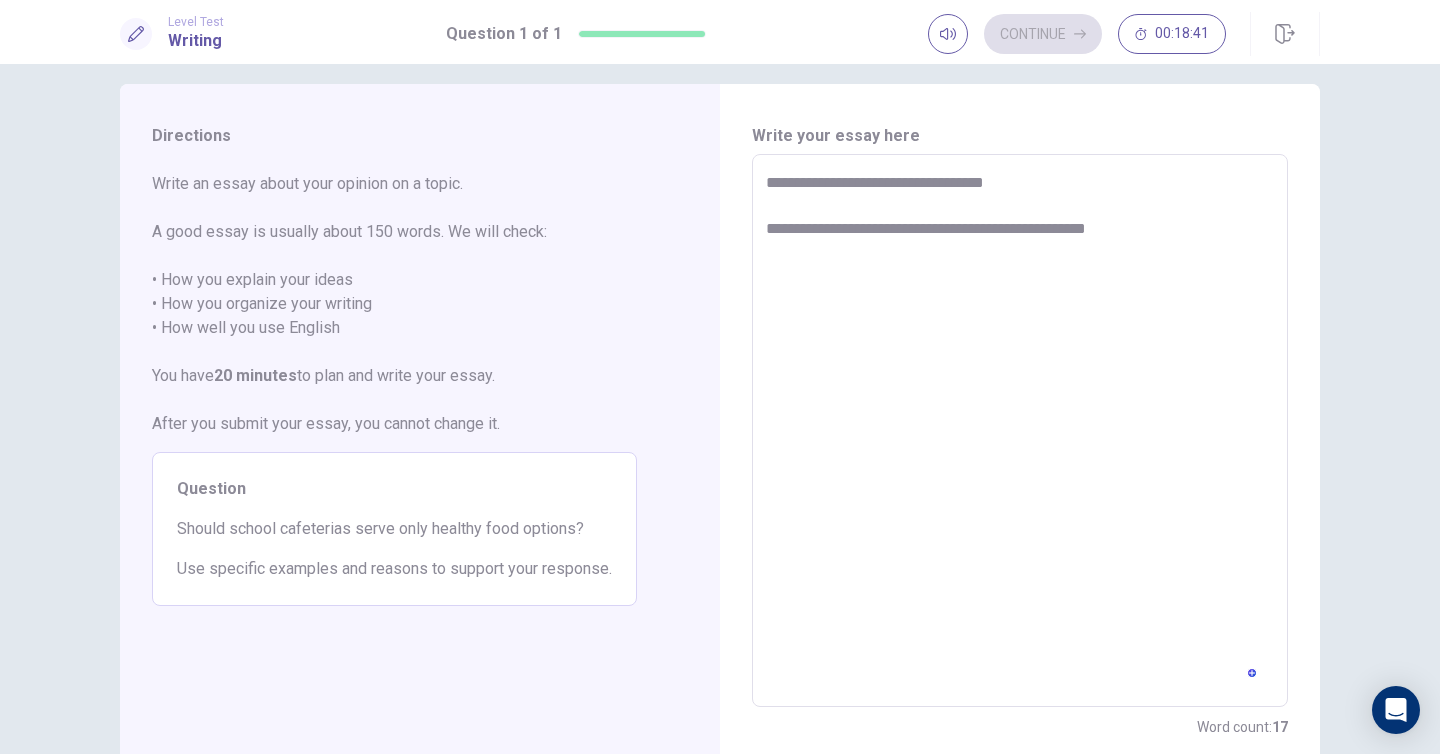 type on "*" 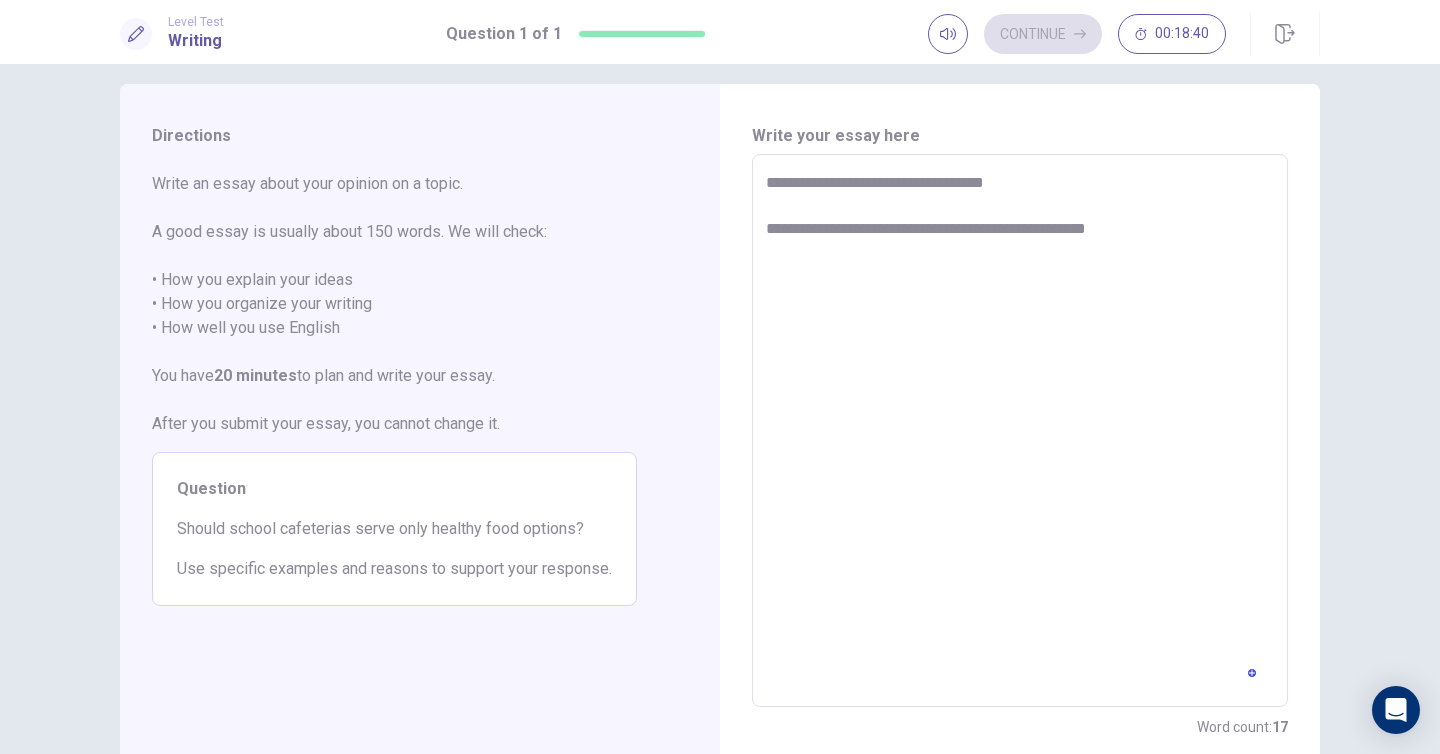 type on "**********" 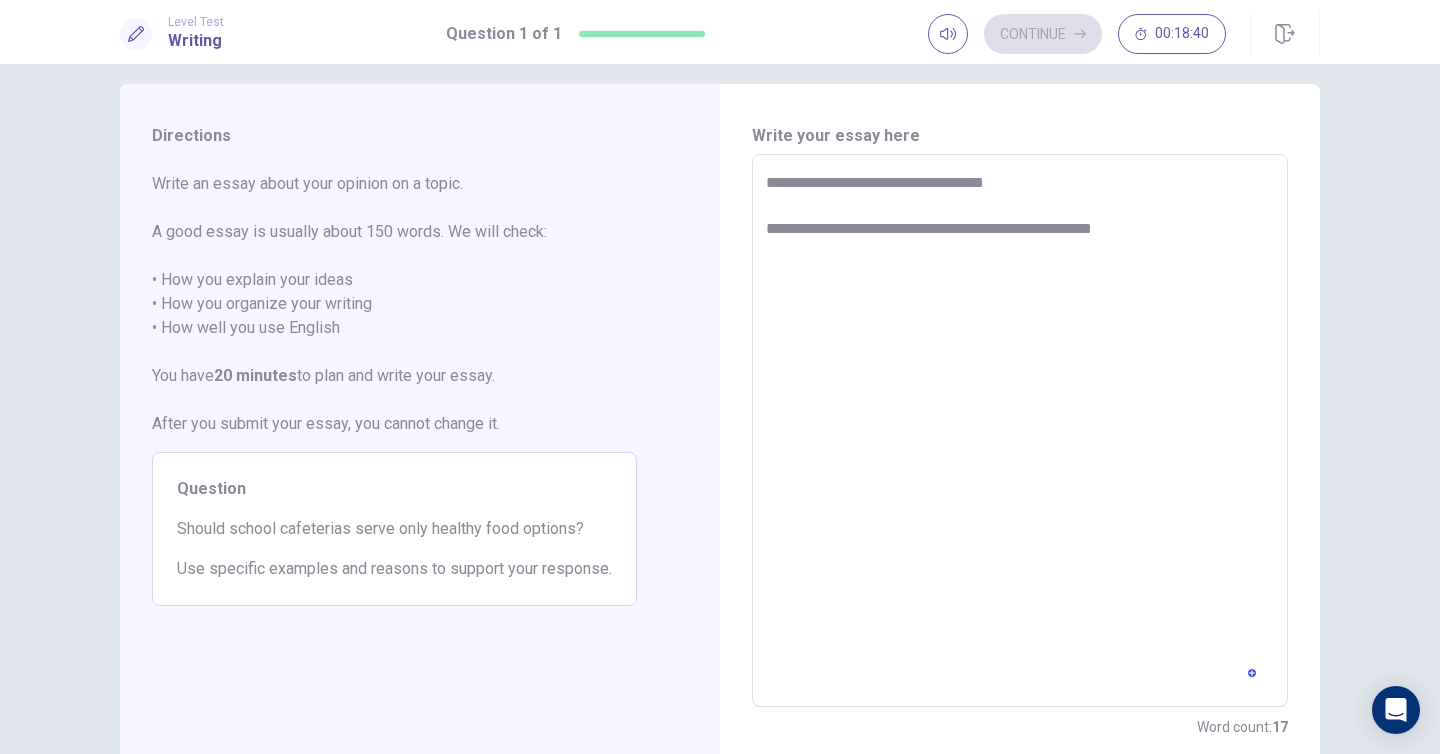 type on "*" 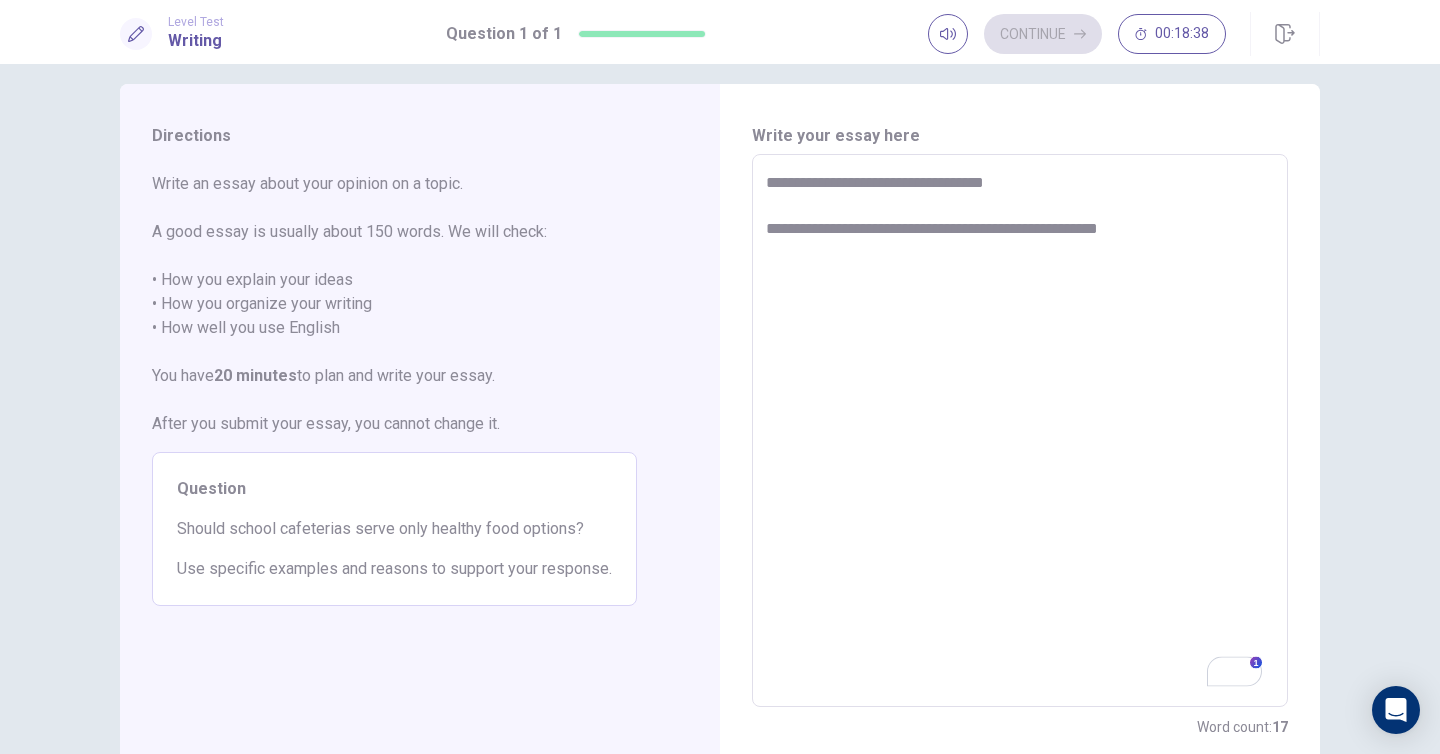 type on "*" 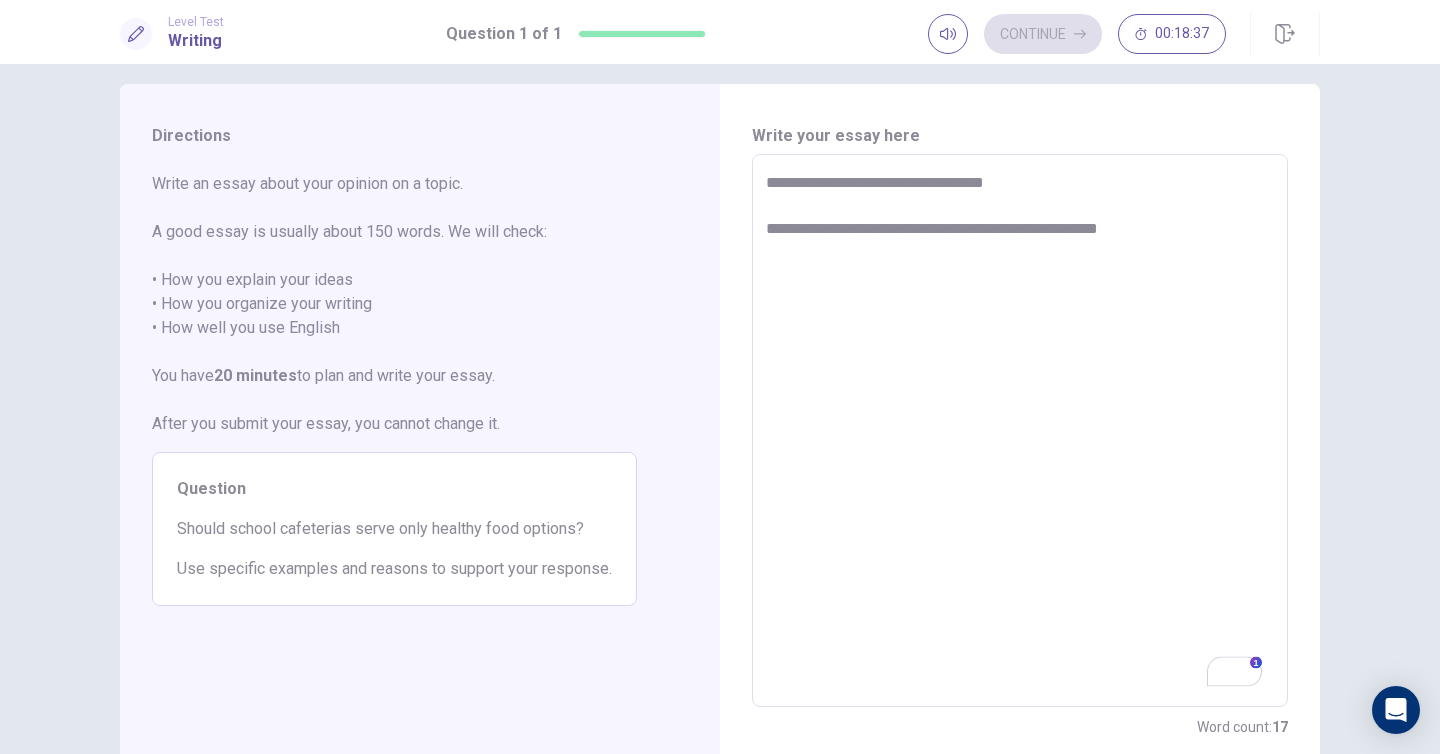 type on "**********" 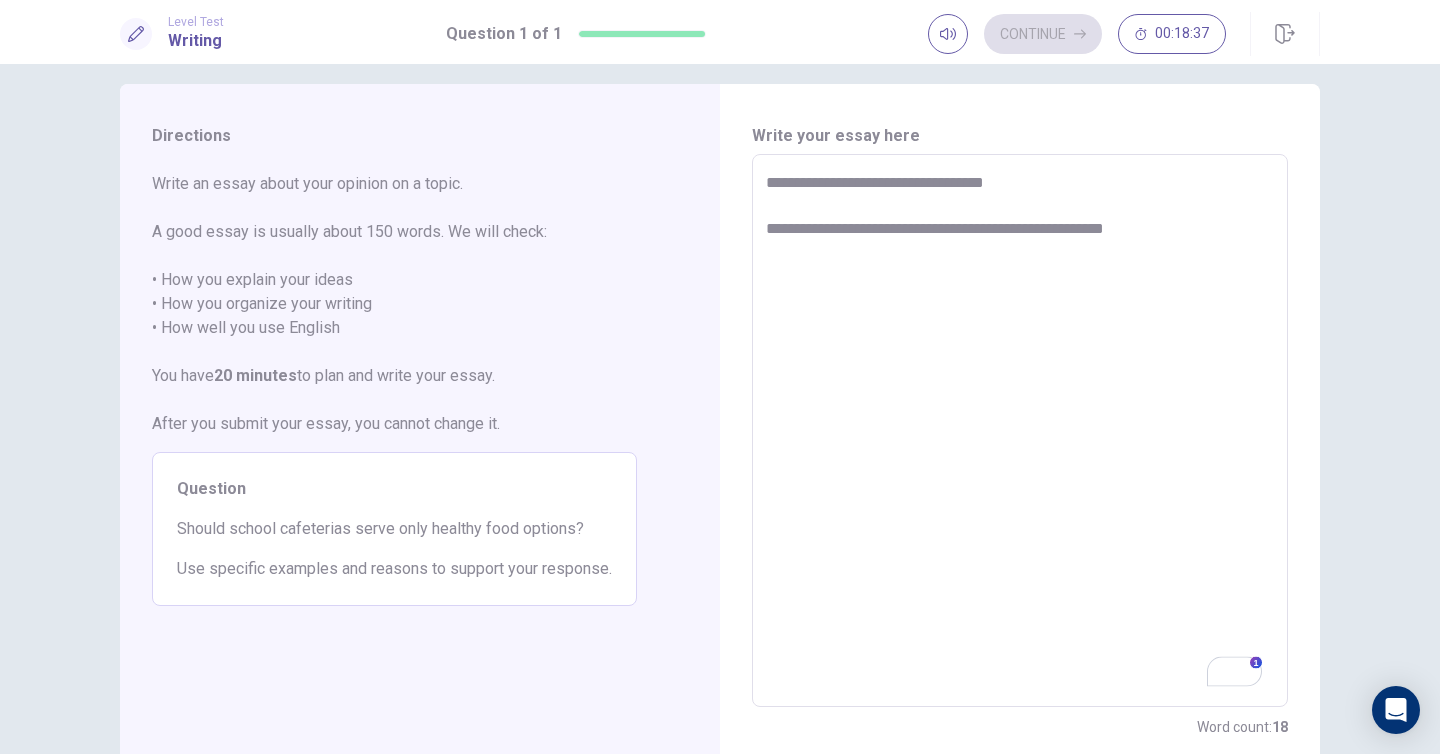 type on "*" 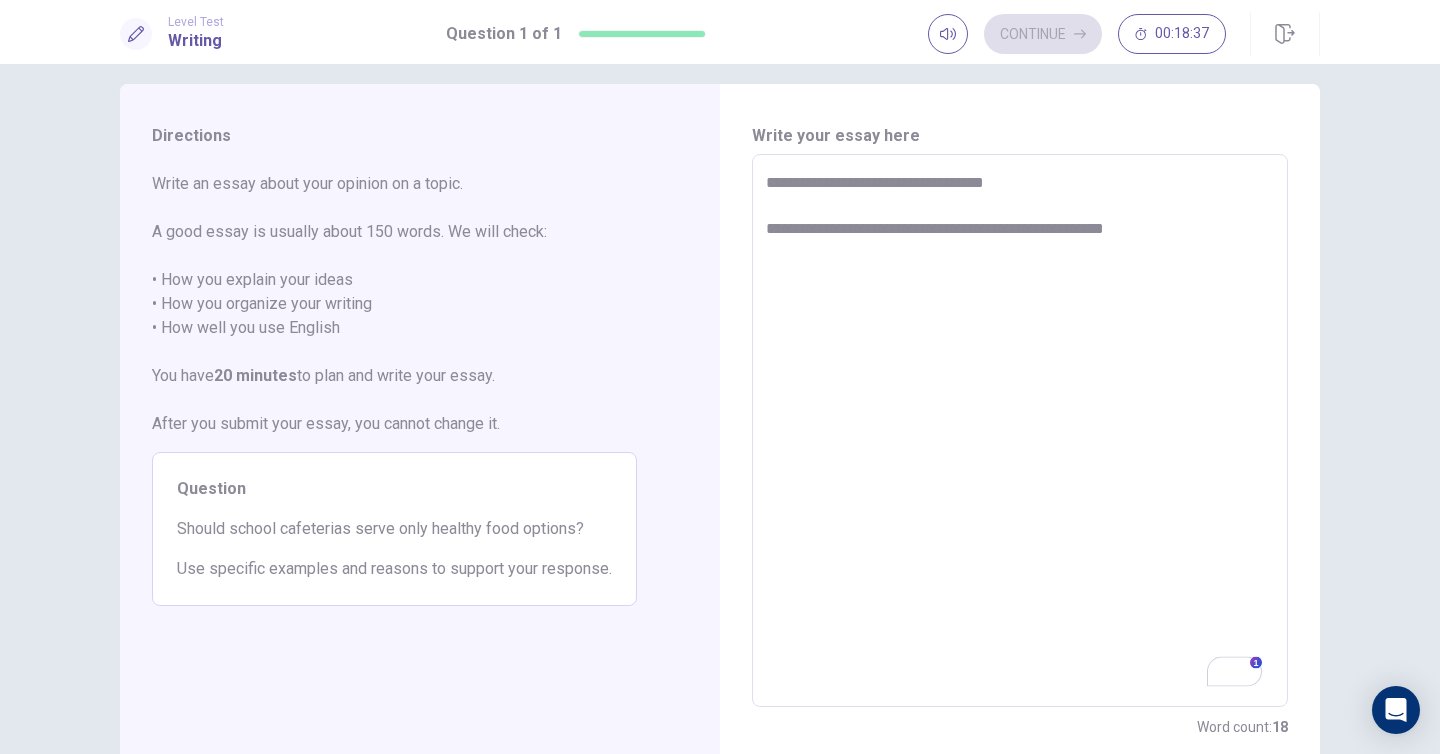 type on "**********" 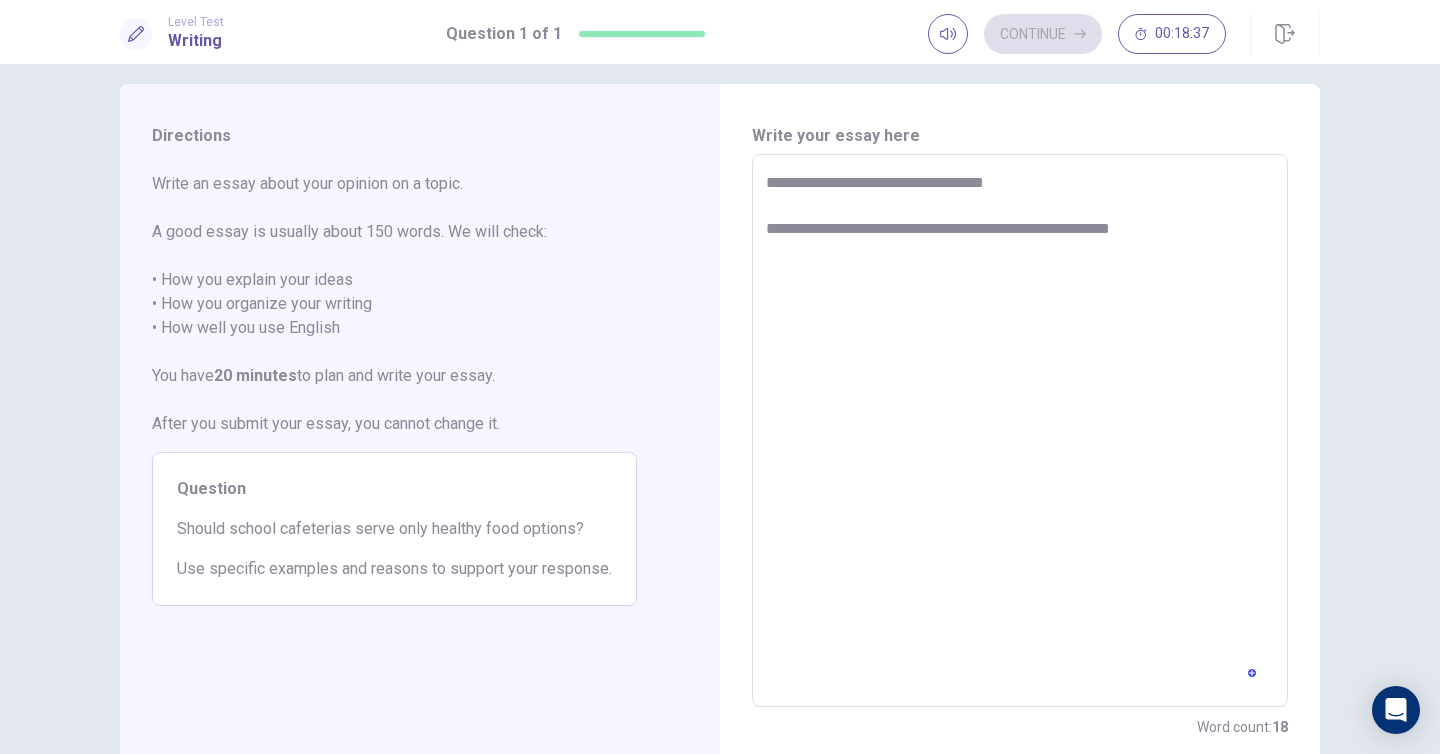 type on "*" 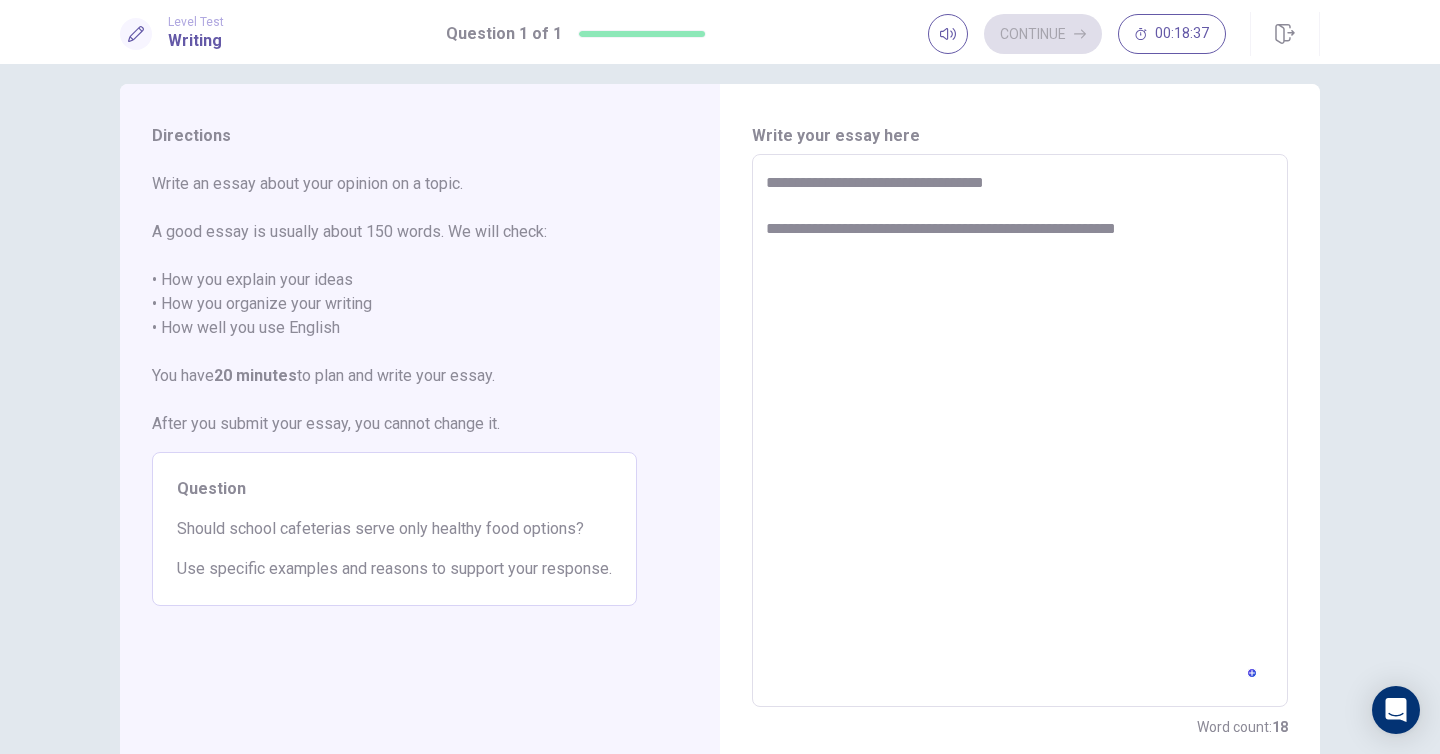 type on "*" 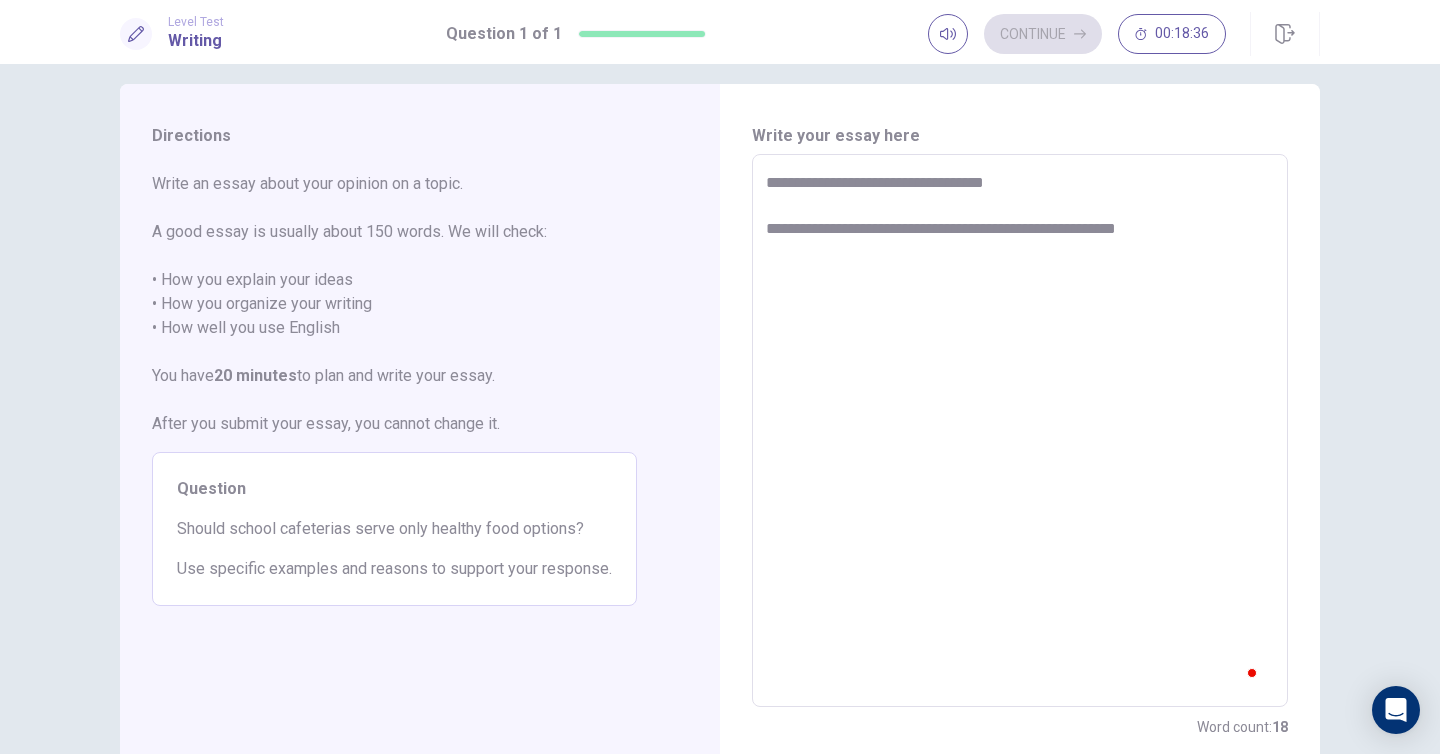 type on "**********" 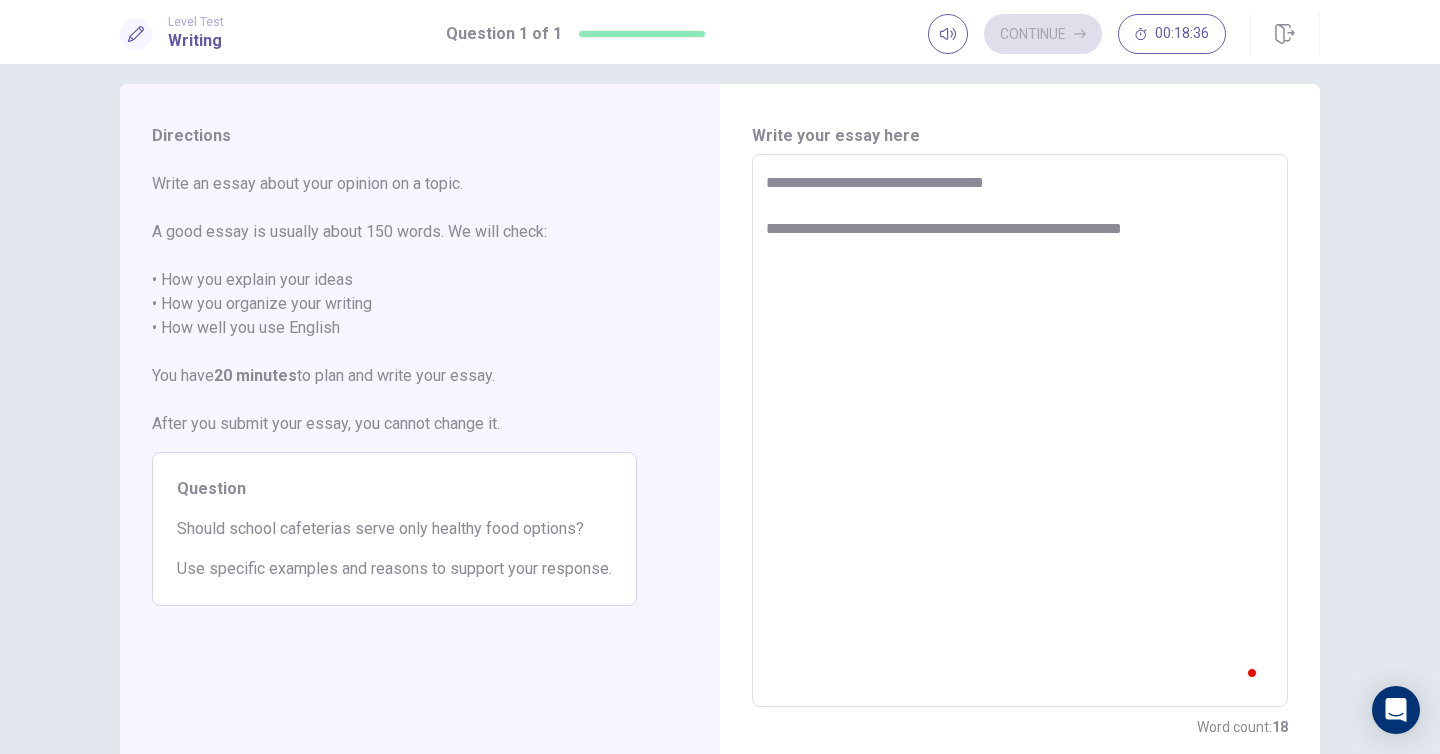 type on "*" 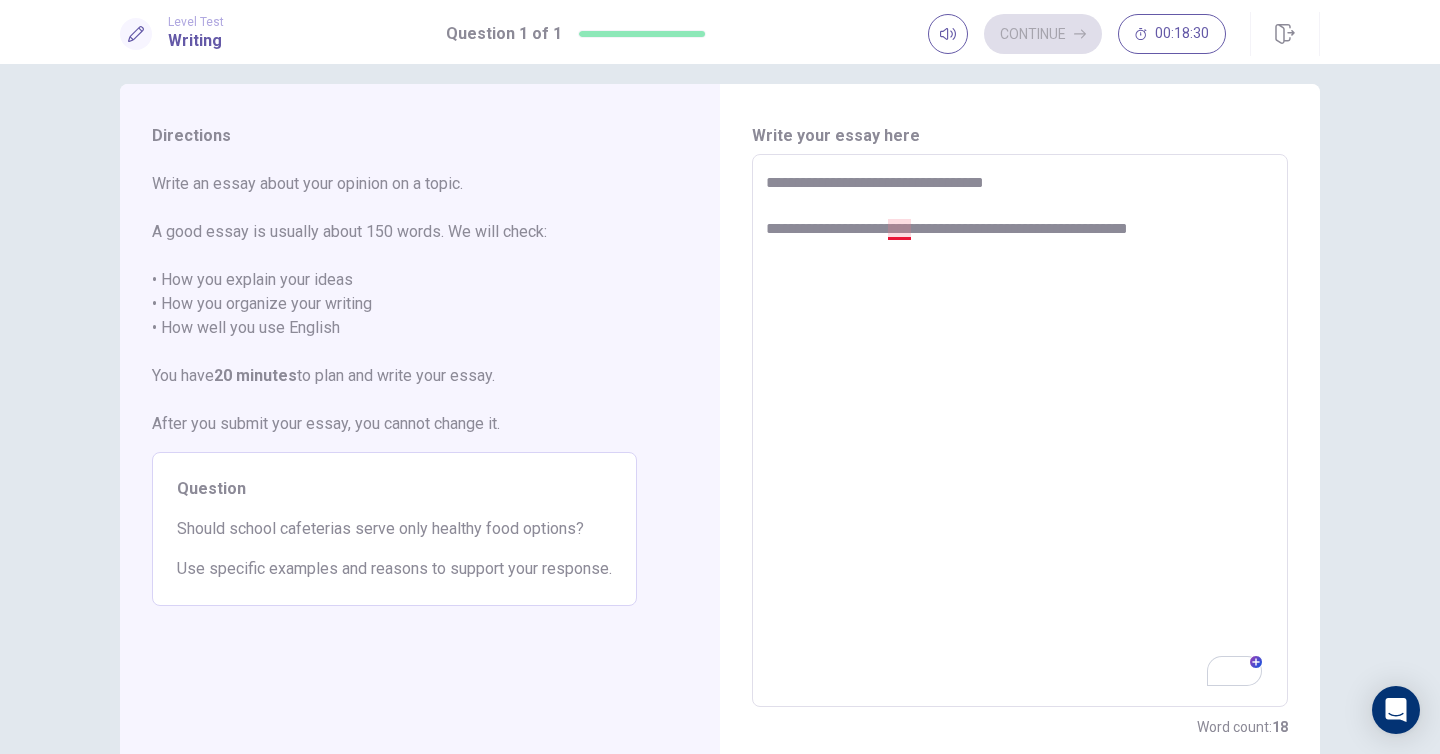 click on "**********" at bounding box center (1020, 431) 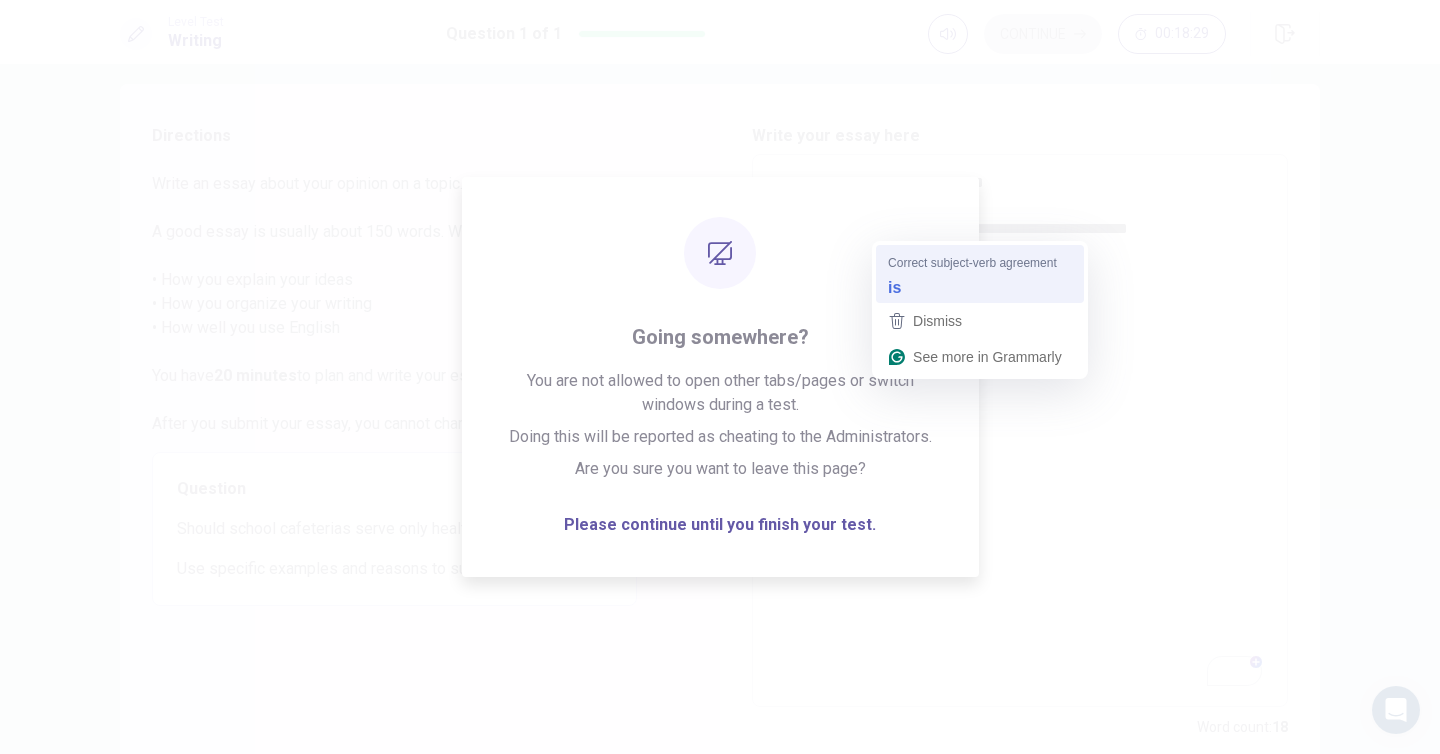 type 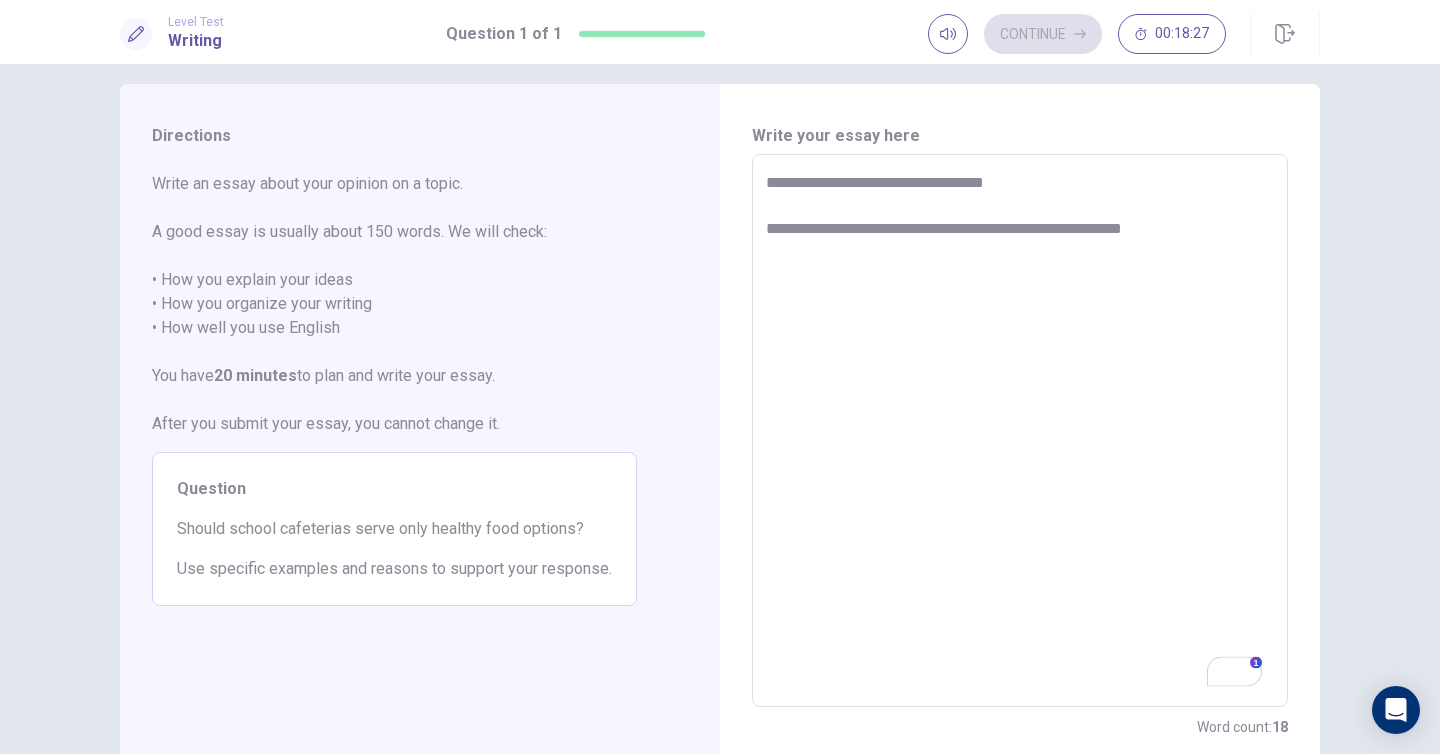 click on "**********" at bounding box center (1020, 431) 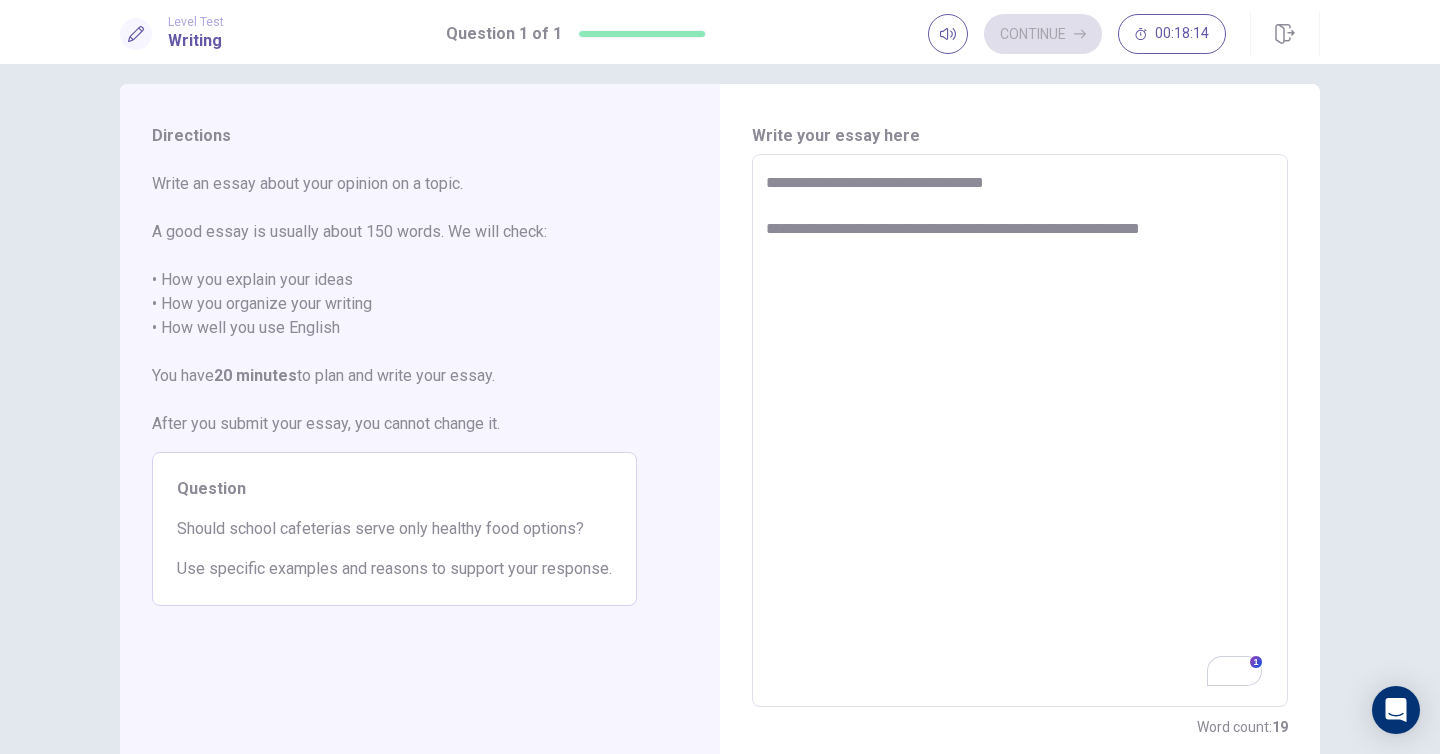 click on "**********" at bounding box center [1020, 431] 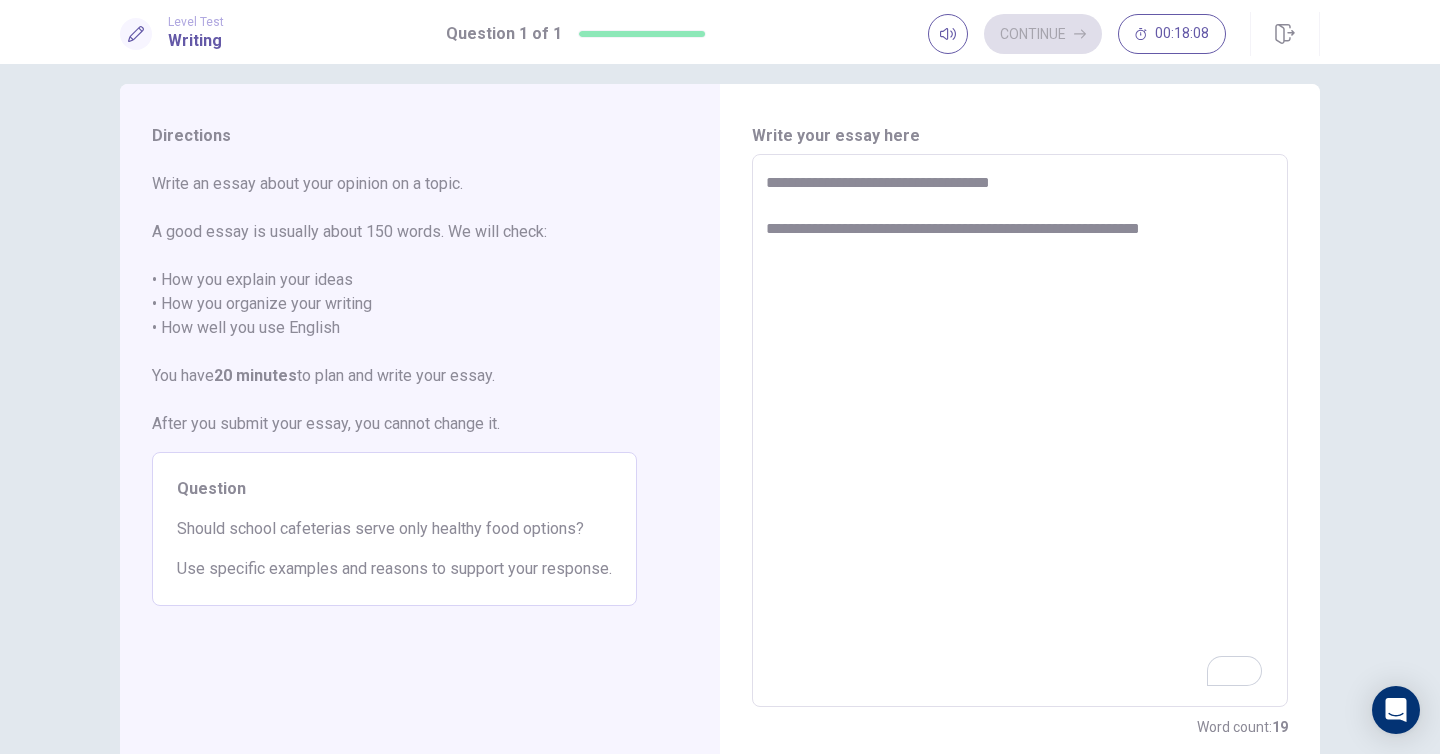 click on "**********" at bounding box center (1020, 431) 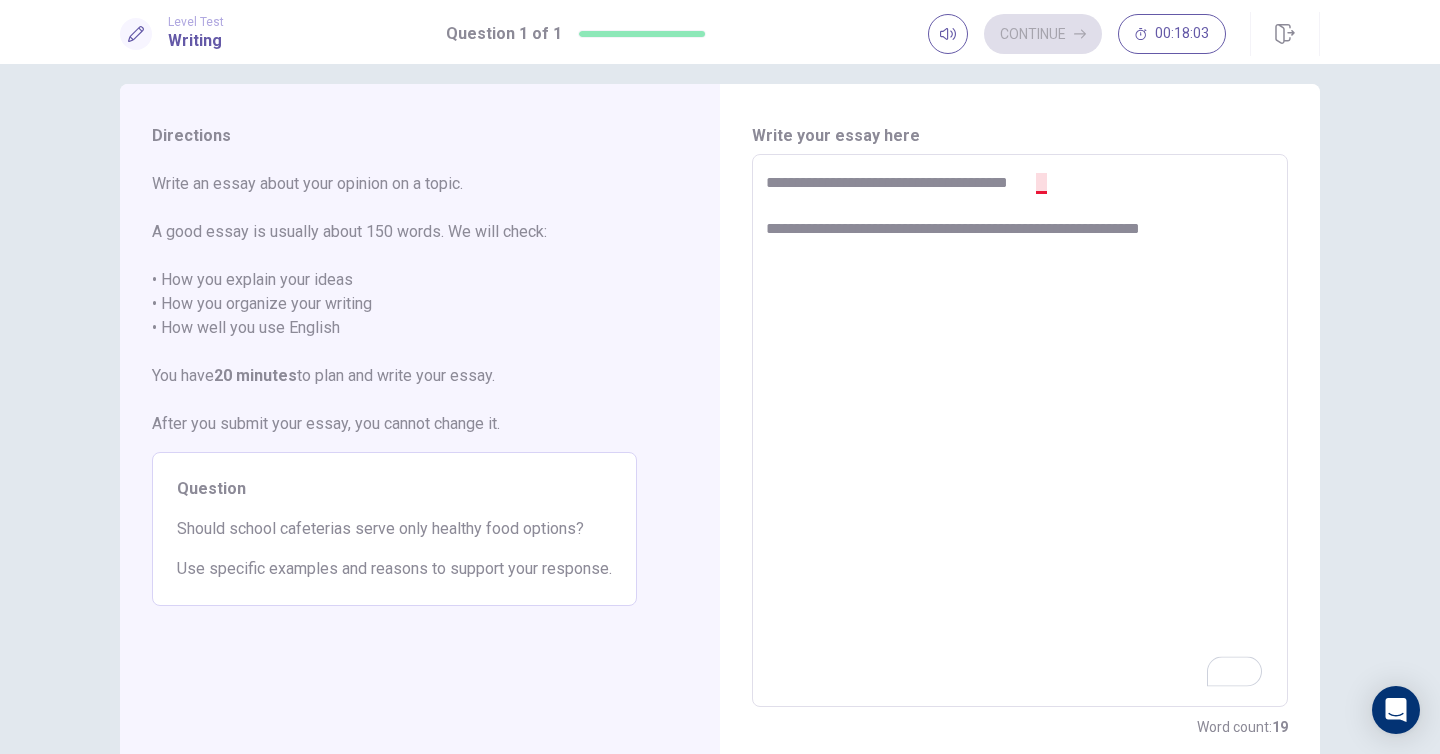 click on "**********" at bounding box center (1020, 431) 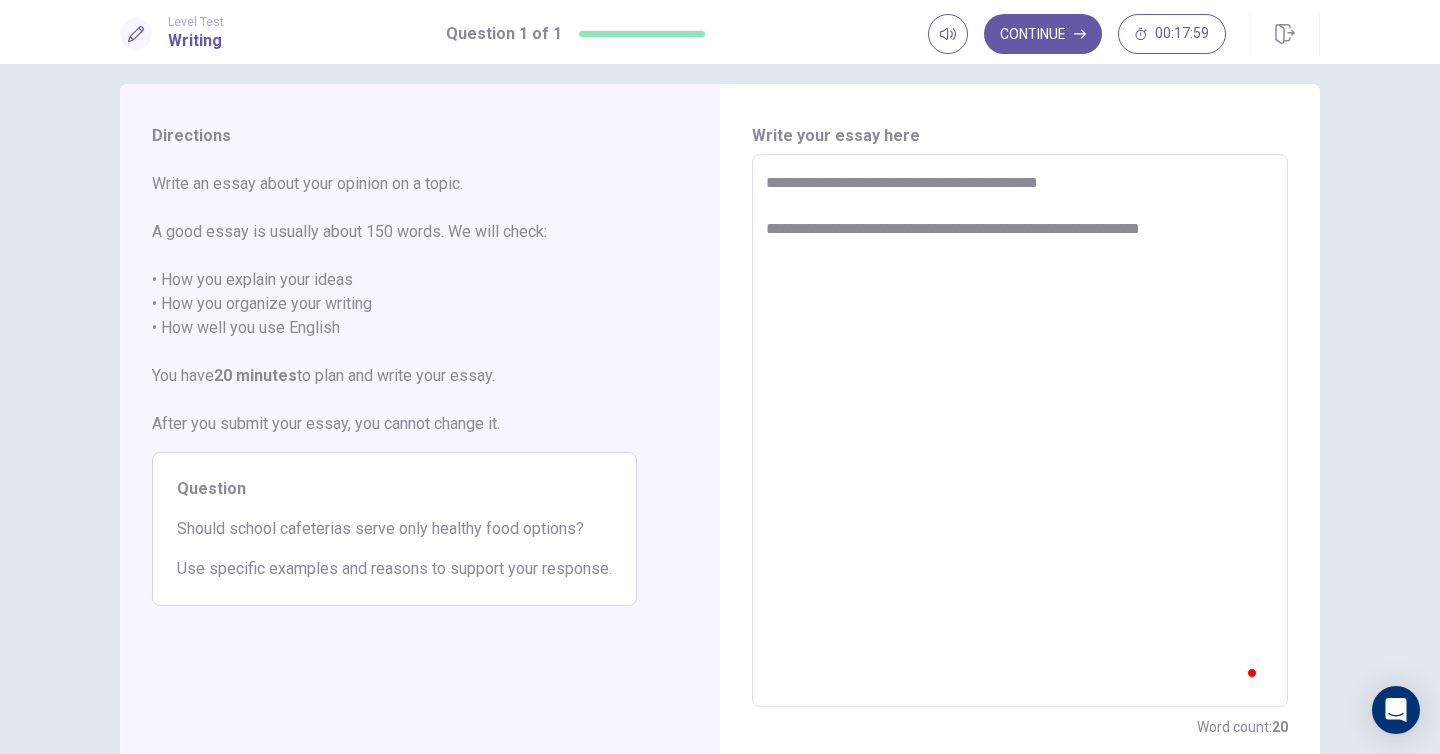 click on "**********" at bounding box center [1020, 431] 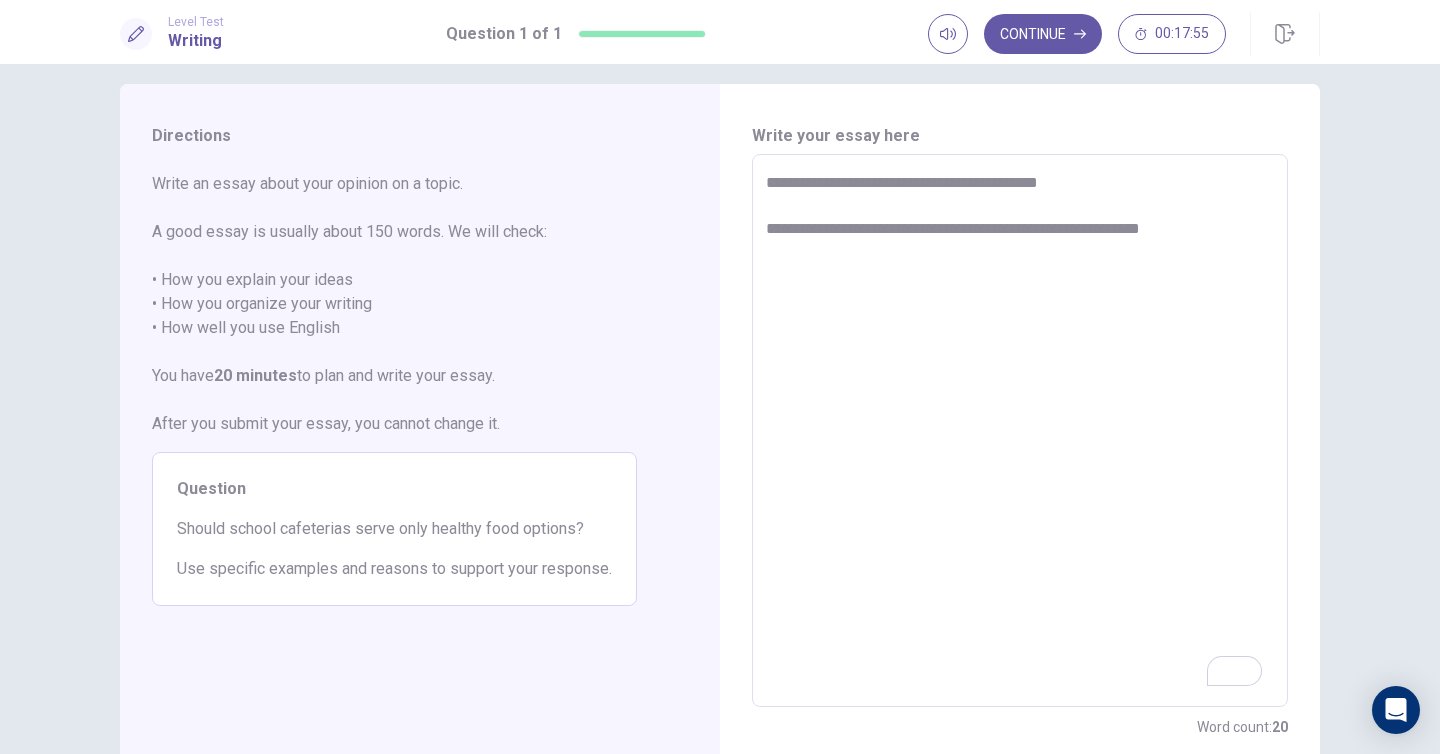 click on "**********" at bounding box center [1020, 431] 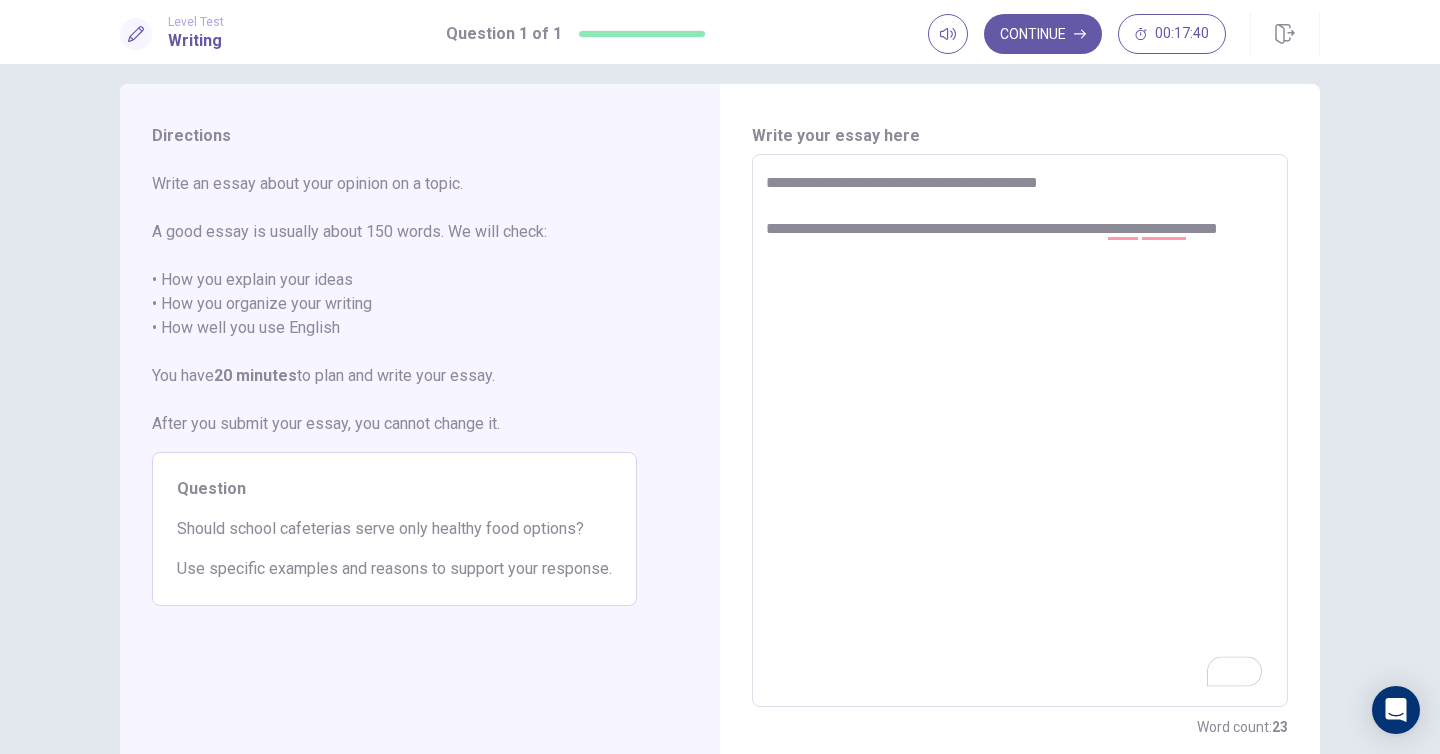 click on "**********" at bounding box center [1020, 431] 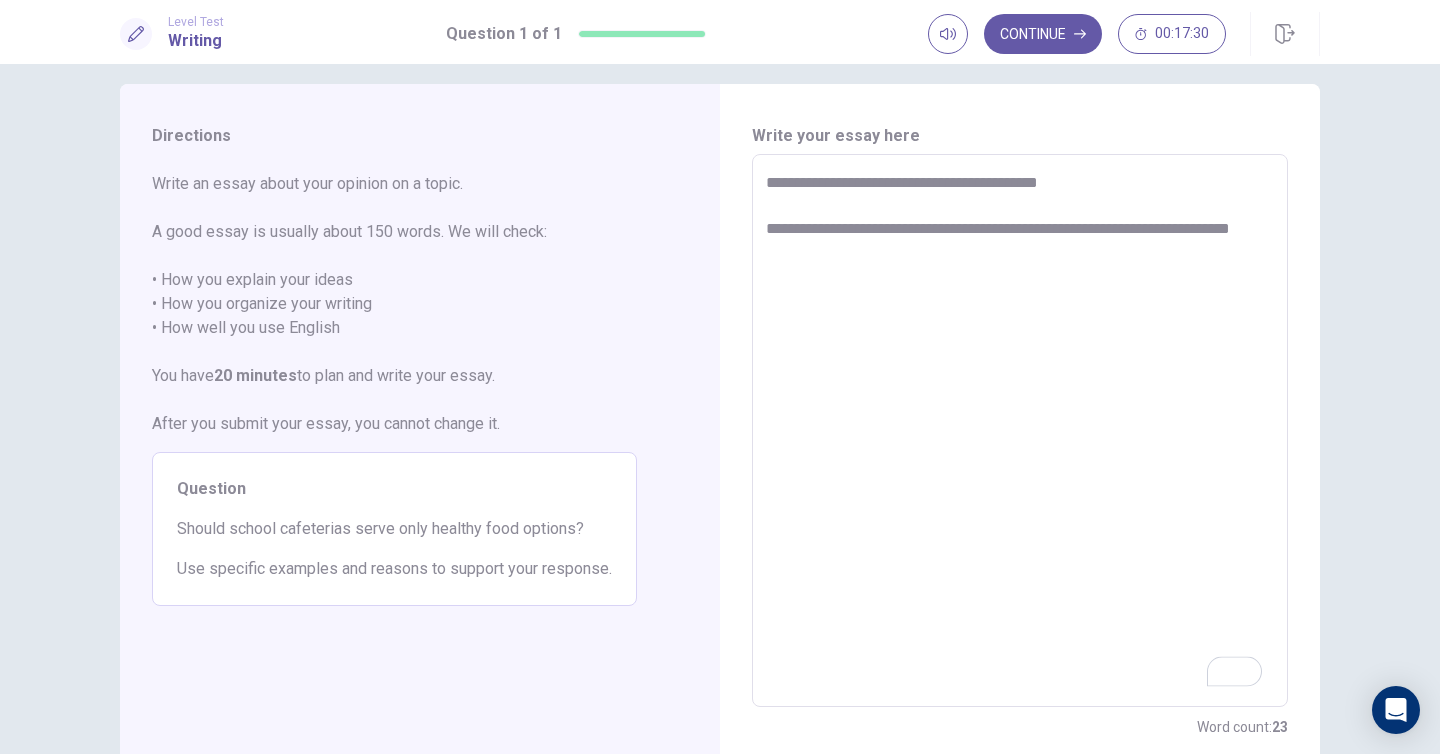 click on "**********" at bounding box center [1020, 431] 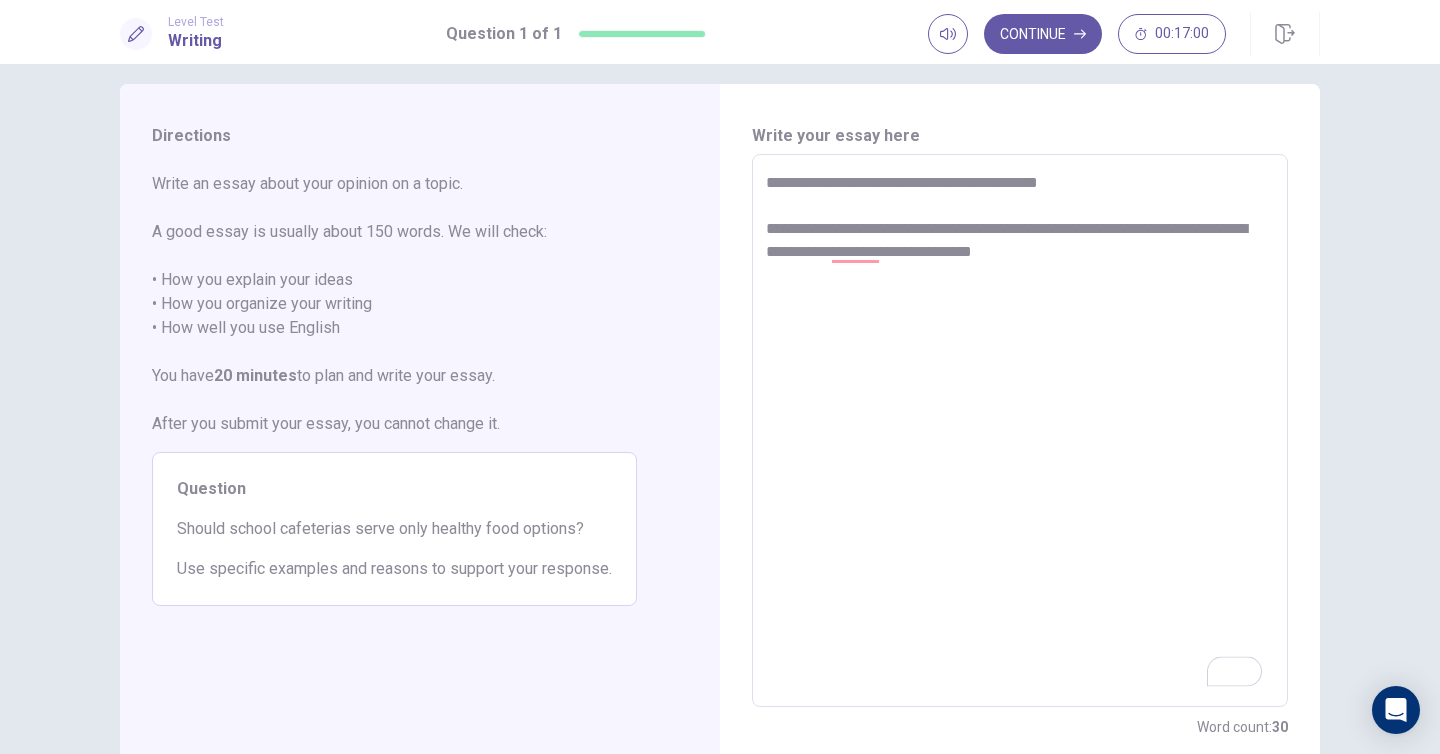 click on "**********" at bounding box center (1020, 431) 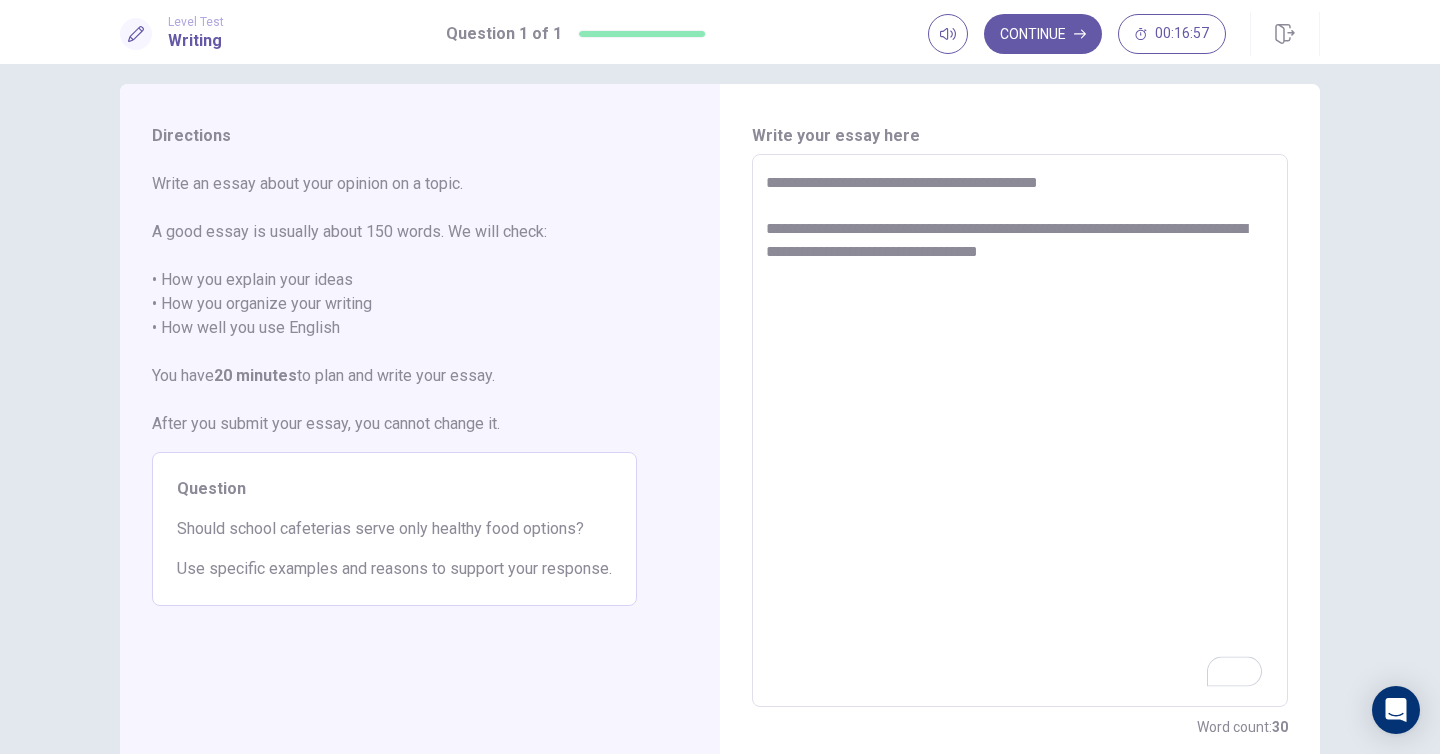 click on "**********" at bounding box center [1020, 431] 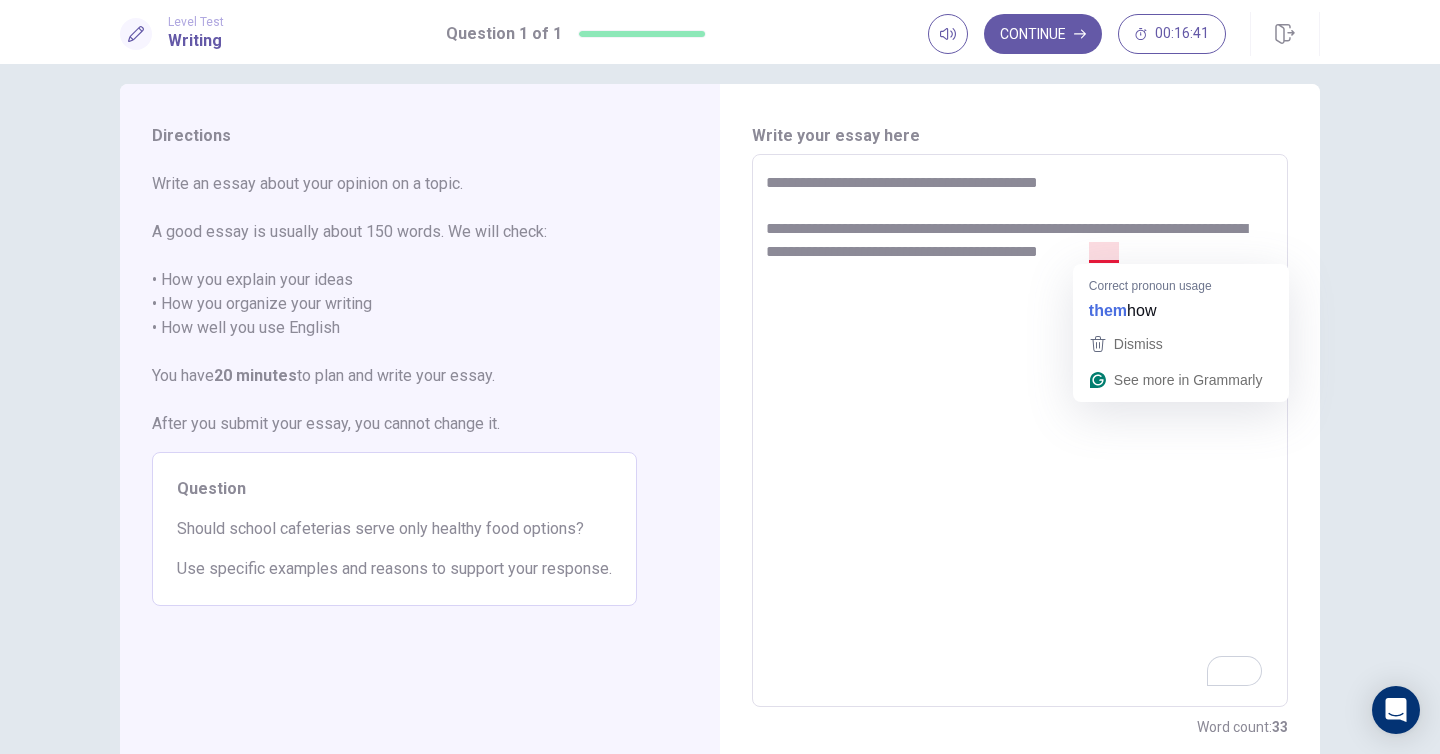 click on "**********" at bounding box center [1020, 431] 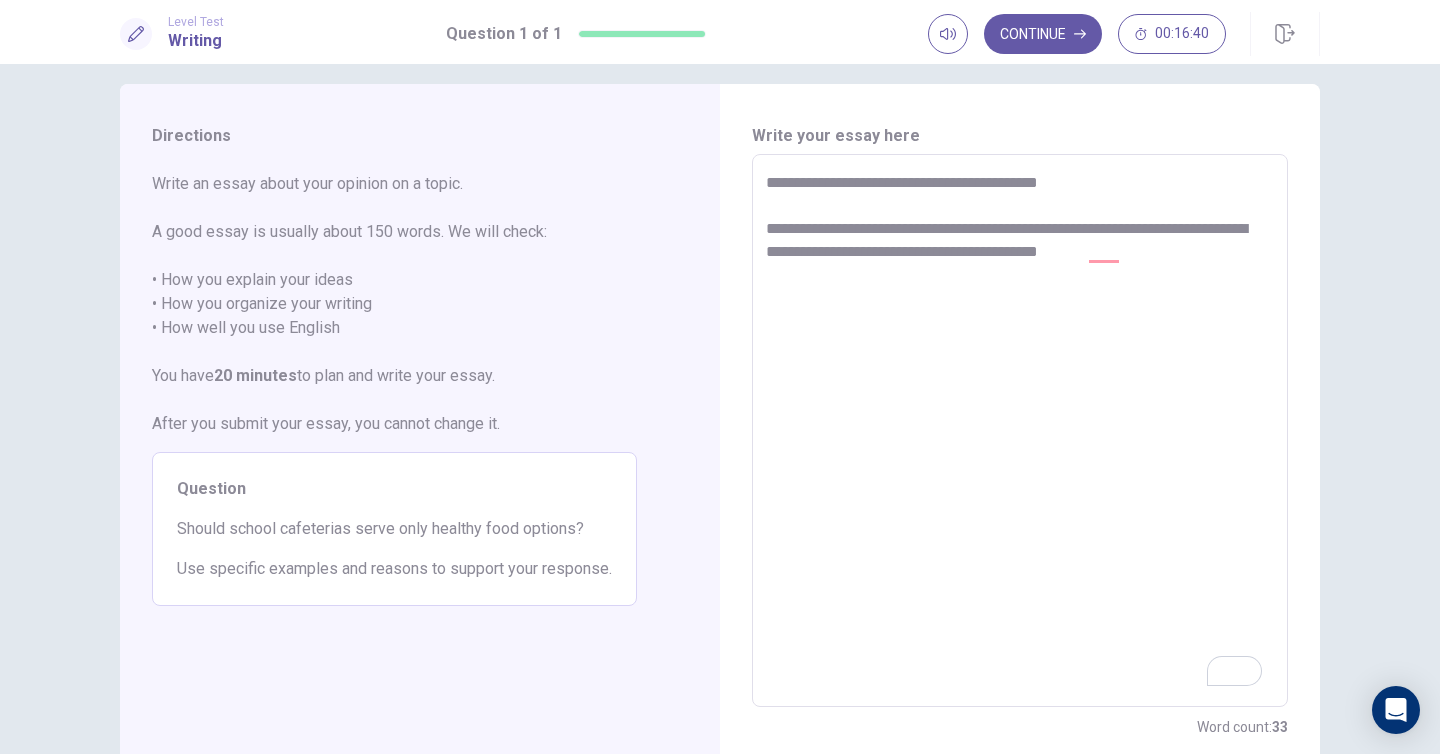 click on "**********" at bounding box center [1020, 431] 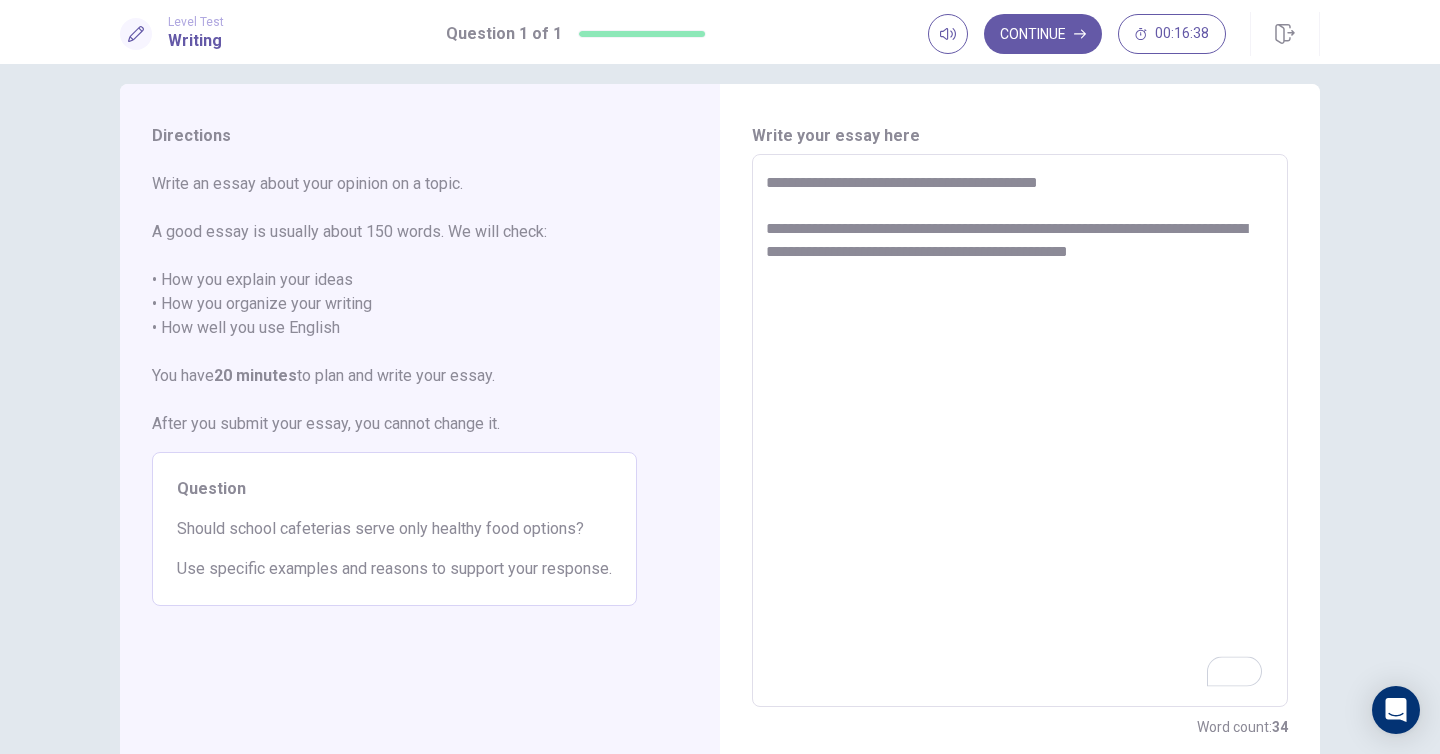 click on "**********" at bounding box center (1020, 431) 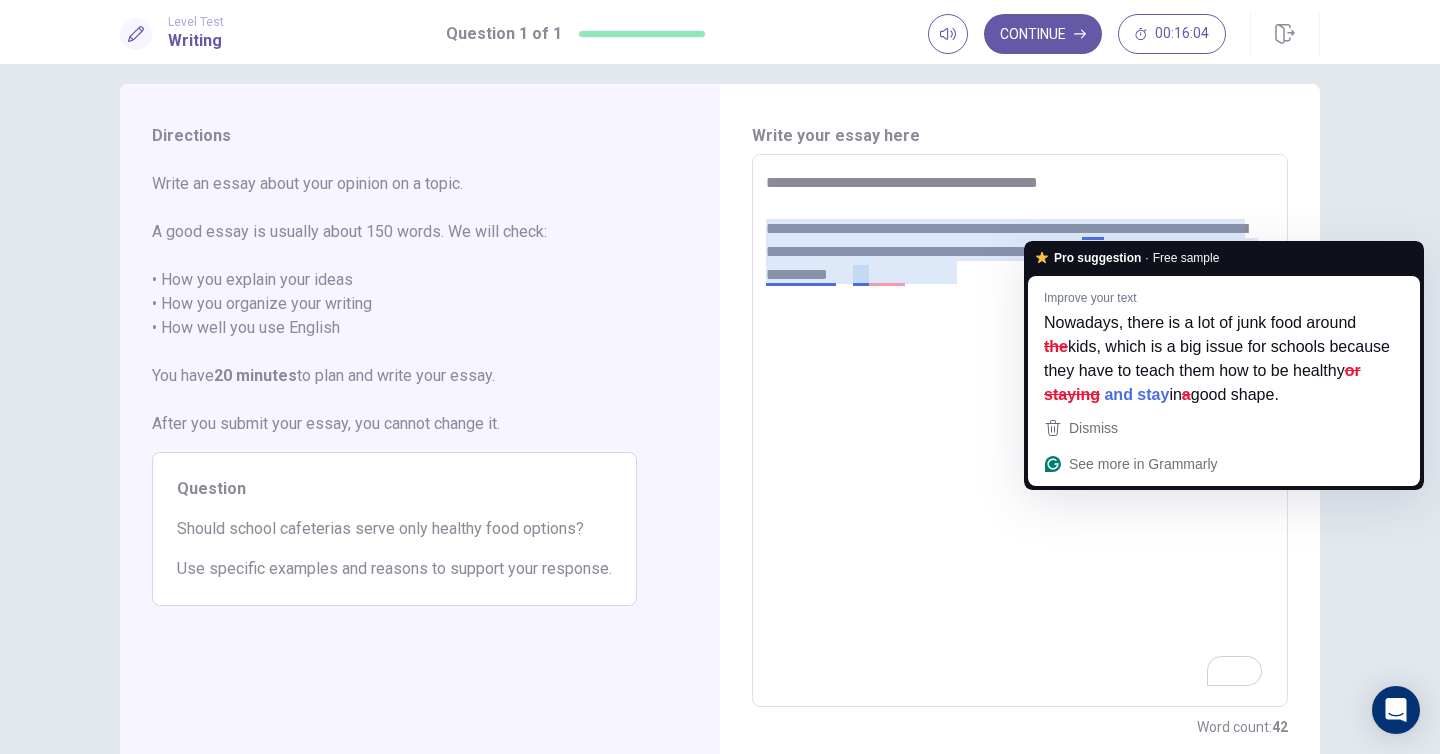 click on "**********" at bounding box center (1020, 431) 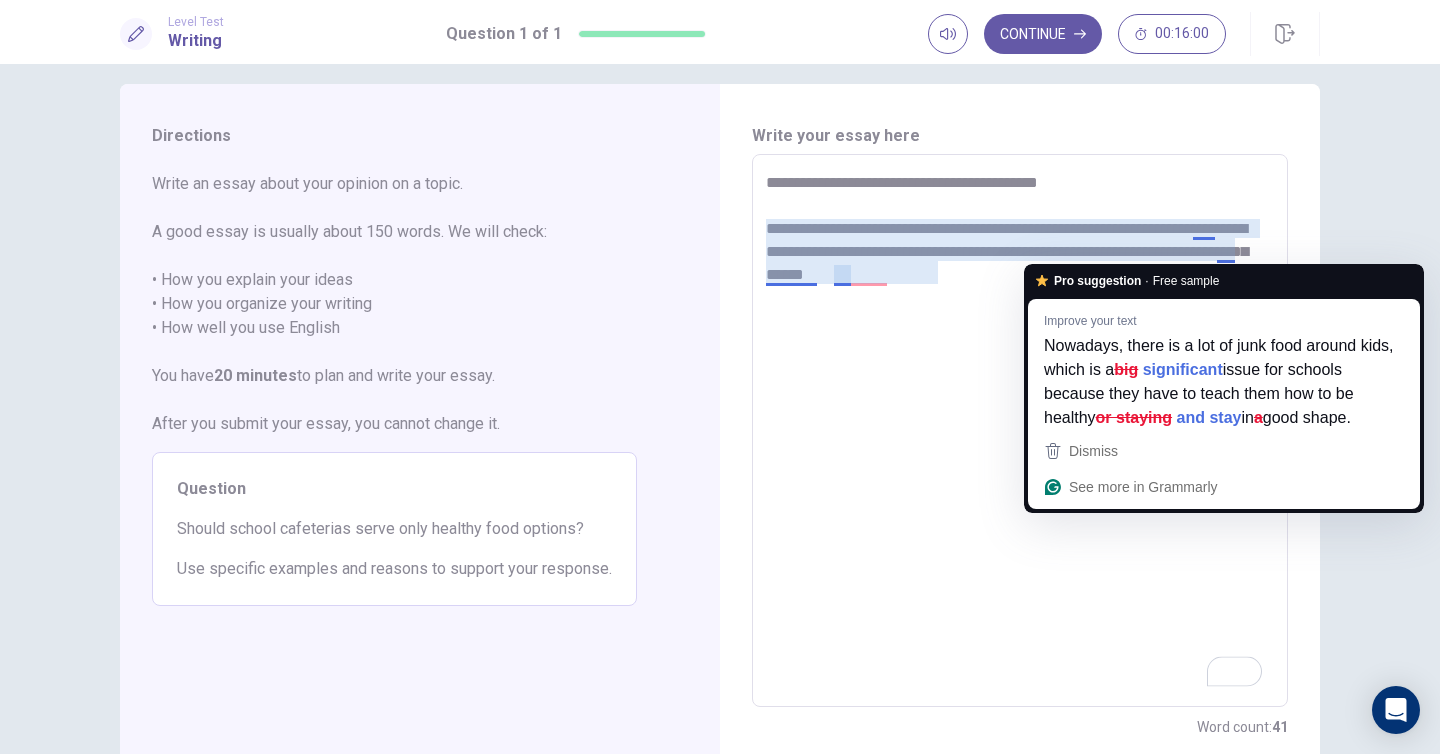 click on "**********" at bounding box center [1020, 431] 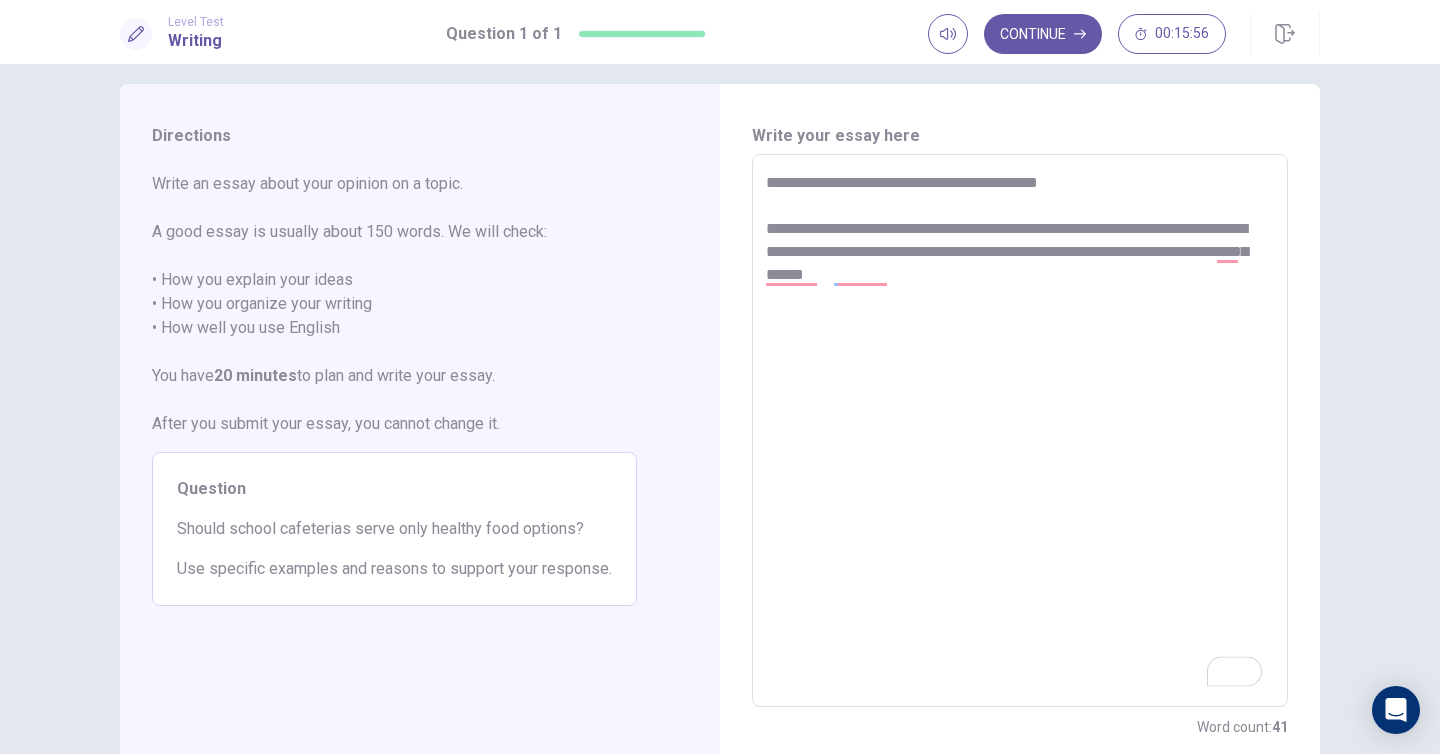 click on "**********" at bounding box center [1020, 431] 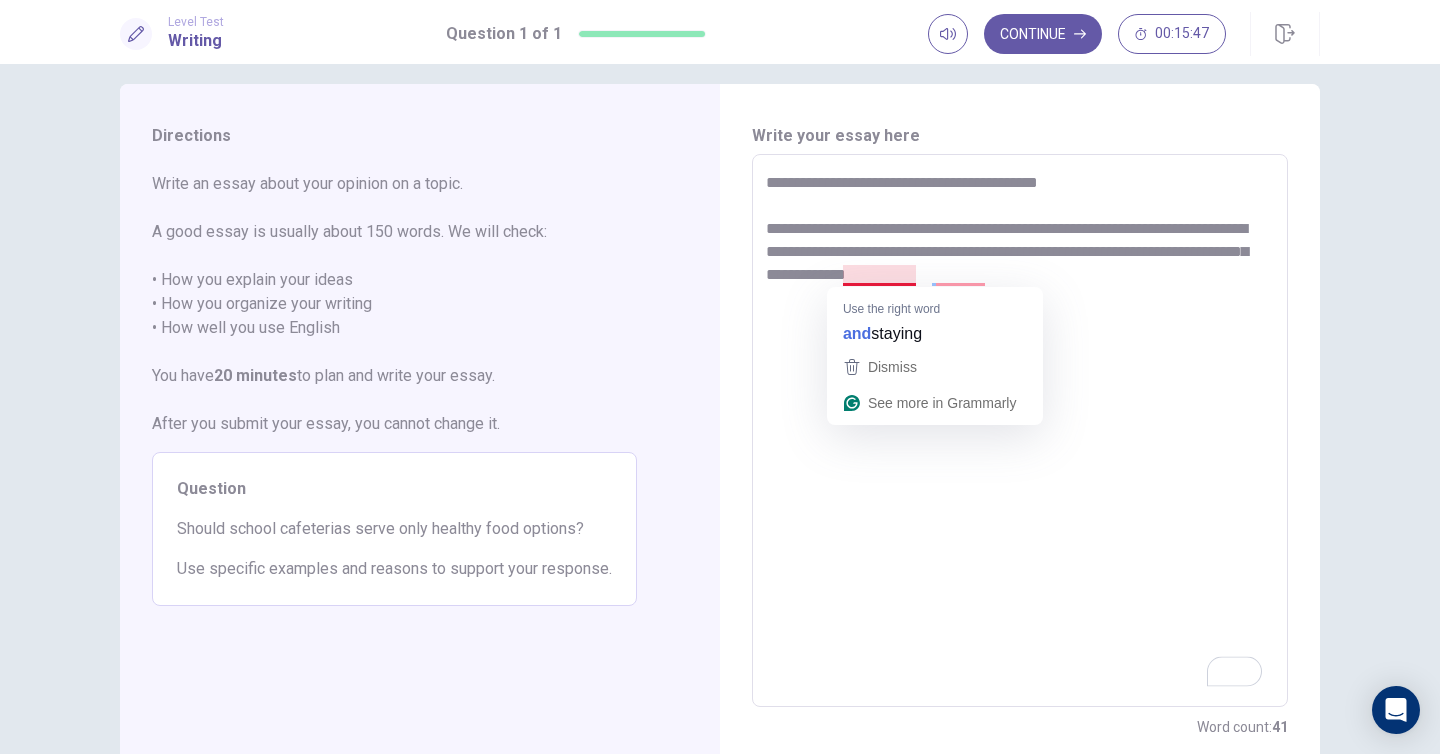click on "**********" at bounding box center [1020, 431] 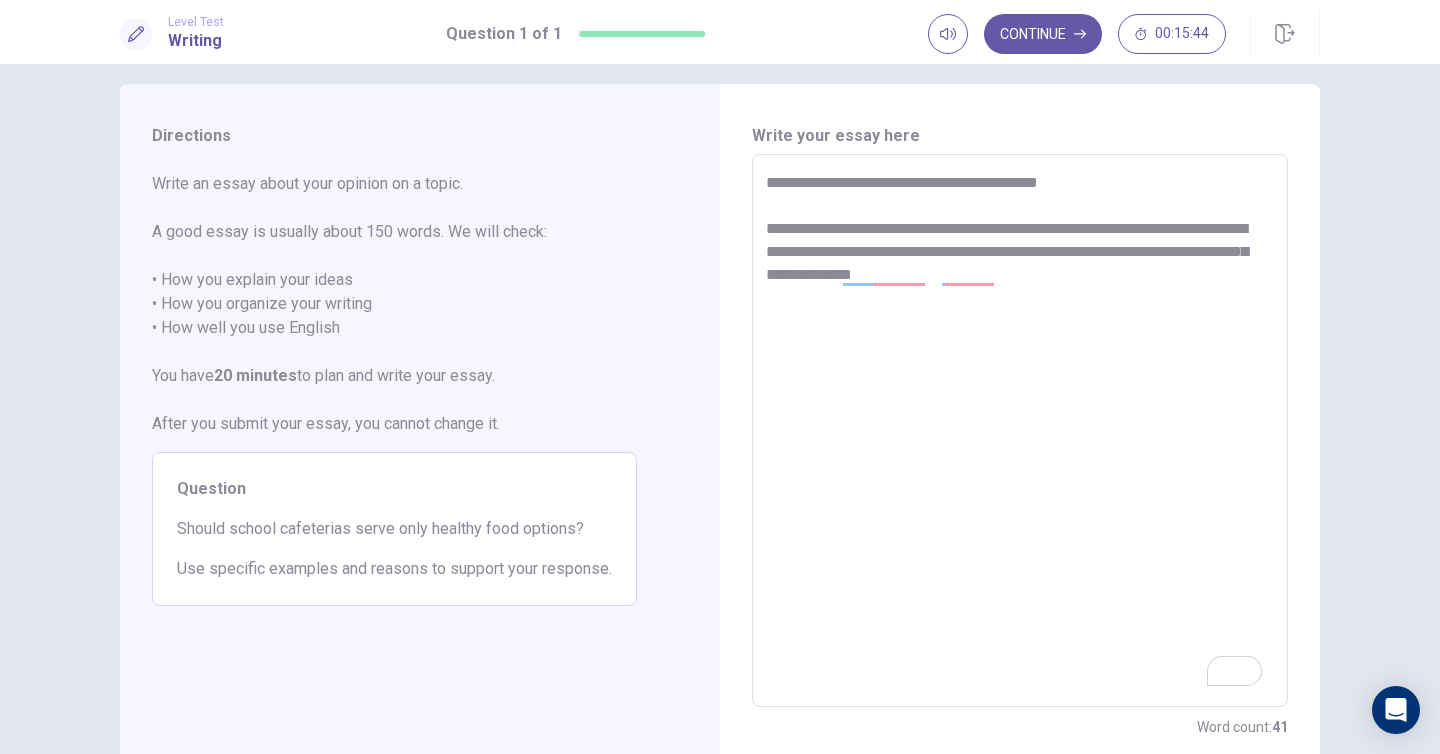 click on "**********" at bounding box center [1020, 431] 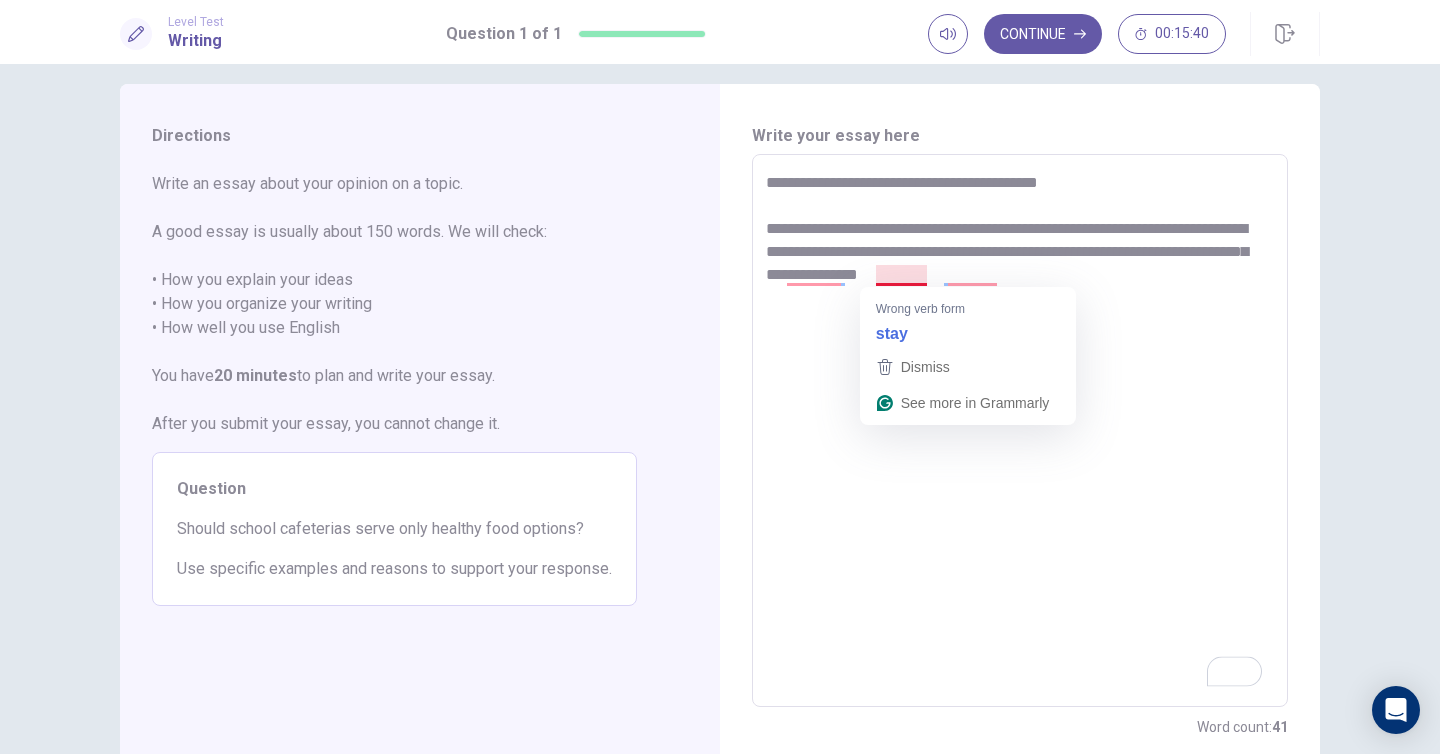 click on "**********" at bounding box center [1020, 431] 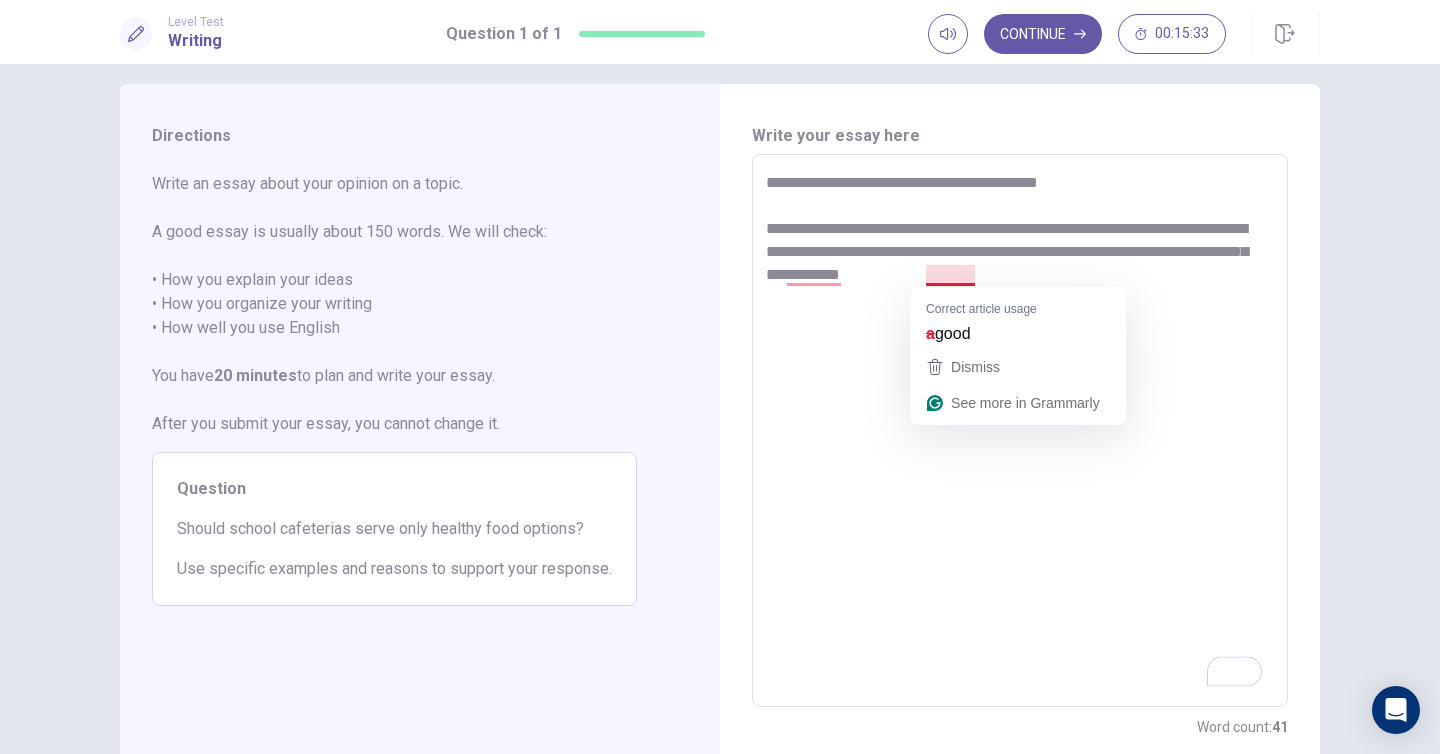 click on "**********" at bounding box center (1020, 431) 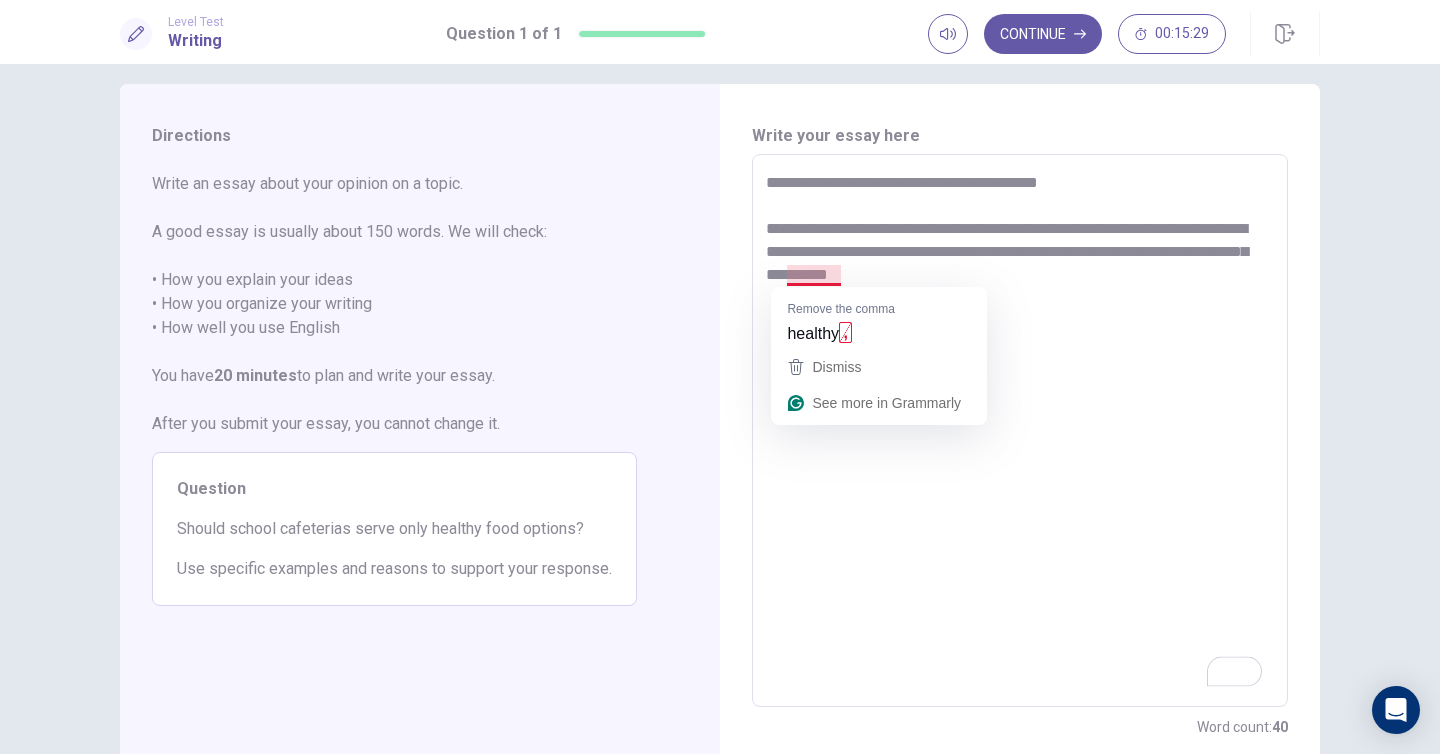 click on "**********" at bounding box center (1020, 431) 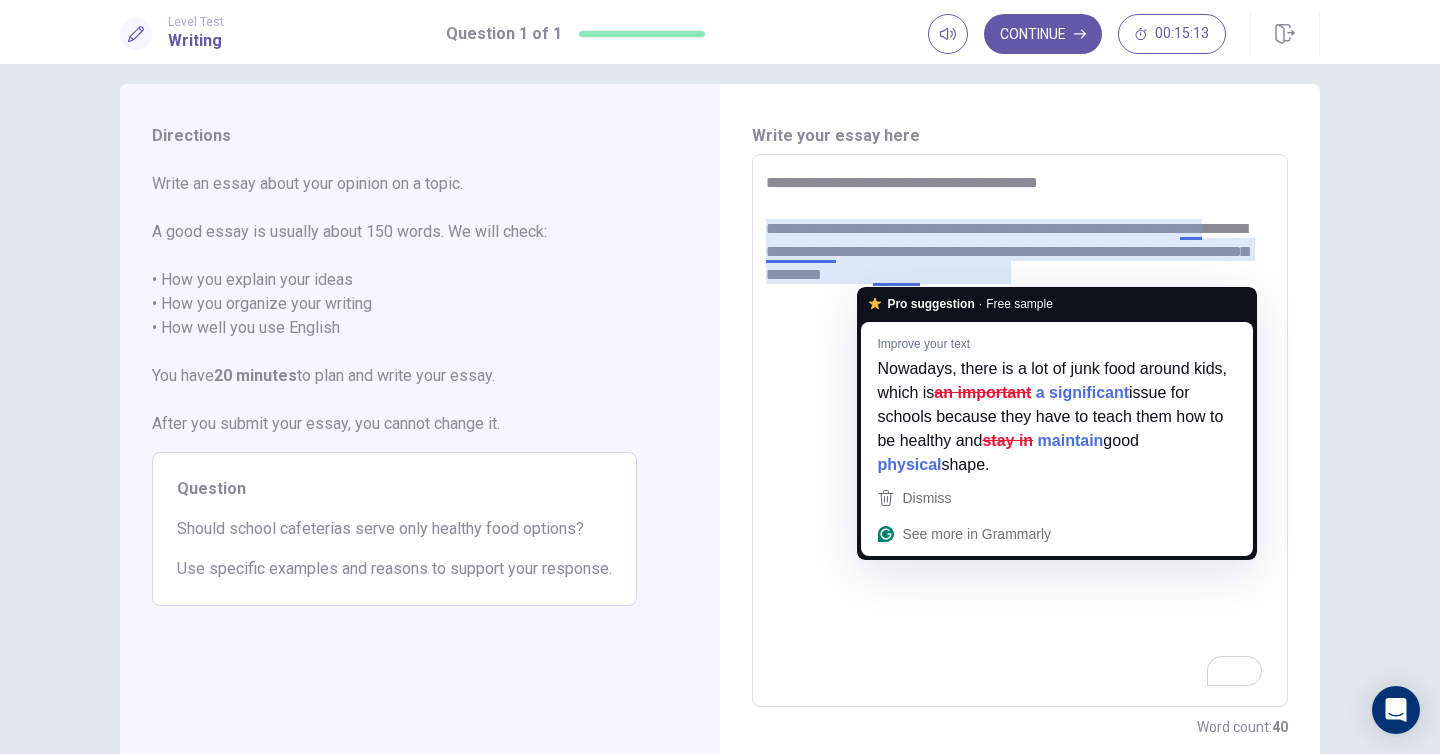 click on "**********" at bounding box center [1020, 431] 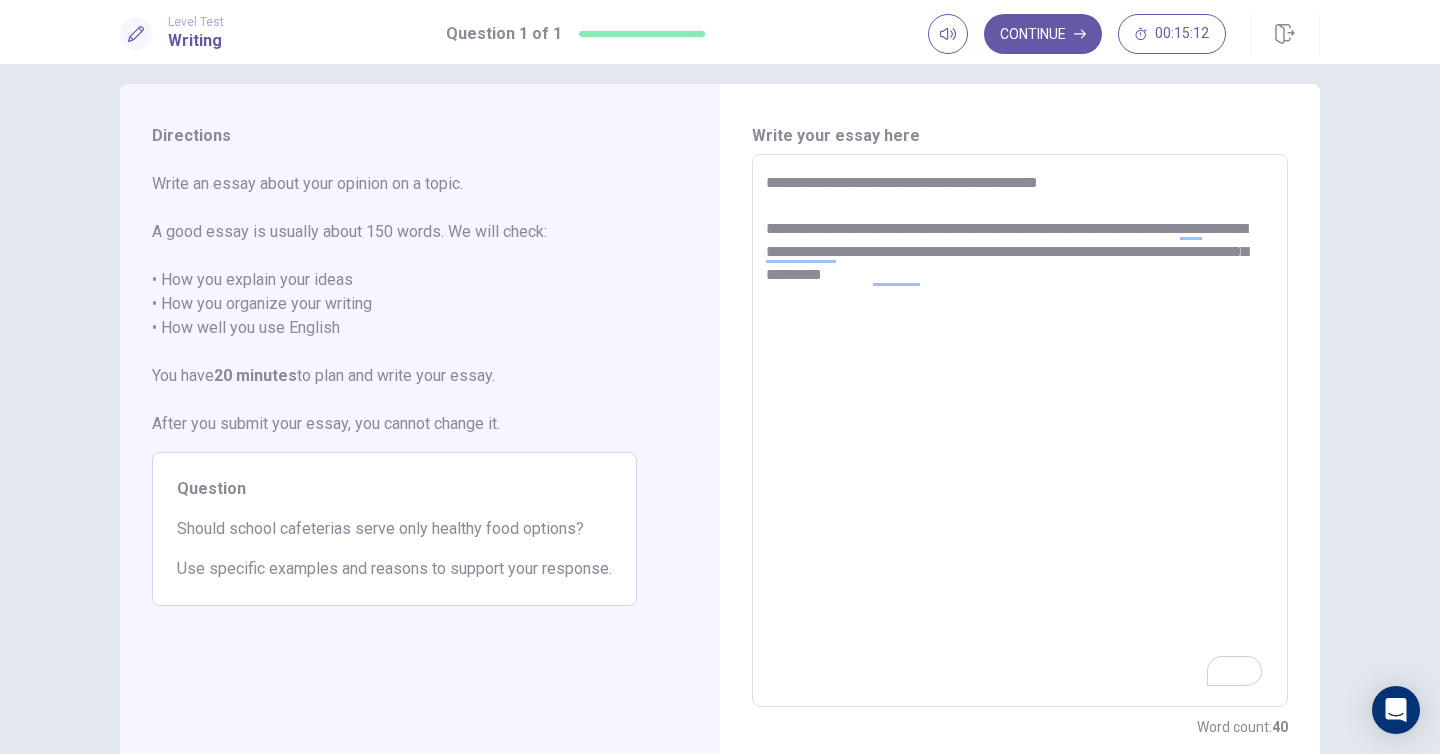 click on "**********" at bounding box center [1020, 431] 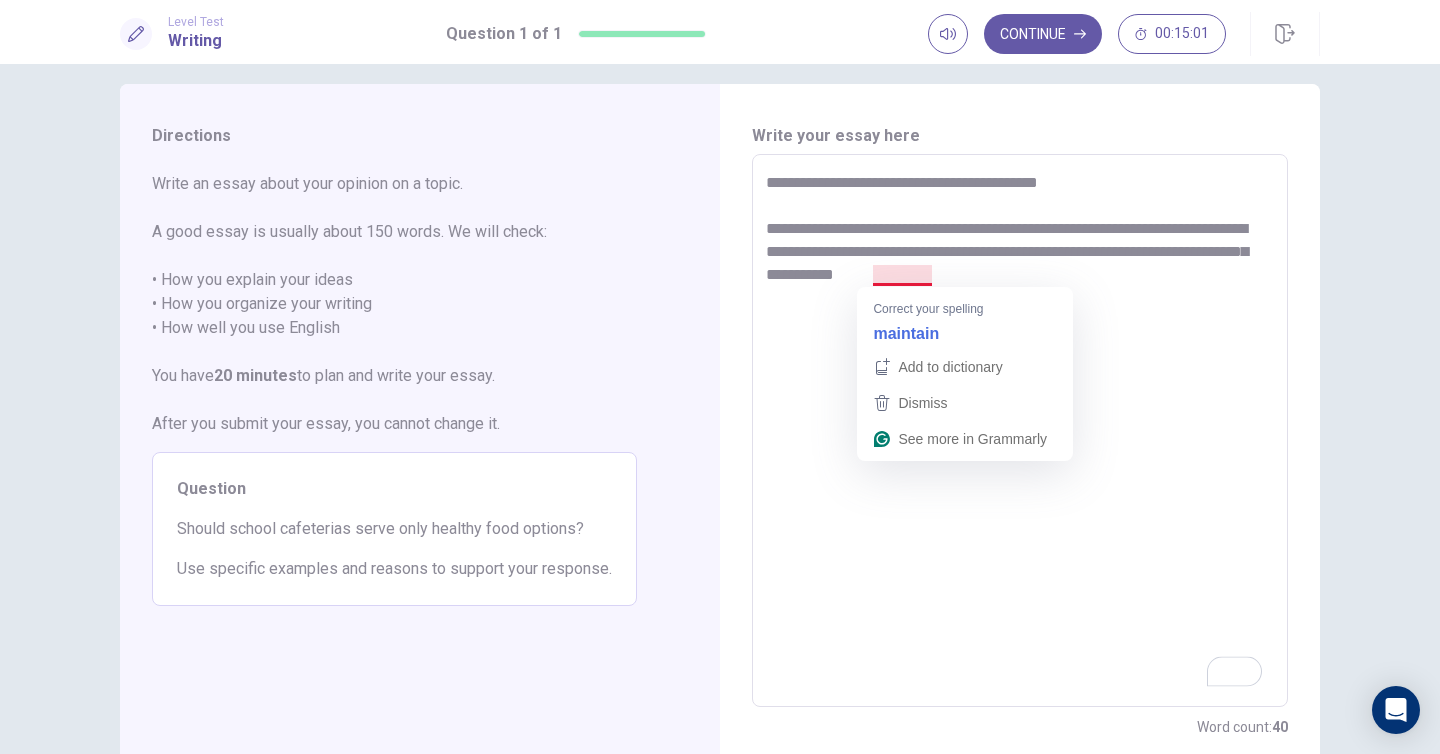 click on "**********" at bounding box center (1020, 431) 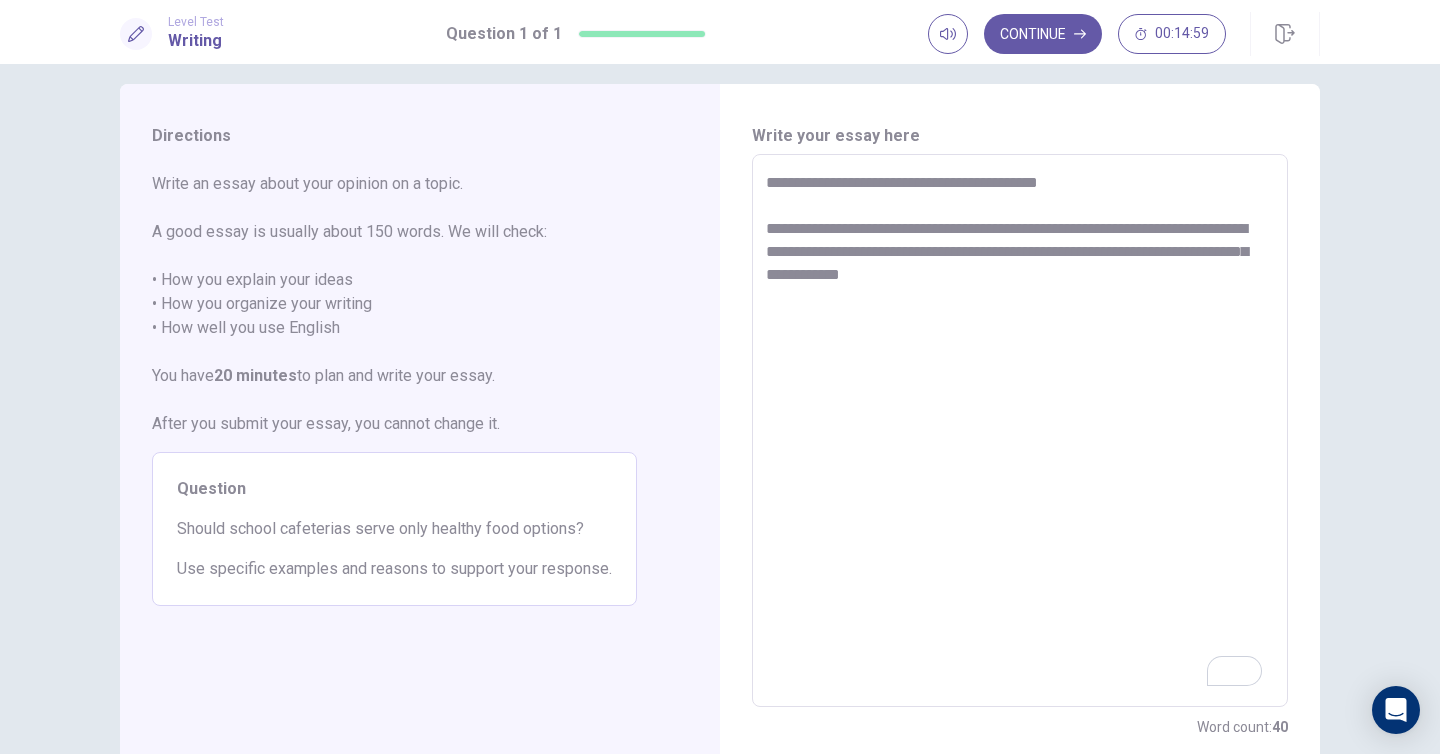 click on "**********" at bounding box center (1020, 431) 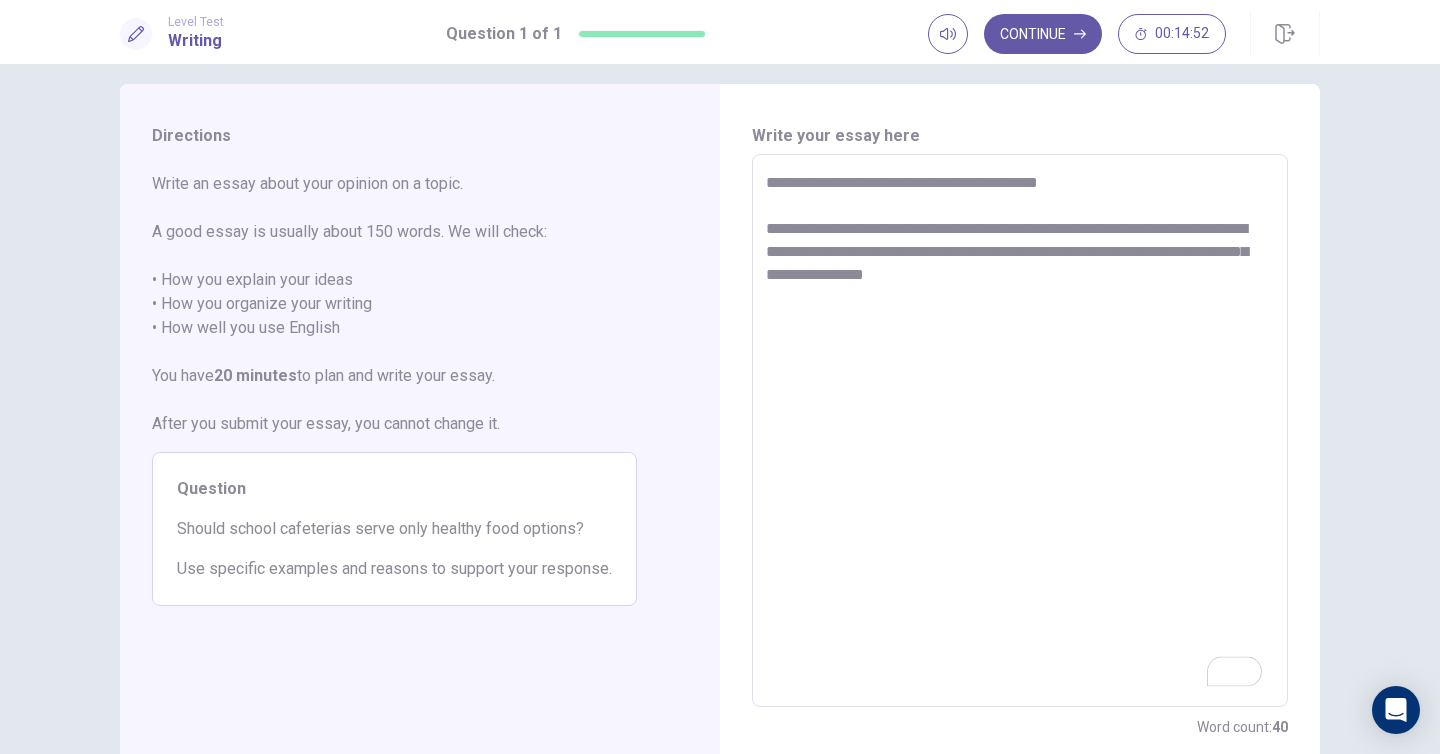 click on "**********" at bounding box center [1020, 431] 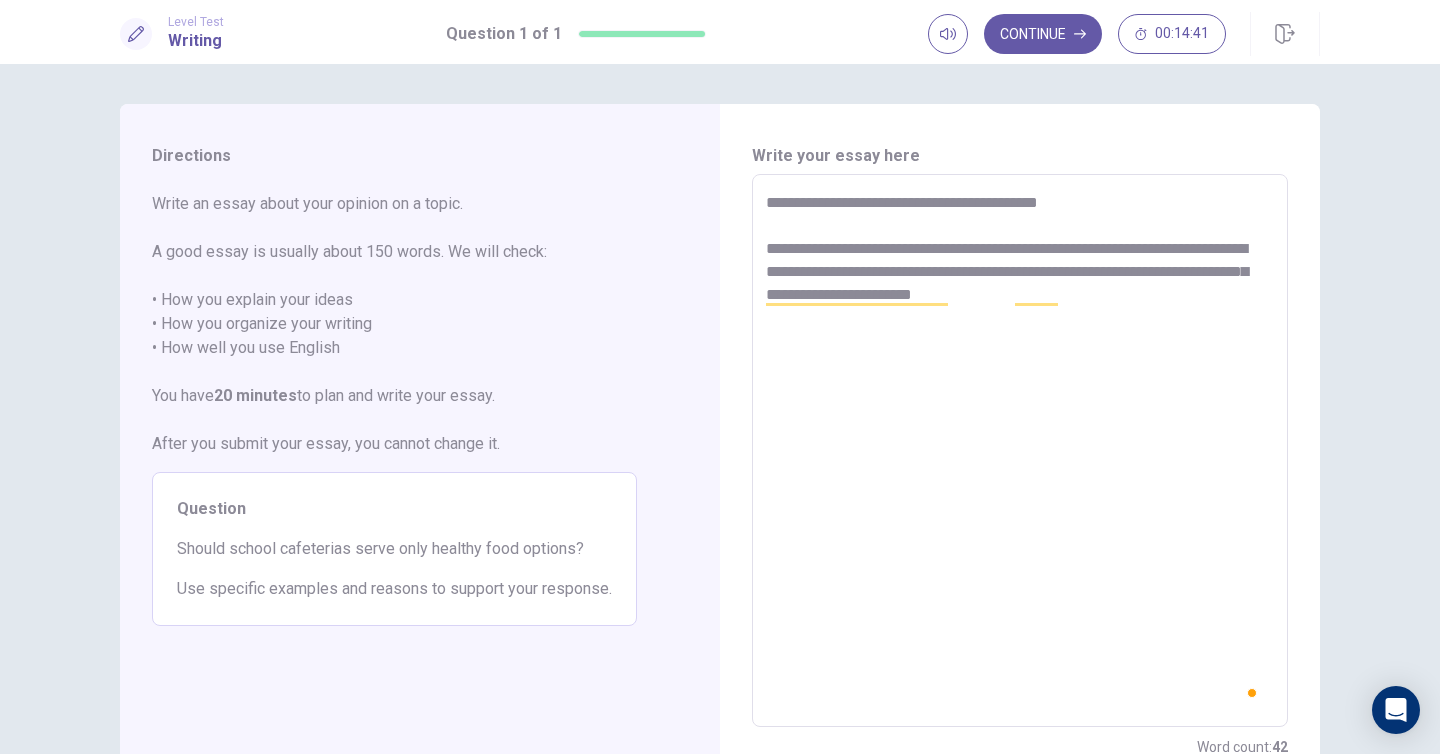 scroll, scrollTop: 0, scrollLeft: 0, axis: both 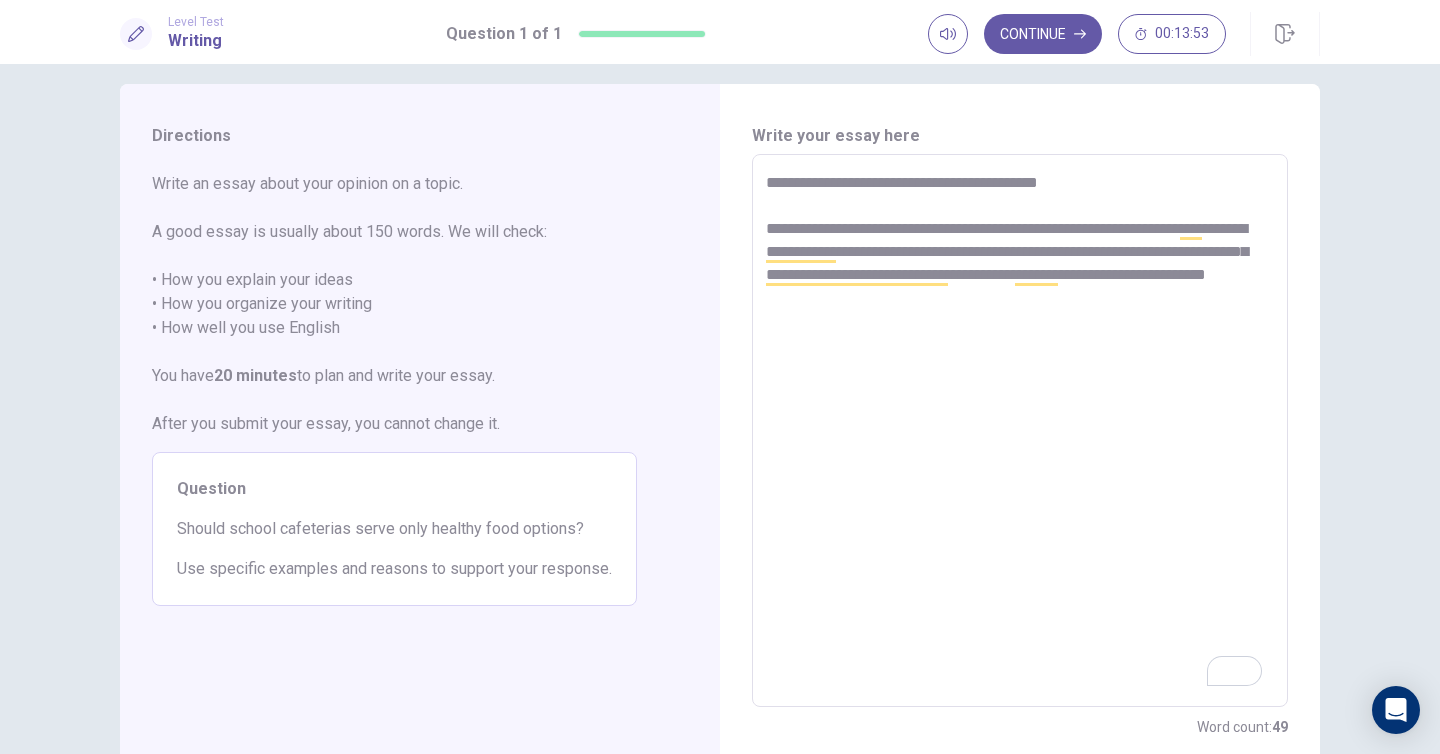 click on "**********" at bounding box center [1020, 431] 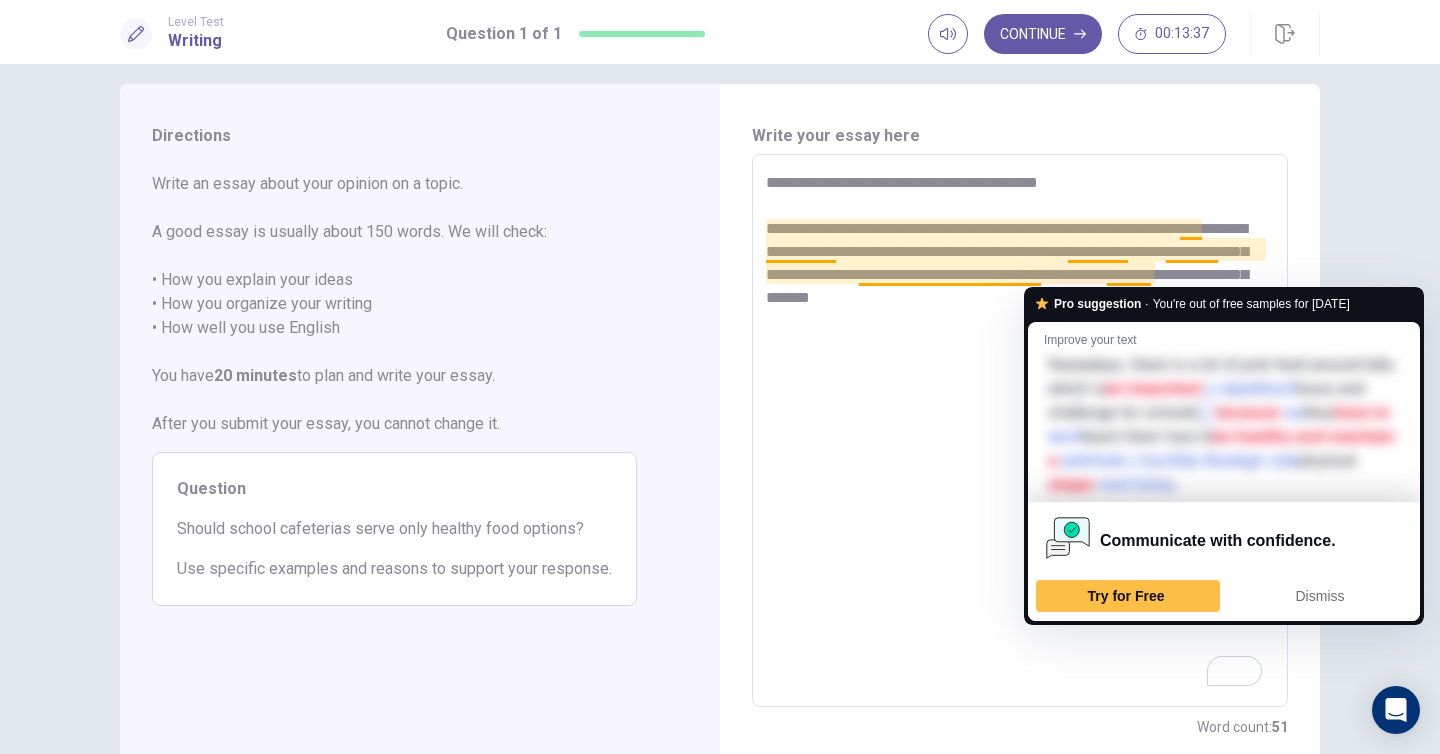 click on "**********" at bounding box center [1020, 431] 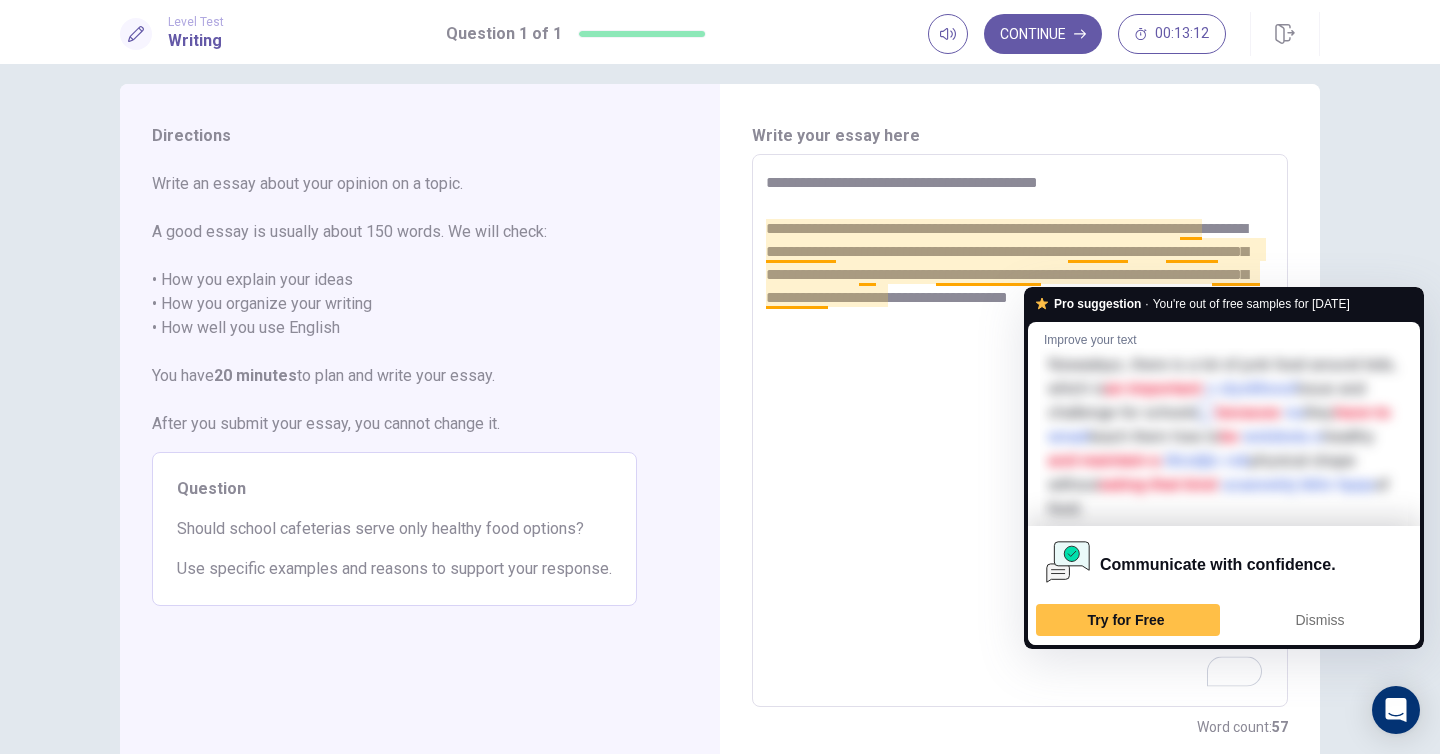 click on "**********" at bounding box center (1020, 431) 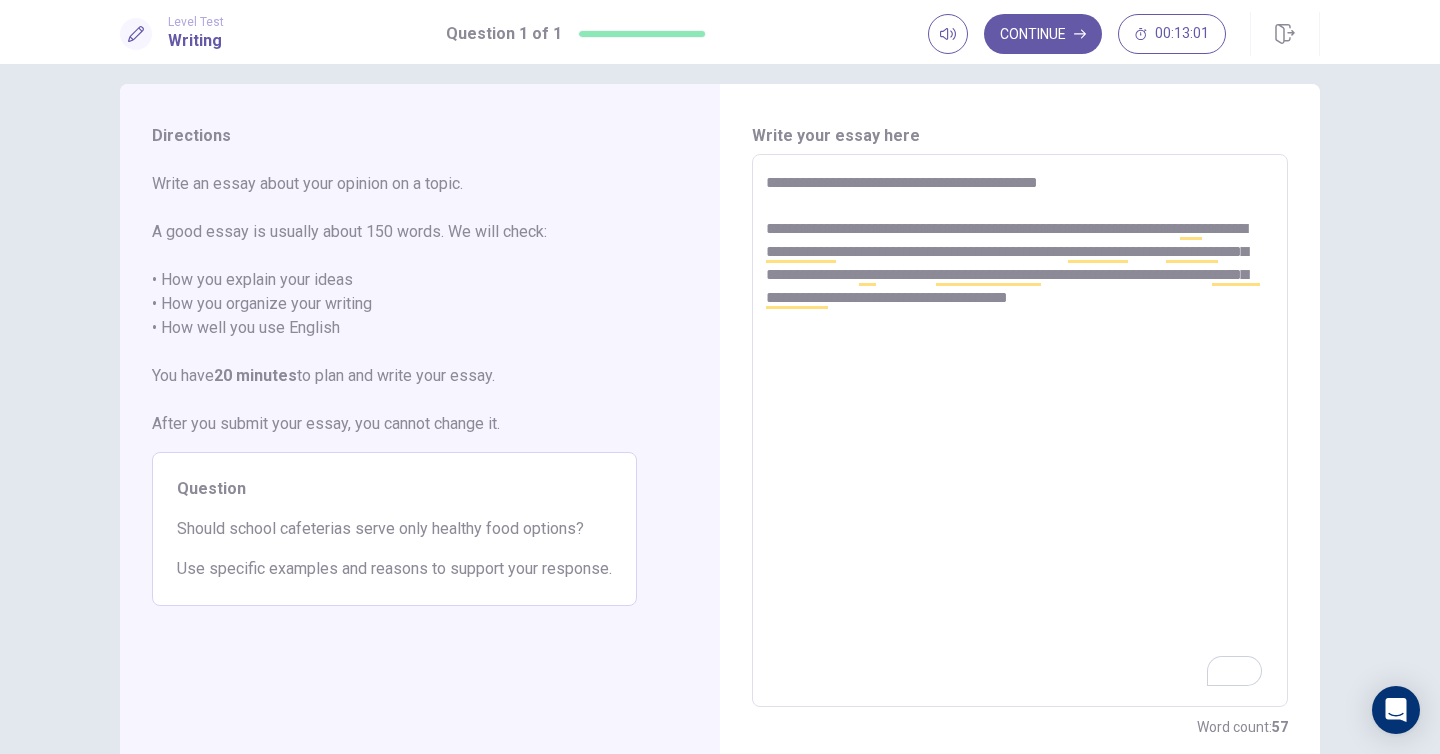 click on "**********" at bounding box center (1020, 431) 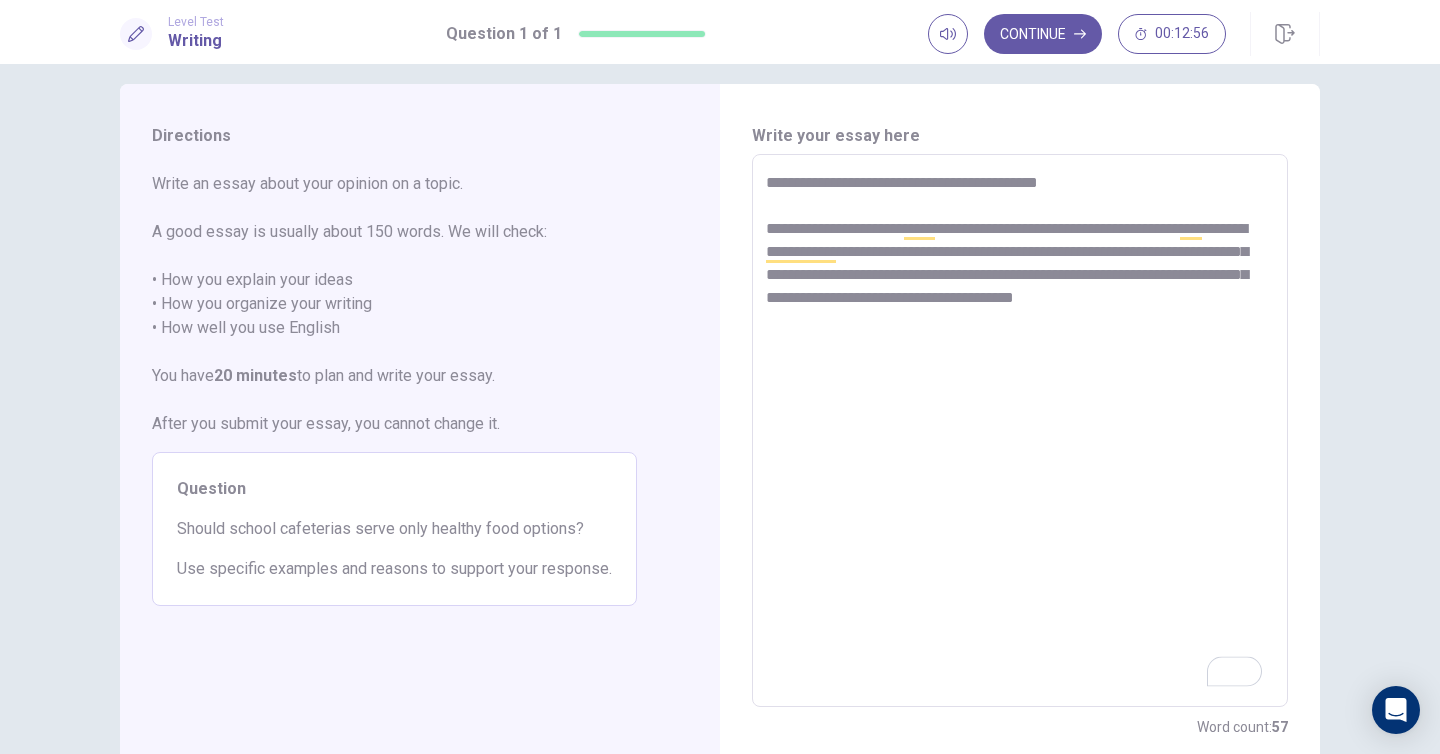 click on "**********" at bounding box center [1020, 431] 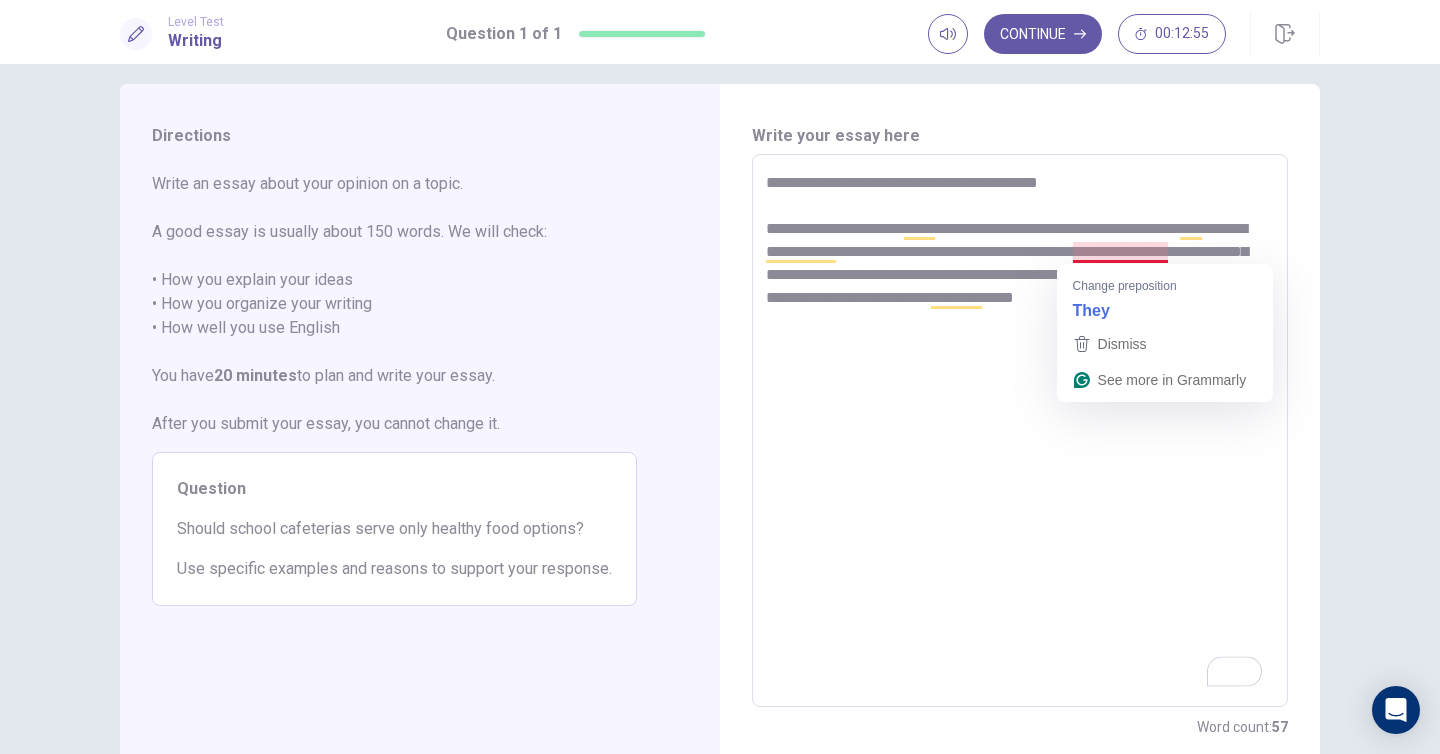 click on "**********" at bounding box center (1020, 431) 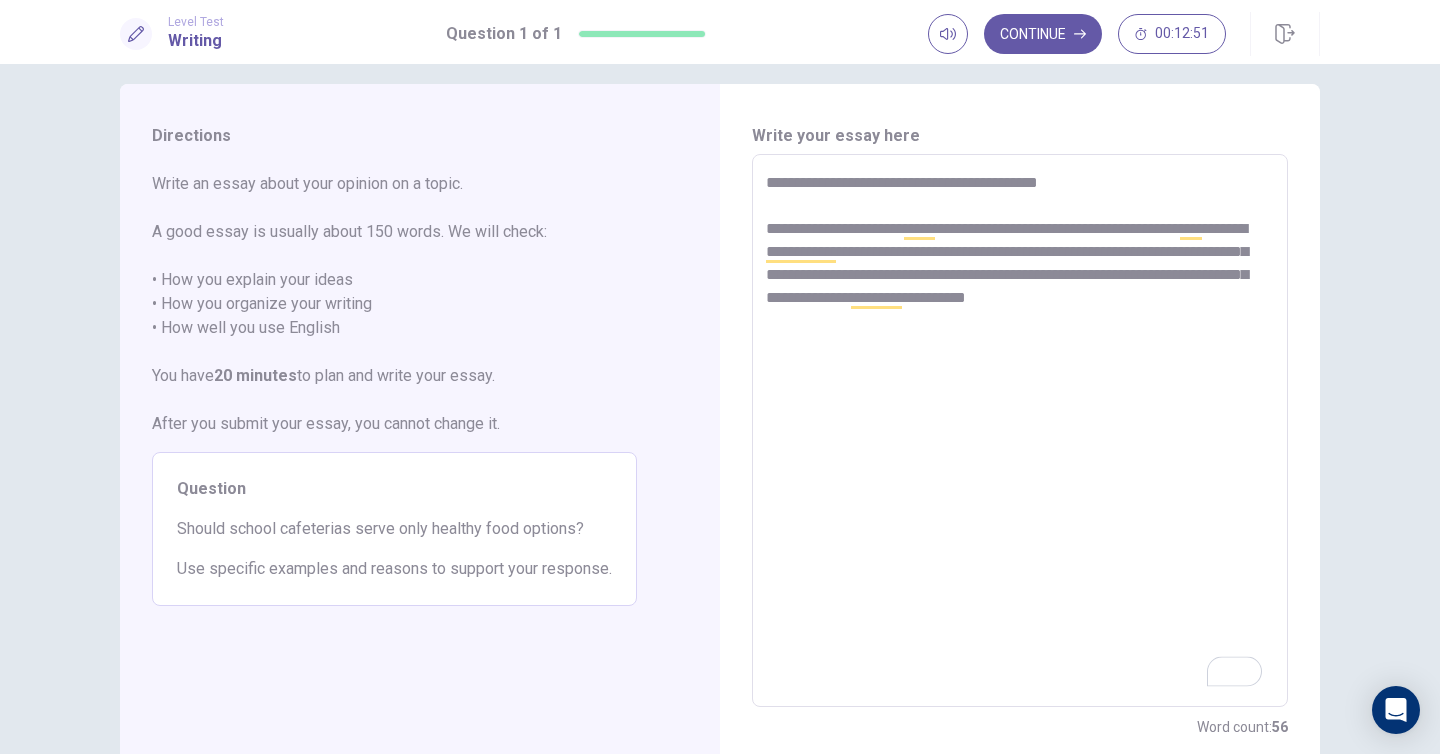 click on "**********" at bounding box center [1020, 431] 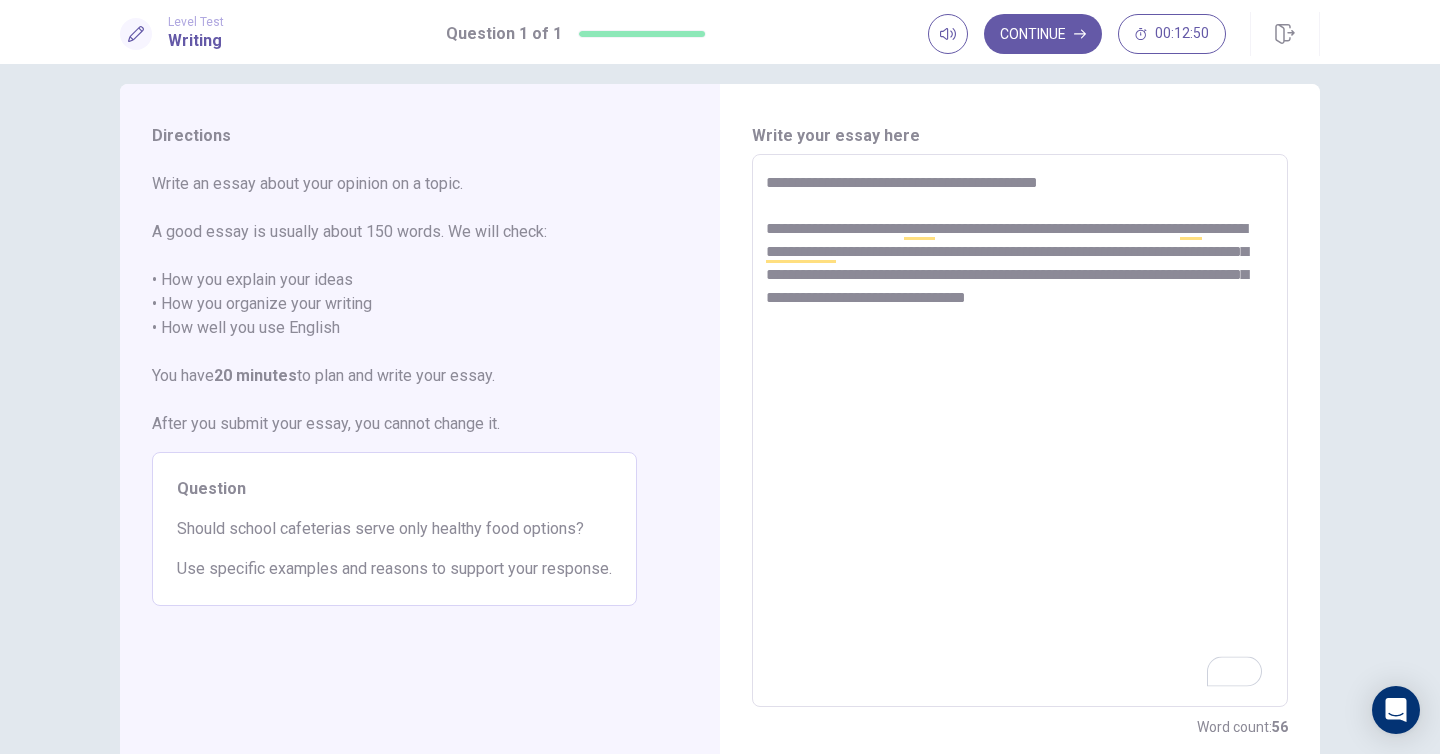 click on "**********" at bounding box center [1020, 431] 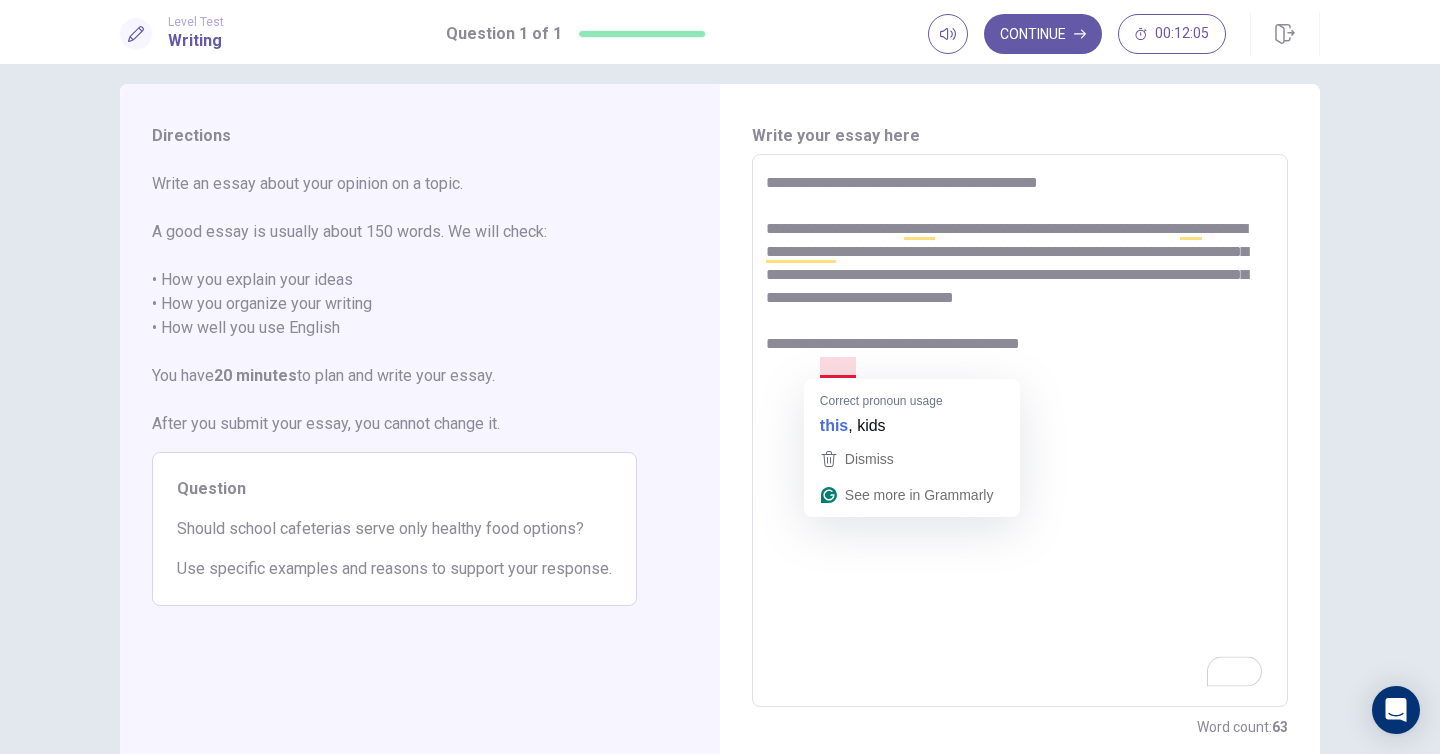 click on "**********" at bounding box center (1020, 431) 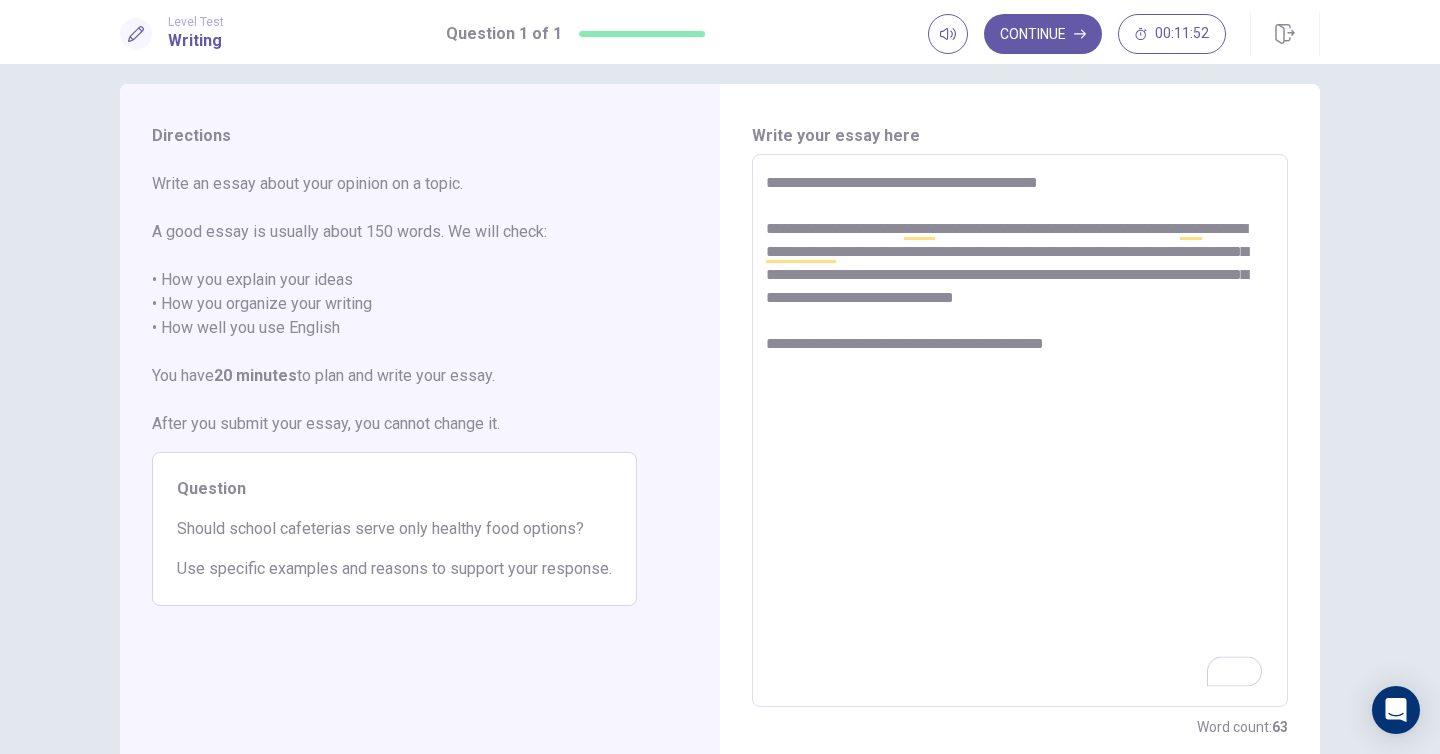click on "**********" at bounding box center [1020, 431] 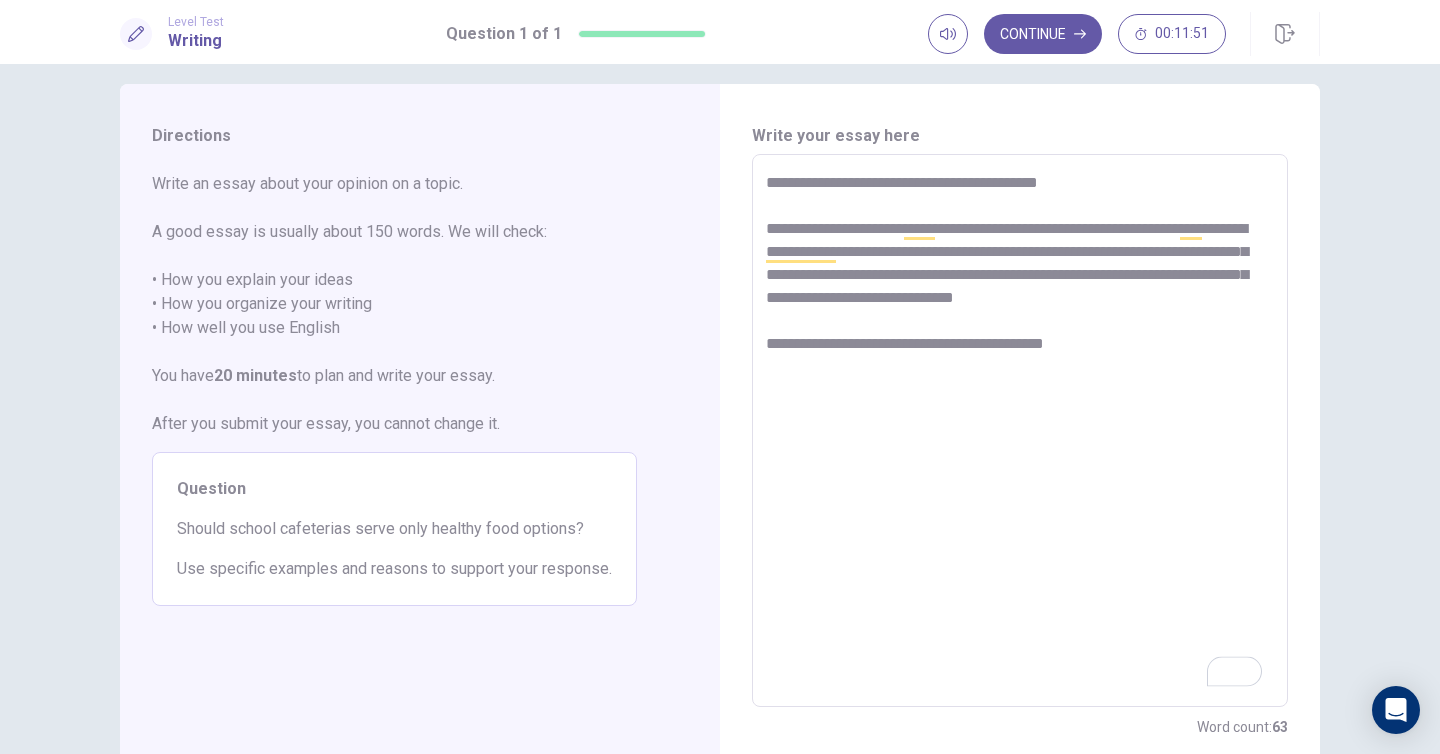 click on "**********" at bounding box center [1020, 431] 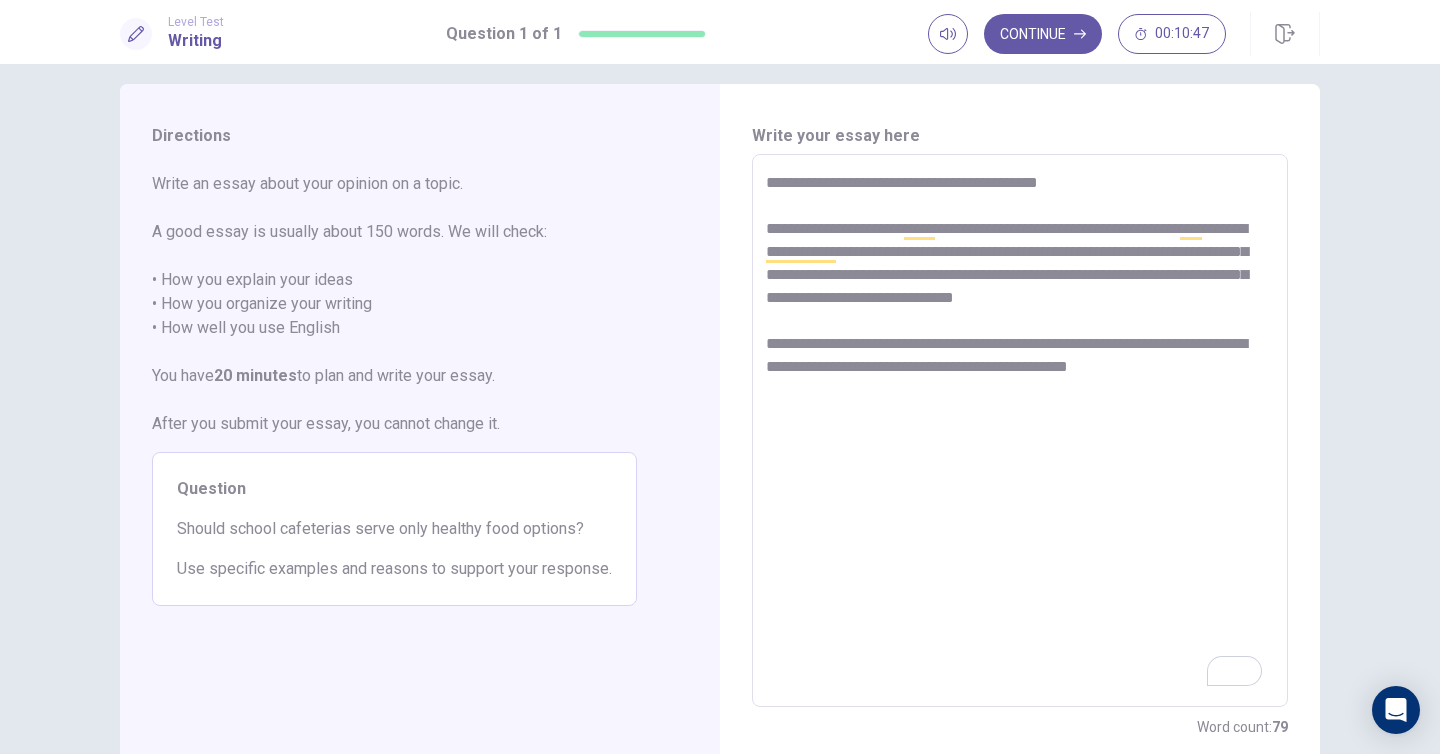 click on "**********" at bounding box center (1020, 431) 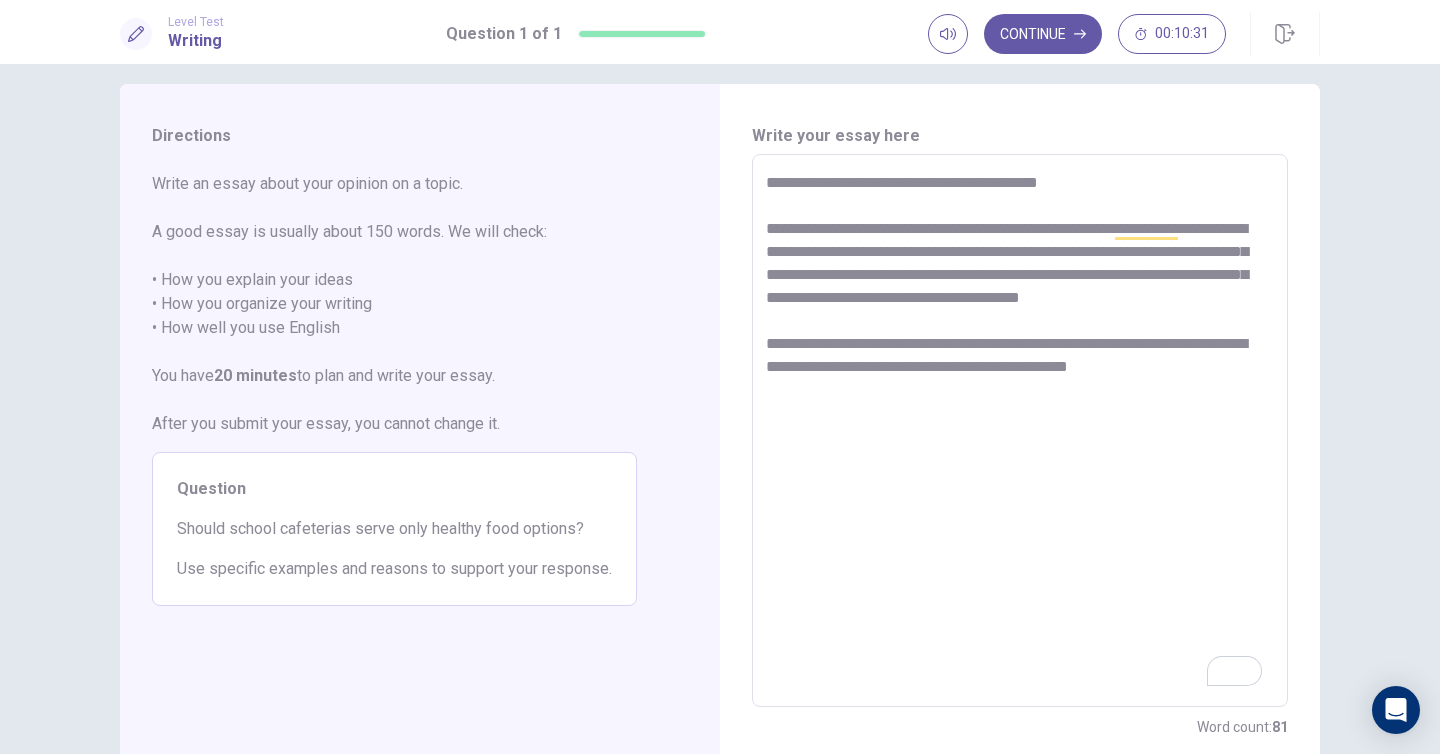 click on "**********" at bounding box center (1020, 431) 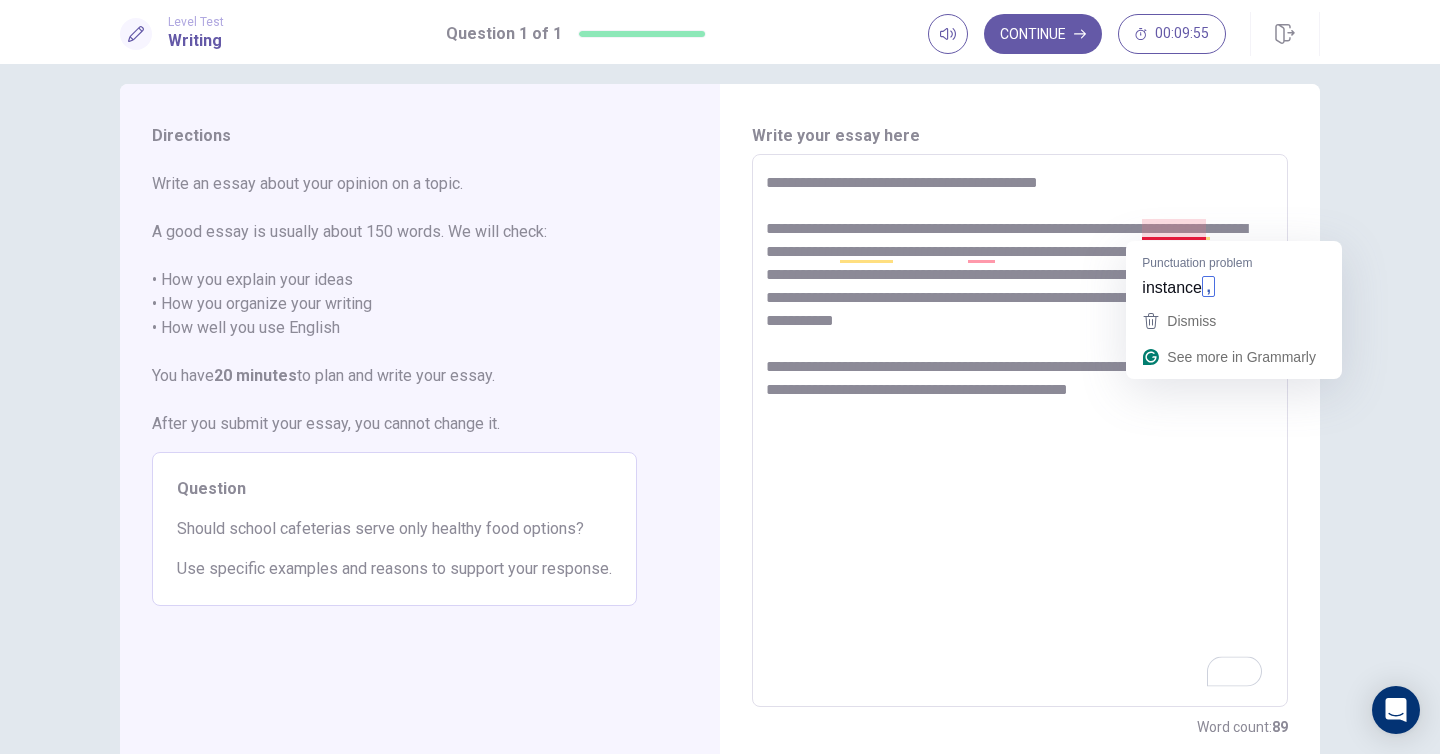 click on "**********" at bounding box center [1020, 431] 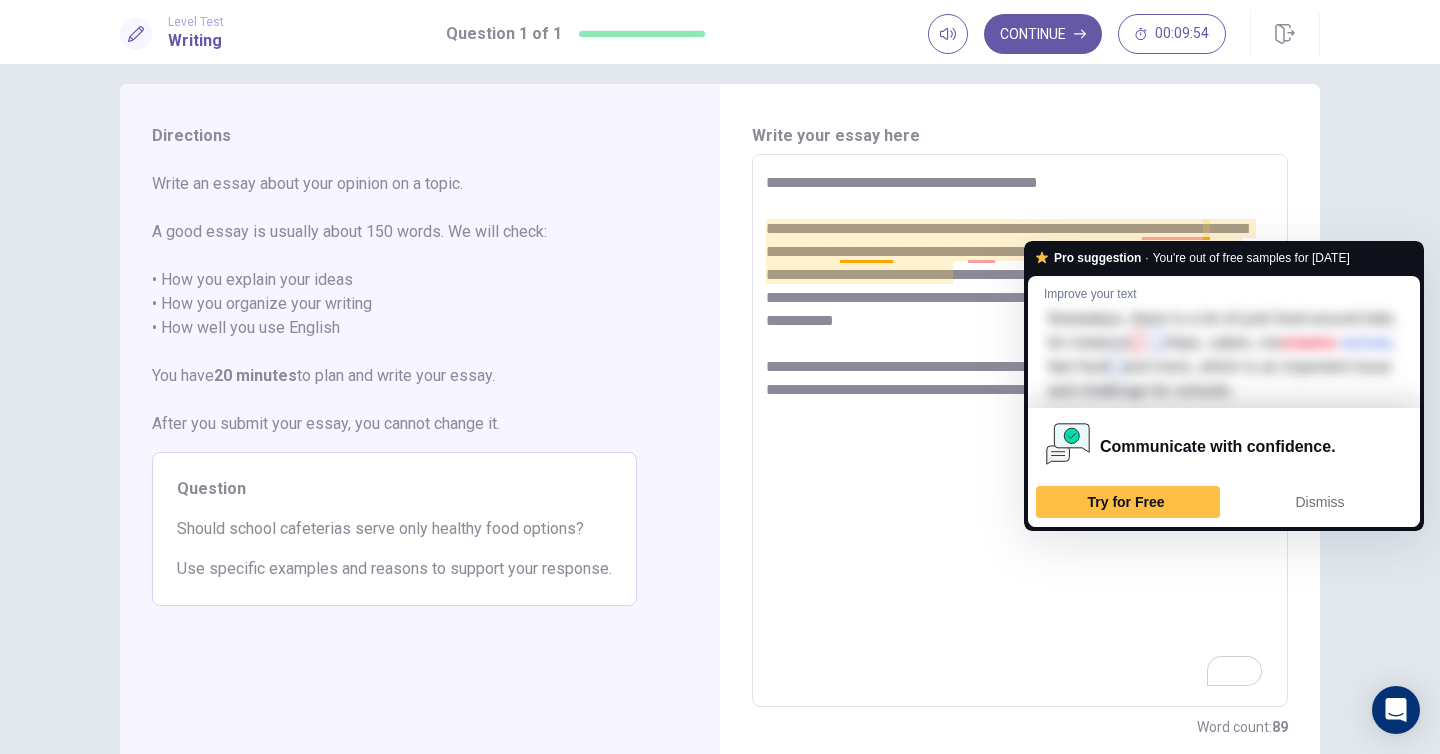 click on "**********" at bounding box center [1020, 431] 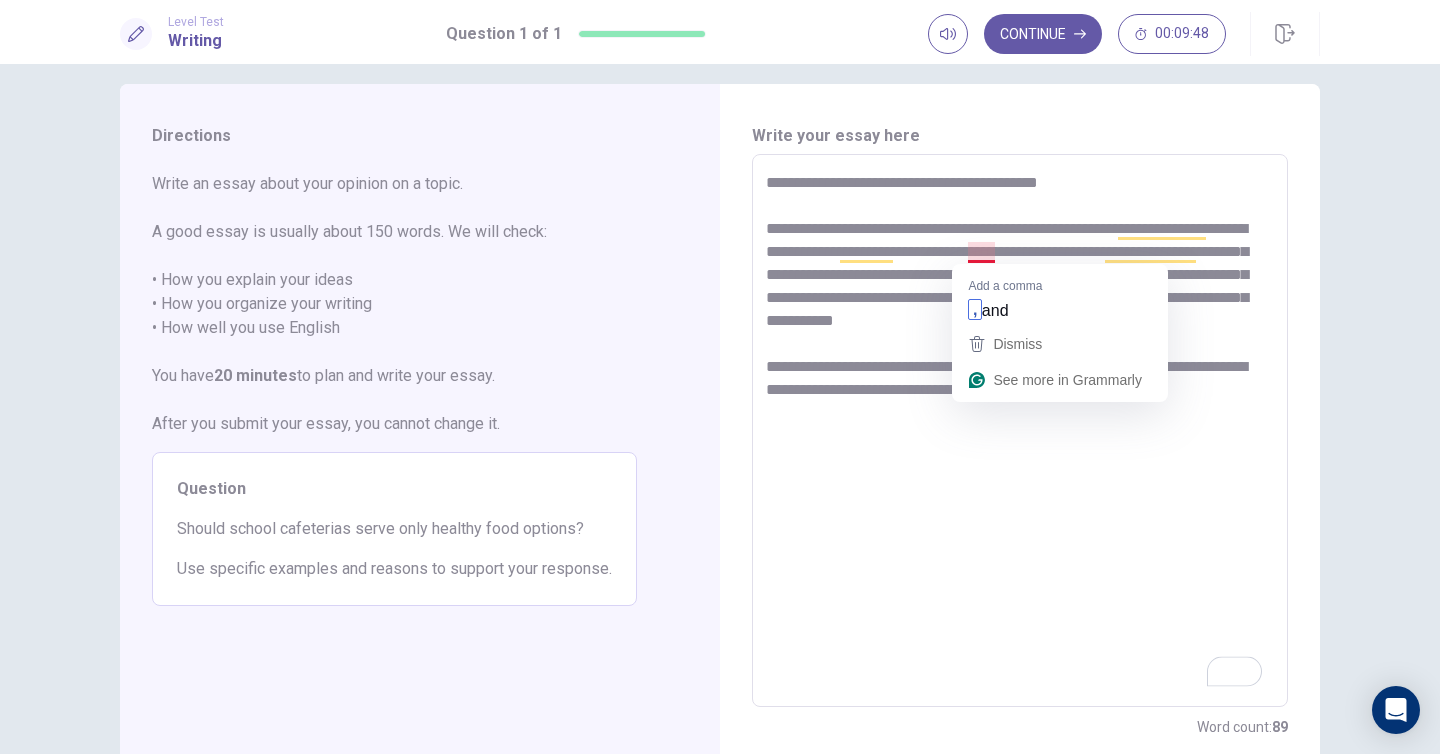 click on "**********" at bounding box center (1020, 431) 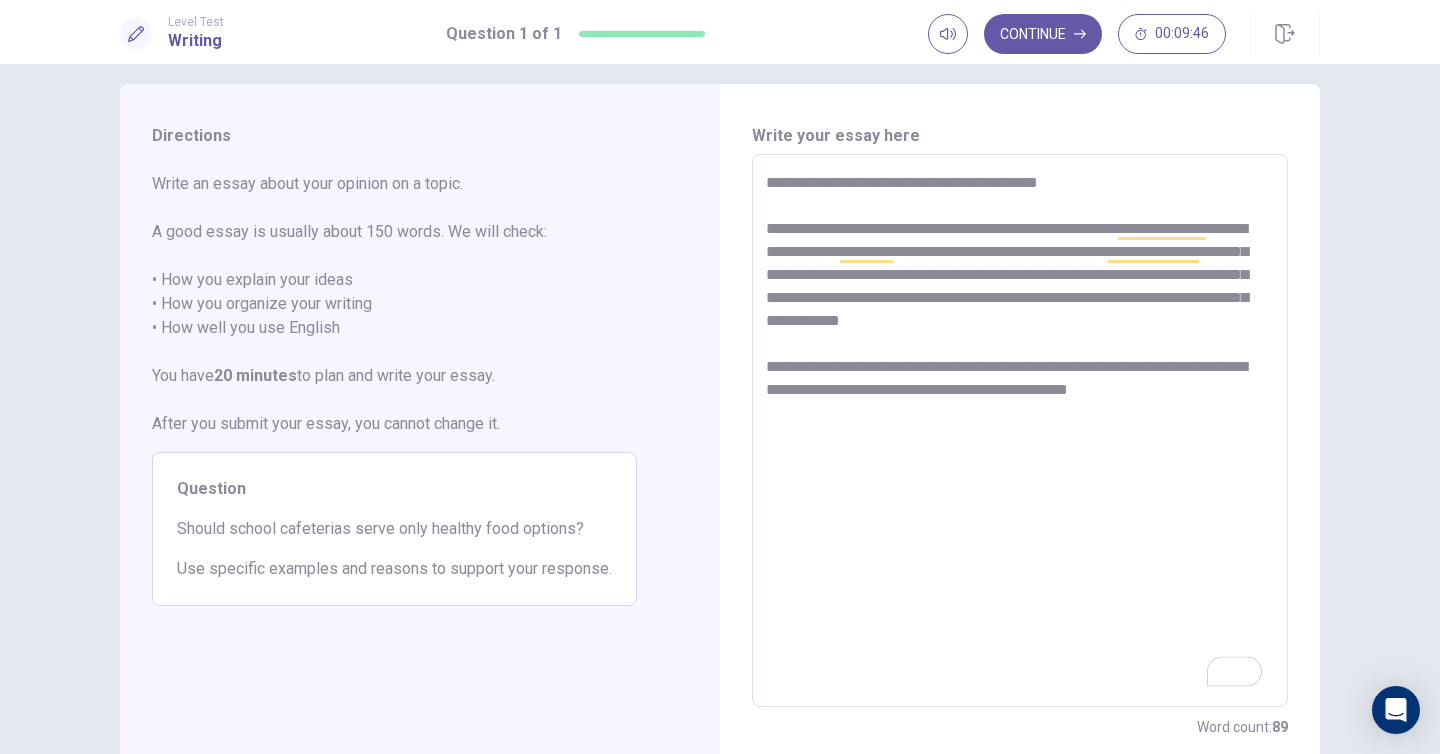click on "**********" at bounding box center (1020, 431) 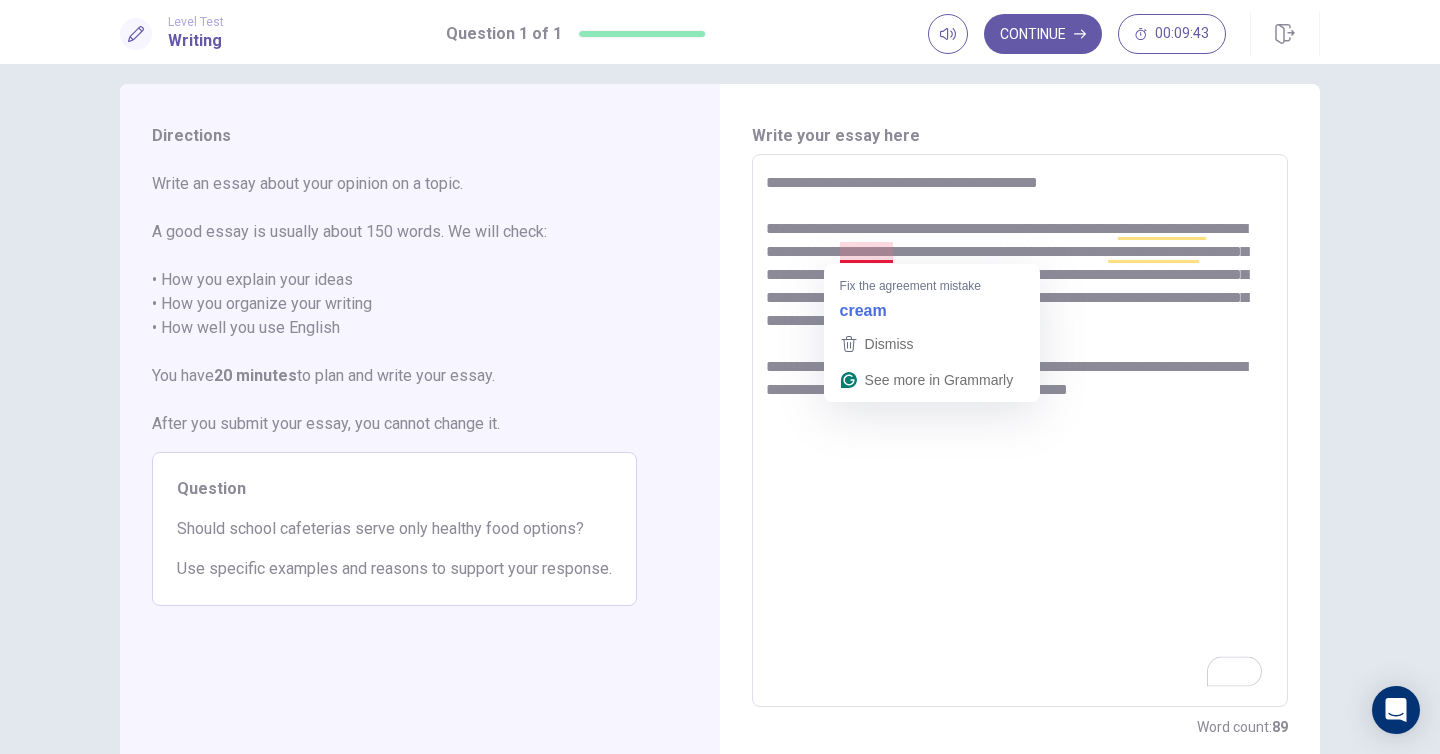 click on "**********" at bounding box center [1020, 431] 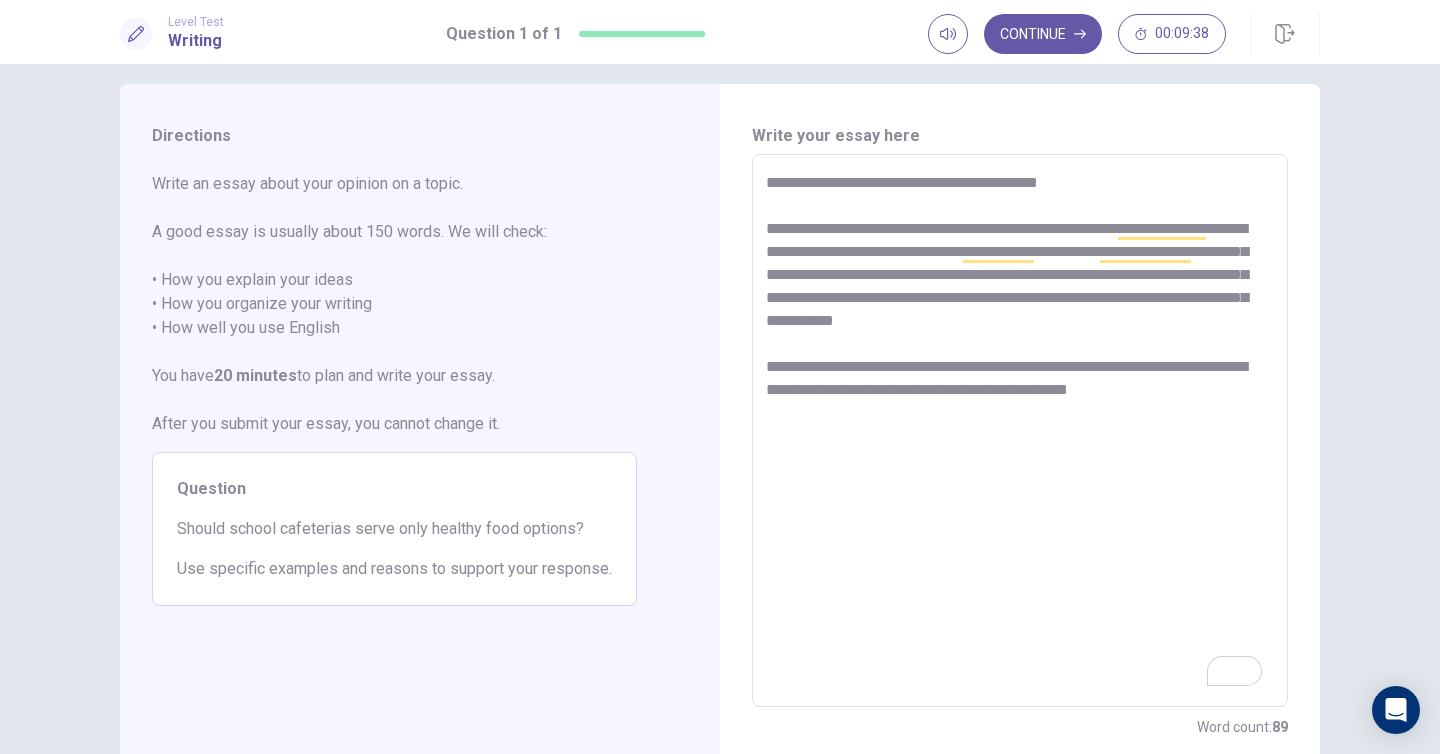 click on "**********" at bounding box center (1020, 431) 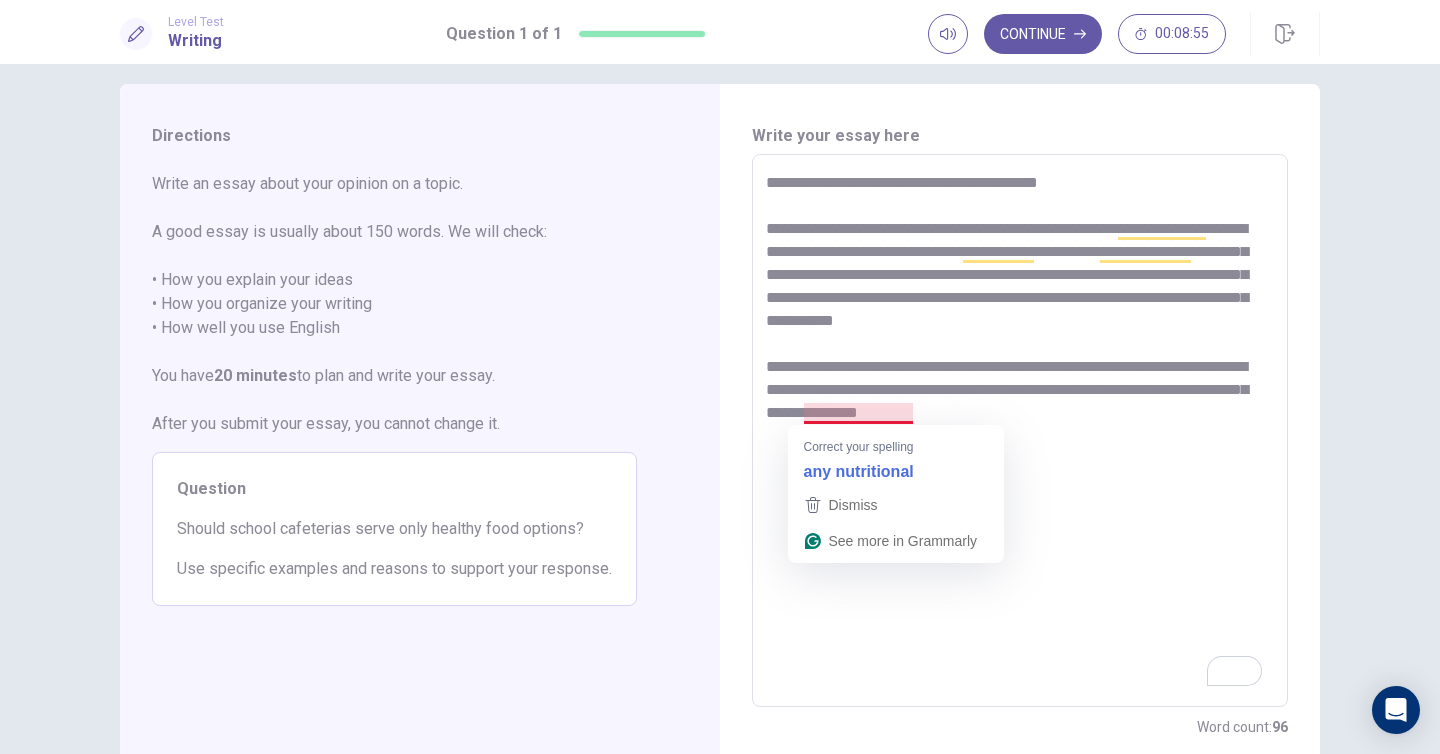 click on "**********" at bounding box center [1020, 431] 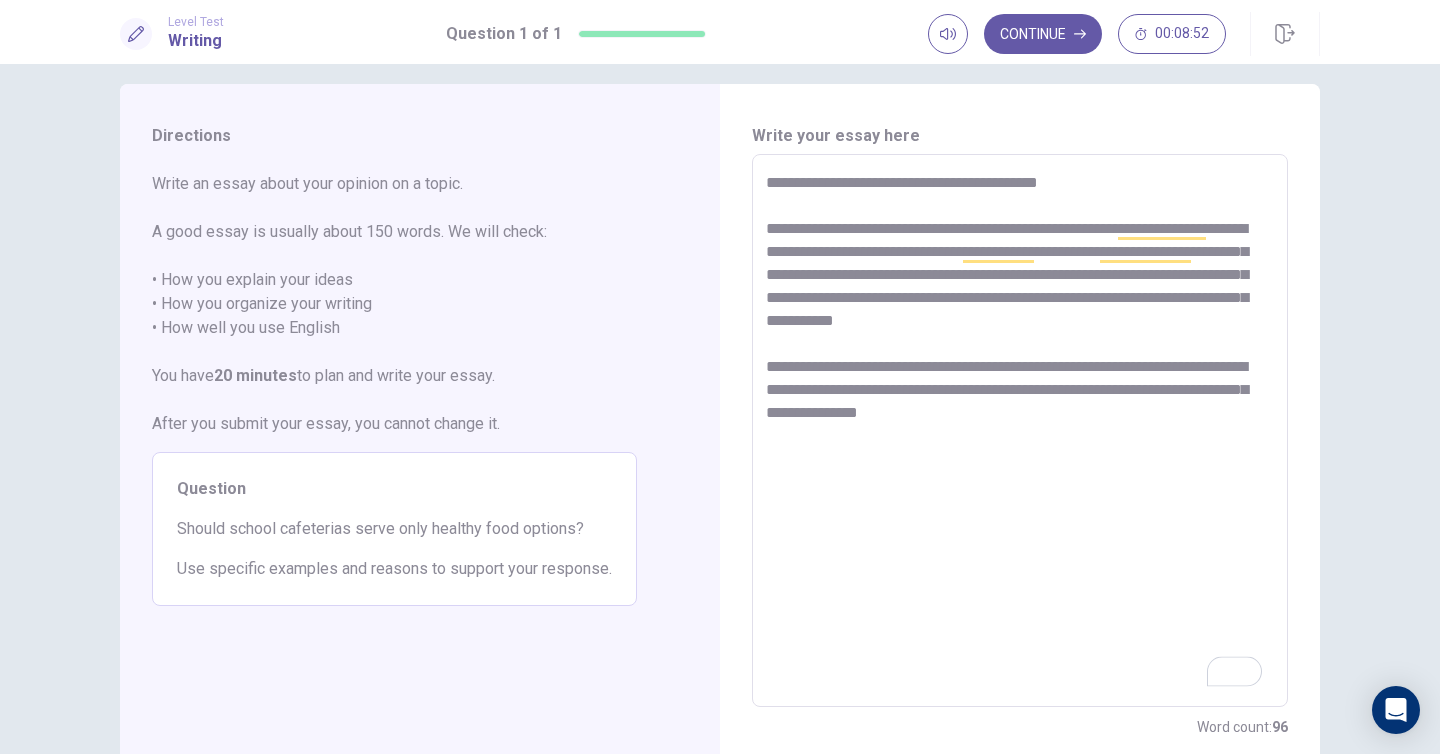 click on "**********" at bounding box center [1020, 431] 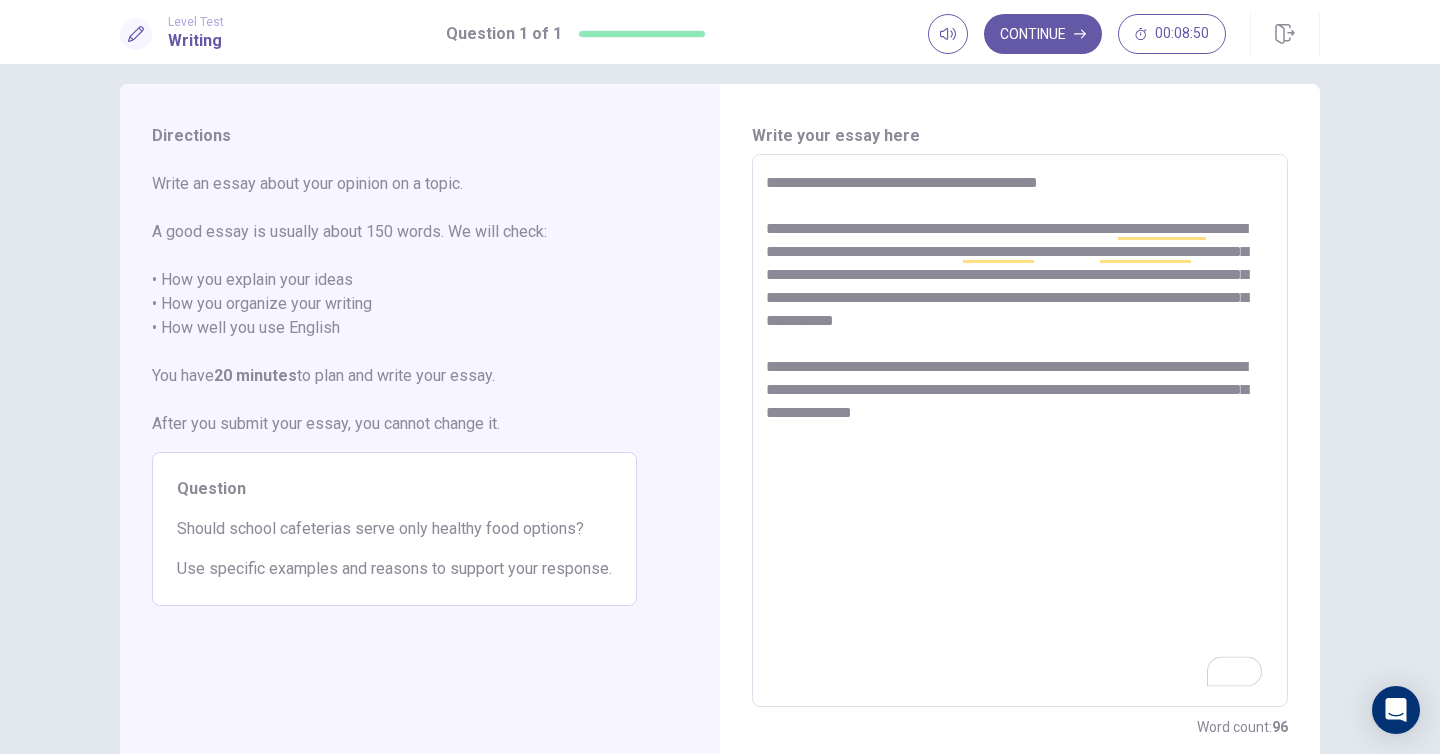 click on "**********" at bounding box center (1020, 431) 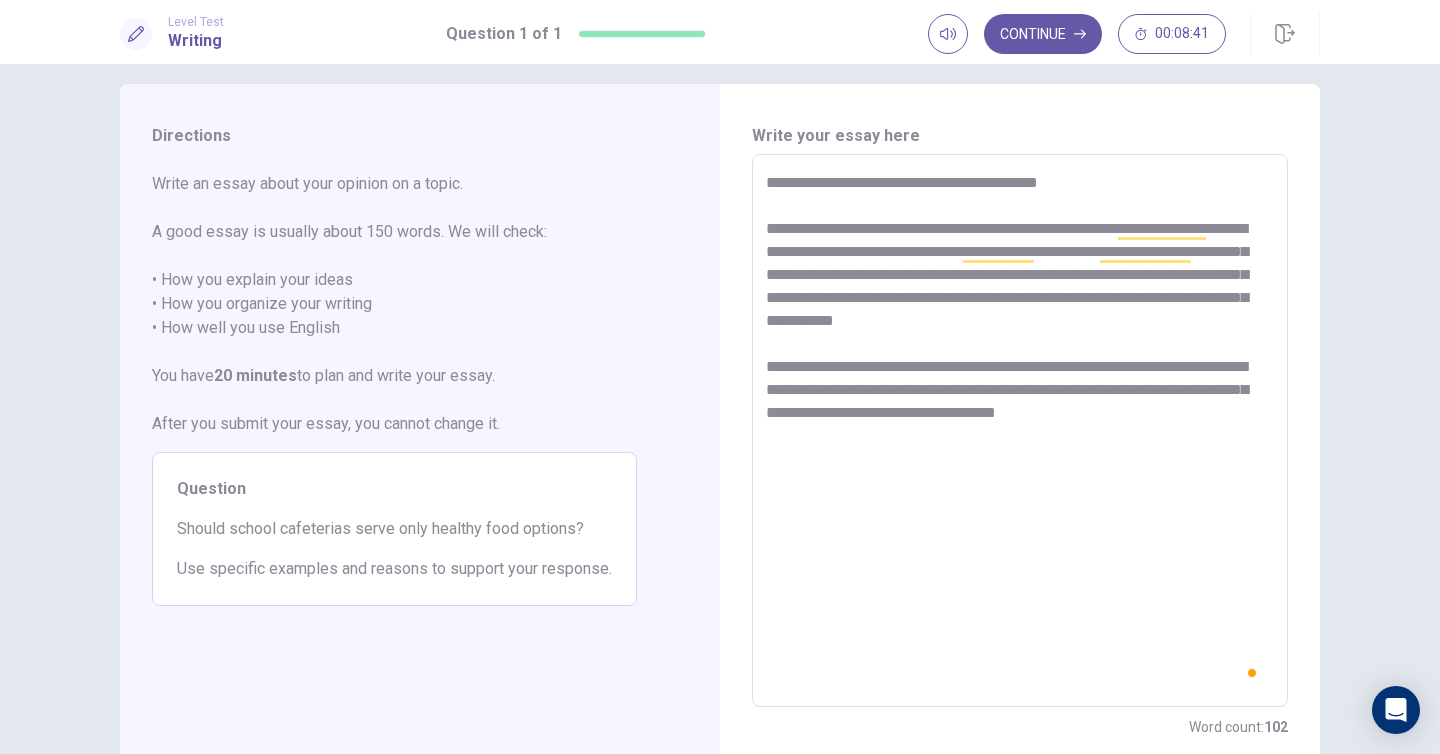 type on "**********" 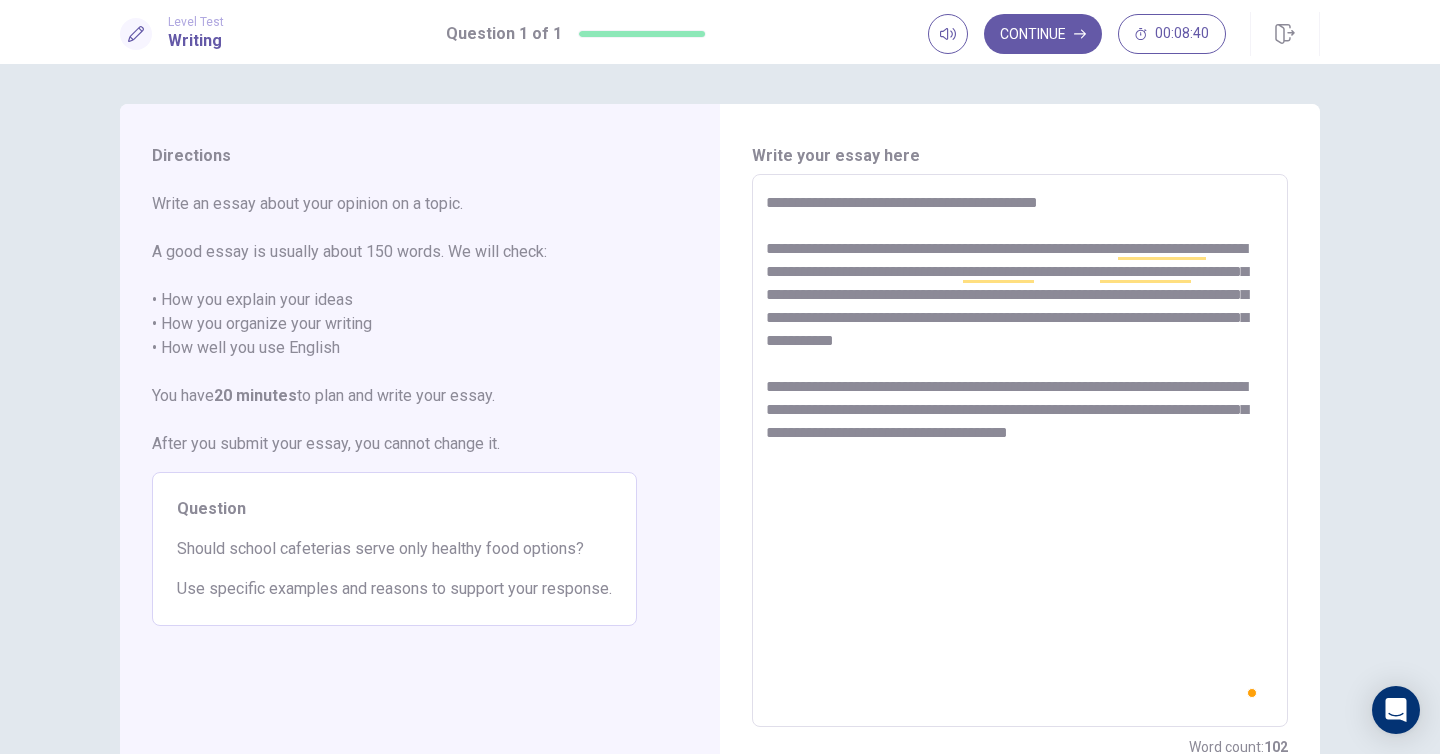 scroll, scrollTop: 0, scrollLeft: 0, axis: both 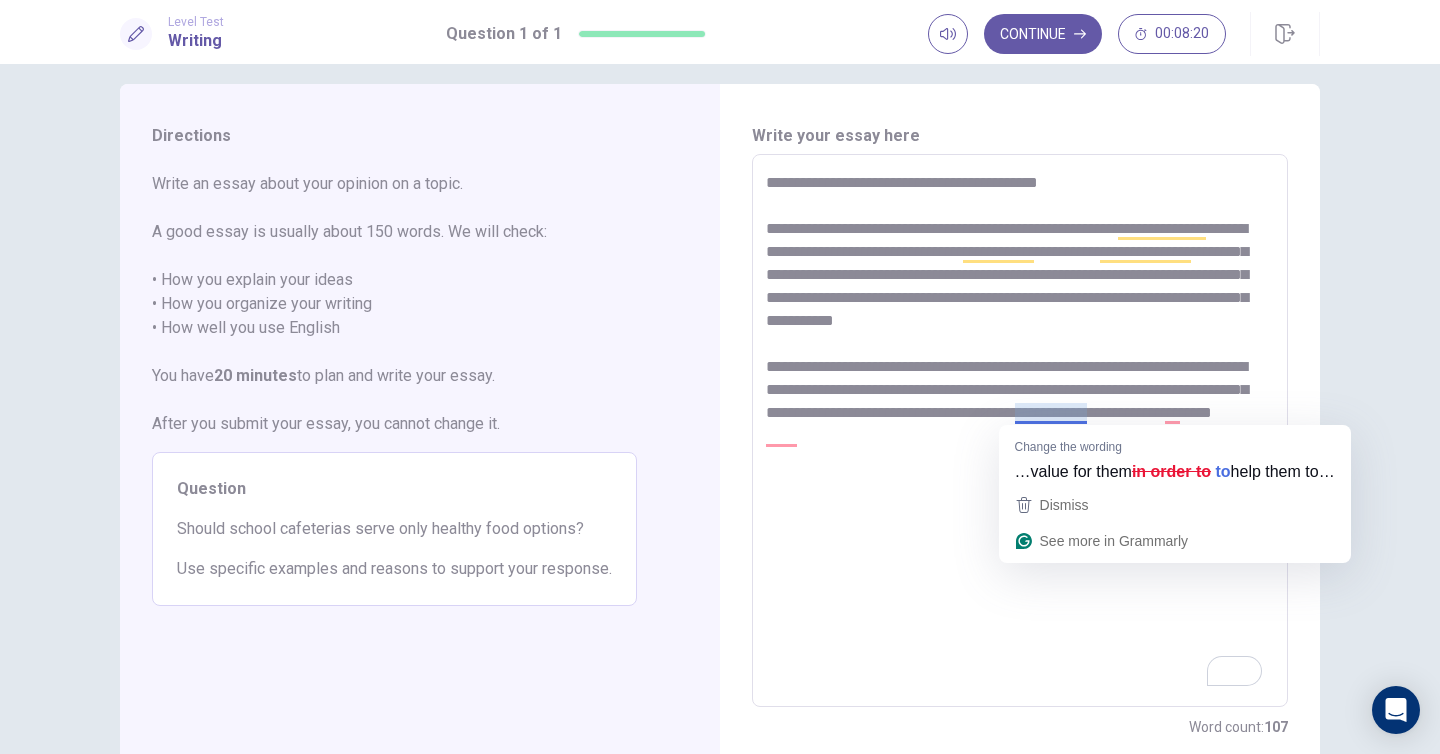 click on "**********" at bounding box center [1020, 431] 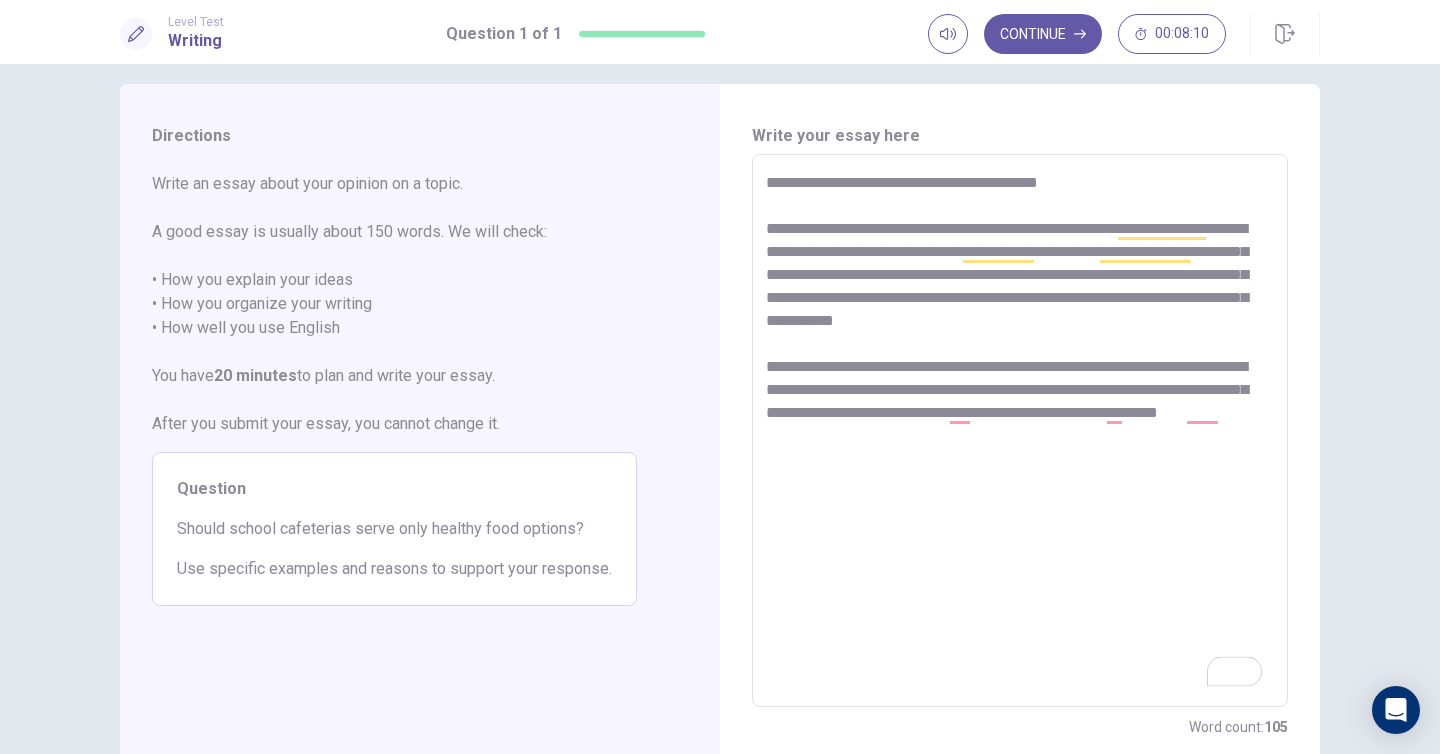 click on "**********" at bounding box center [1020, 431] 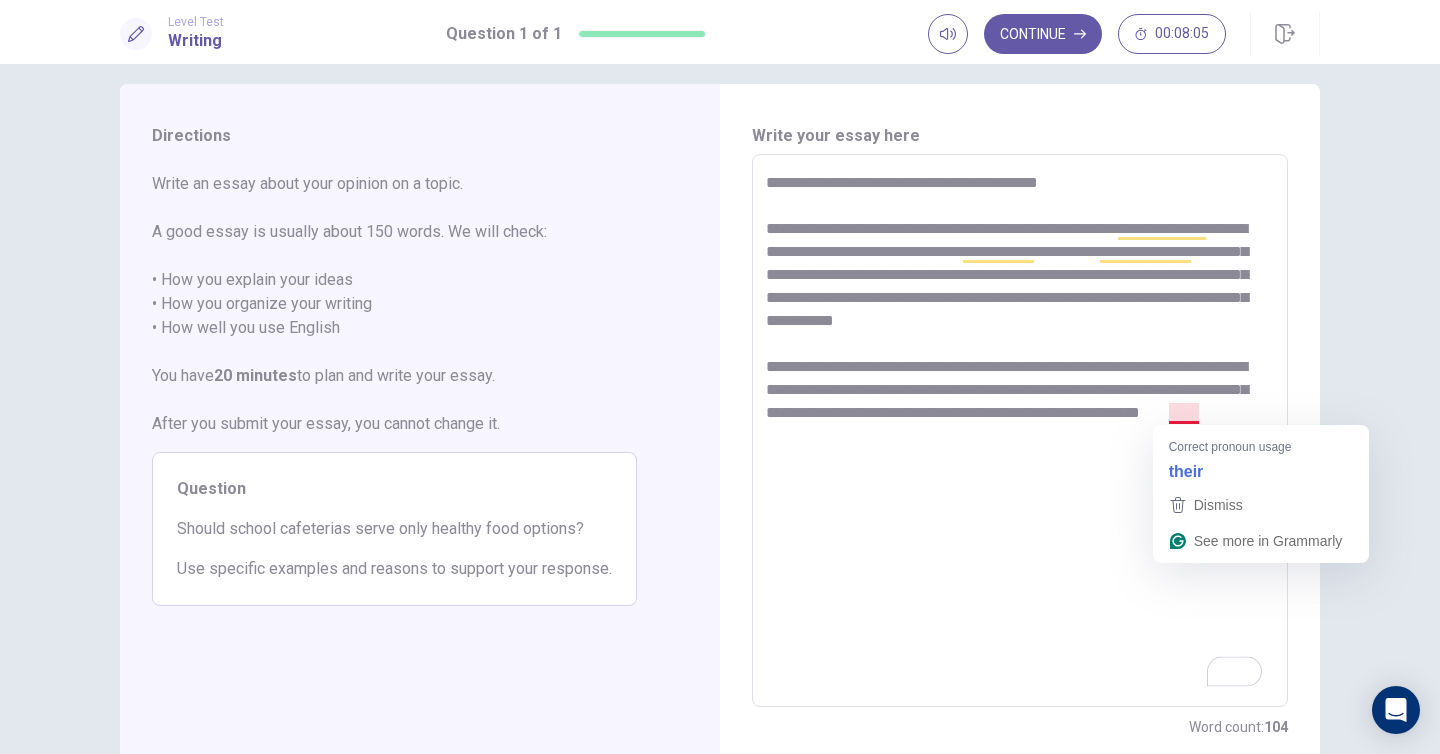 click on "**********" at bounding box center [1020, 431] 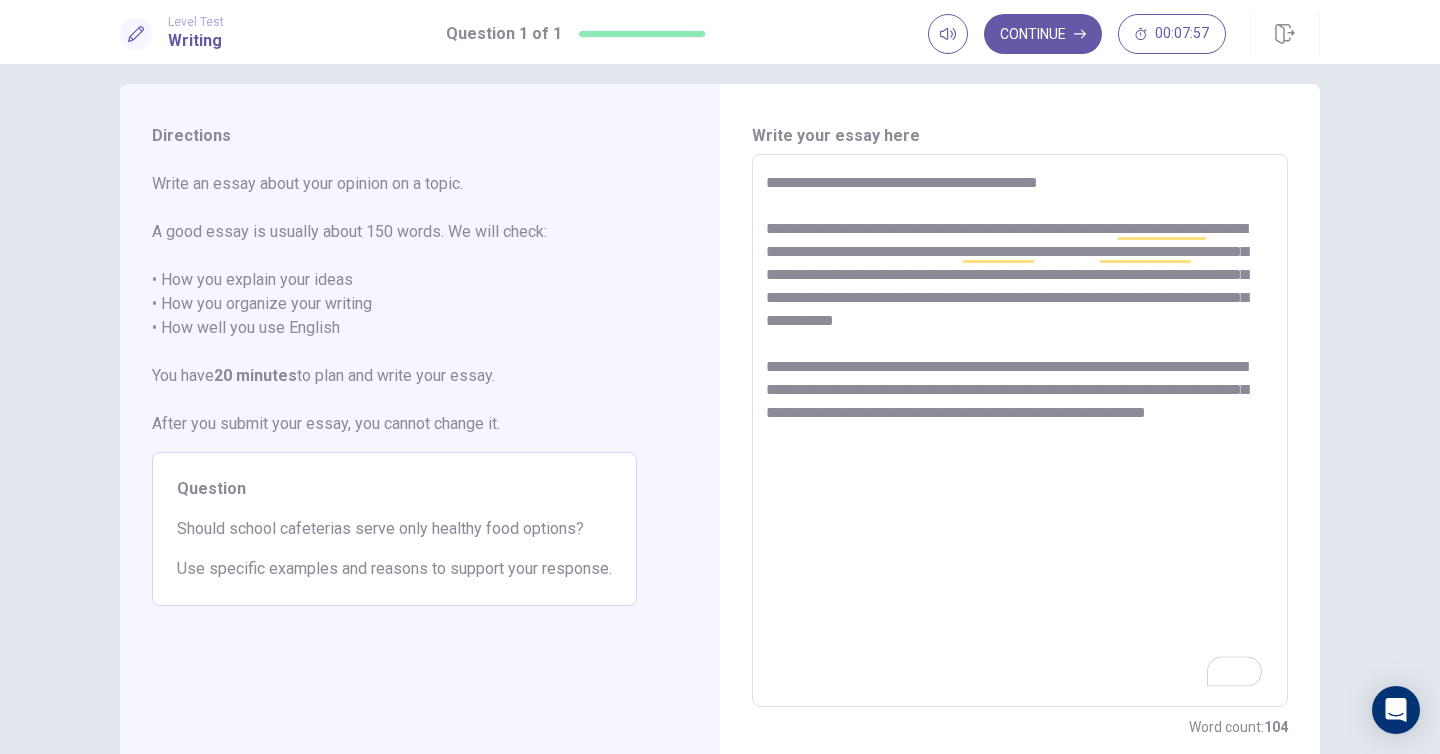 click on "**********" at bounding box center (1020, 431) 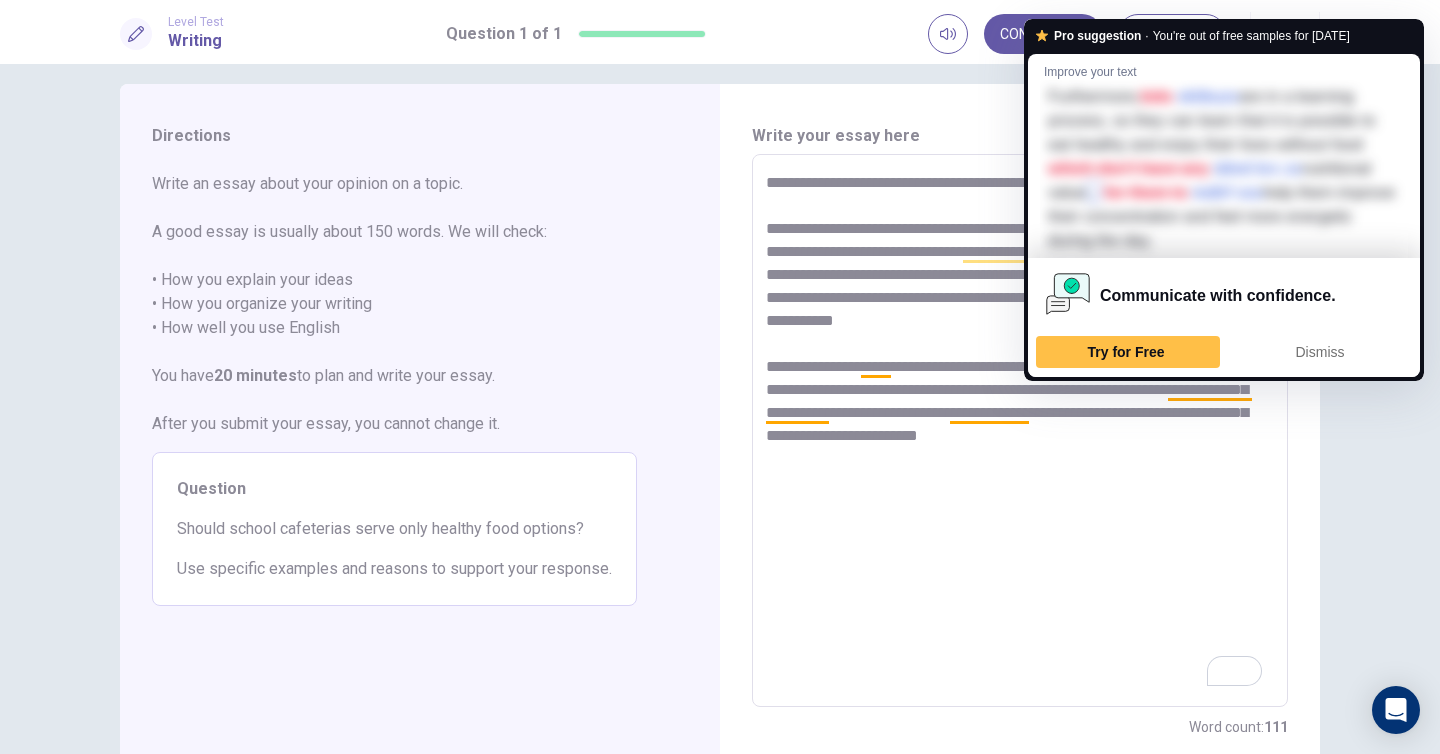 click on "**********" at bounding box center [1020, 431] 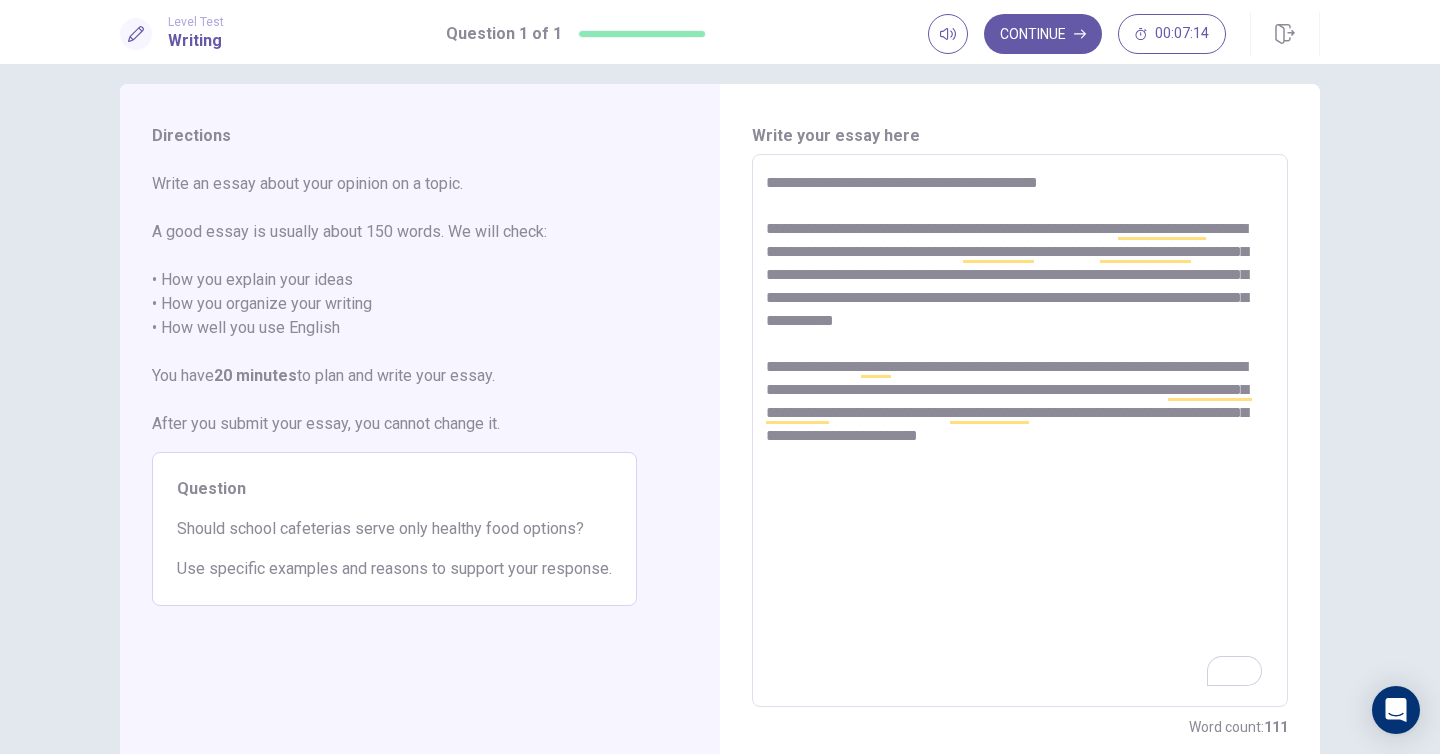 click on "**********" at bounding box center (1020, 431) 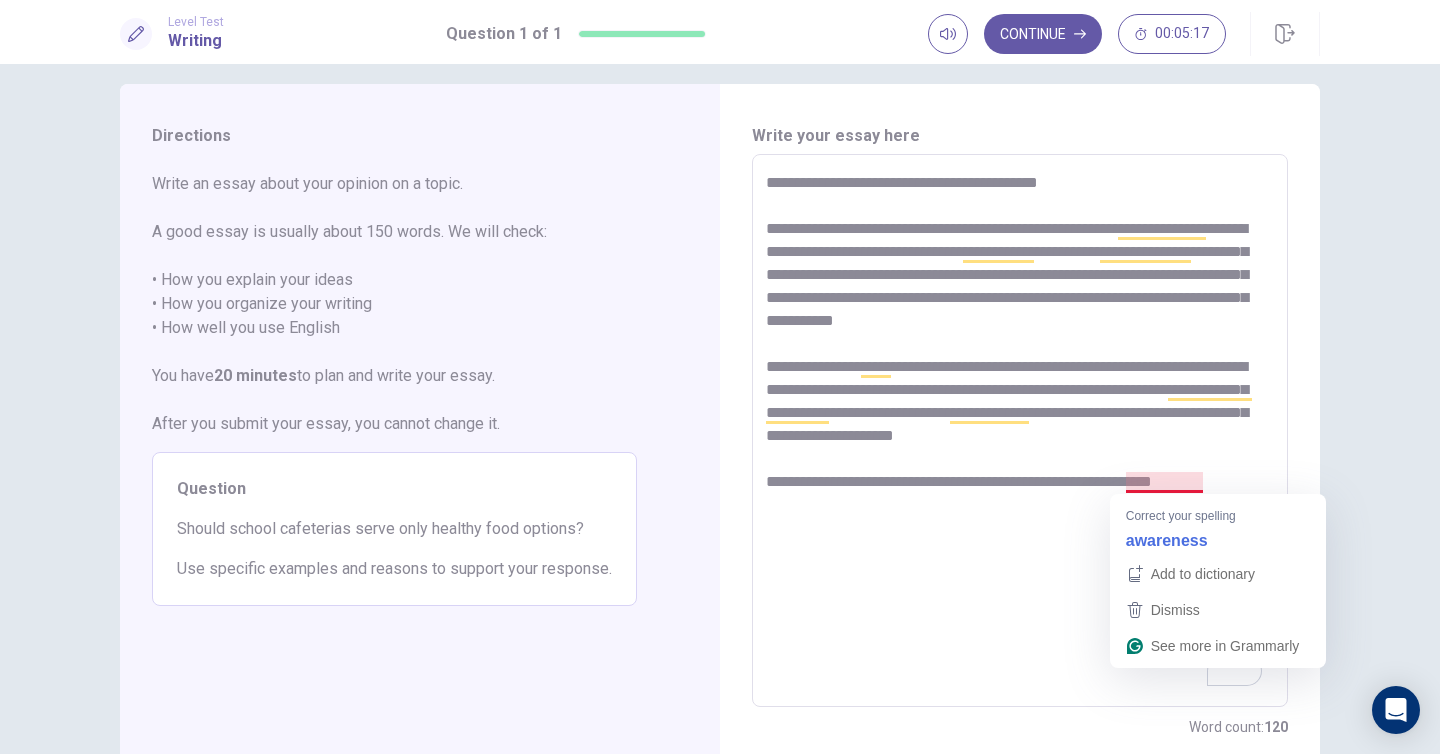 click on "**********" at bounding box center (1020, 431) 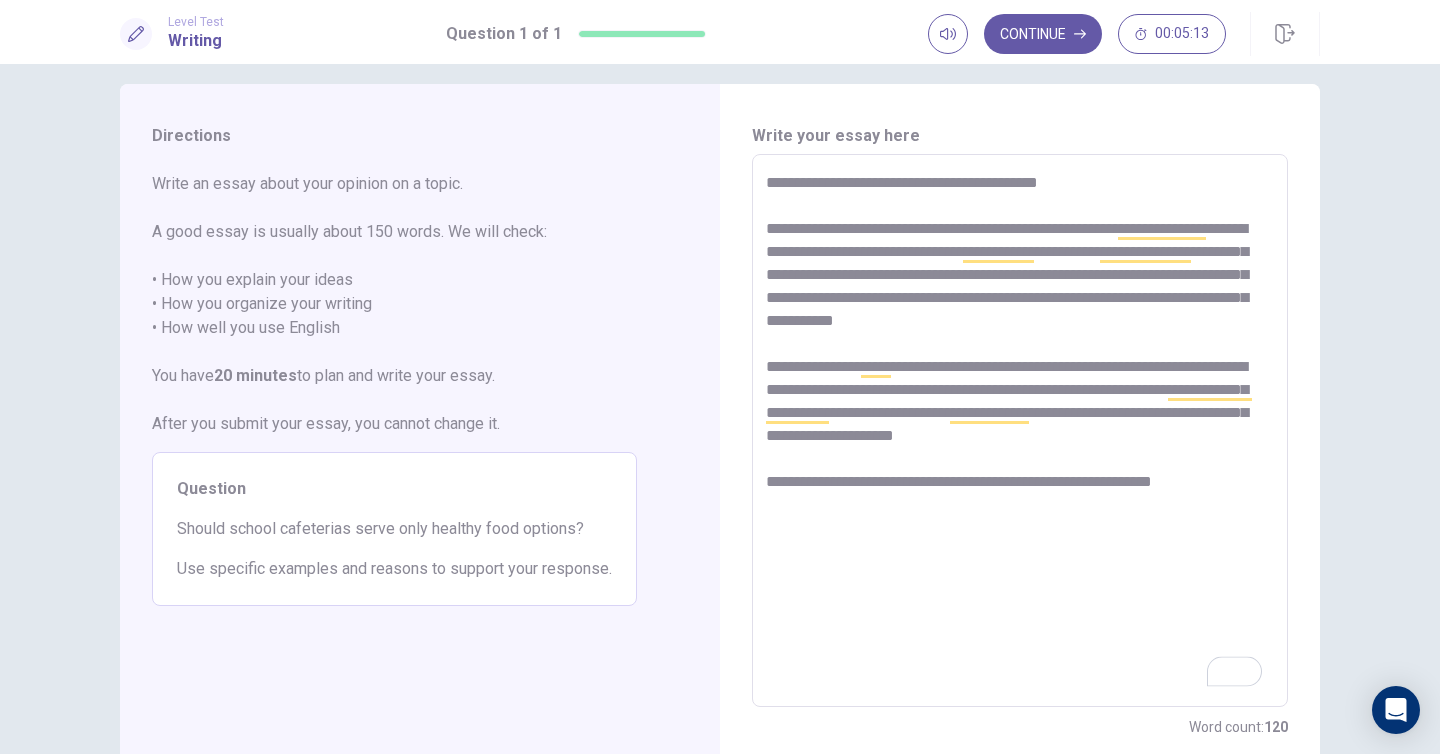 click on "**********" at bounding box center [1020, 431] 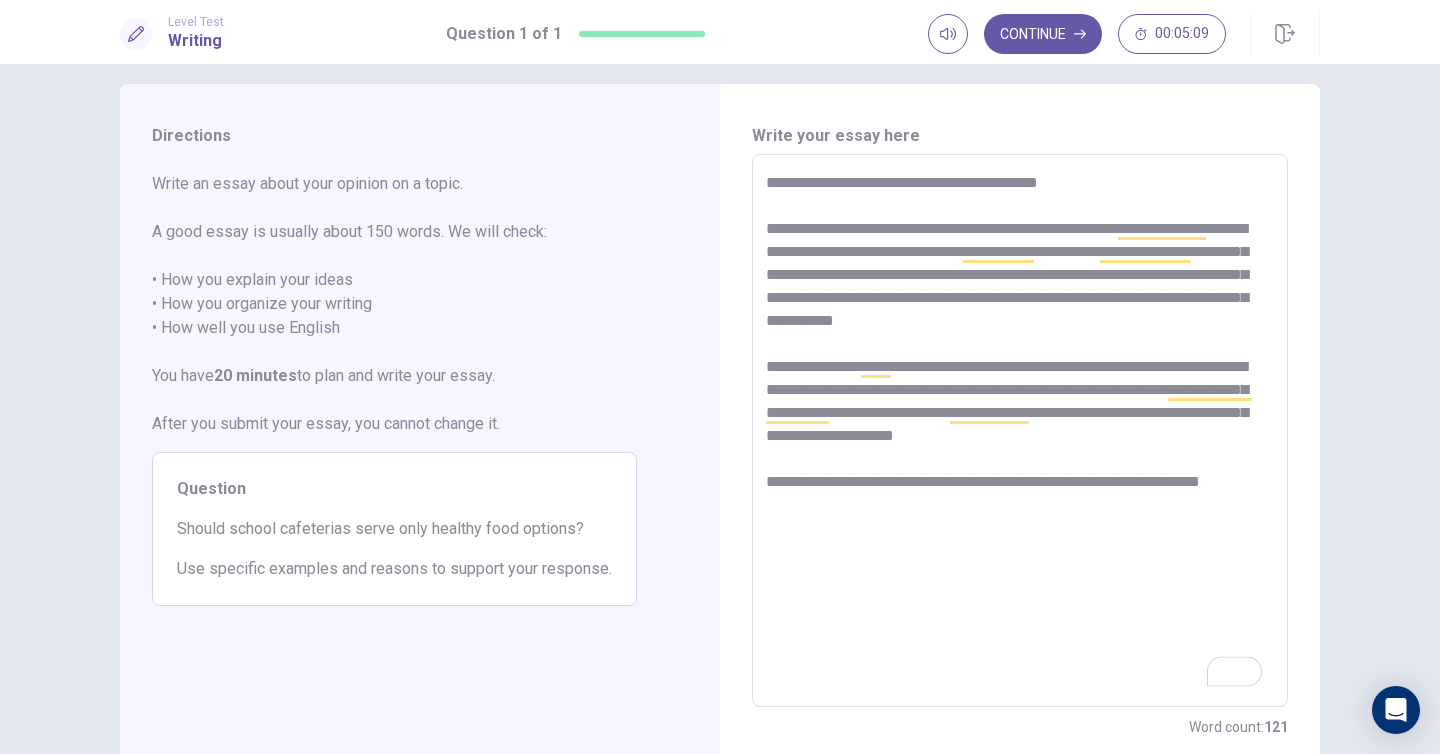 click on "**********" at bounding box center [1020, 431] 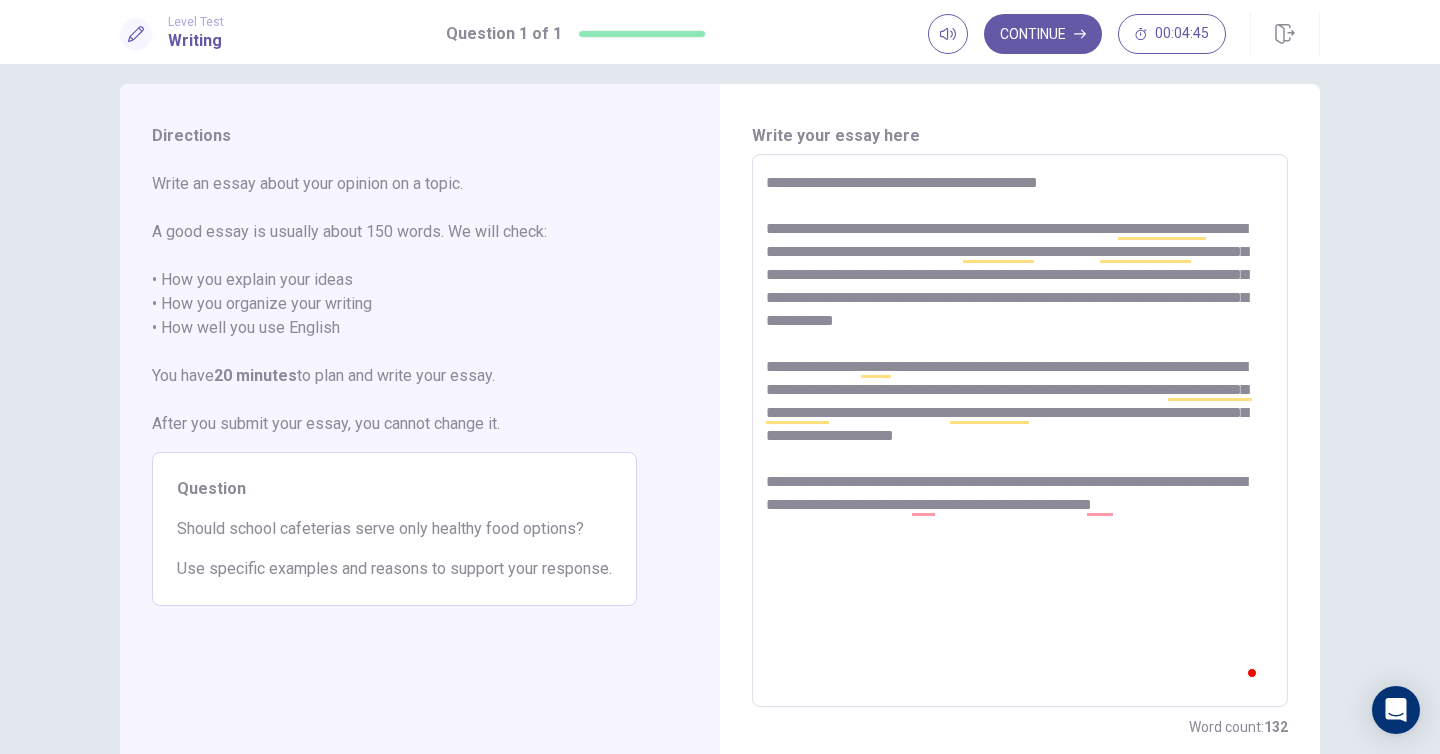 click on "**********" at bounding box center [1020, 431] 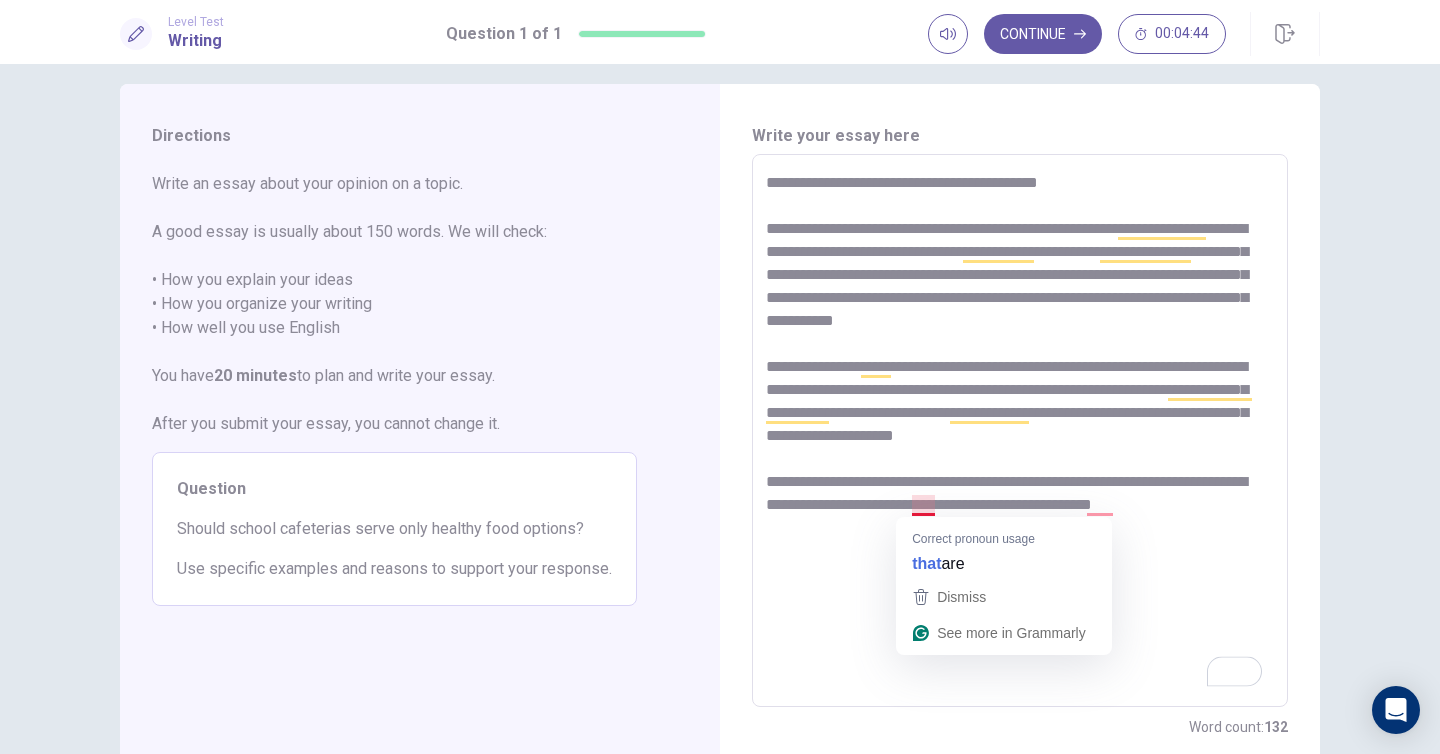 click on "**********" at bounding box center [1020, 431] 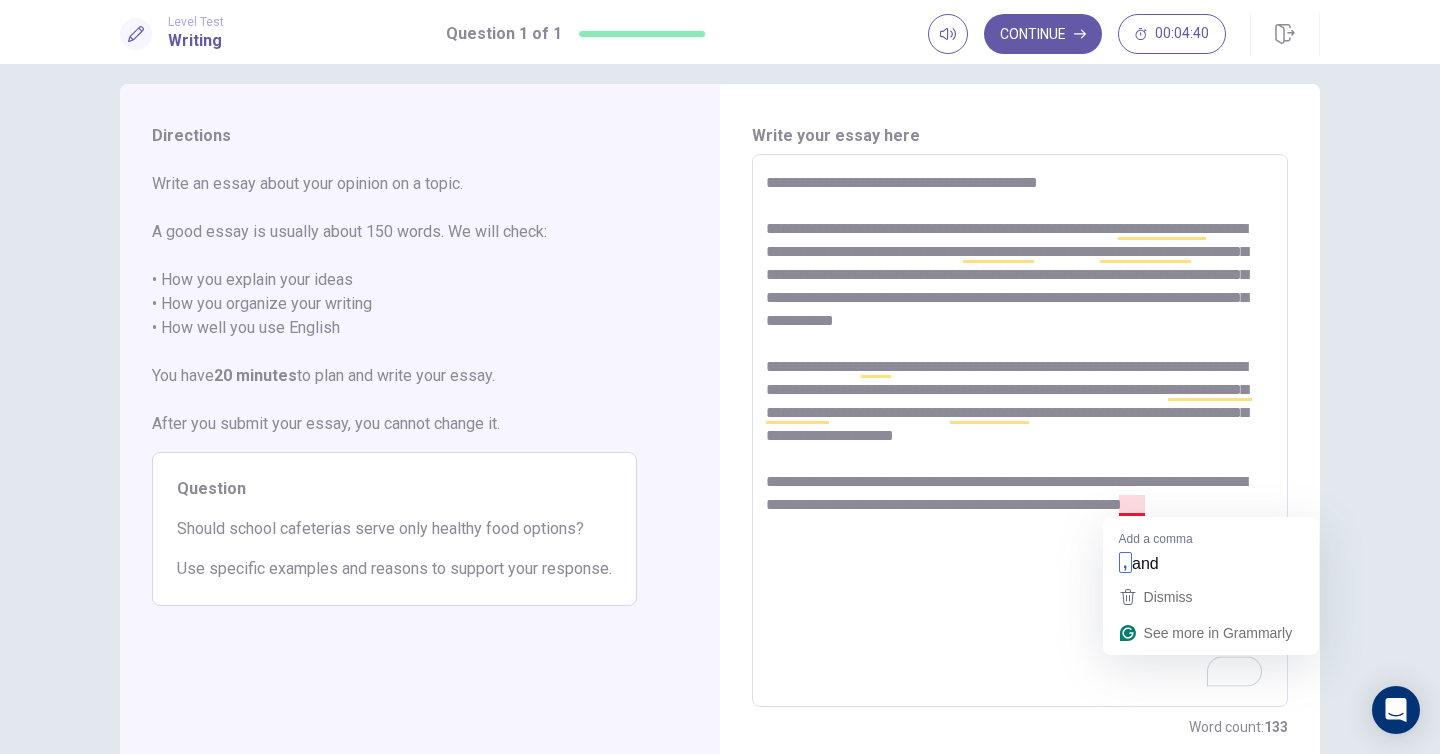 click on "**********" at bounding box center [1020, 431] 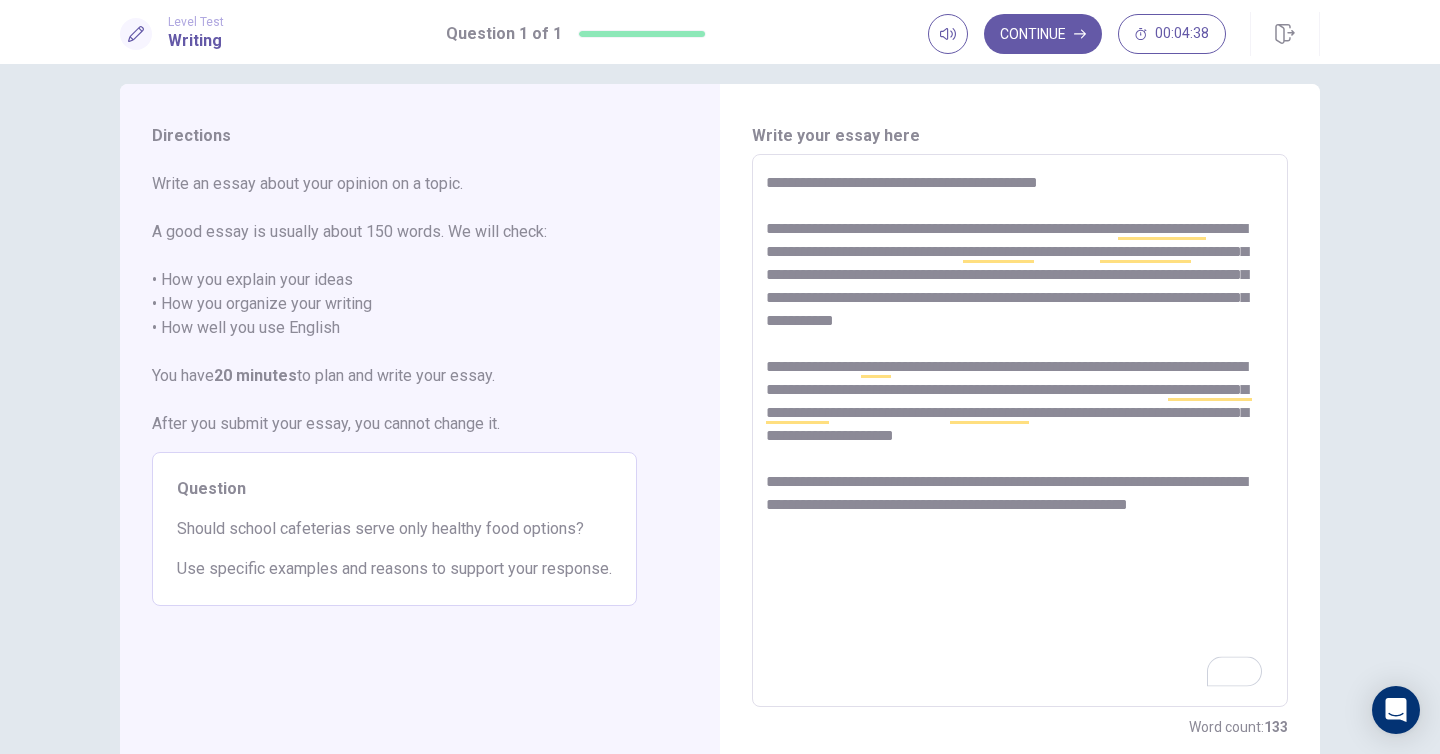 click on "**********" at bounding box center [1020, 431] 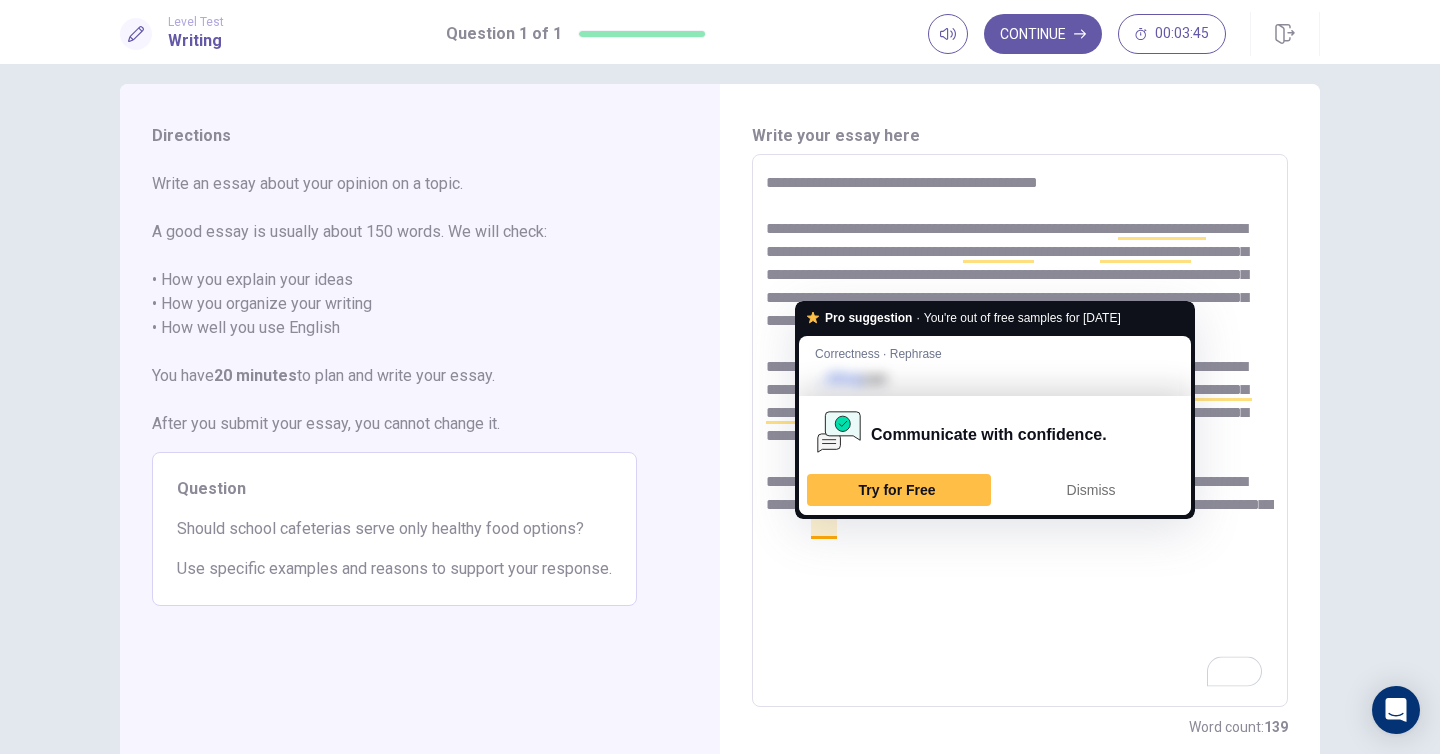 click on "**********" at bounding box center (1020, 431) 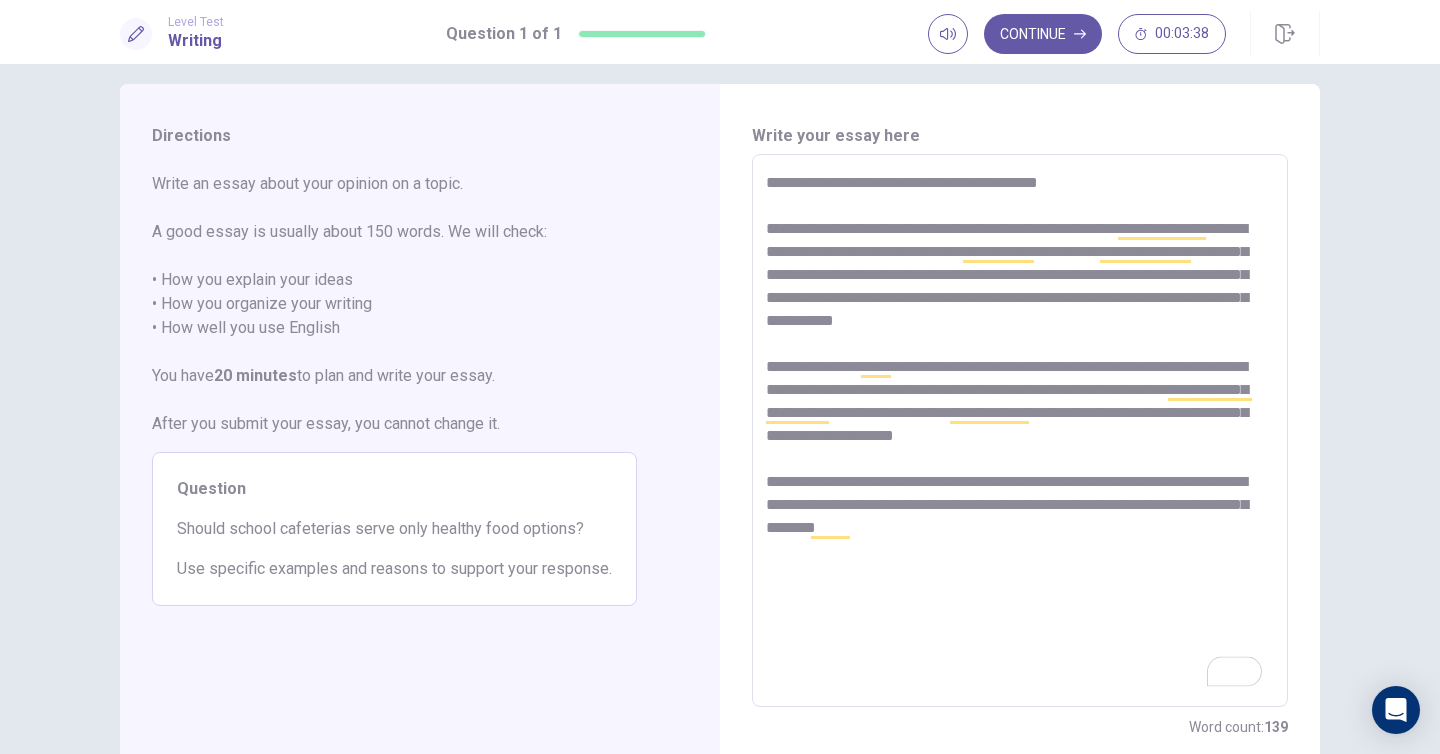 click on "**********" at bounding box center [1020, 431] 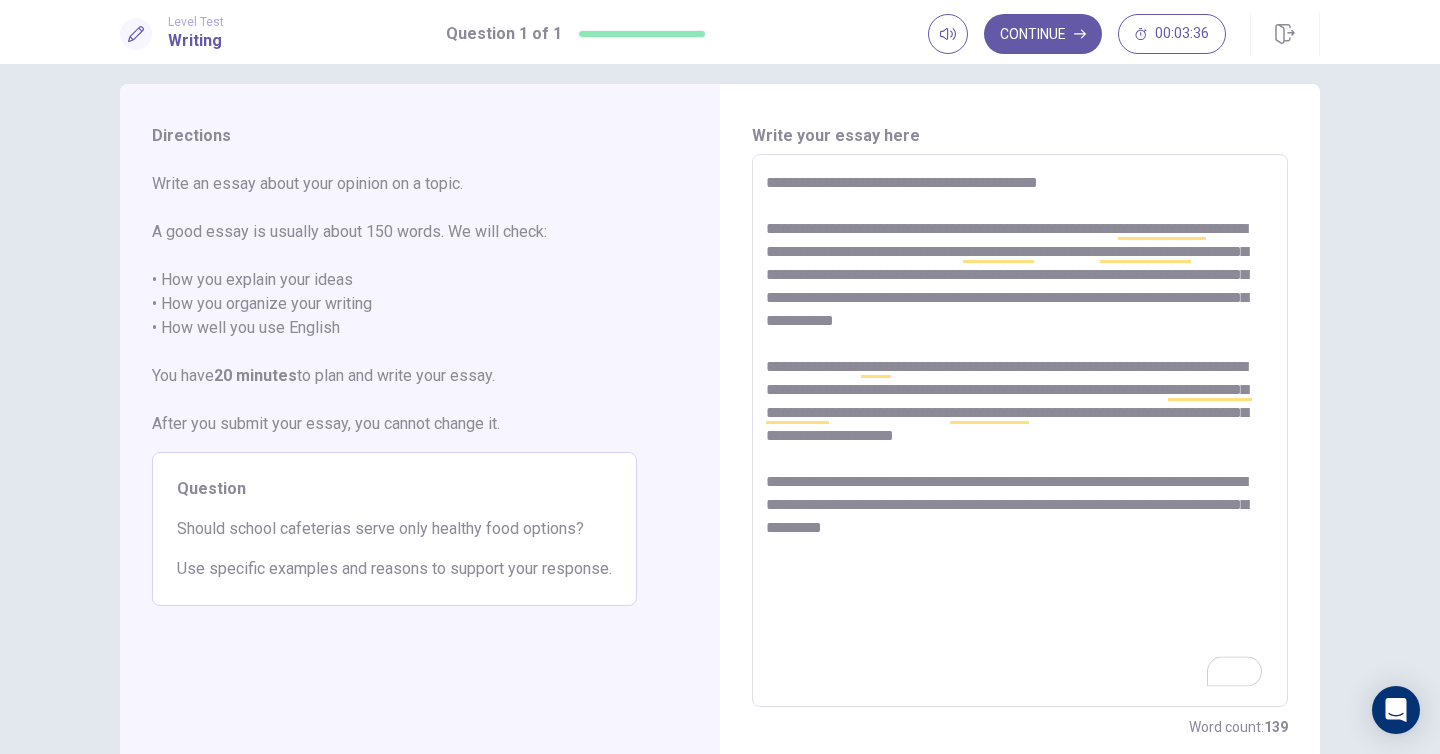 click on "**********" at bounding box center [1020, 431] 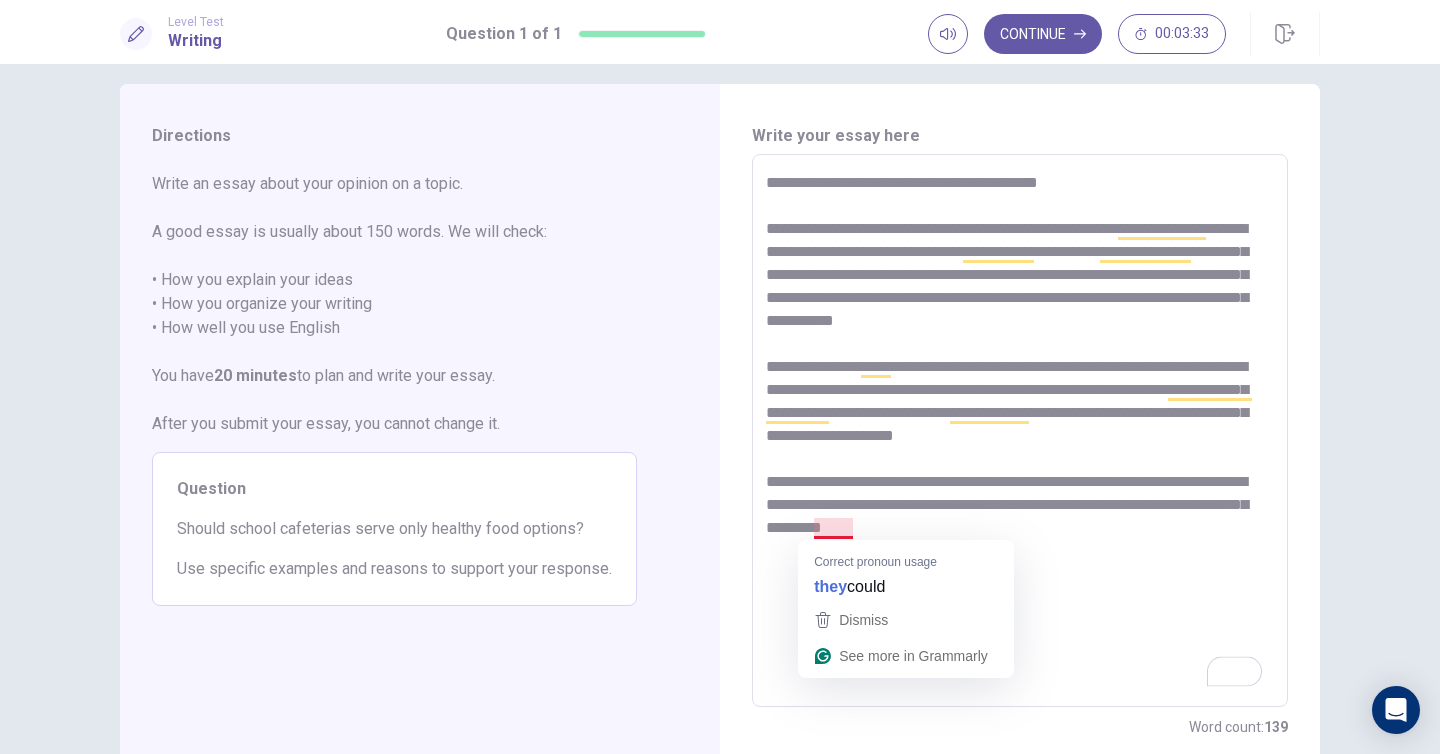 click on "**********" at bounding box center [1020, 431] 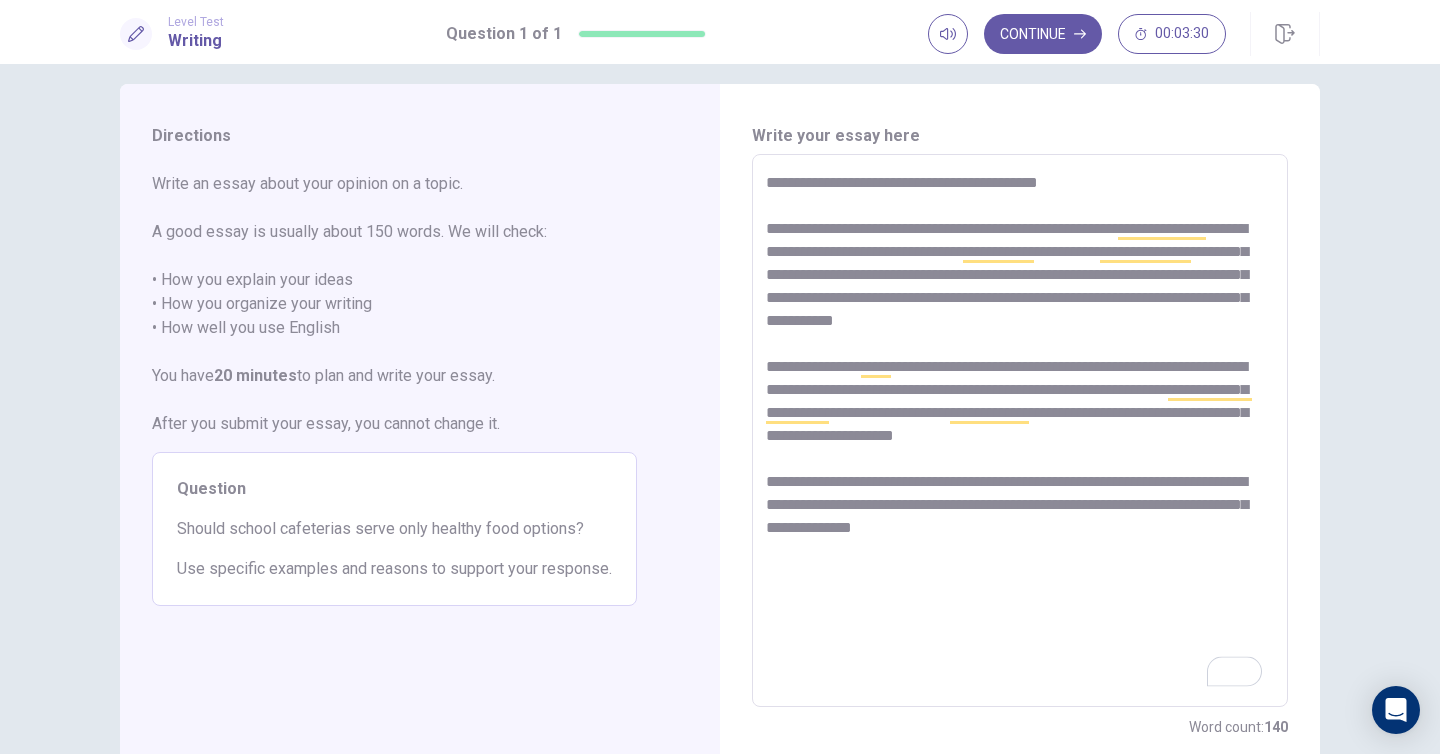 click on "**********" at bounding box center (1020, 431) 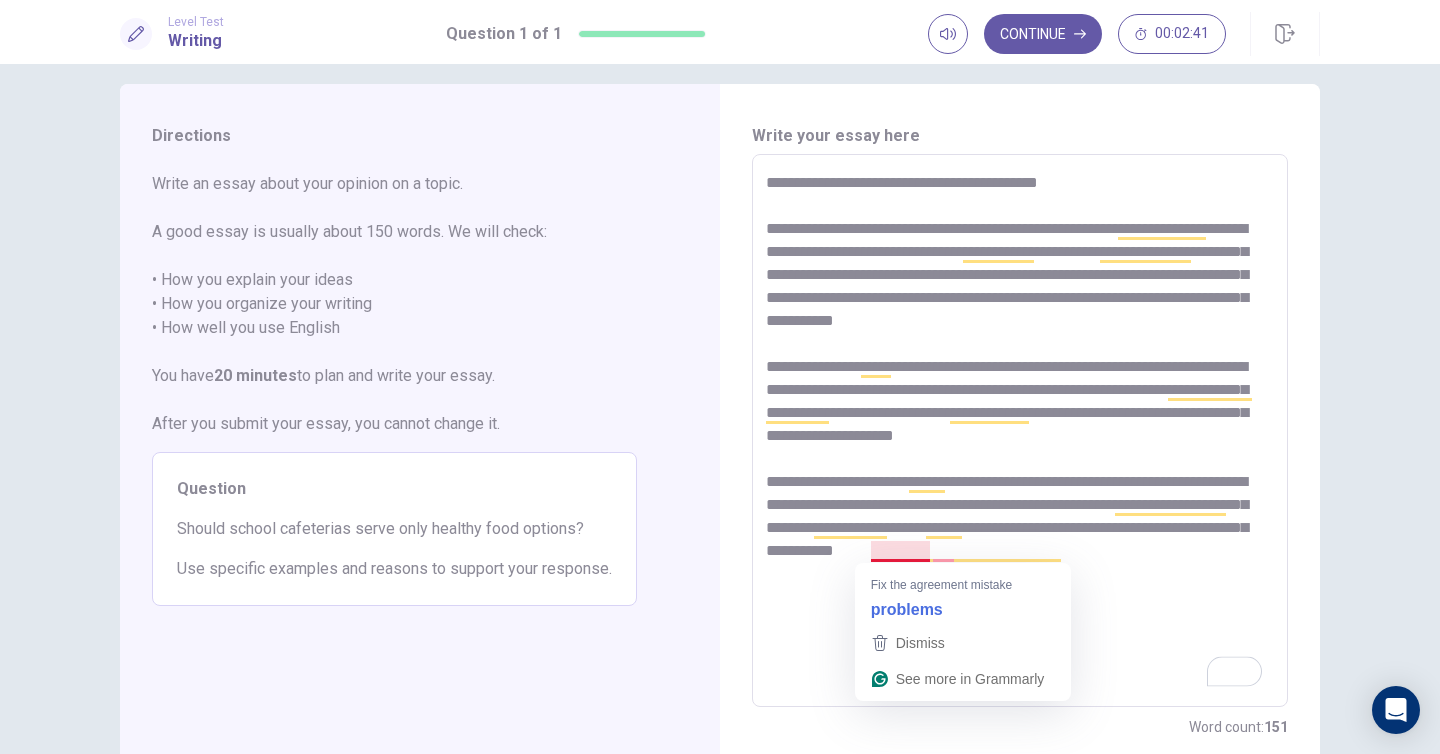 click on "**********" at bounding box center (1020, 431) 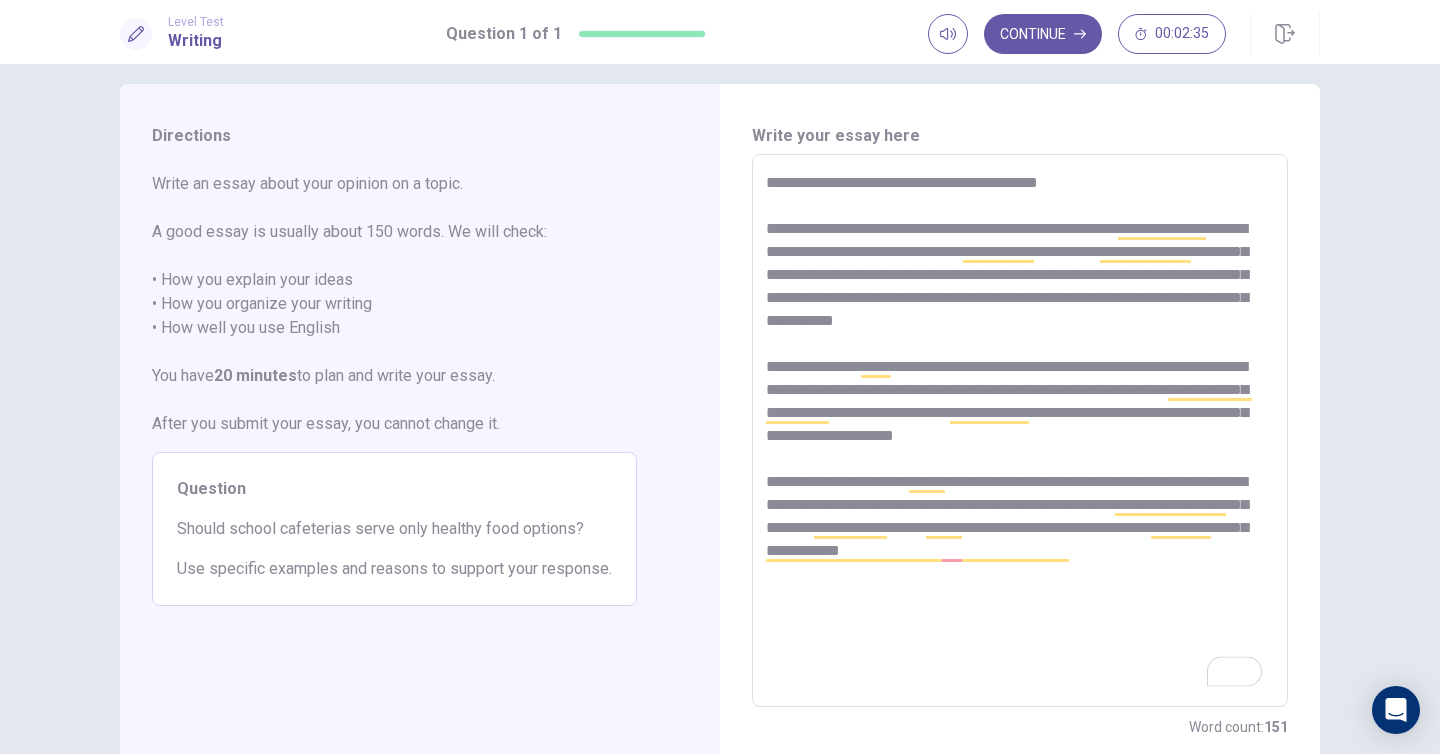 click on "**********" at bounding box center [1020, 431] 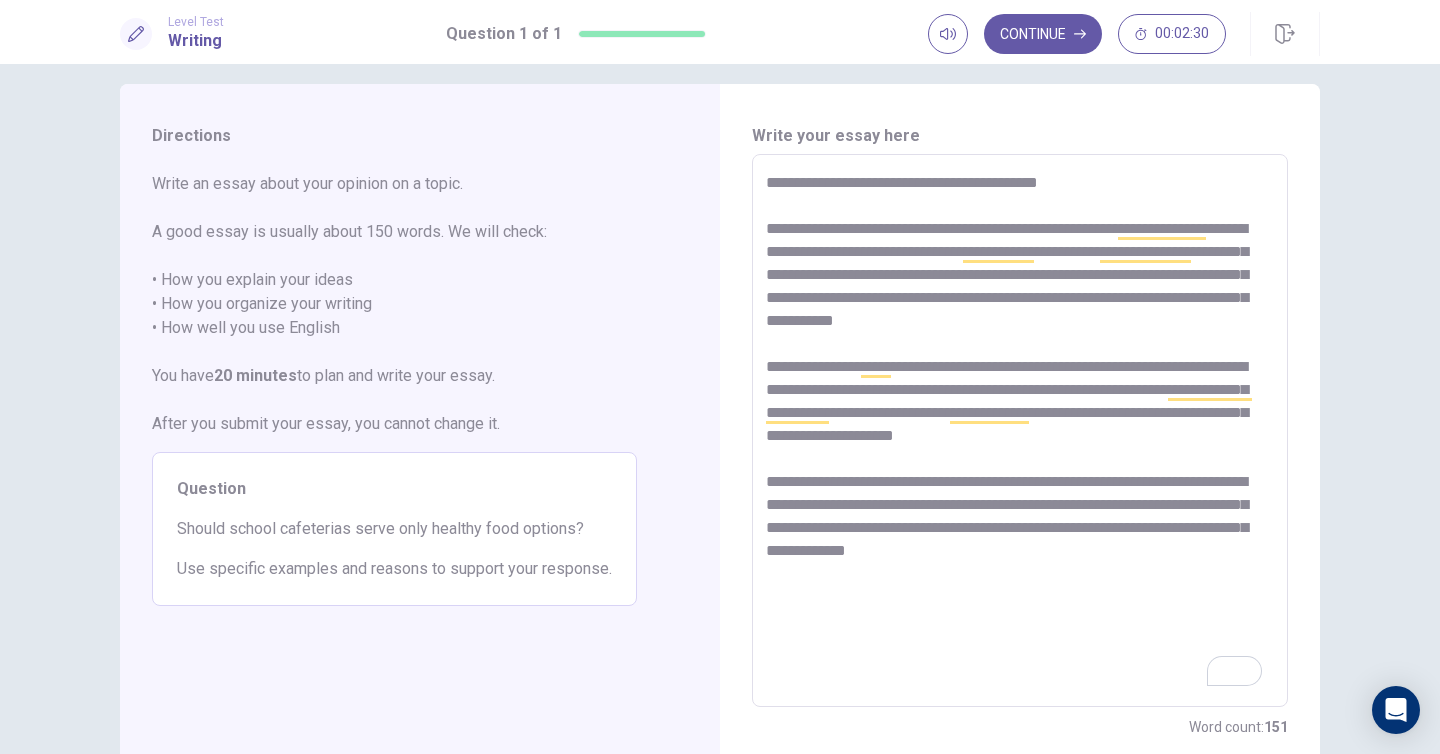 click on "**********" at bounding box center [1020, 431] 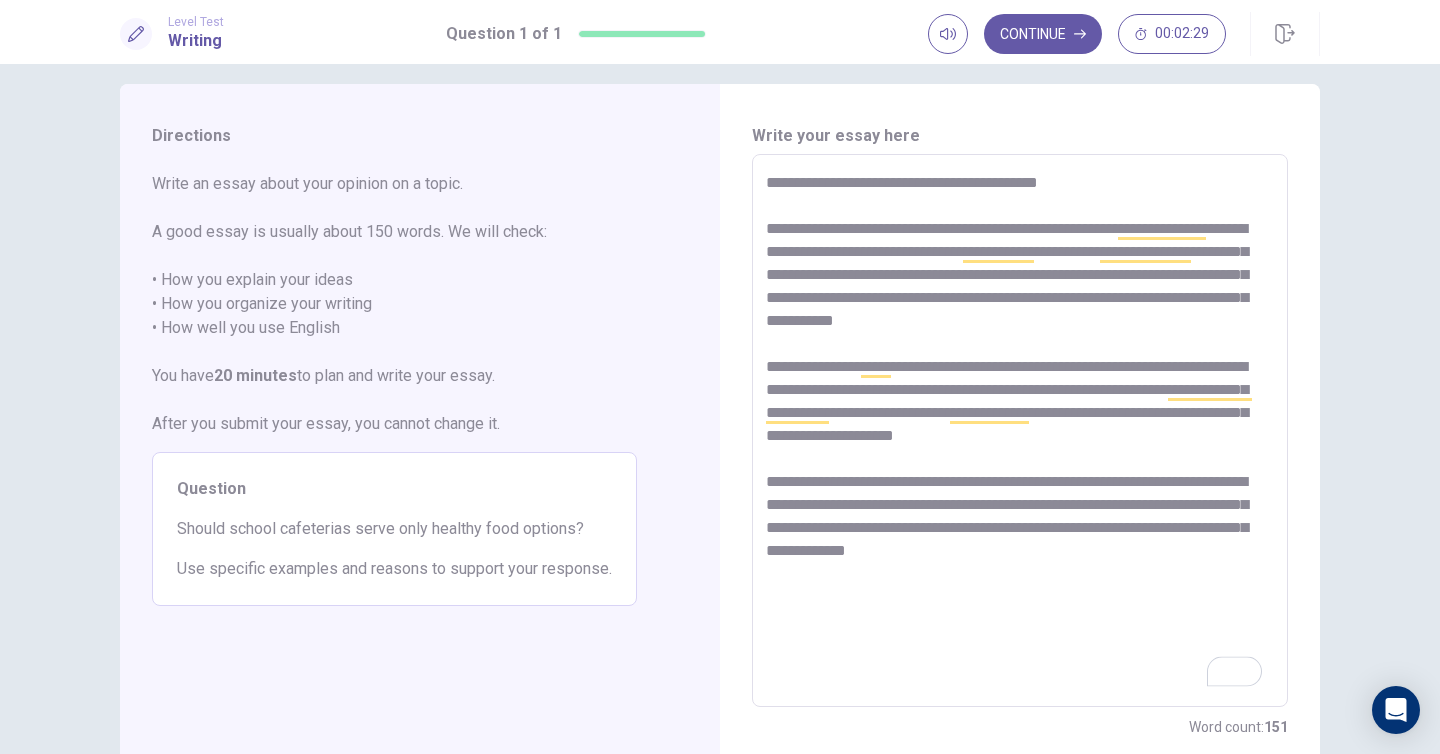 type on "**********" 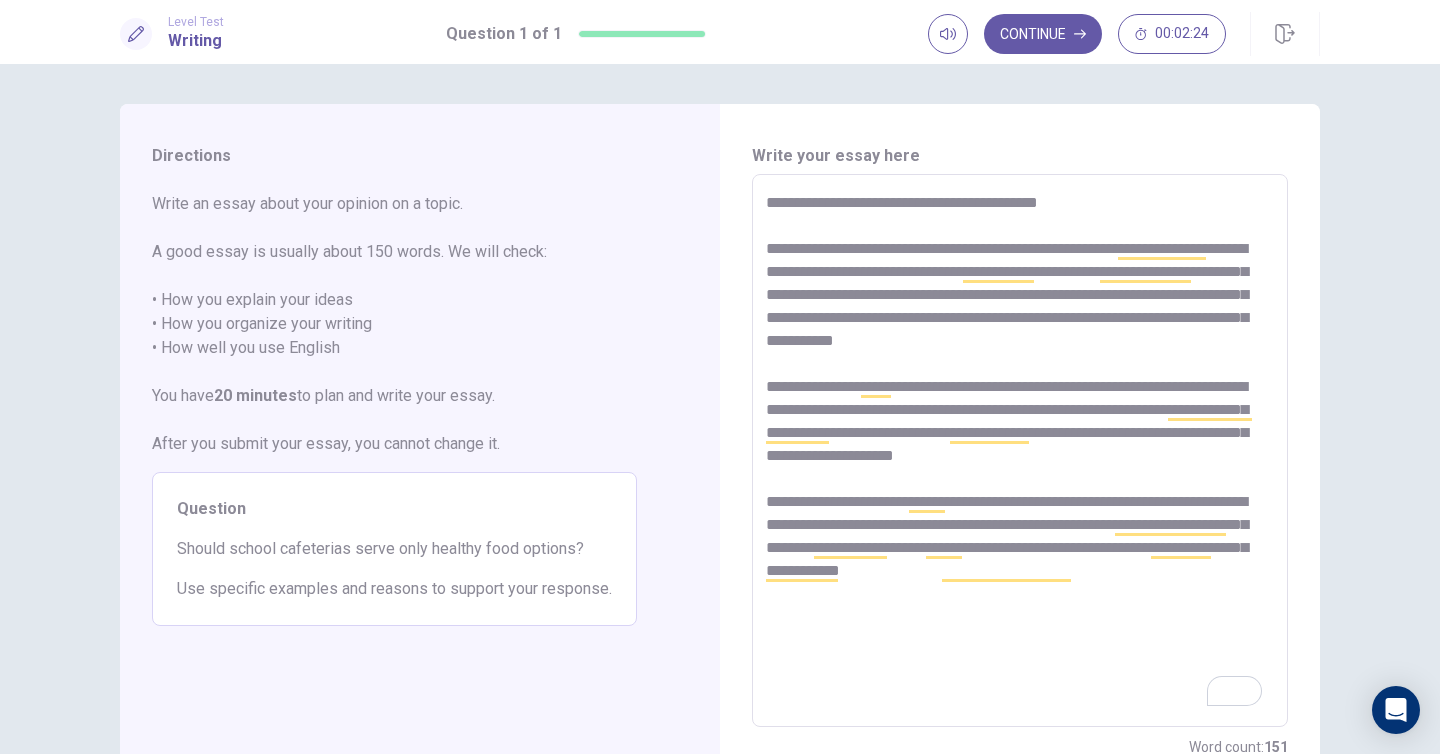 scroll, scrollTop: 0, scrollLeft: 0, axis: both 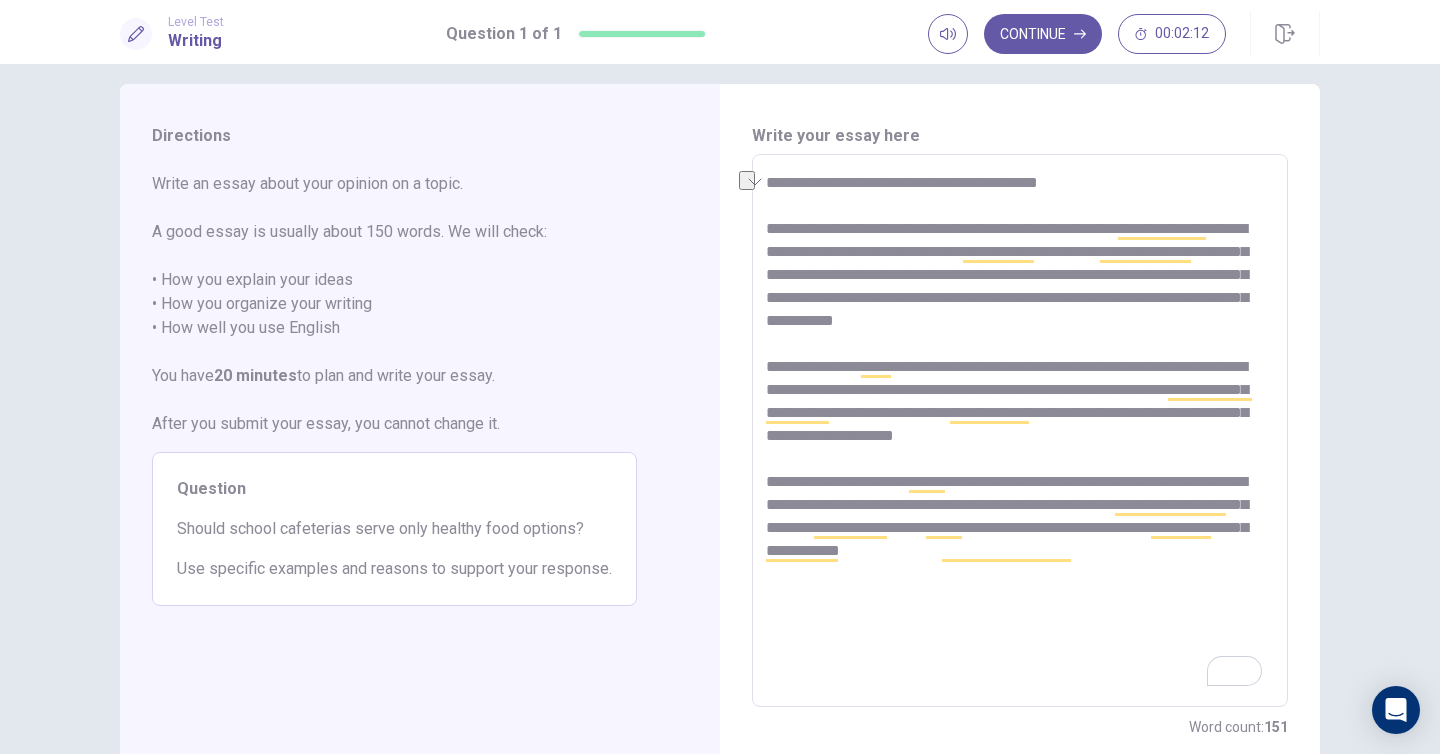 drag, startPoint x: 894, startPoint y: 185, endPoint x: 946, endPoint y: 185, distance: 52 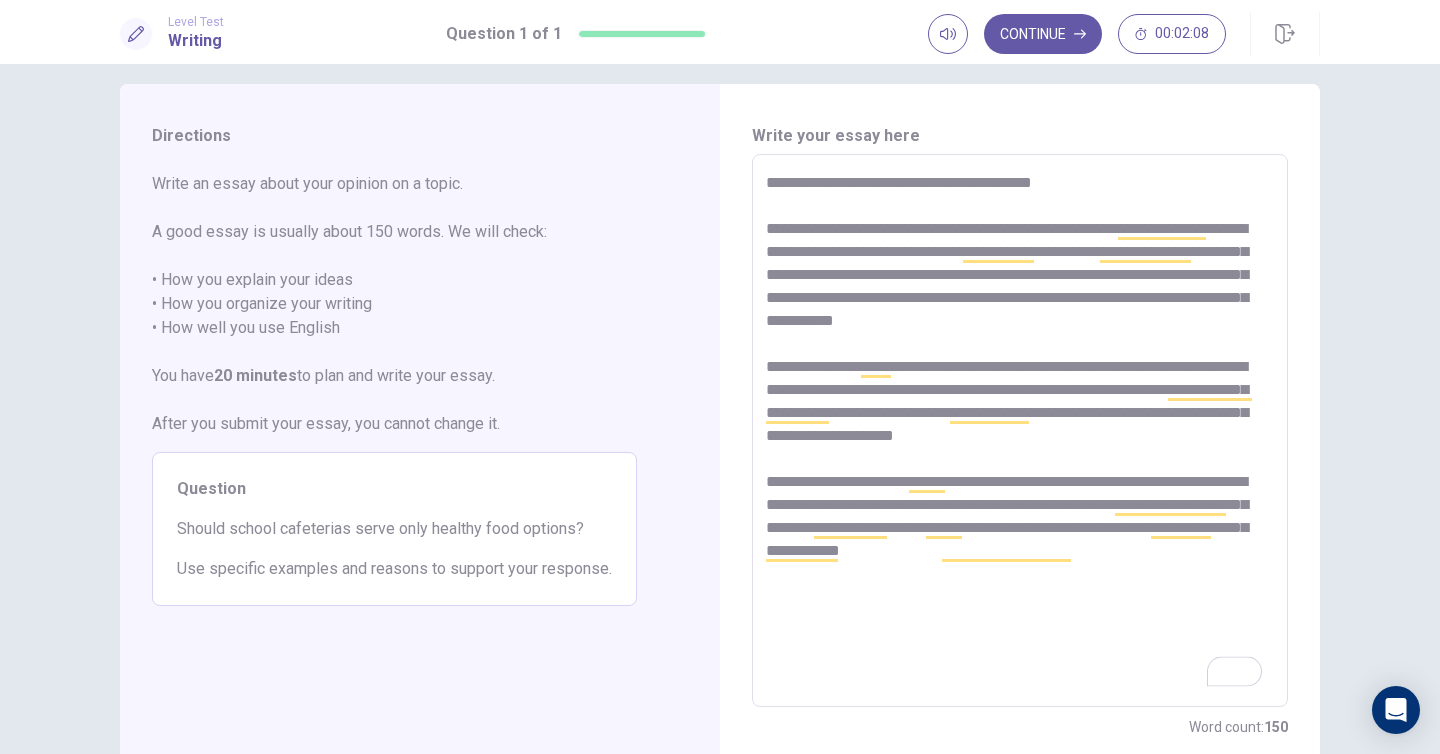 click on "**********" at bounding box center [1020, 431] 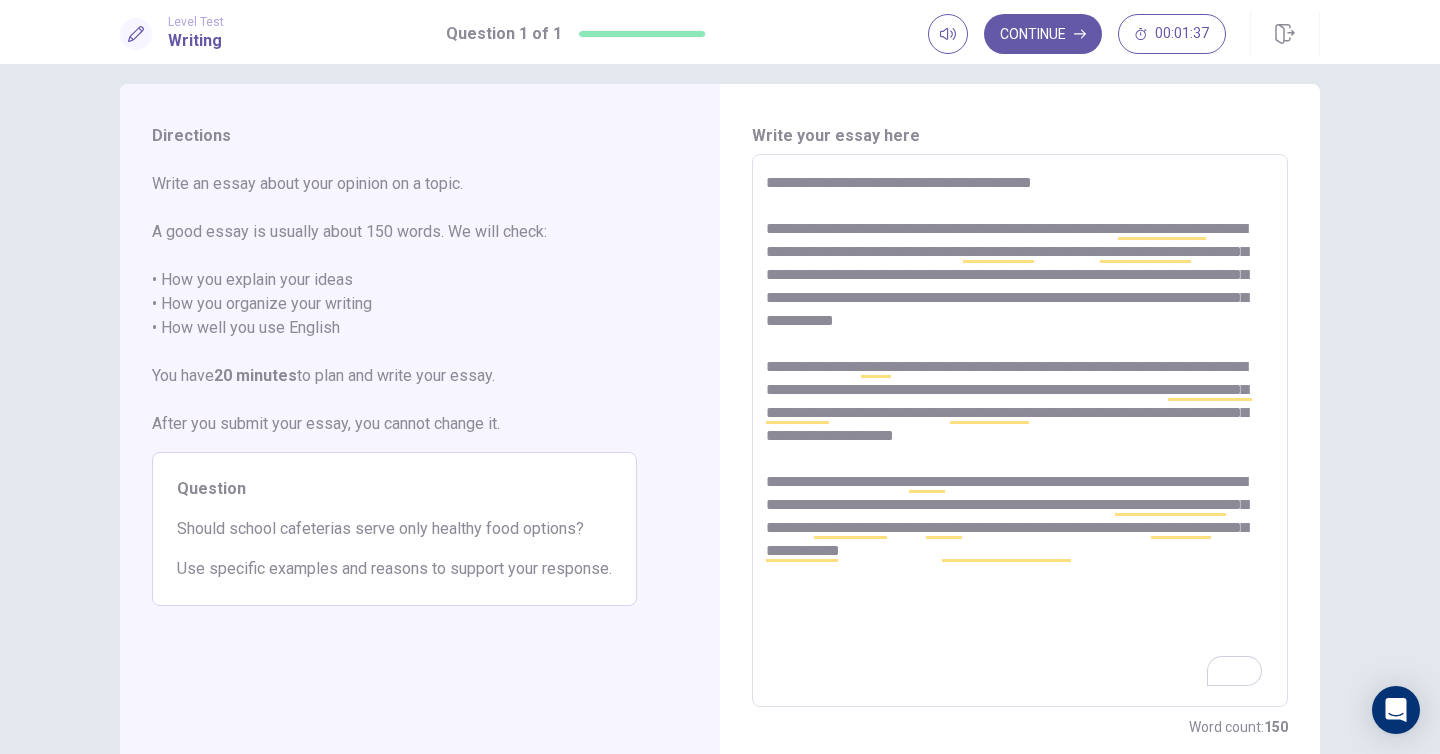drag, startPoint x: 1012, startPoint y: 321, endPoint x: 1045, endPoint y: 321, distance: 33 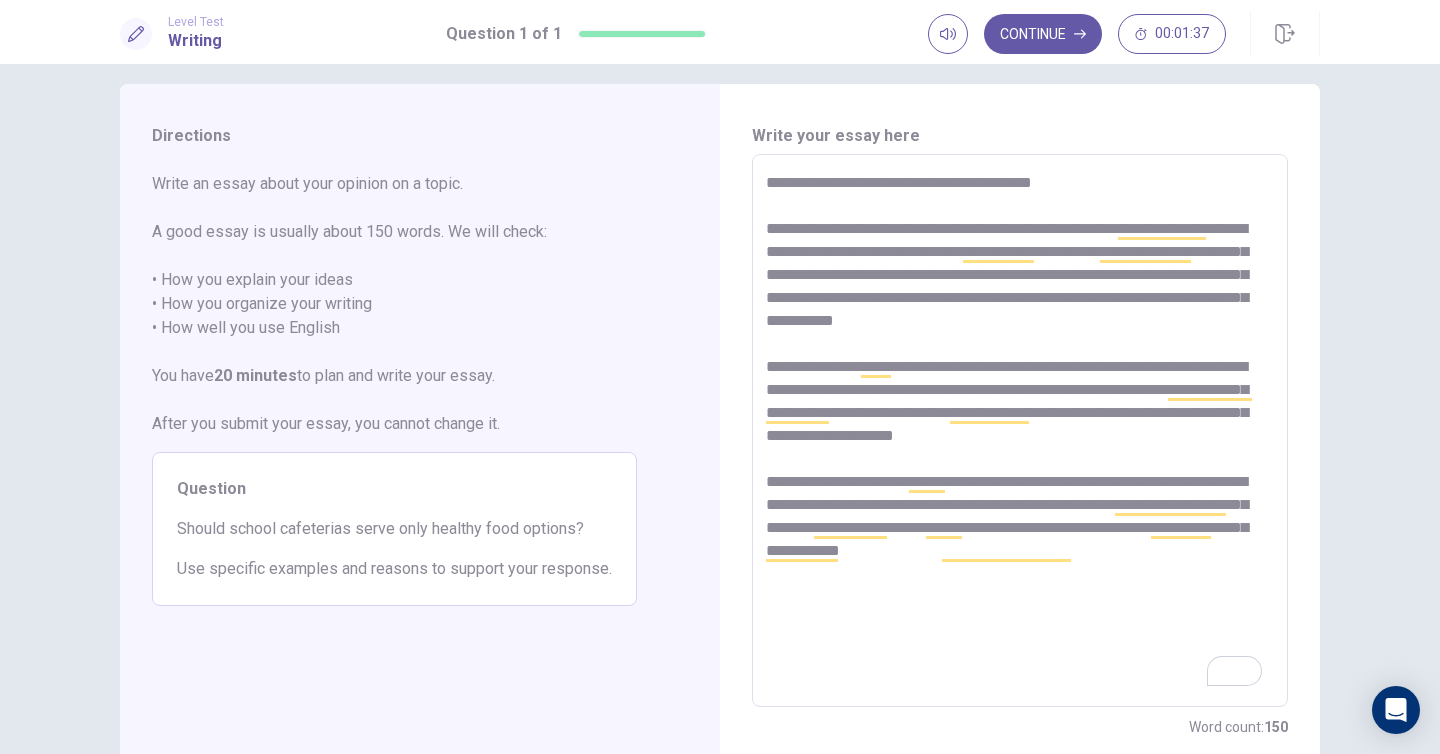 click on "**********" at bounding box center [1020, 431] 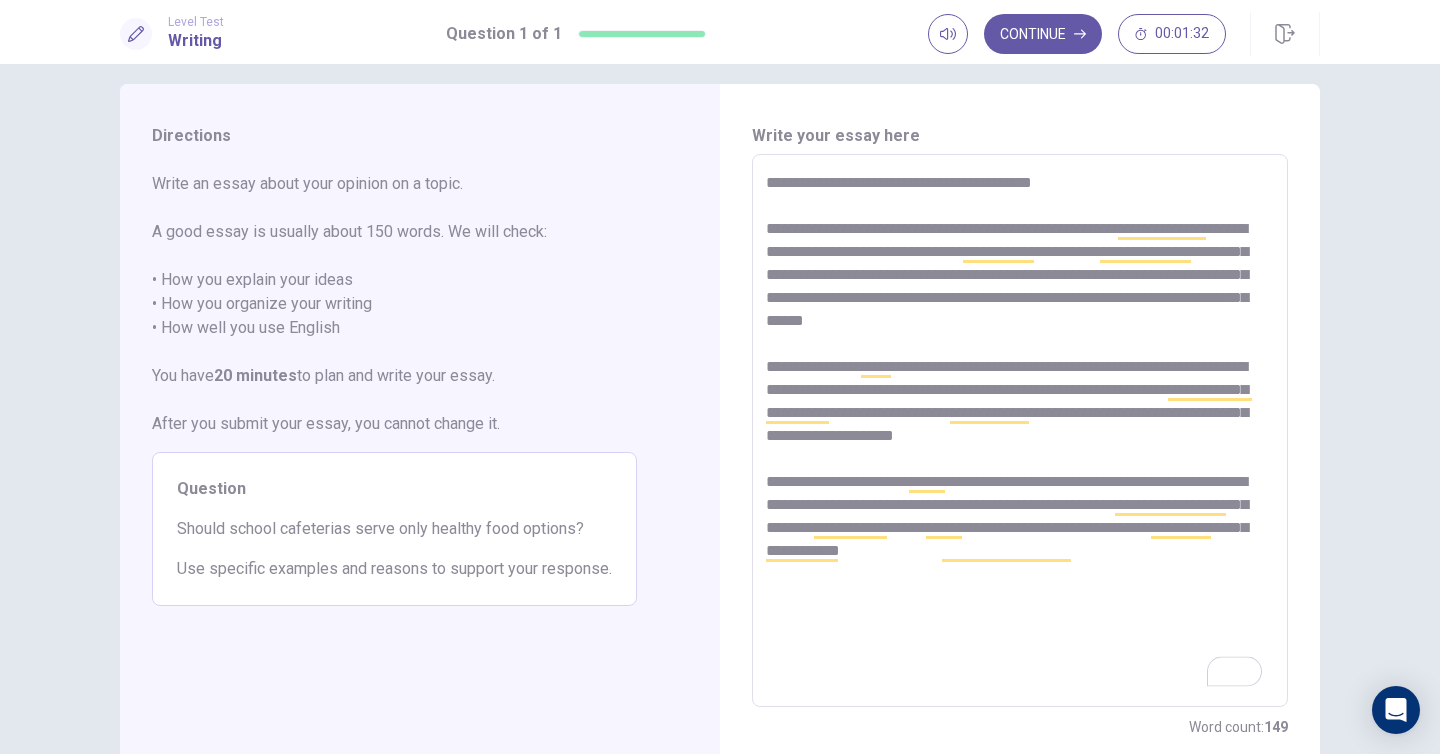click on "**********" at bounding box center (1020, 431) 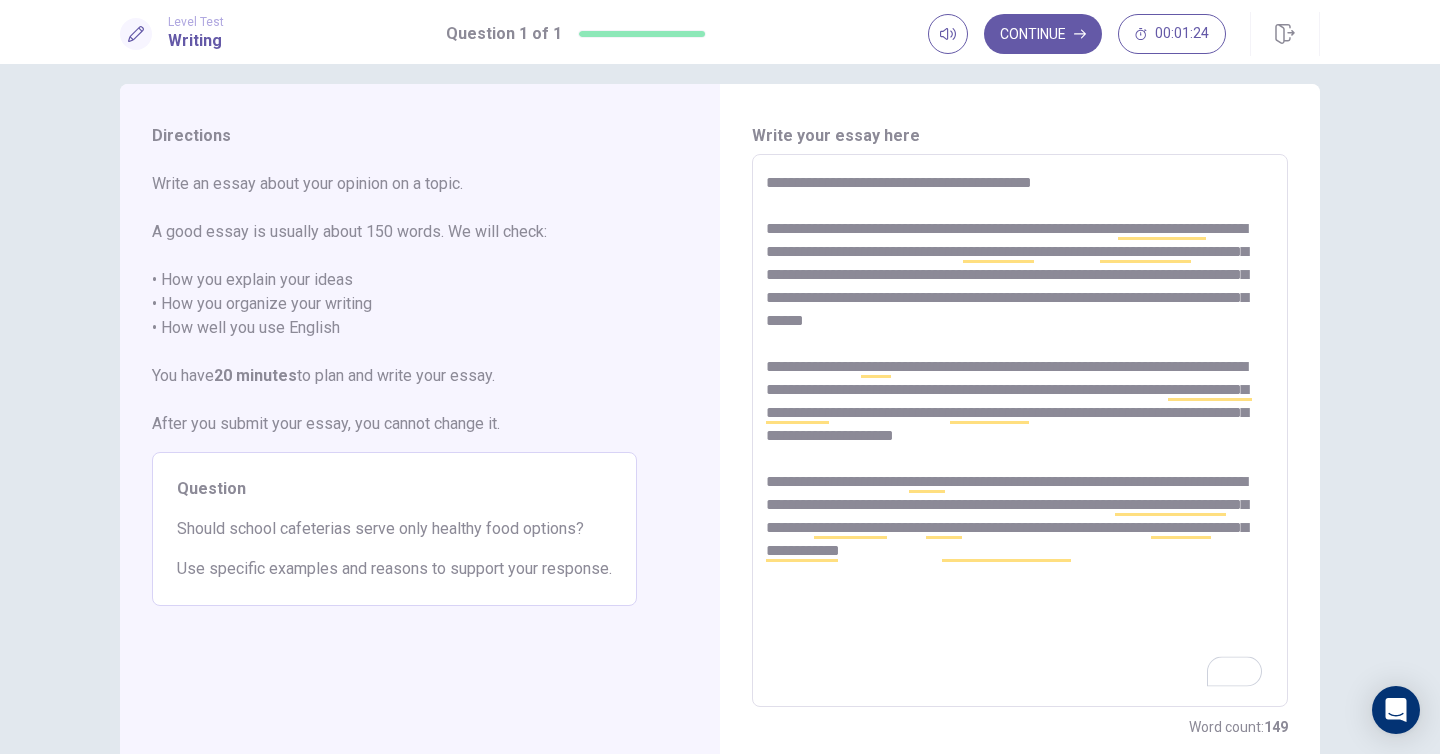 click on "**********" at bounding box center [1020, 431] 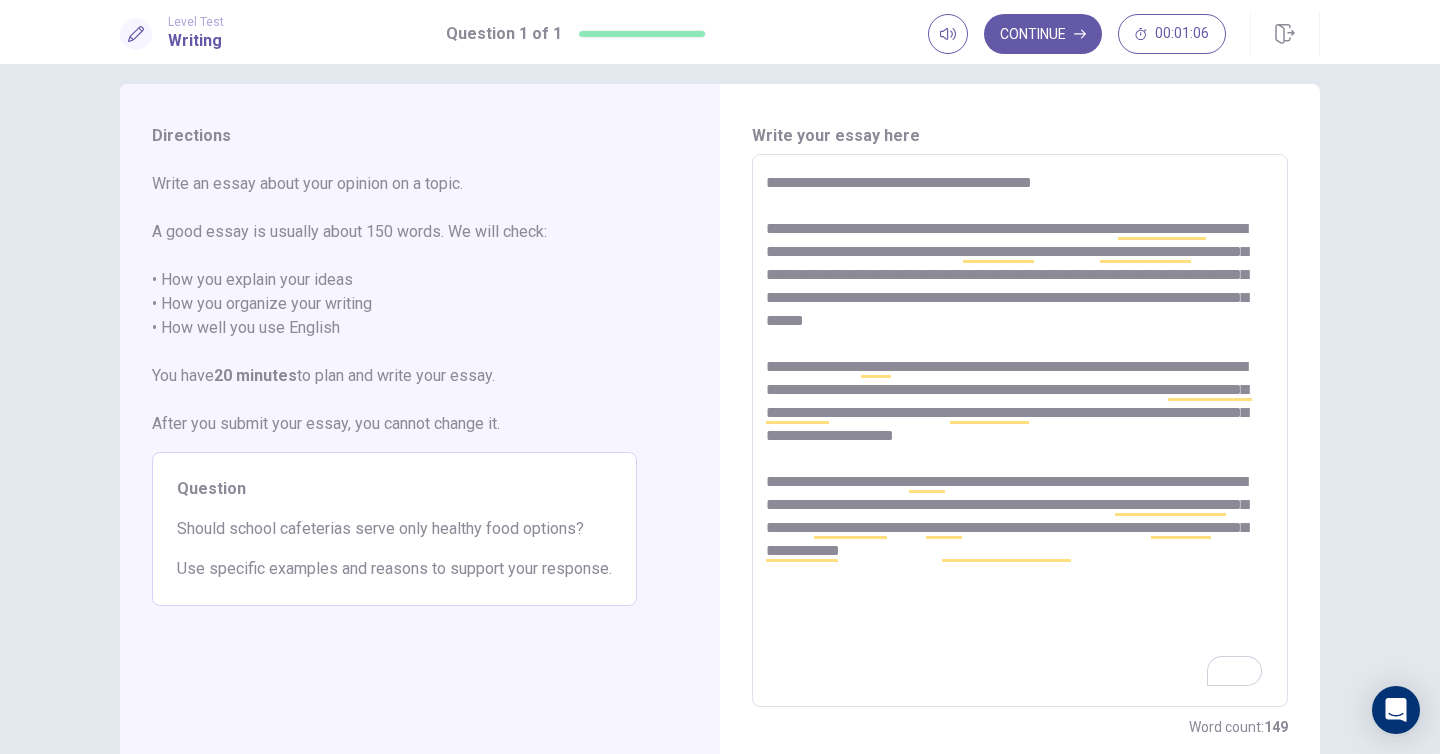 click on "**********" at bounding box center (1020, 431) 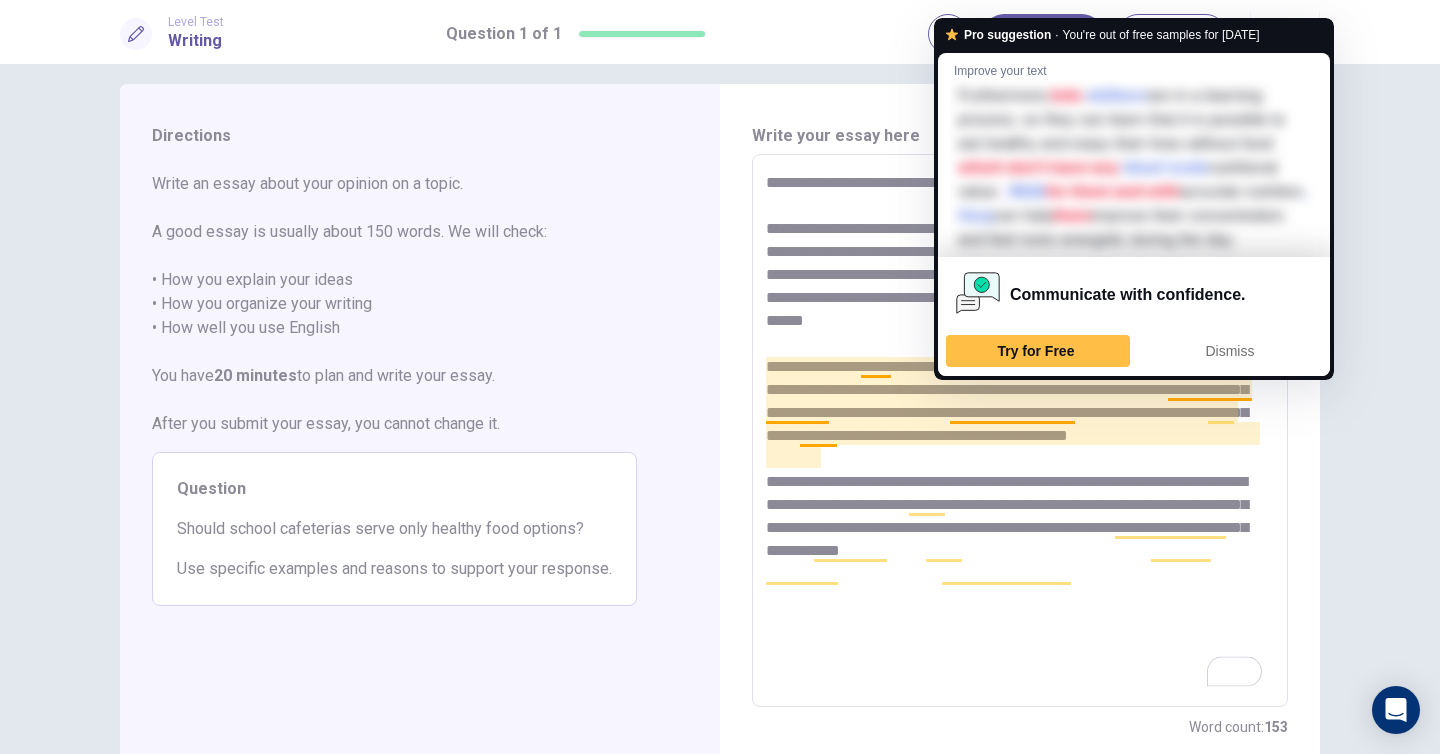 click on "**********" at bounding box center [1020, 431] 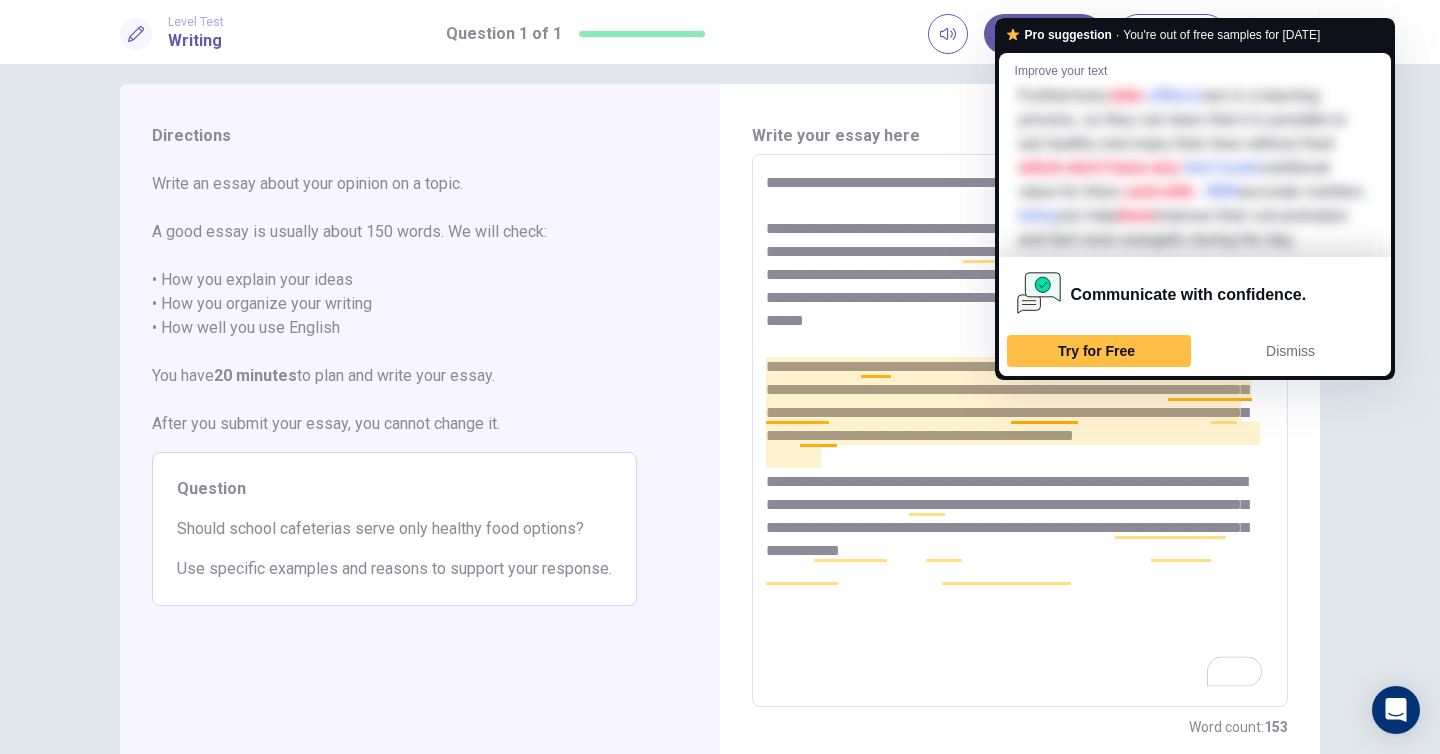 click on "**********" at bounding box center (1020, 431) 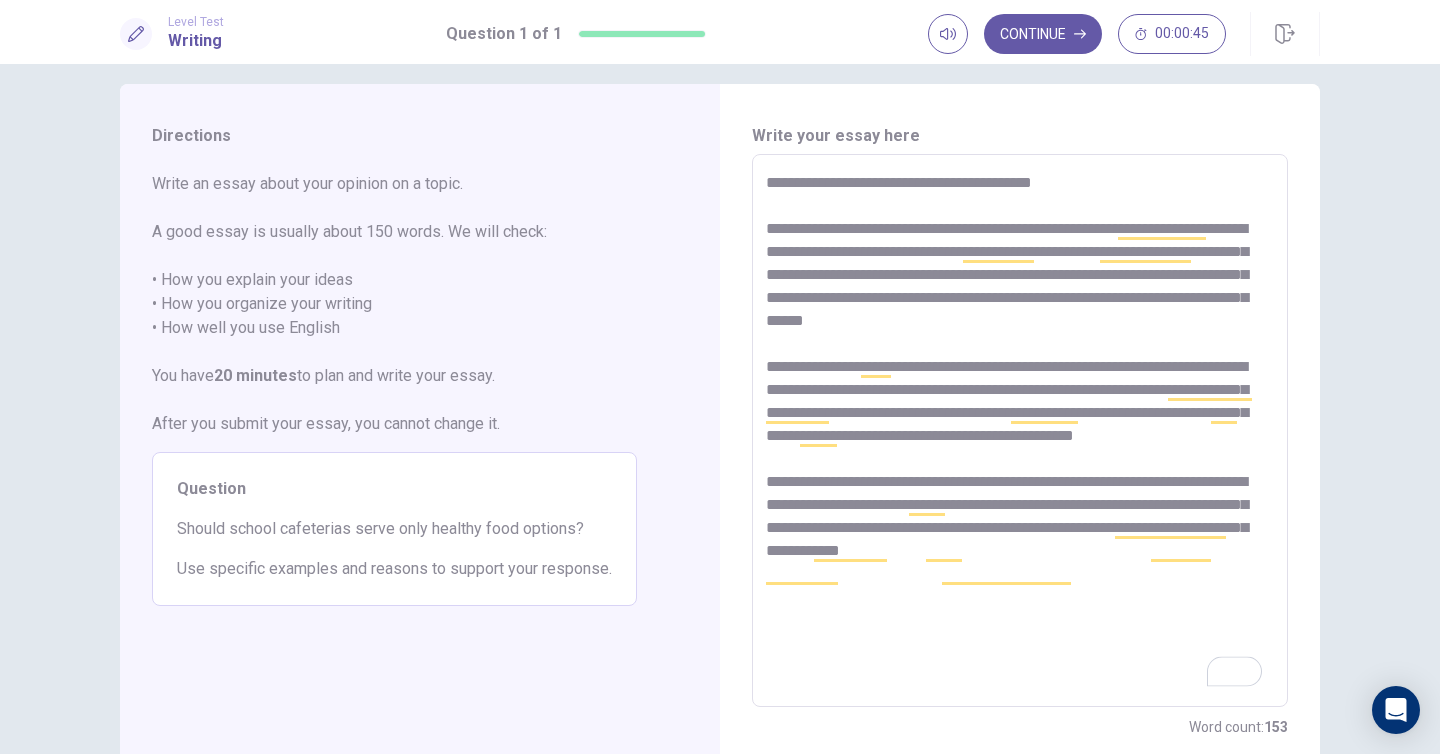 click on "**********" at bounding box center [1020, 431] 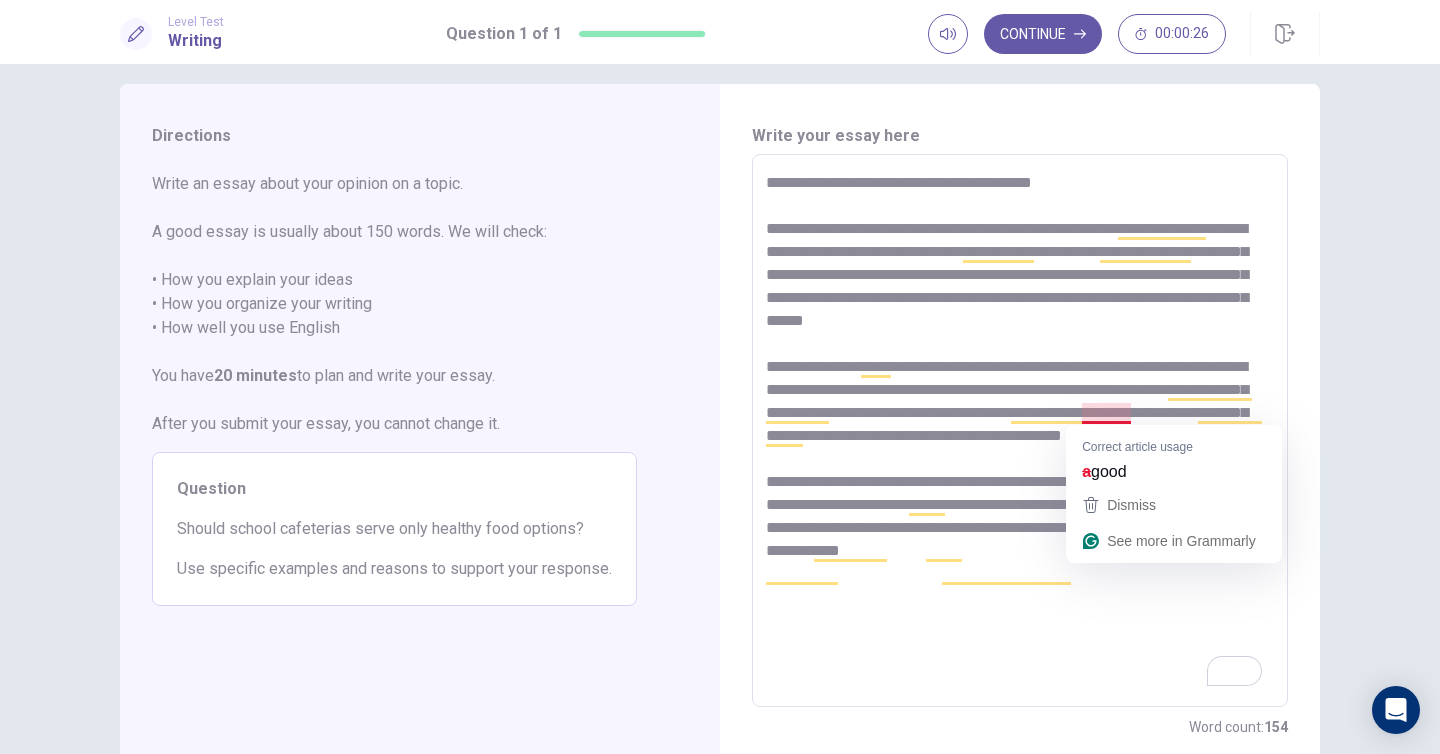 click on "**********" at bounding box center (1020, 431) 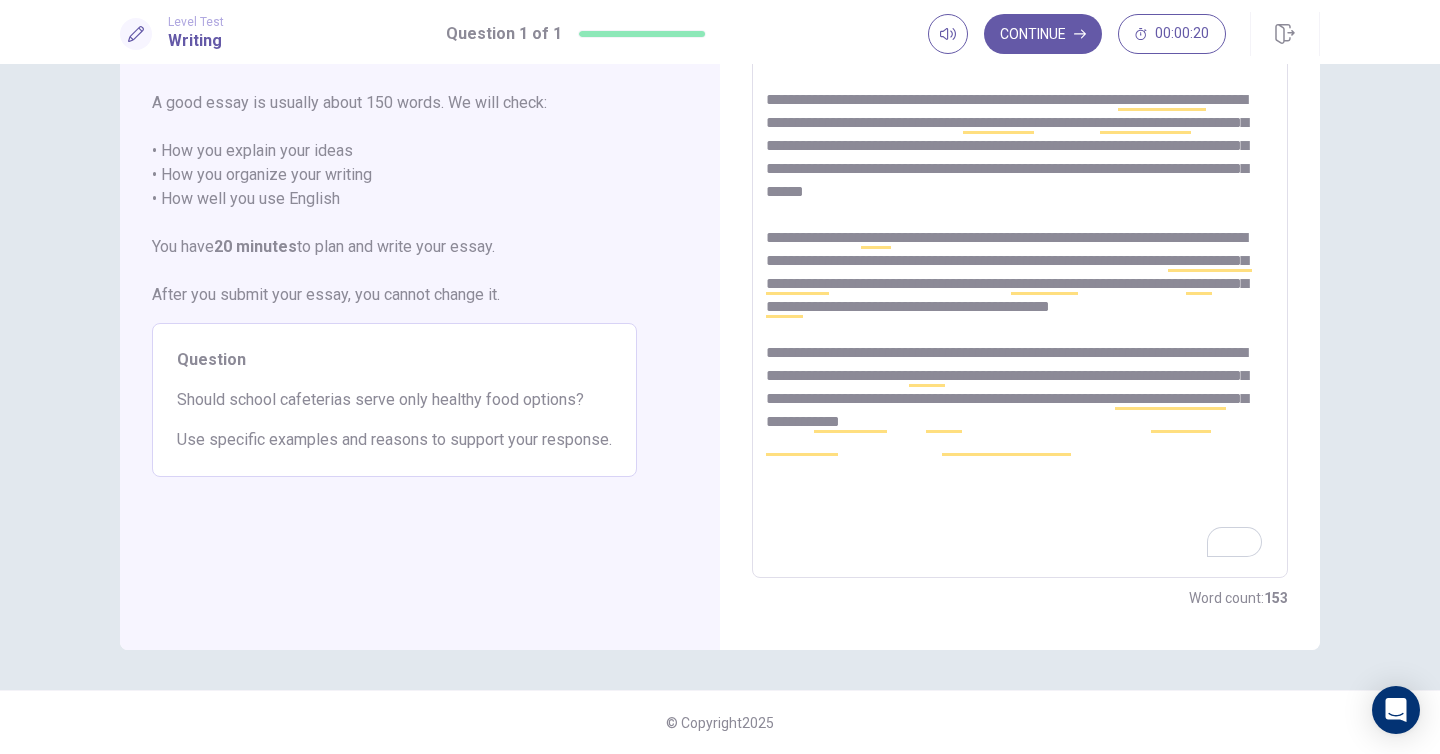 scroll, scrollTop: 0, scrollLeft: 0, axis: both 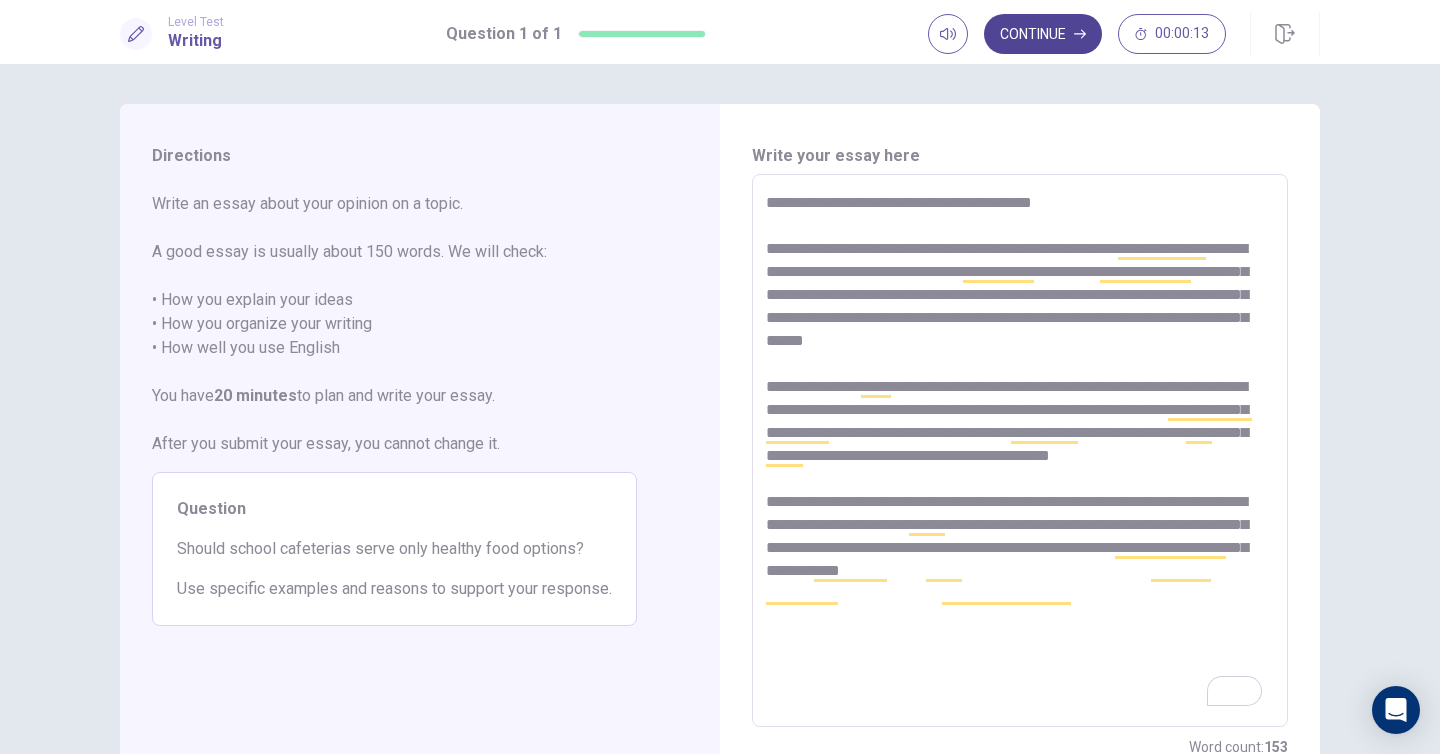 type on "**********" 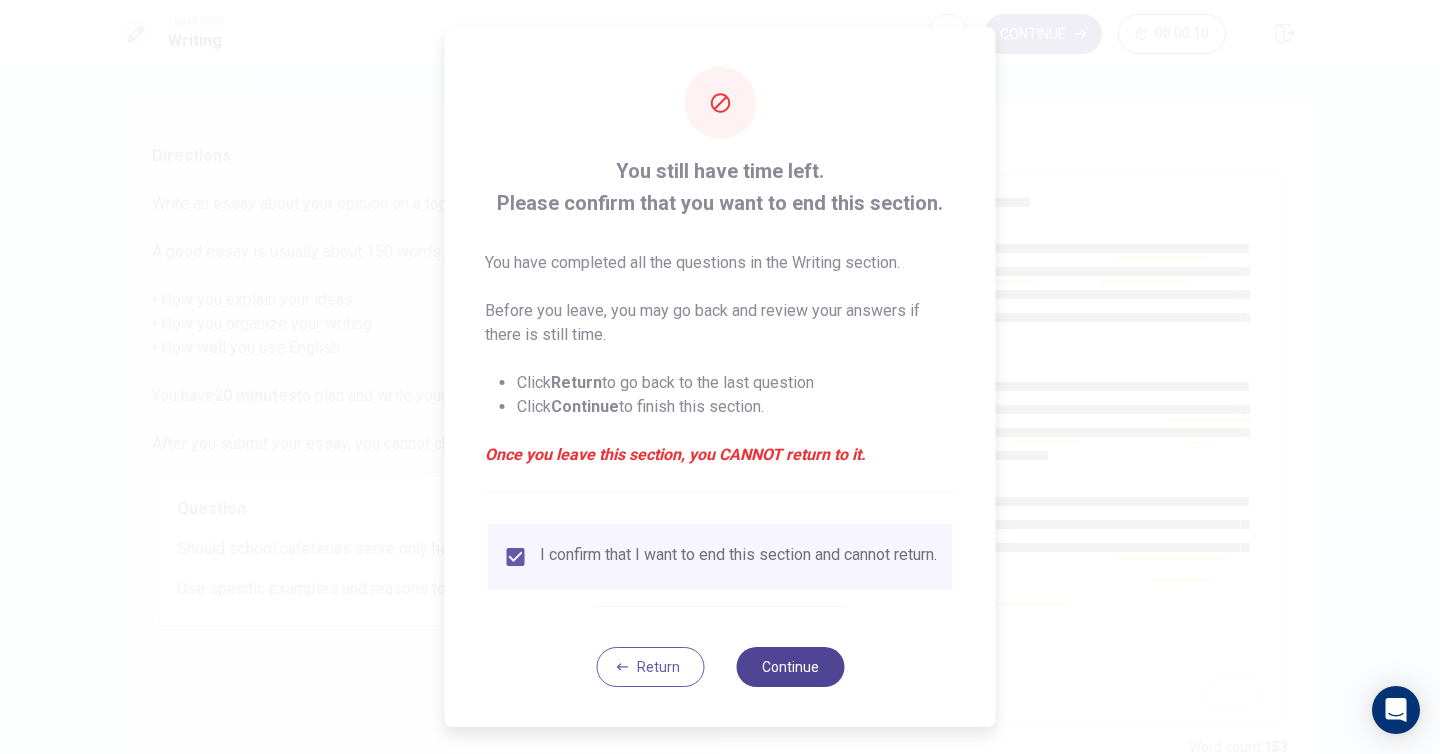click on "Continue" at bounding box center (790, 667) 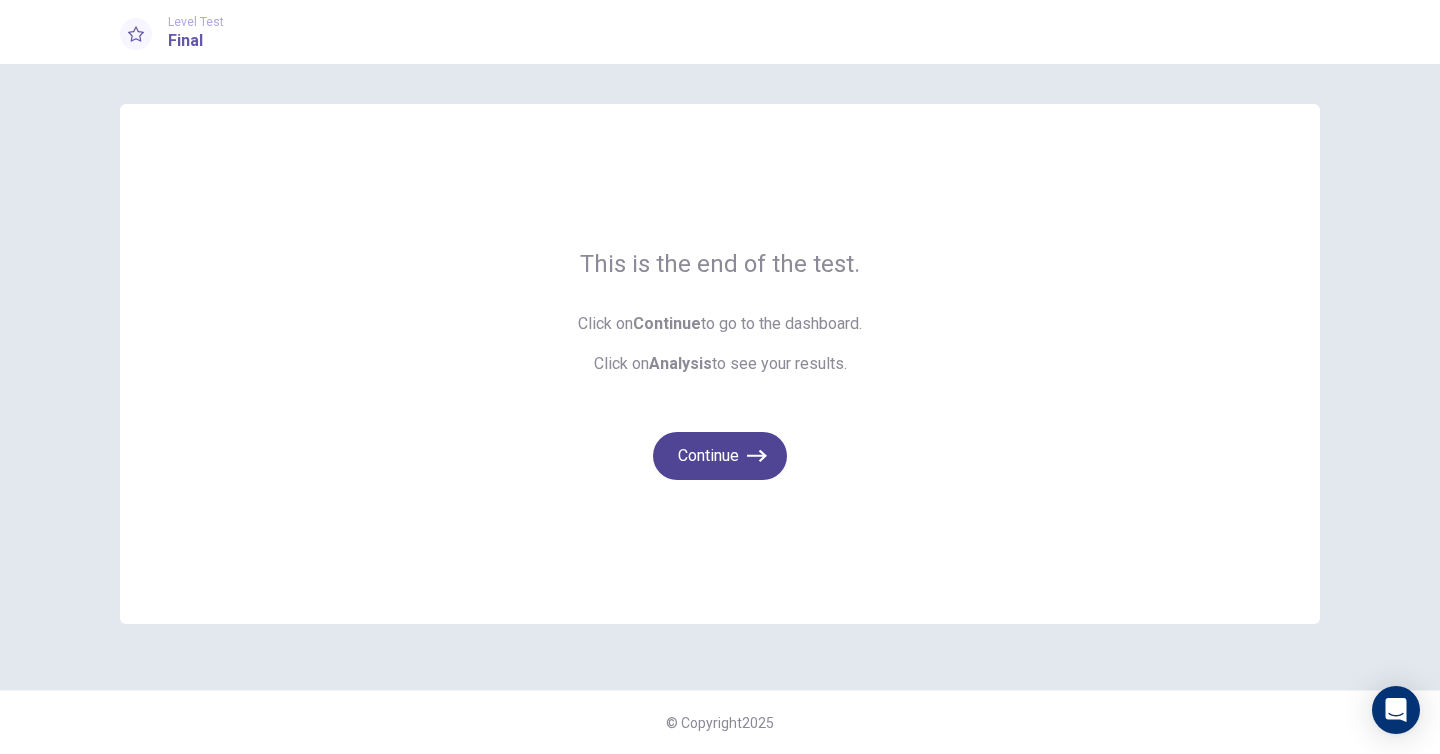 click on "Continue" at bounding box center [720, 456] 